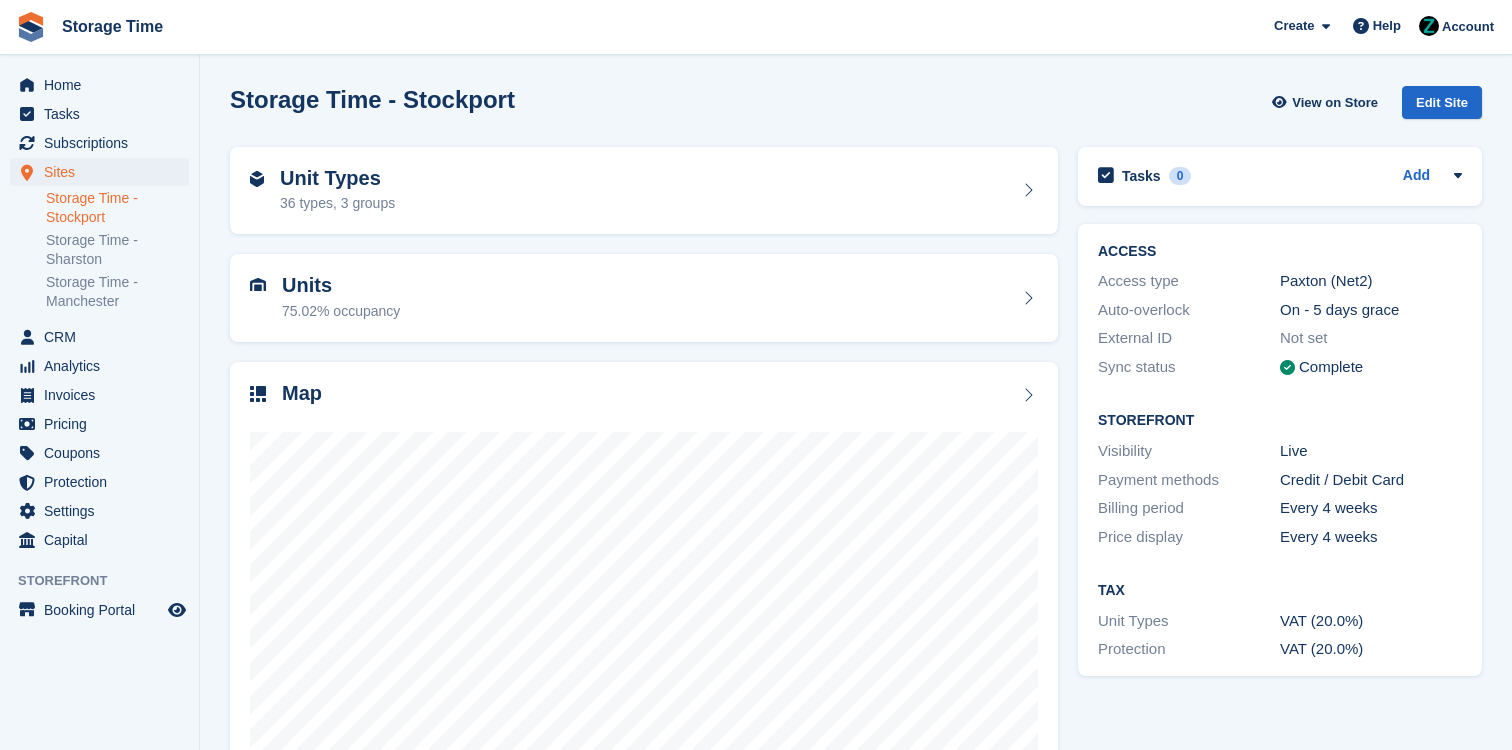 scroll, scrollTop: 0, scrollLeft: 0, axis: both 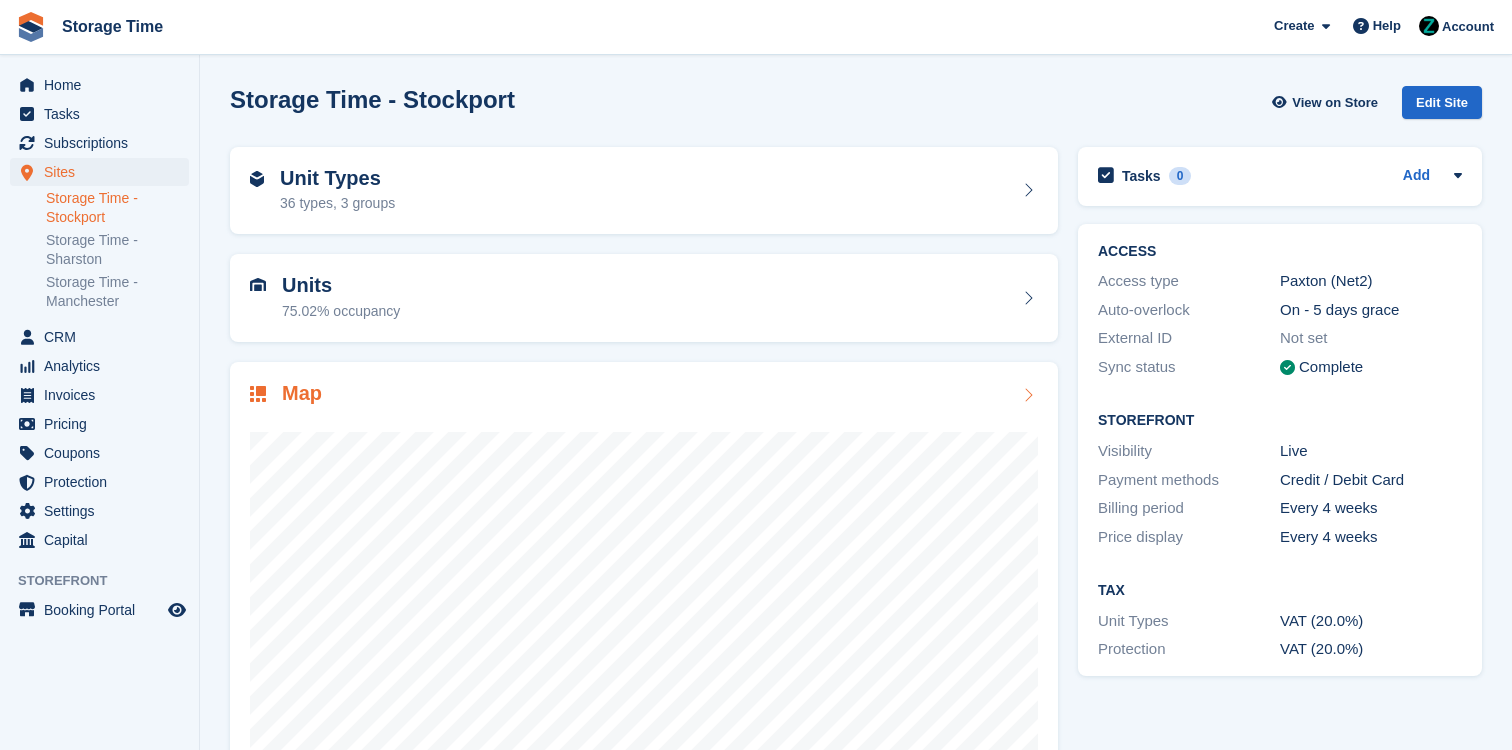 click on "Map" at bounding box center [644, 395] 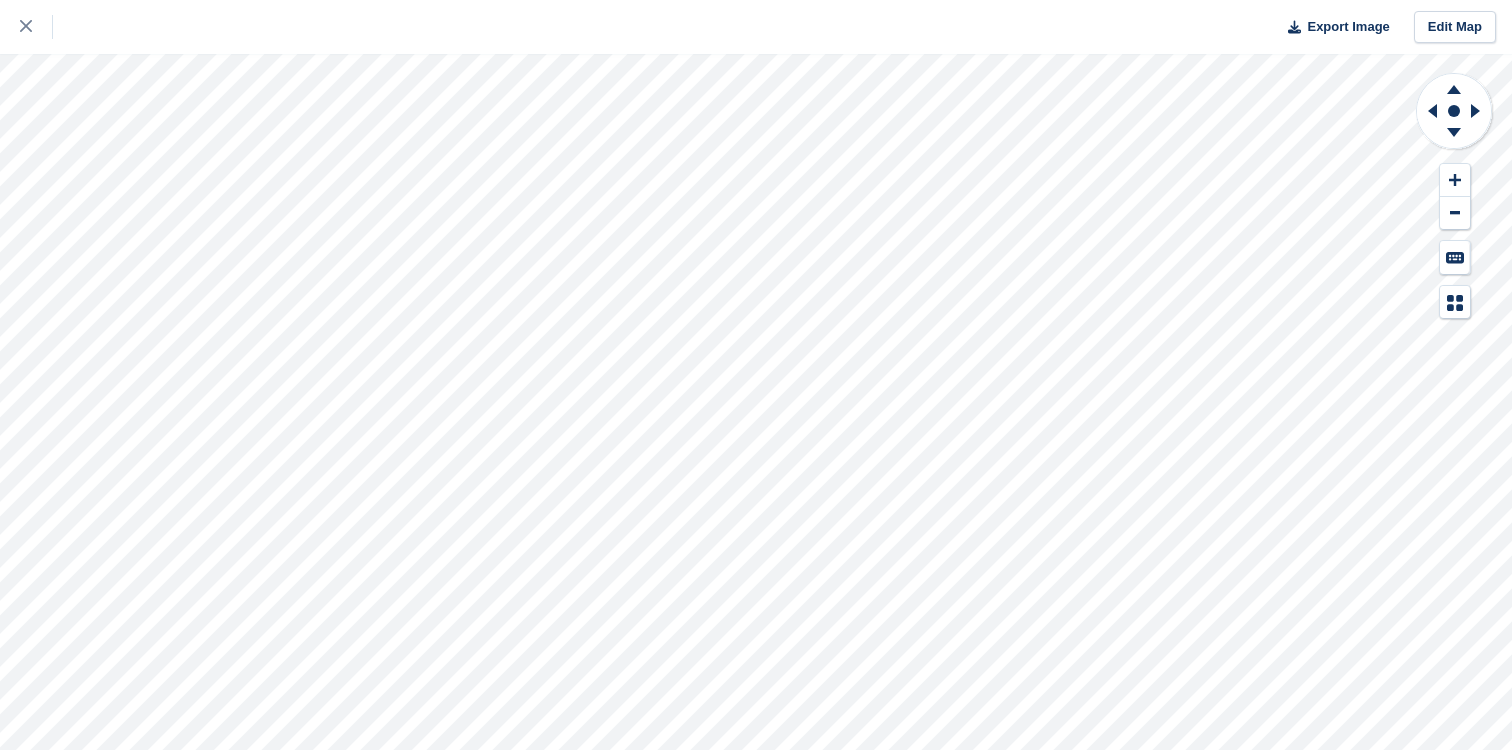 scroll, scrollTop: 0, scrollLeft: 0, axis: both 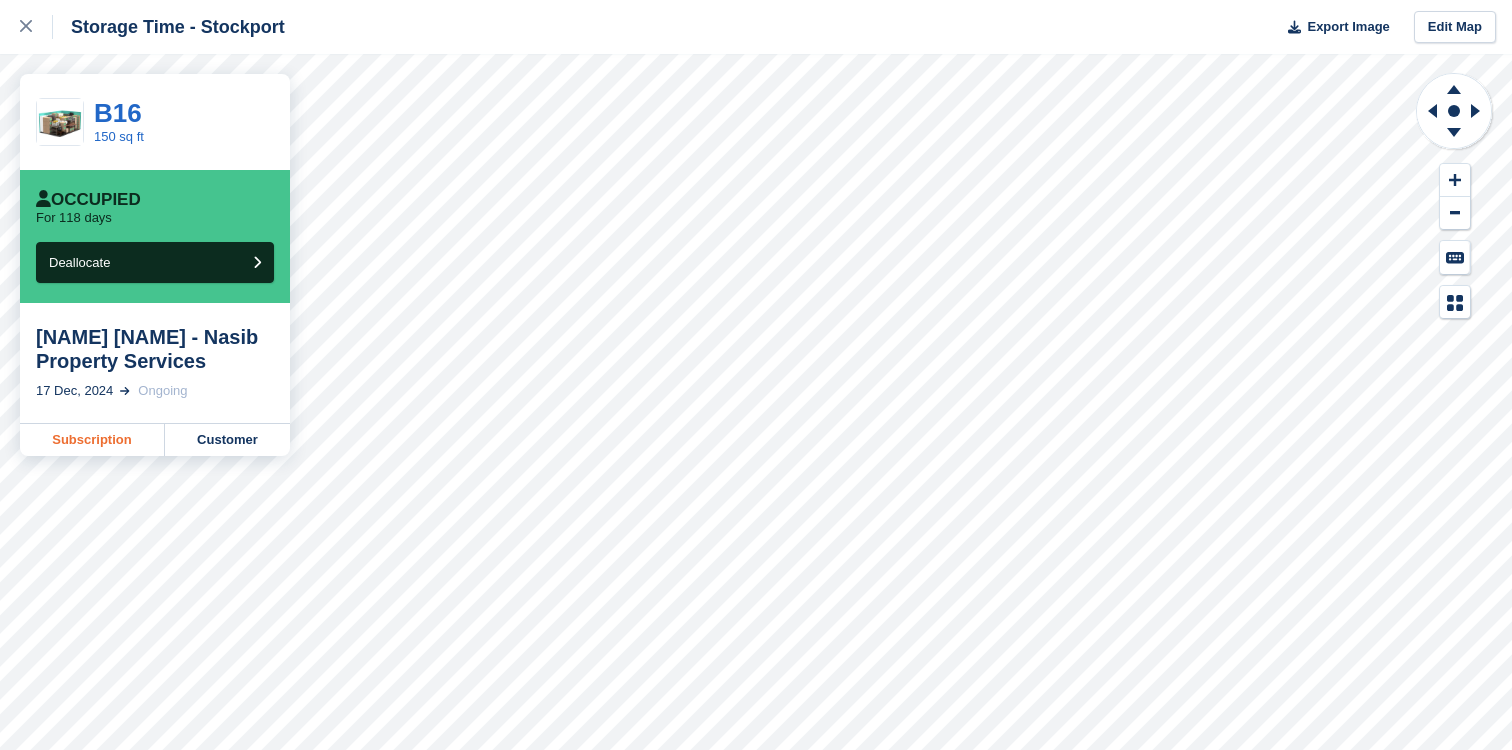 click on "Subscription" at bounding box center [92, 440] 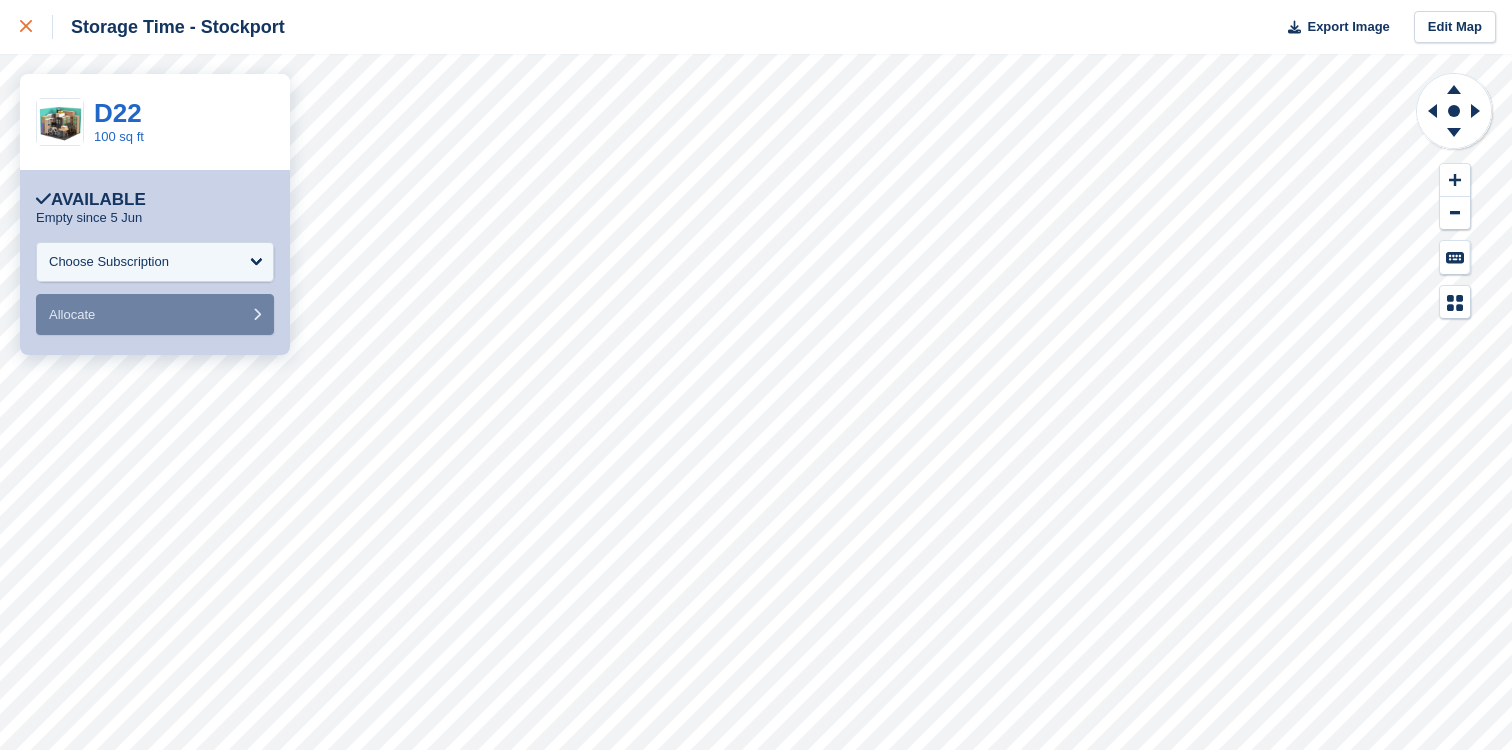 click at bounding box center [26, 27] 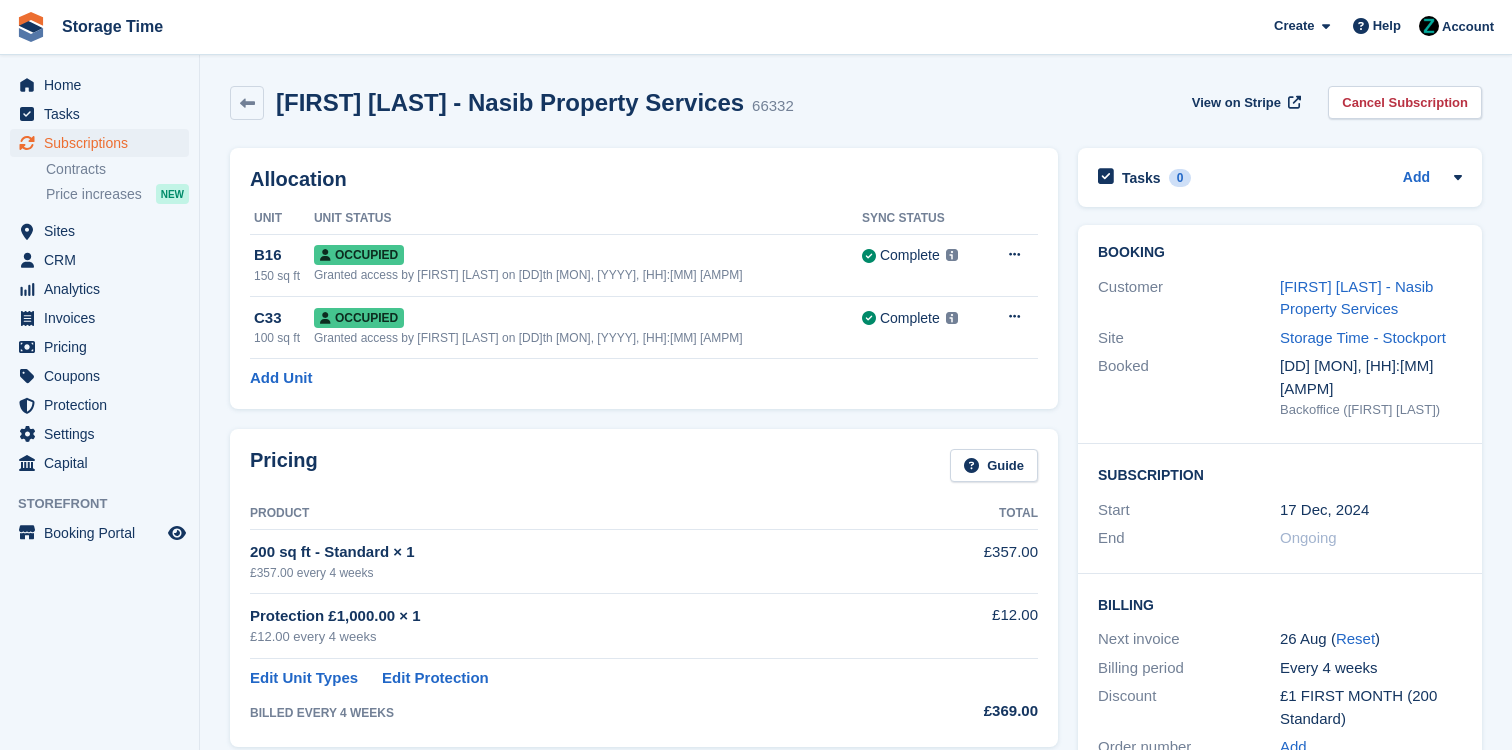 scroll, scrollTop: 0, scrollLeft: 0, axis: both 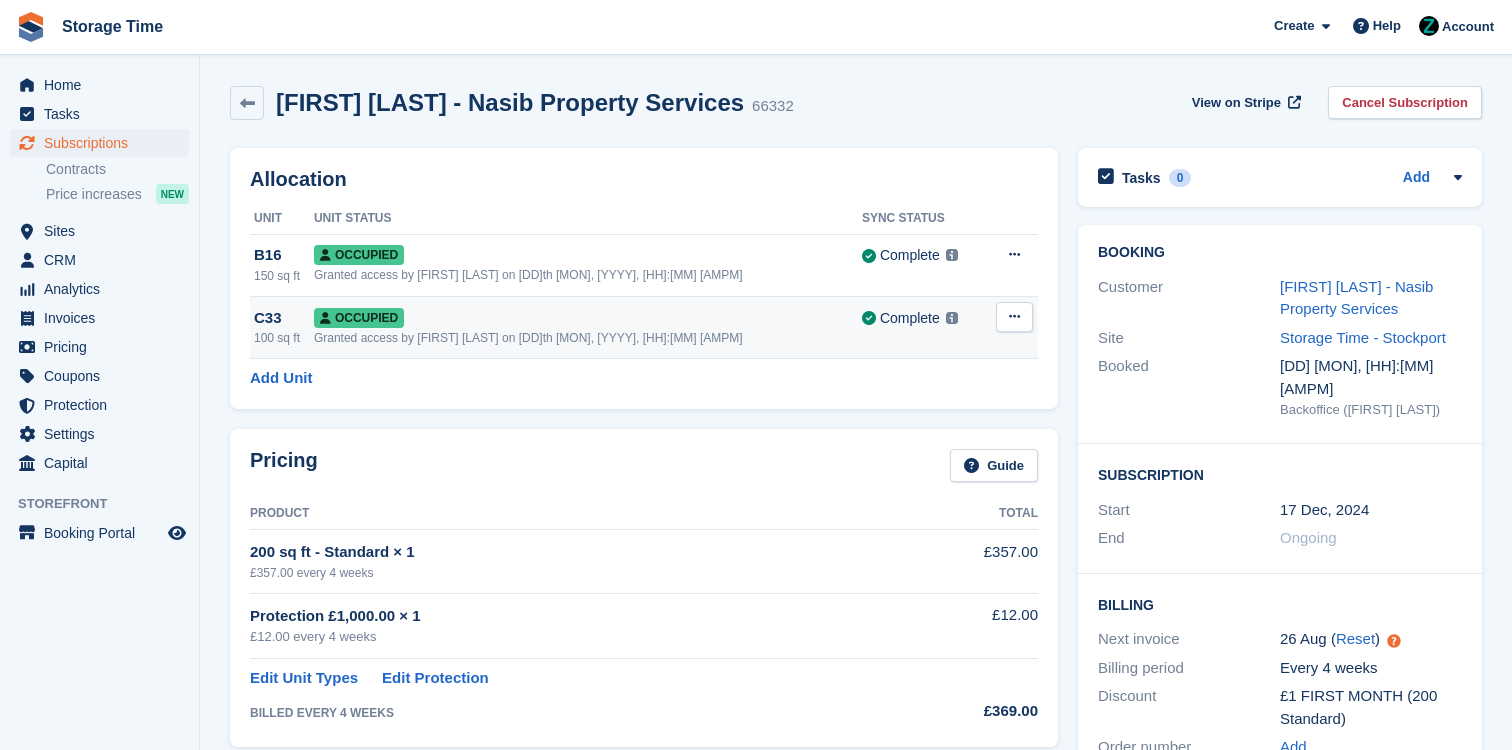 click on "Granted access by Zain Sarwar on 17th Dec, 2024,  6:05 PM" at bounding box center [588, 338] 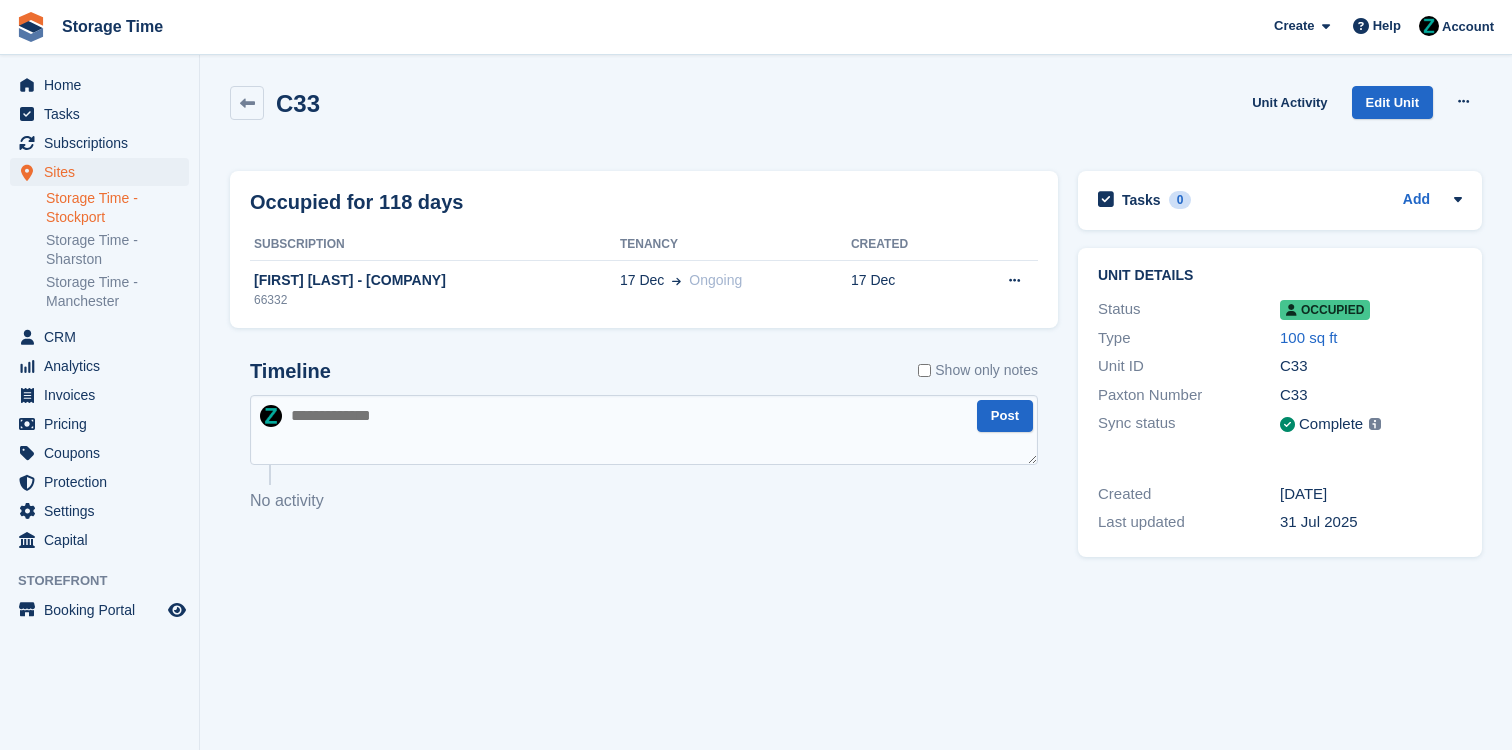scroll, scrollTop: 0, scrollLeft: 0, axis: both 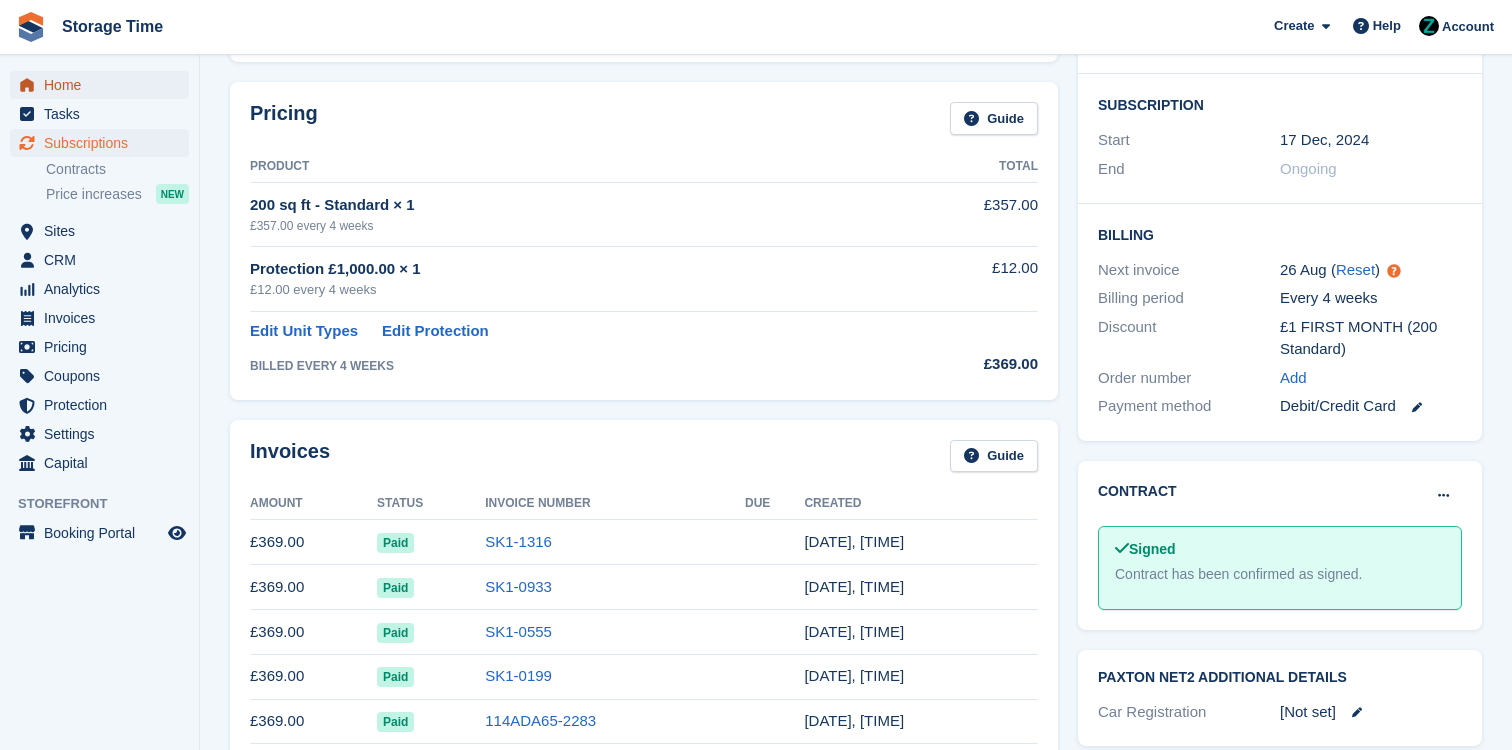 click on "Home" at bounding box center (104, 85) 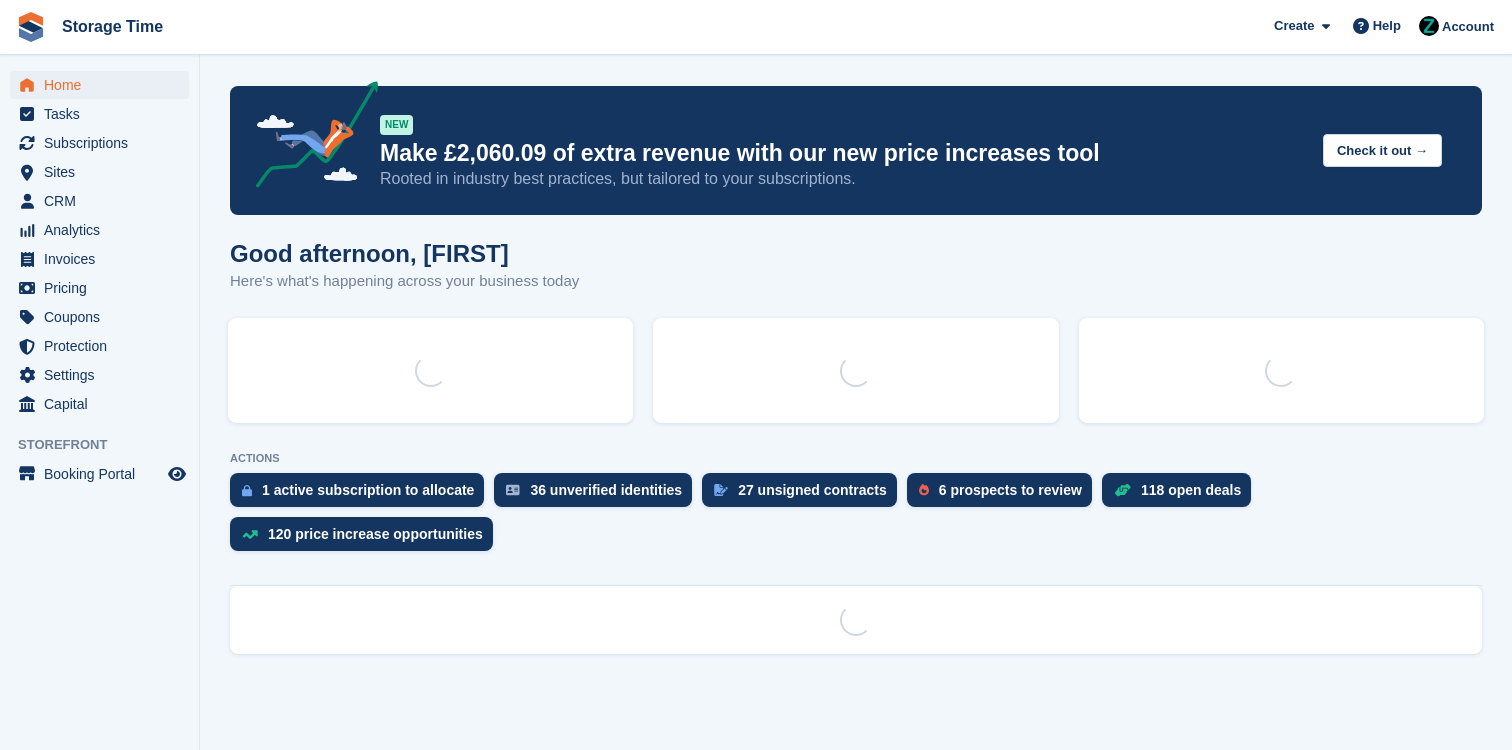 scroll, scrollTop: 0, scrollLeft: 0, axis: both 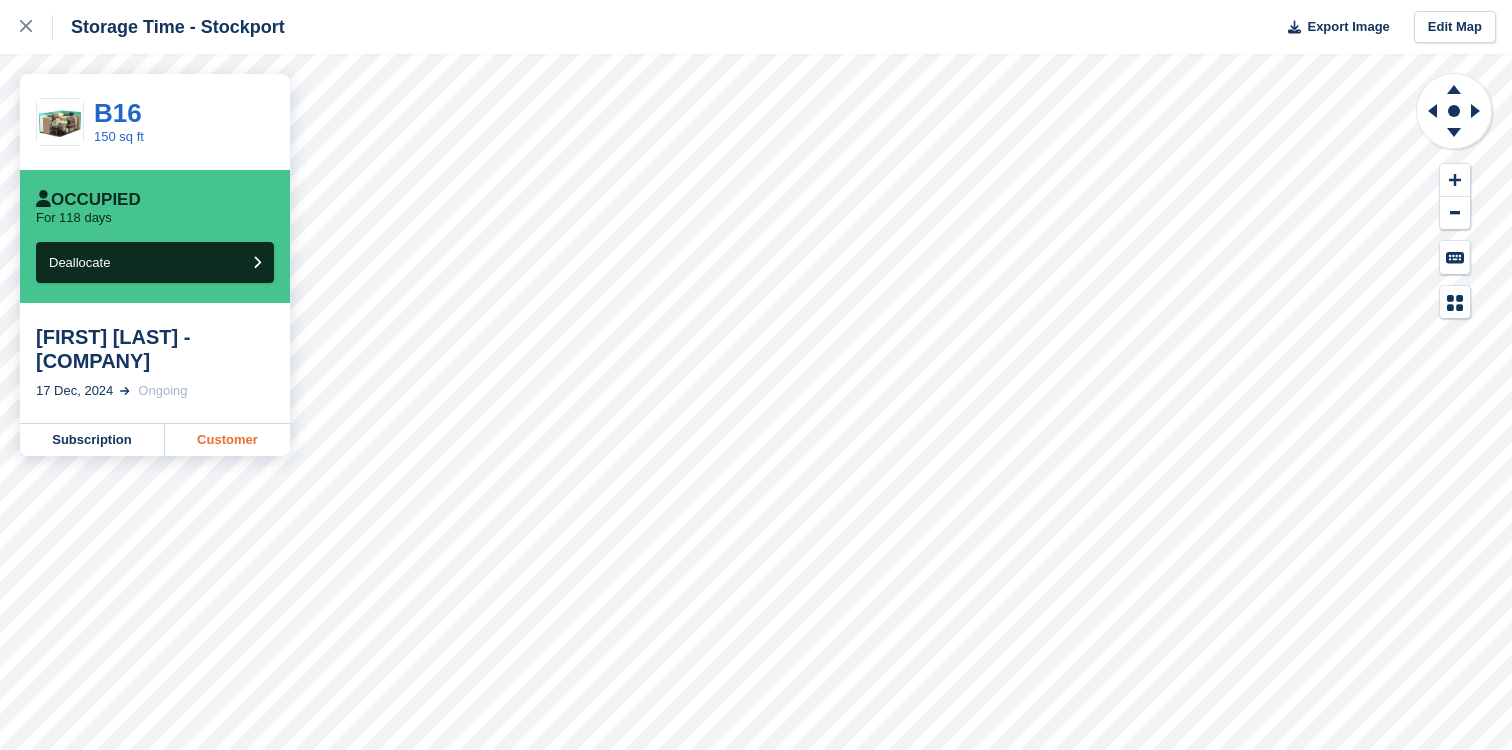 click on "Customer" at bounding box center [227, 440] 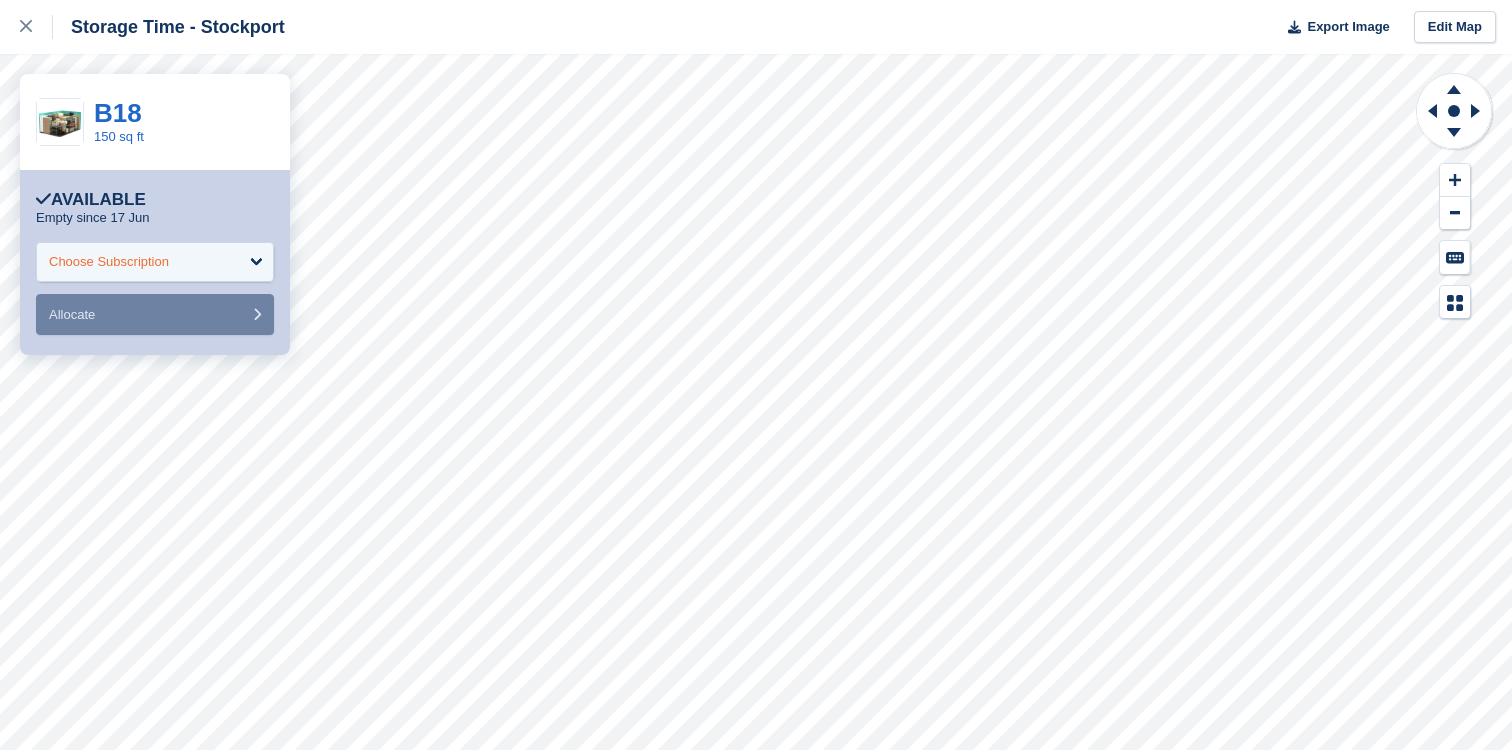 click on "Choose Subscription" at bounding box center [155, 262] 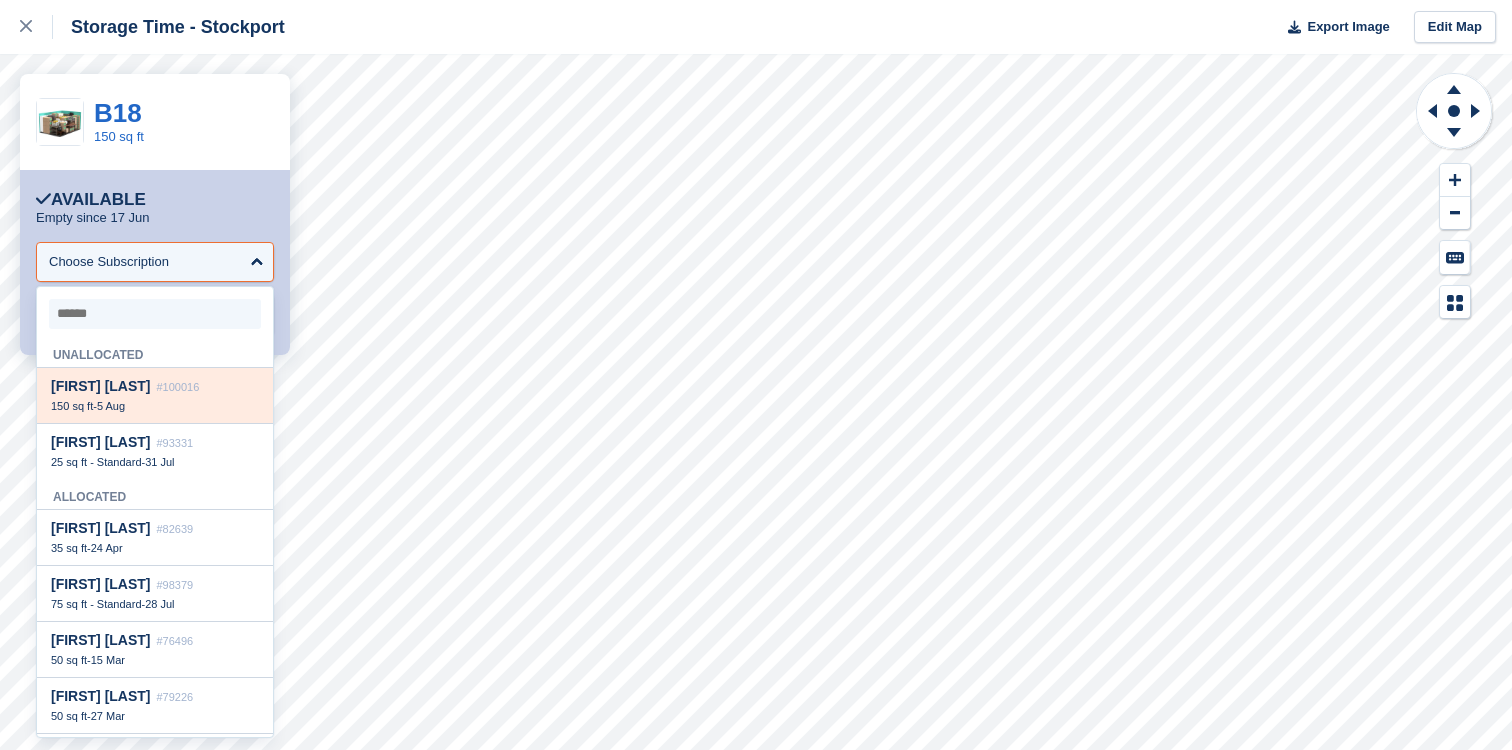 click on "Abbey Kelly
#100016
150 sq ft  -   5 Aug" at bounding box center (155, 396) 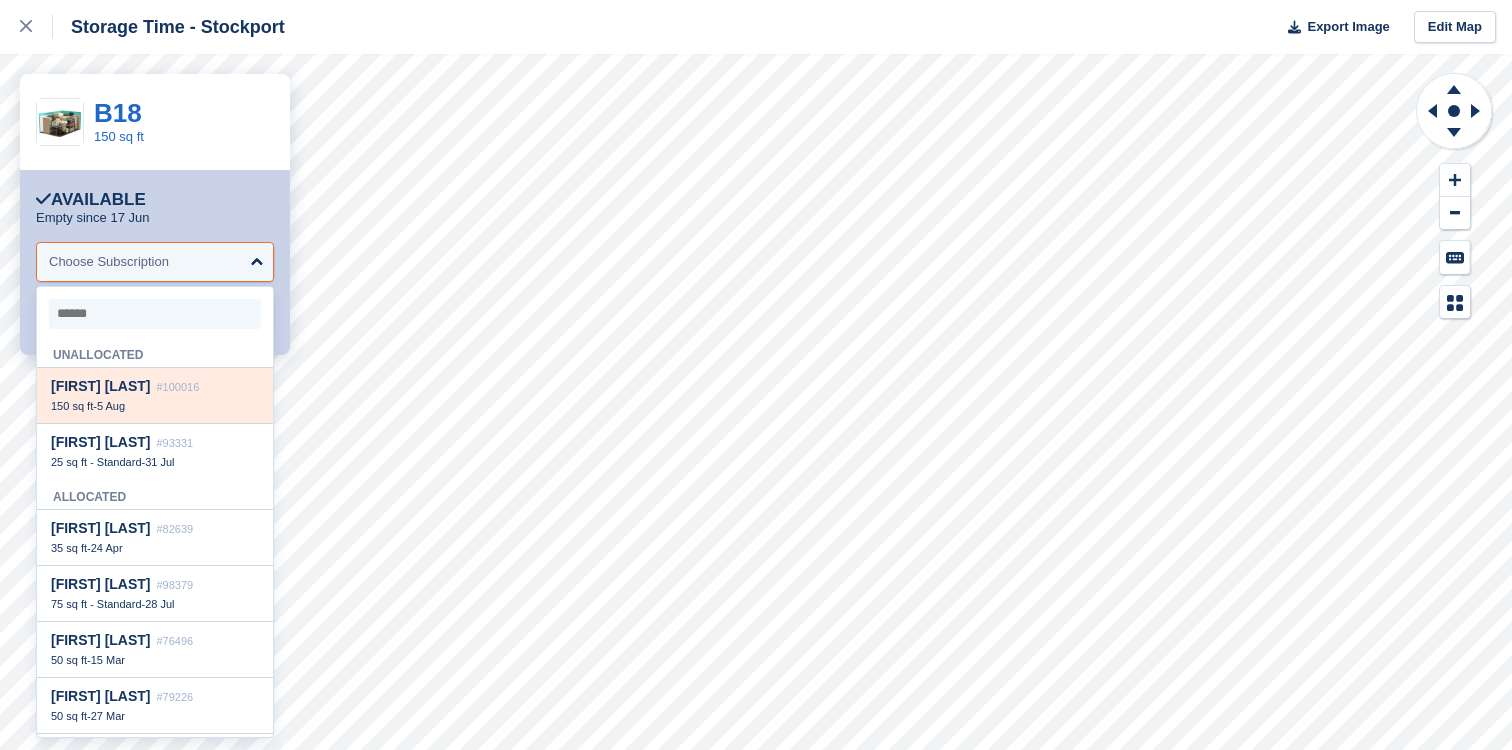 select on "******" 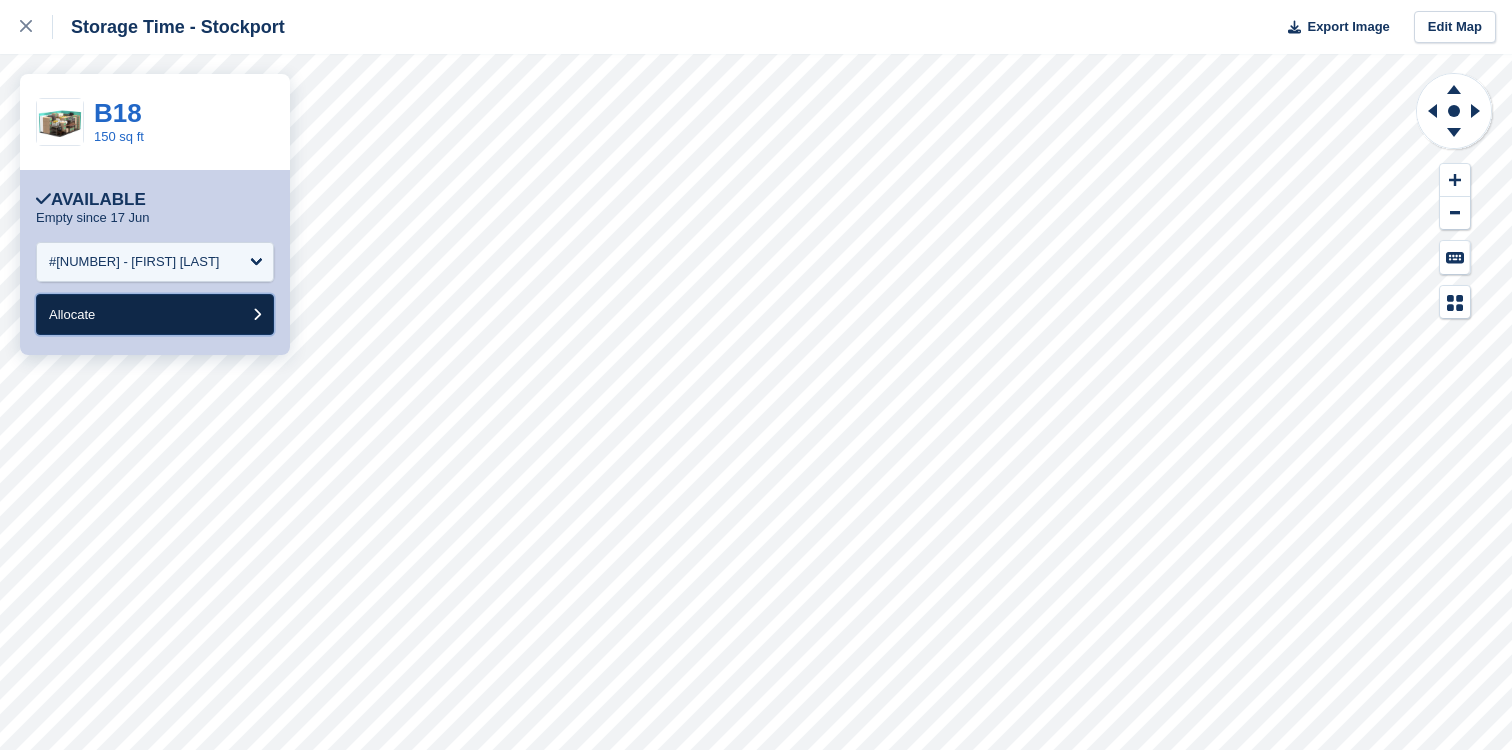 click on "Allocate" at bounding box center (155, 314) 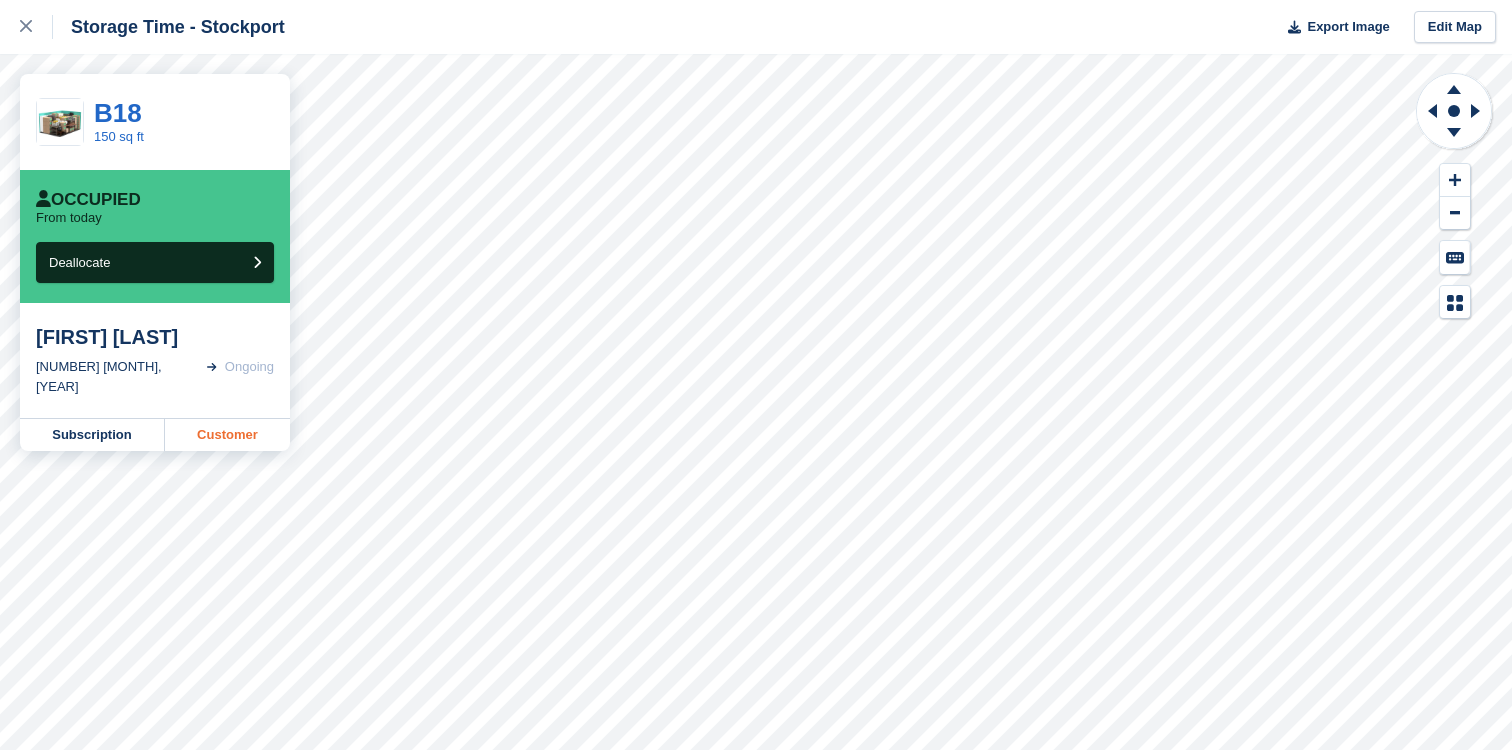 click on "Customer" at bounding box center [227, 435] 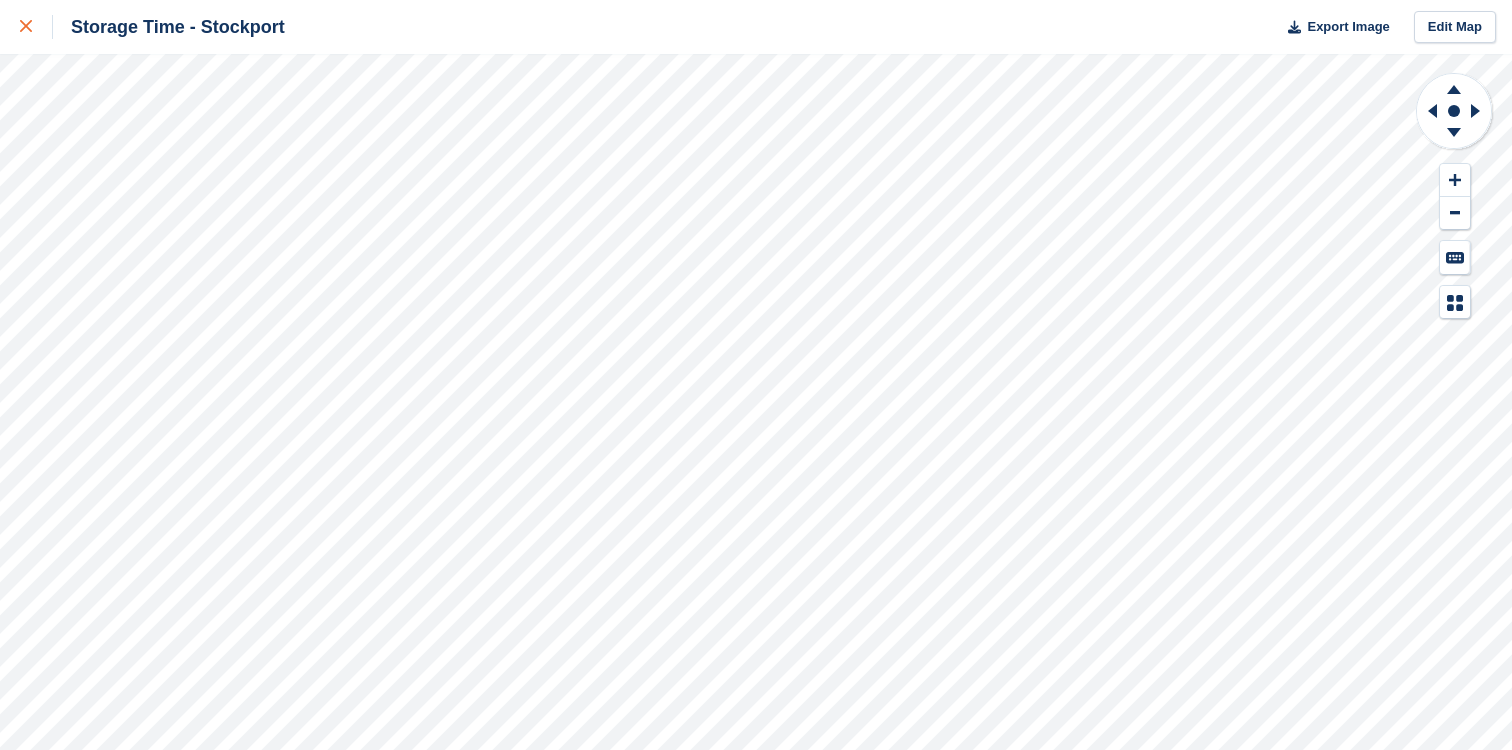 click 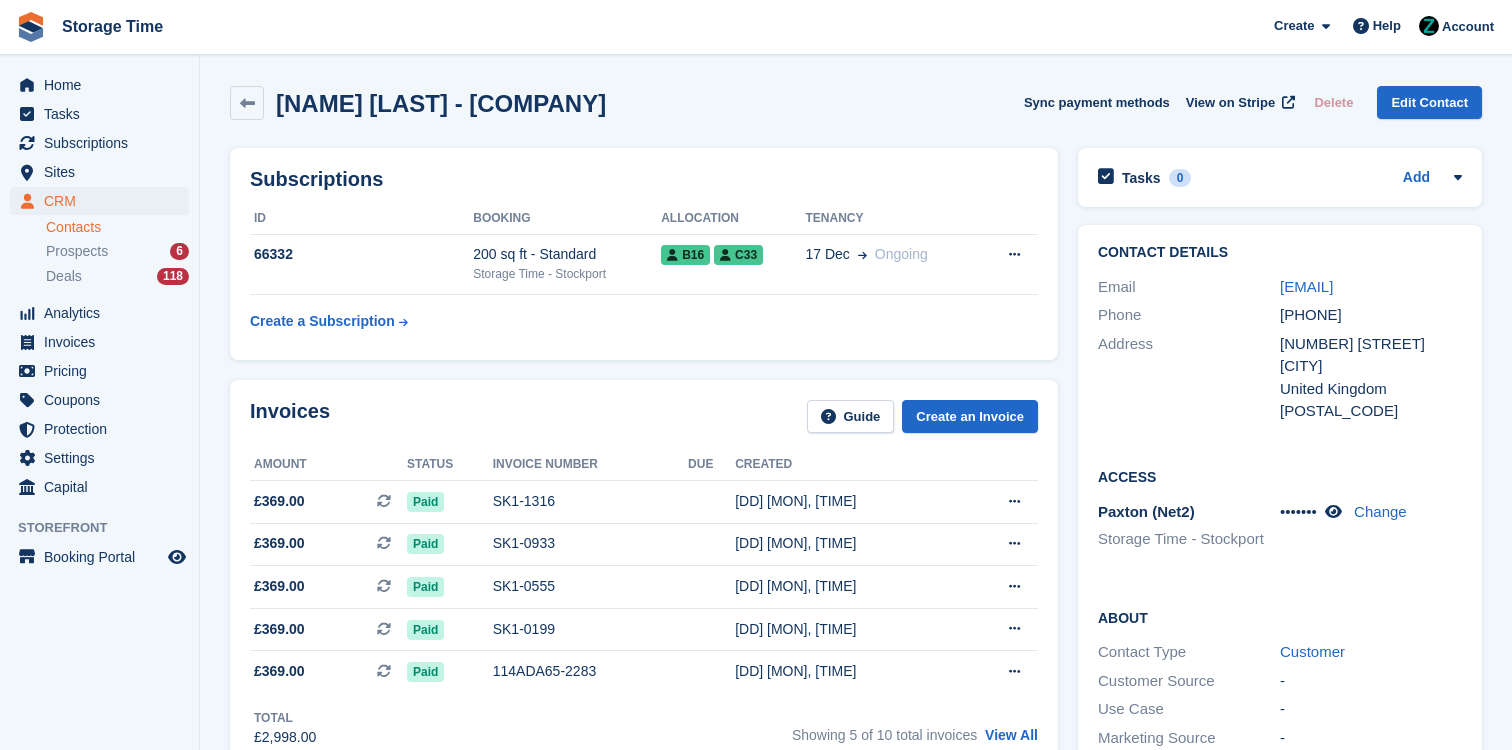 scroll, scrollTop: 0, scrollLeft: 0, axis: both 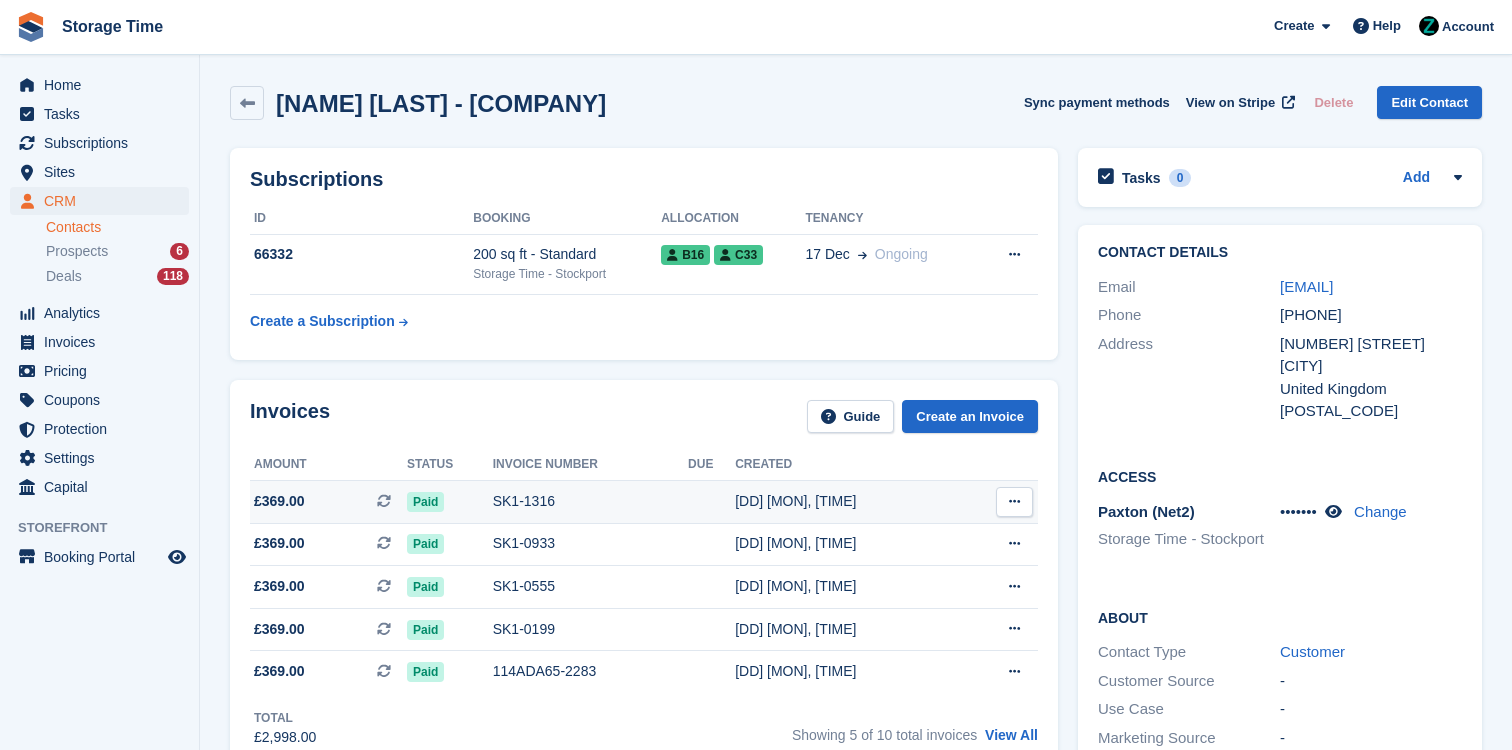 click on "SK1-1316" at bounding box center [590, 501] 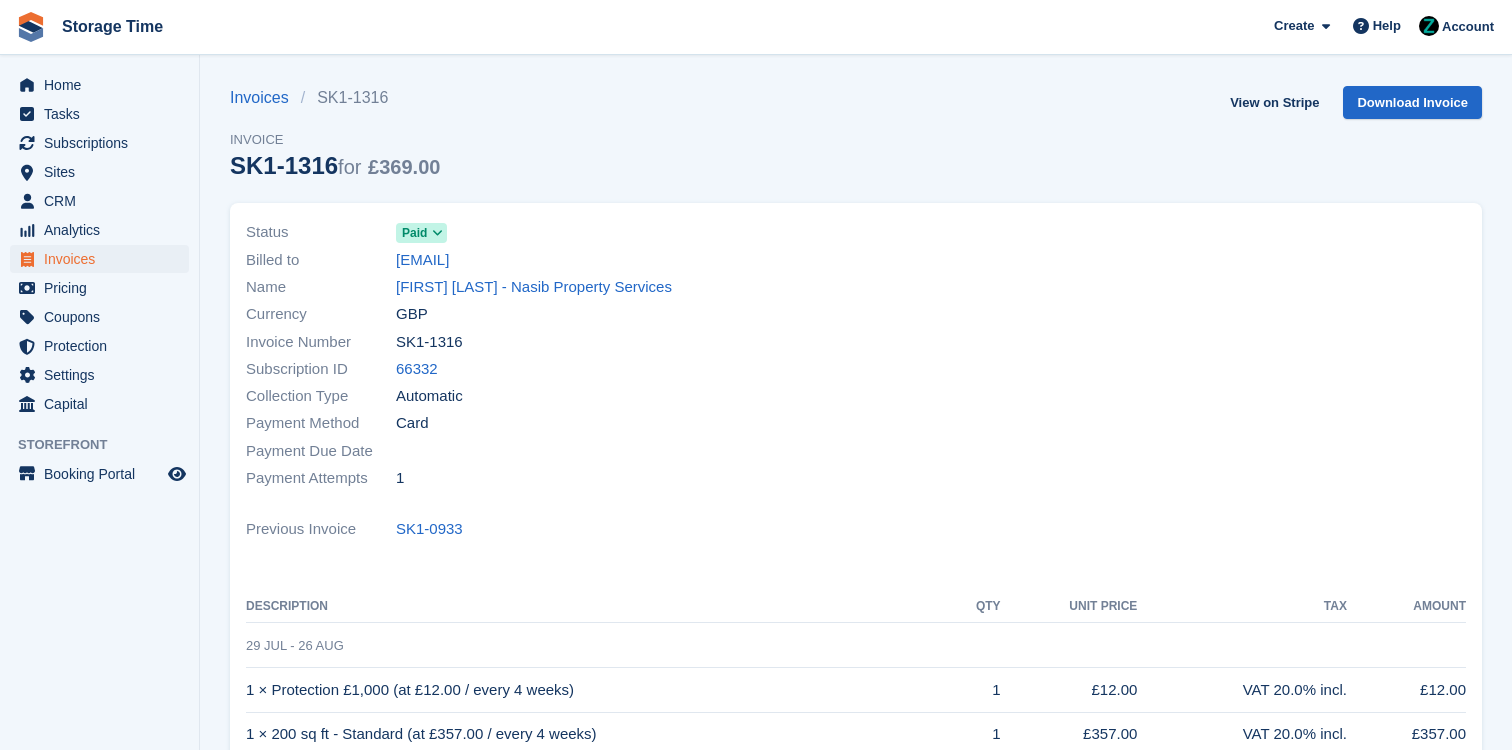 scroll, scrollTop: 0, scrollLeft: 0, axis: both 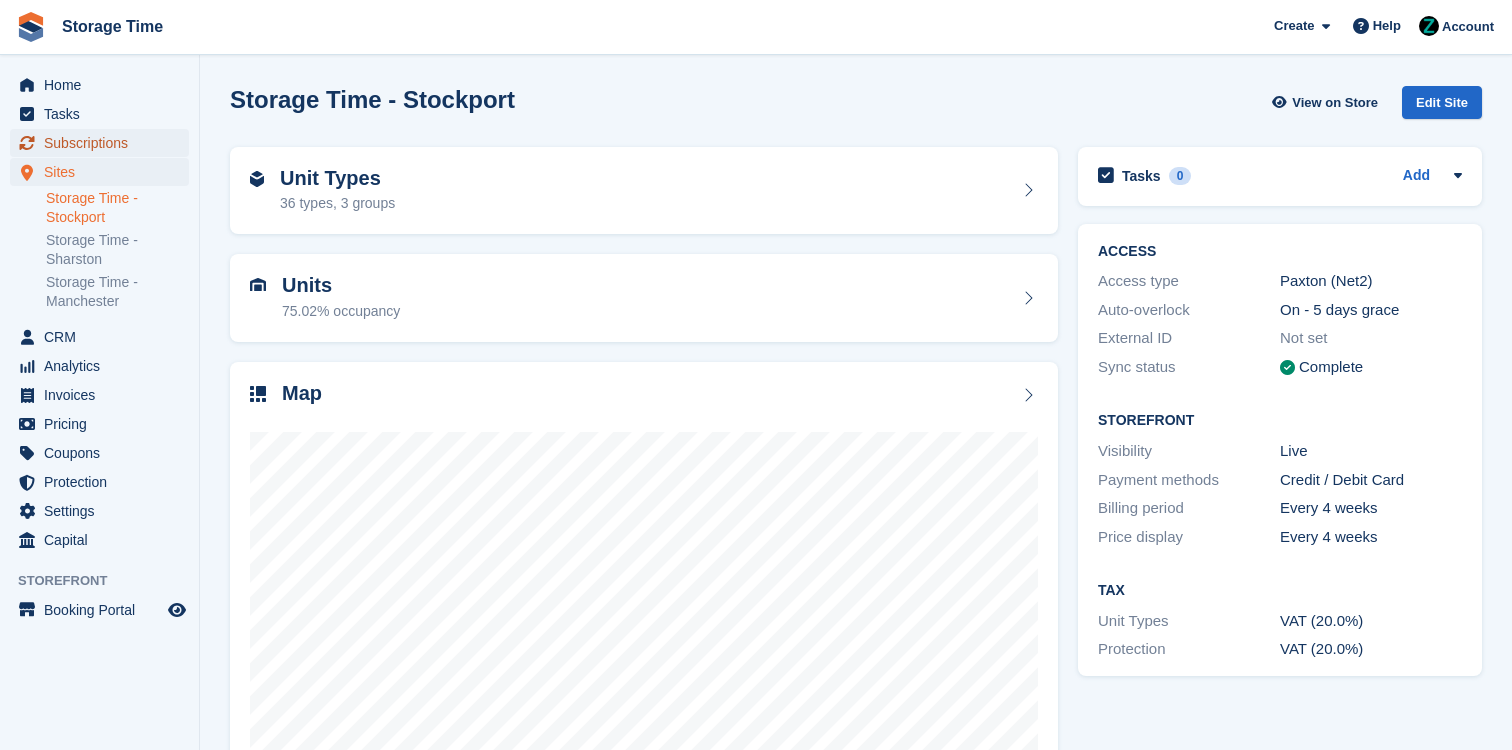 click on "Subscriptions" at bounding box center (104, 143) 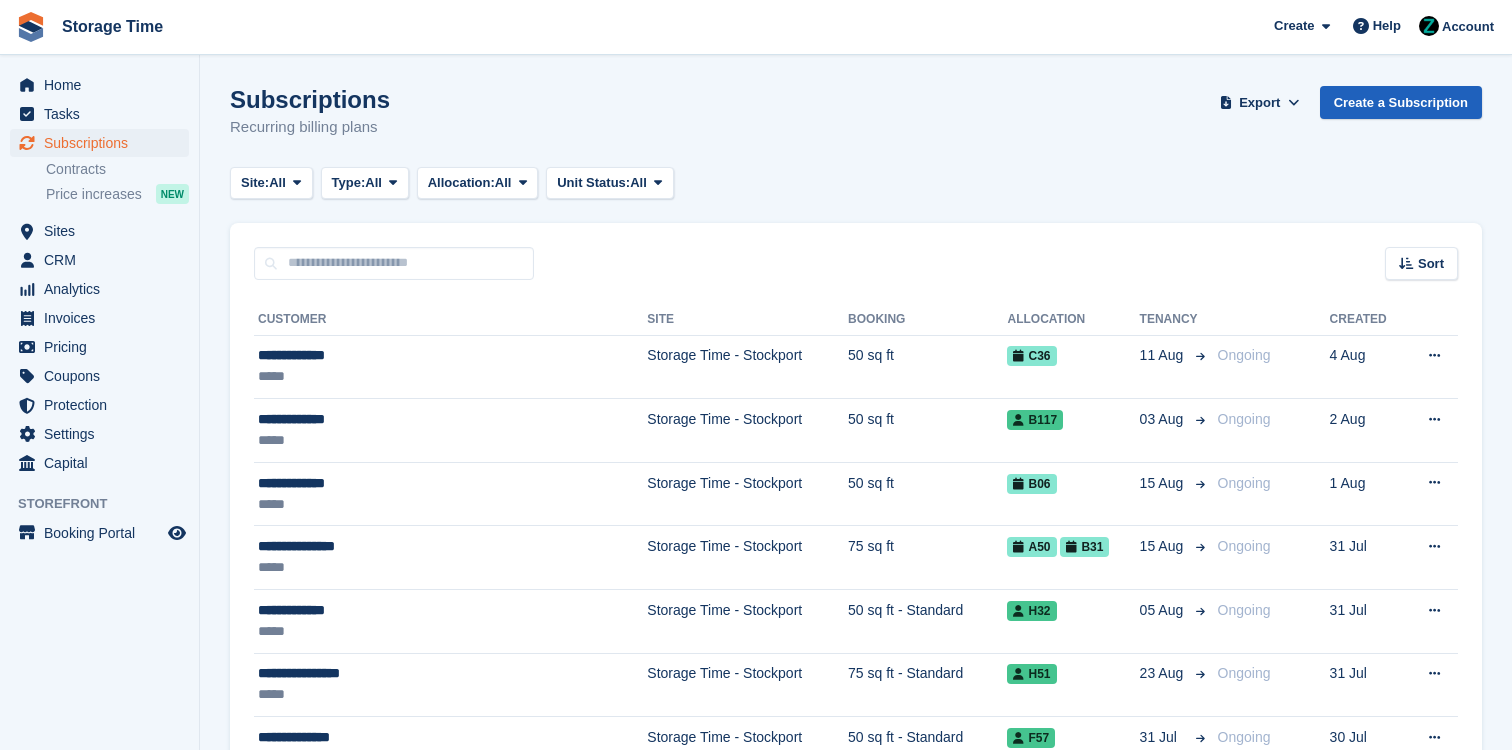scroll, scrollTop: 0, scrollLeft: 0, axis: both 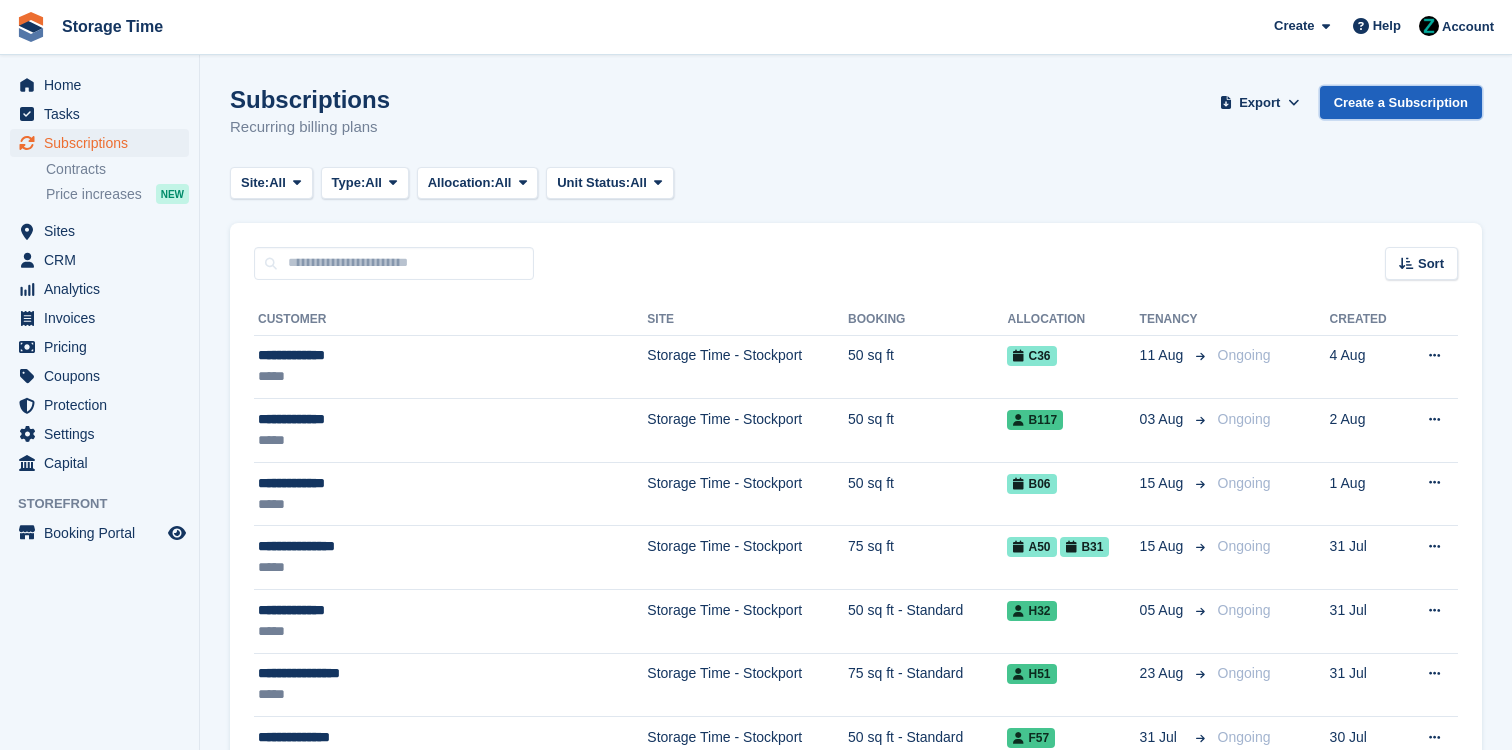 click on "Create a Subscription" at bounding box center (1401, 102) 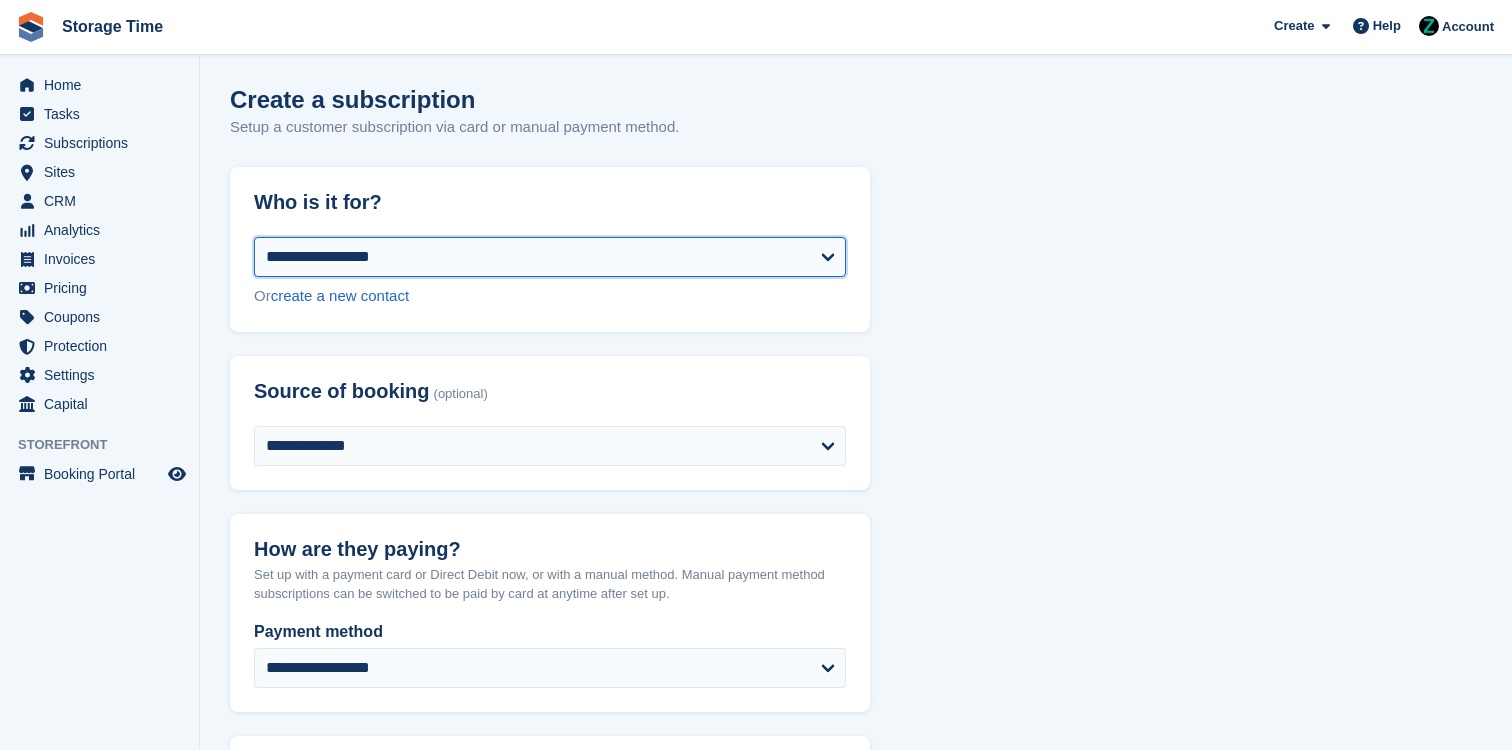 click on "**********" at bounding box center (550, 257) 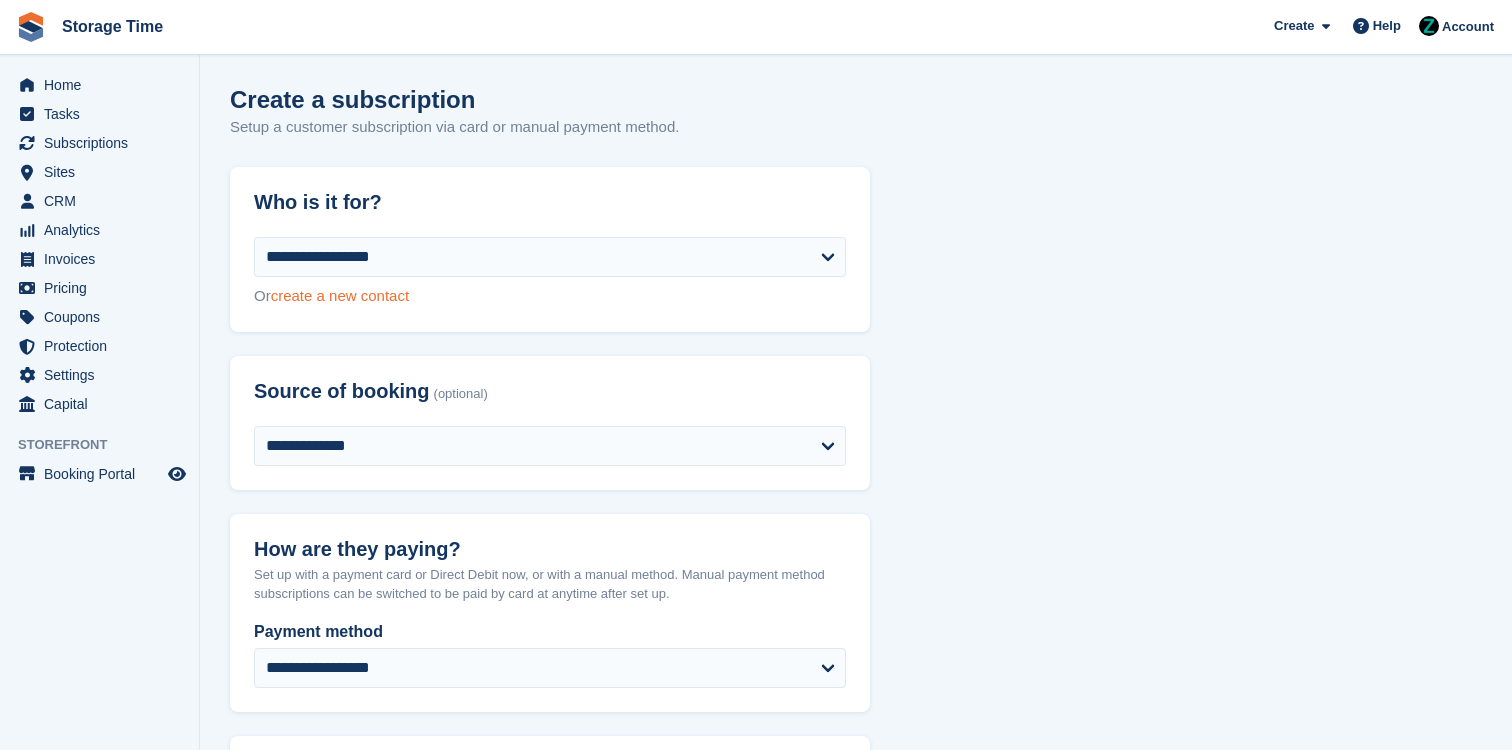click on "create a new contact" at bounding box center (340, 295) 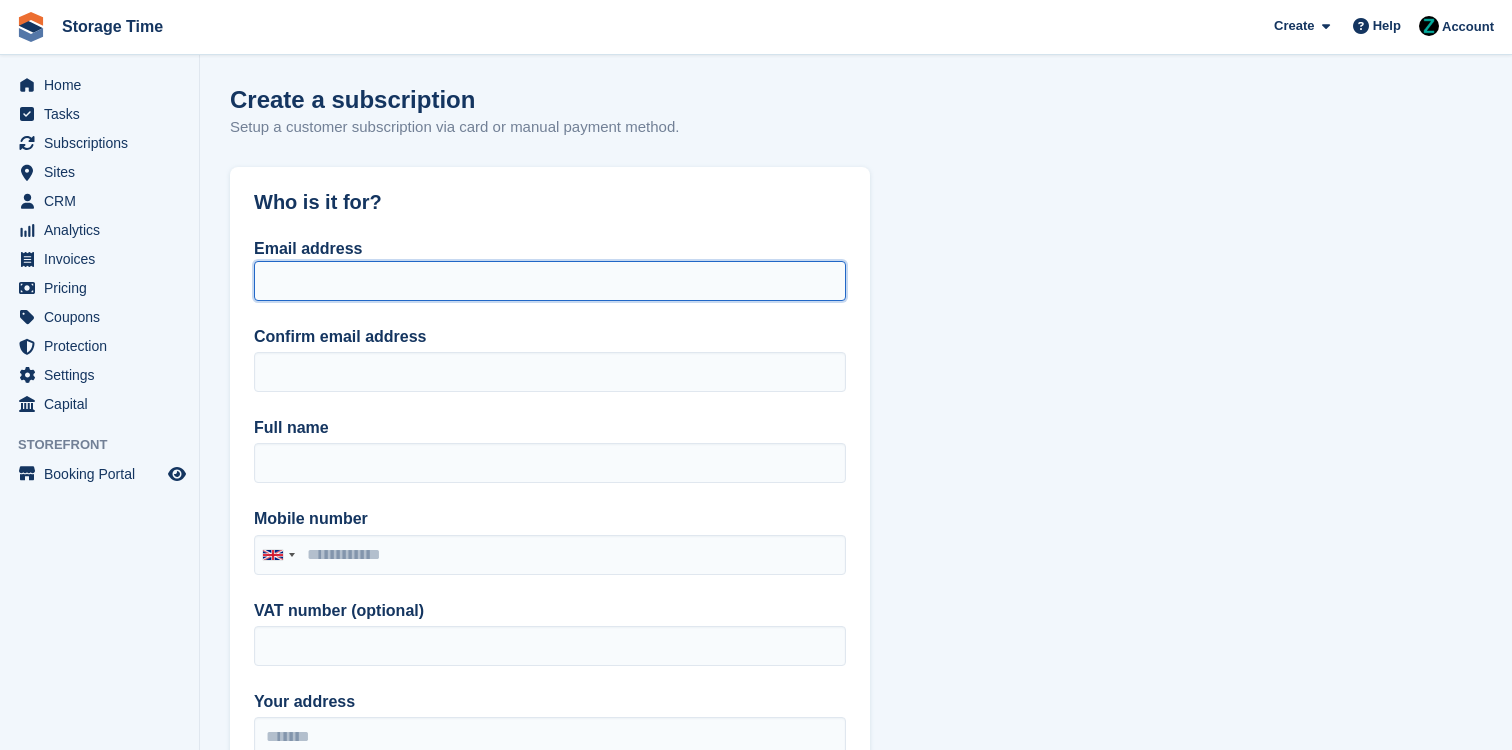 click on "Email address" at bounding box center [550, 281] 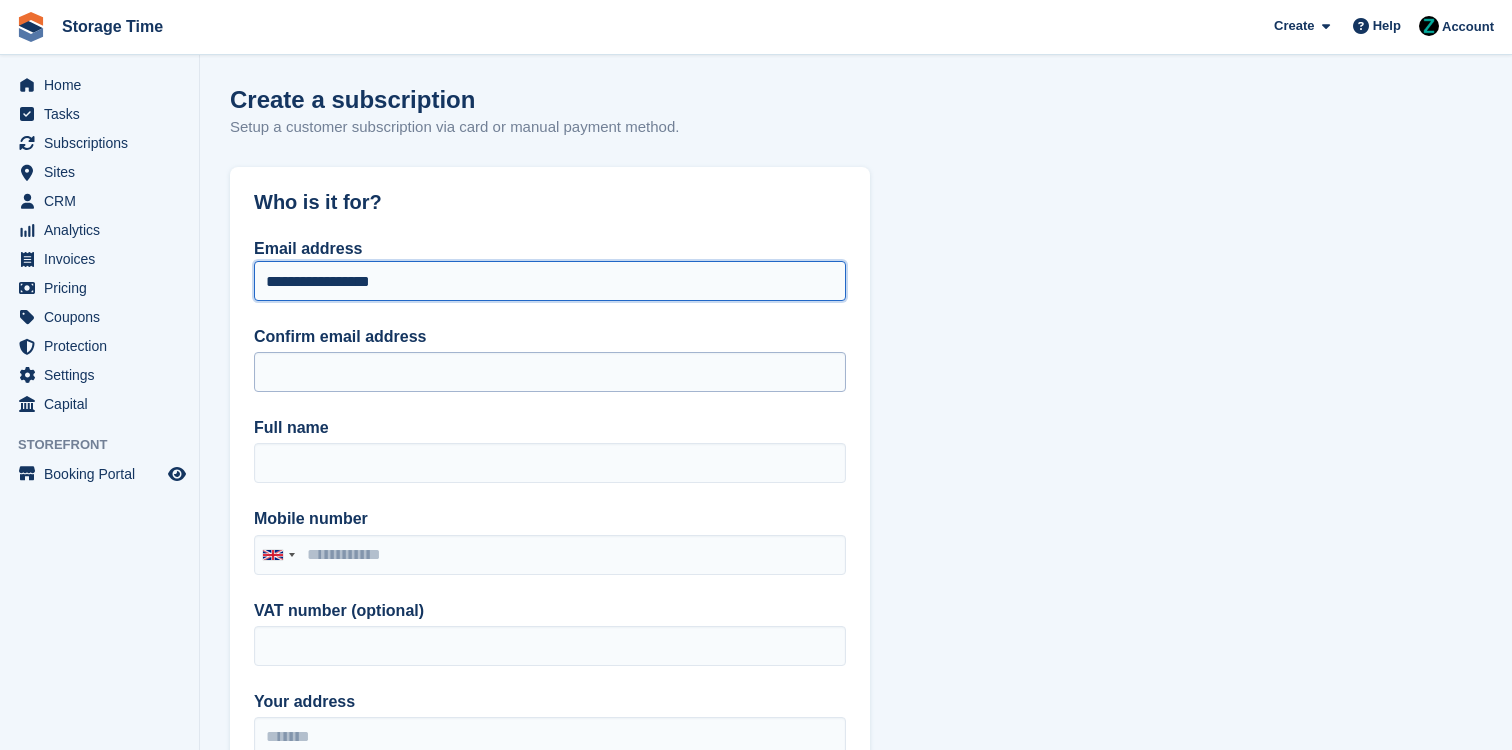 type on "**********" 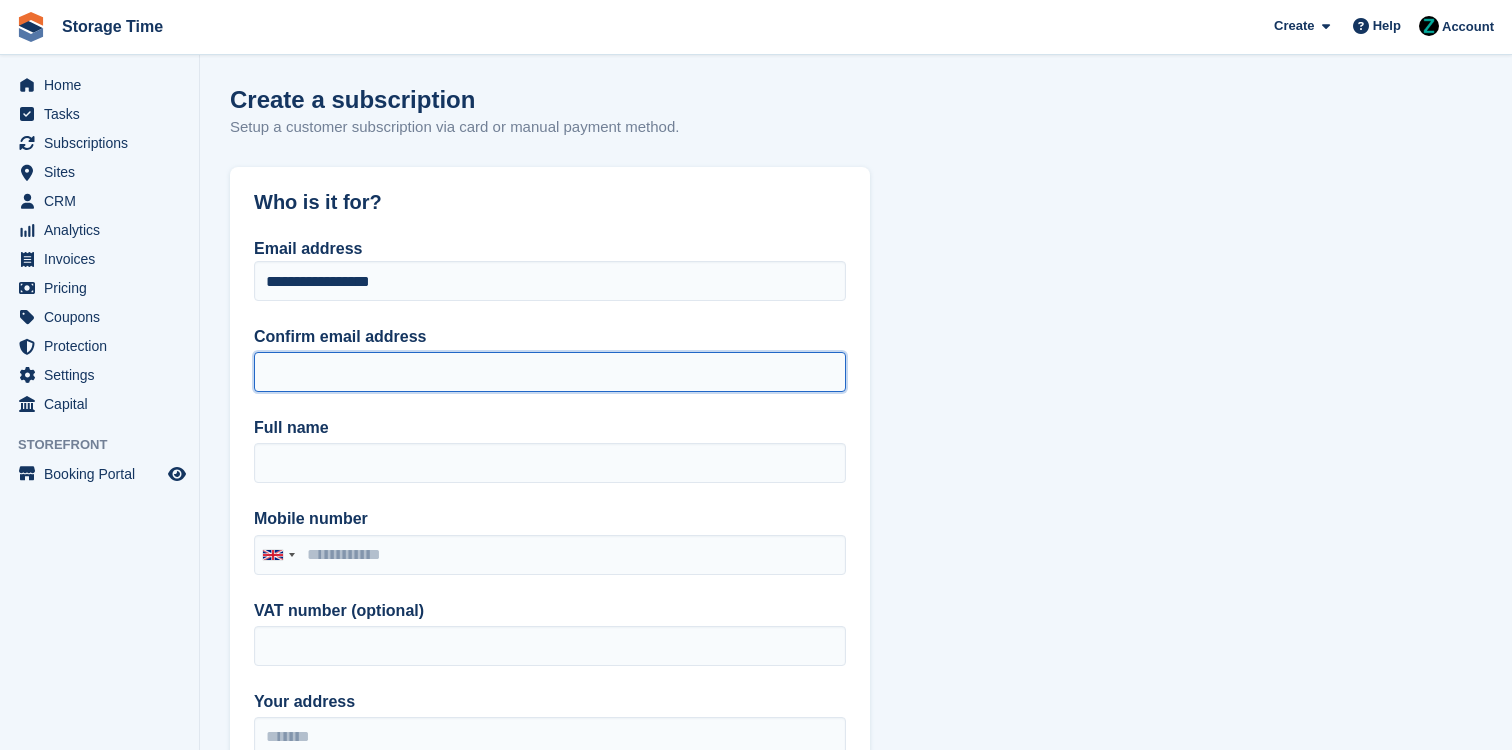 click on "Confirm email address" at bounding box center (550, 372) 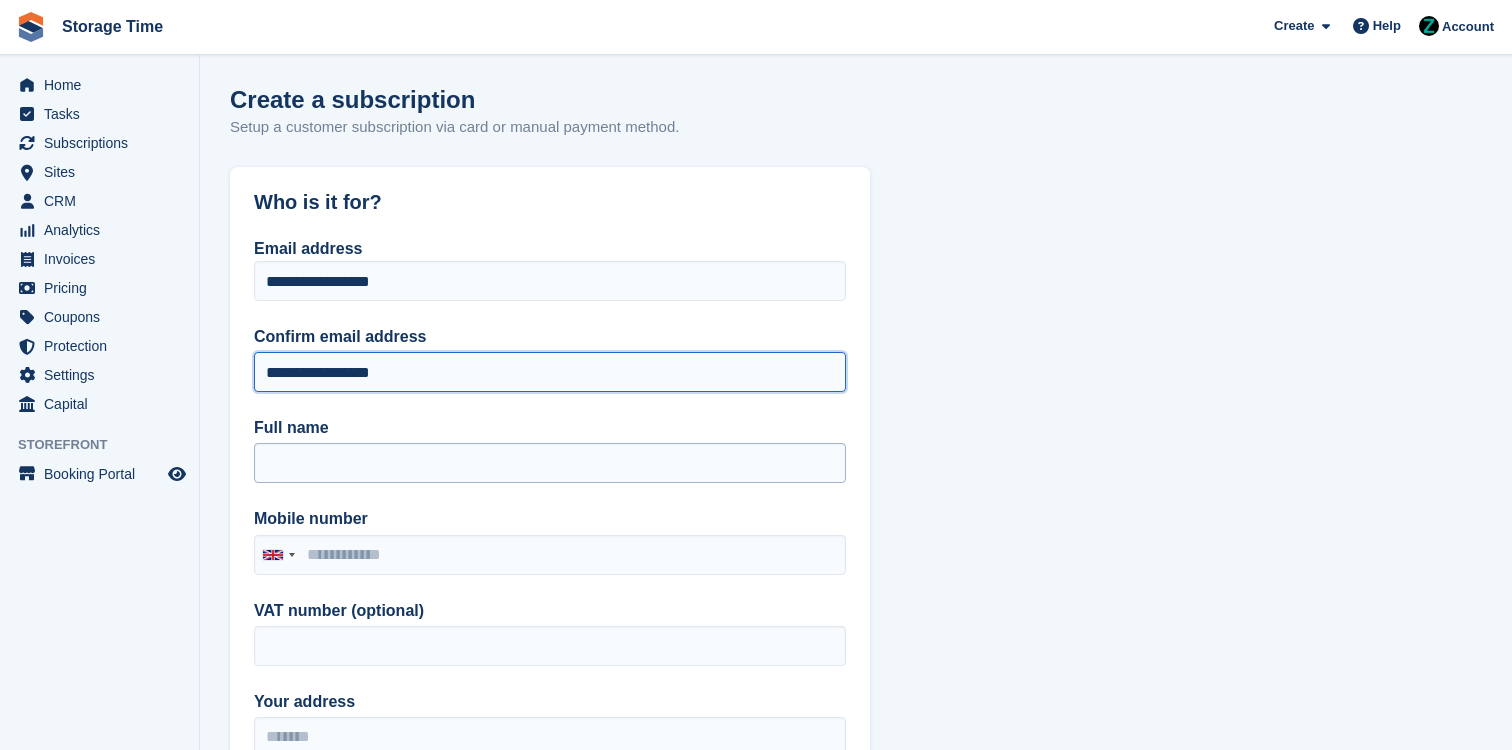 type on "**********" 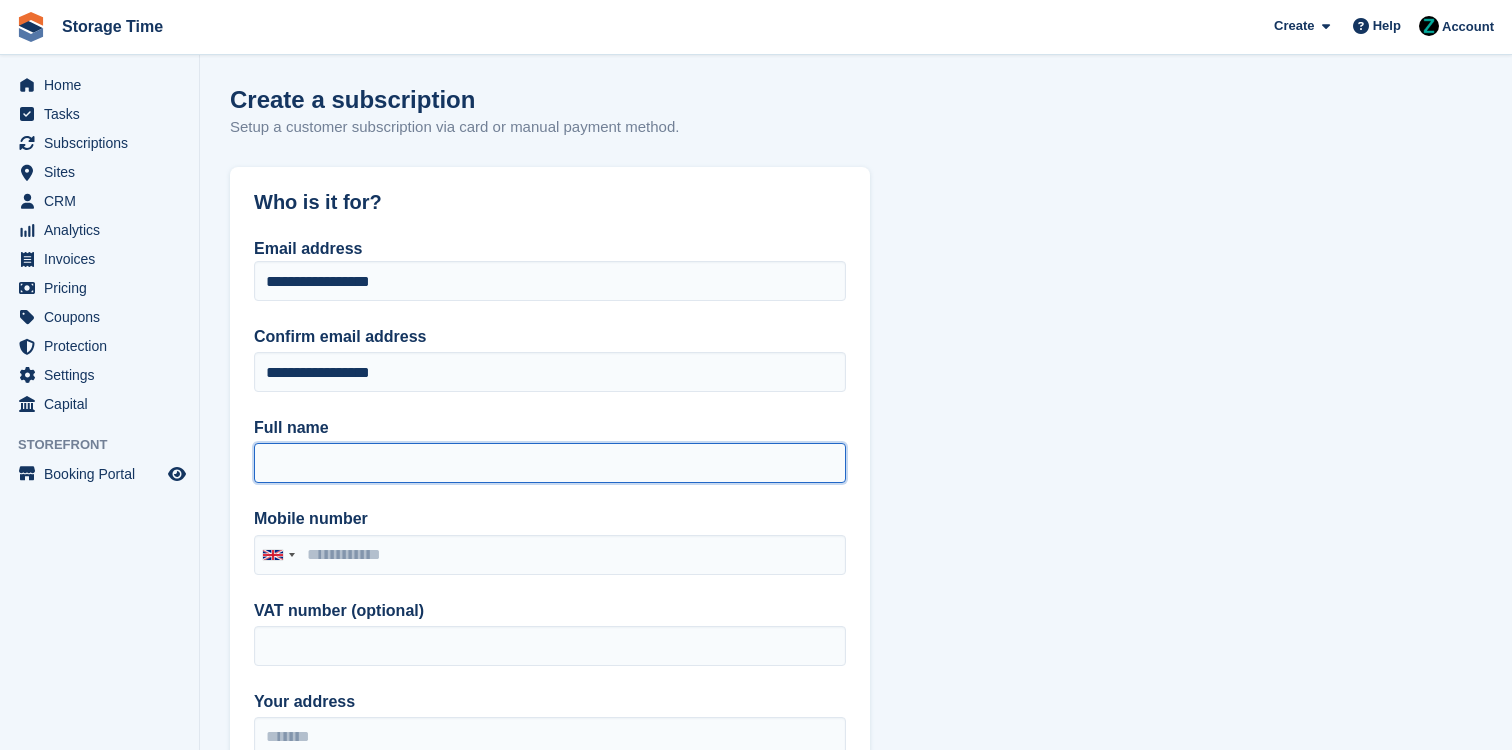 click on "Full name" at bounding box center [550, 463] 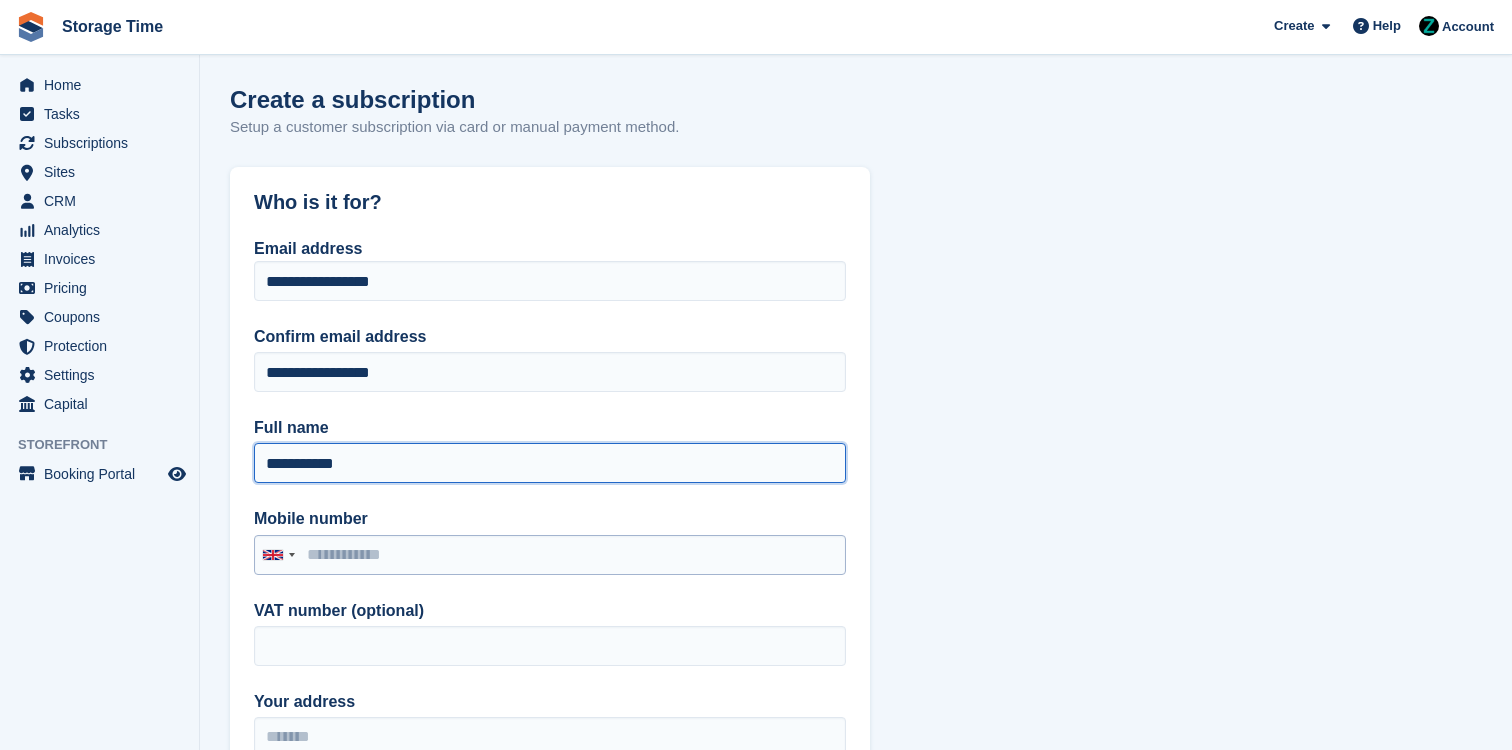 type on "**********" 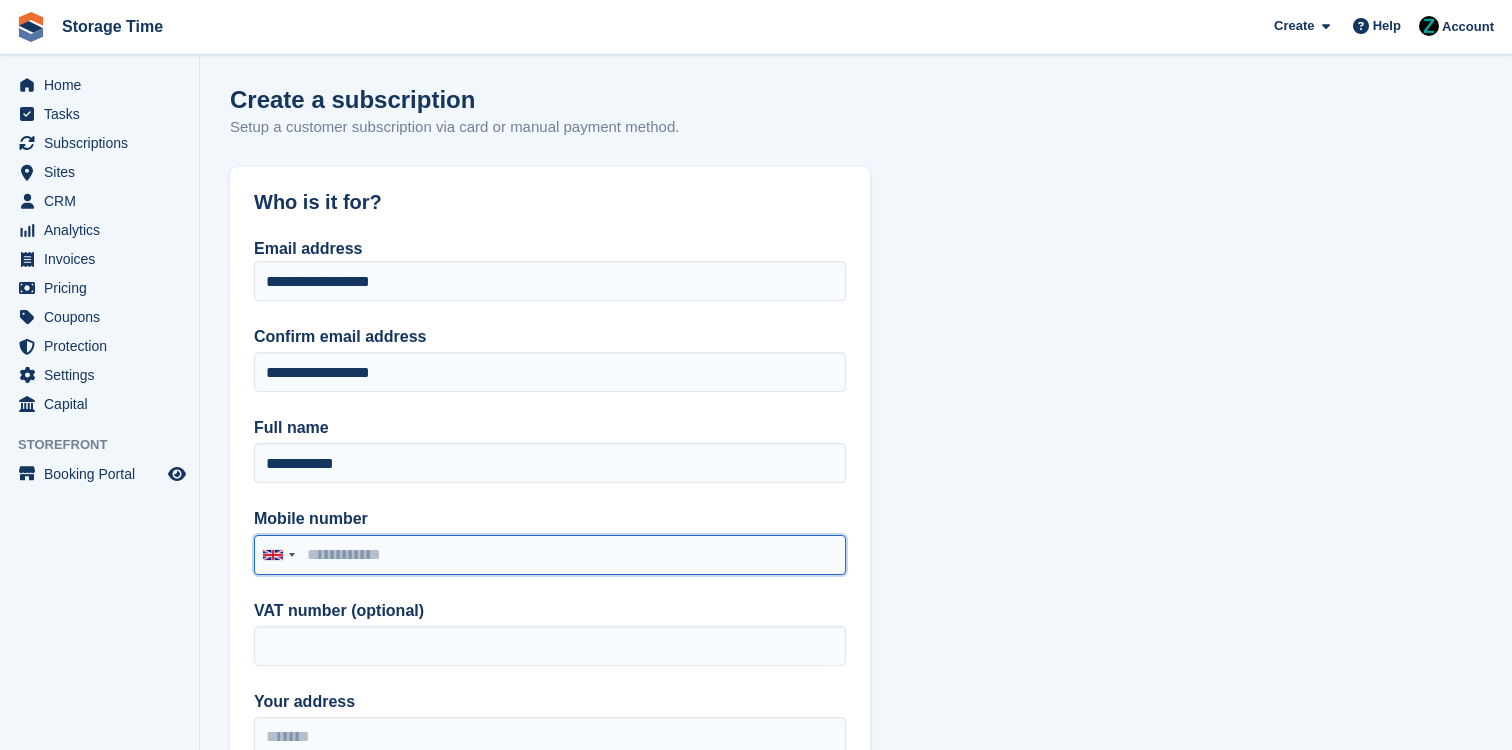 click on "Mobile number" at bounding box center [550, 555] 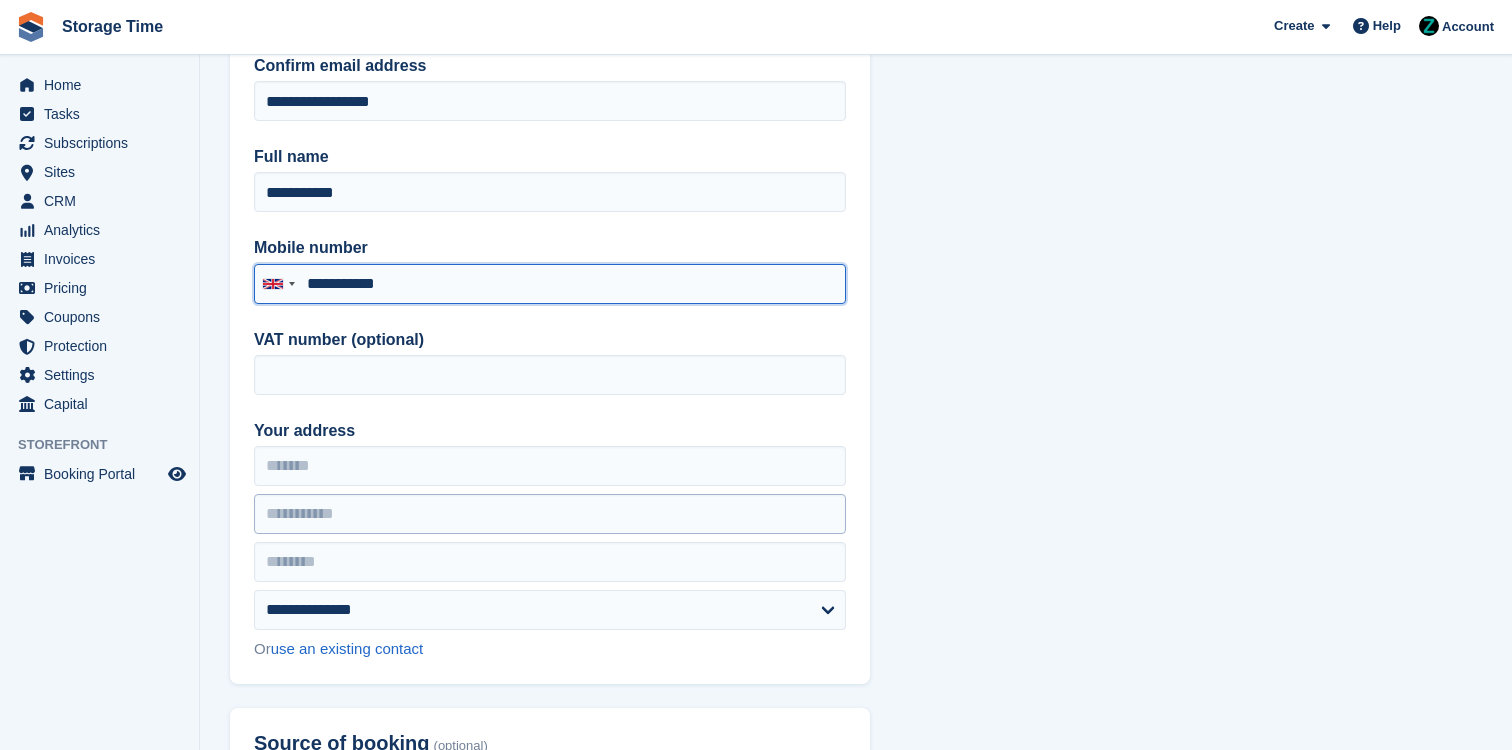 scroll, scrollTop: 274, scrollLeft: 0, axis: vertical 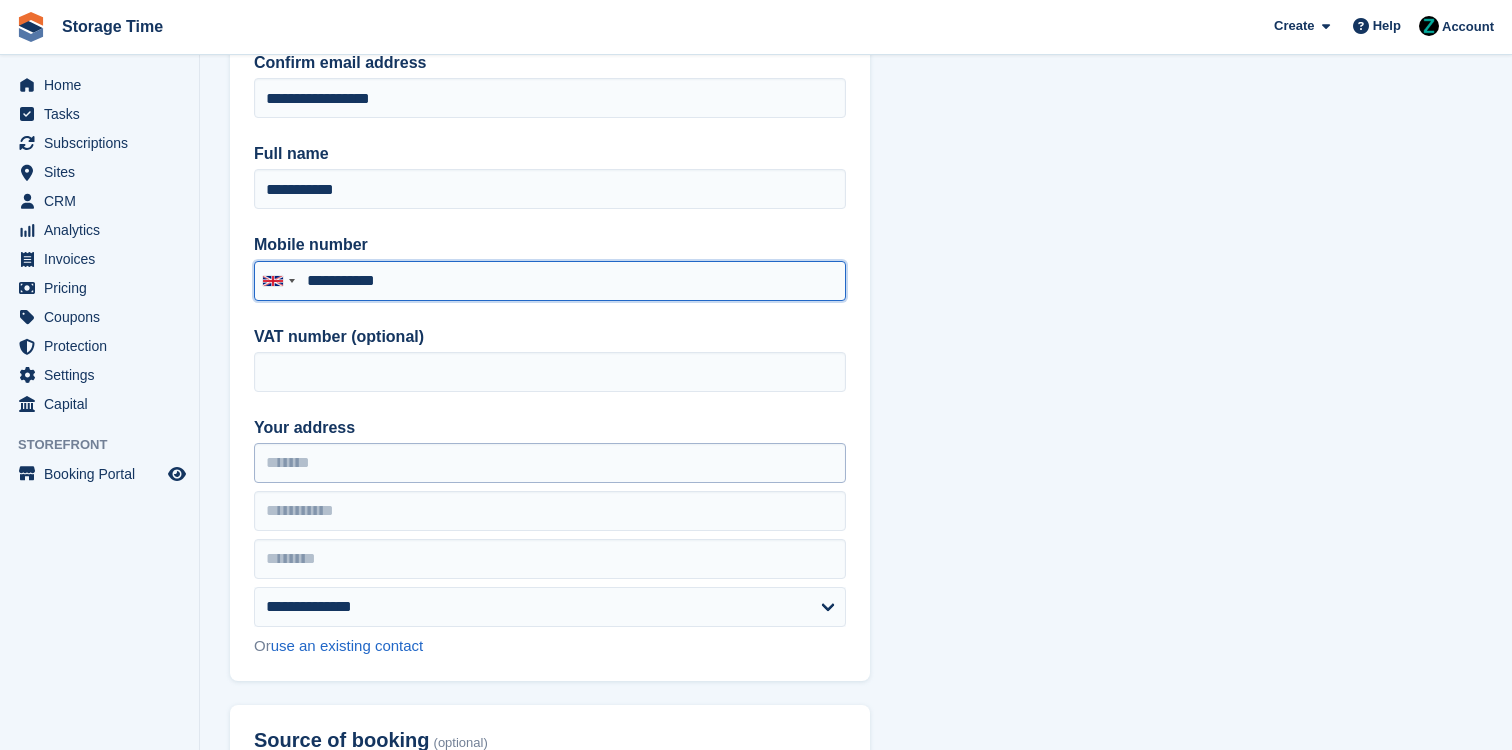 type on "**********" 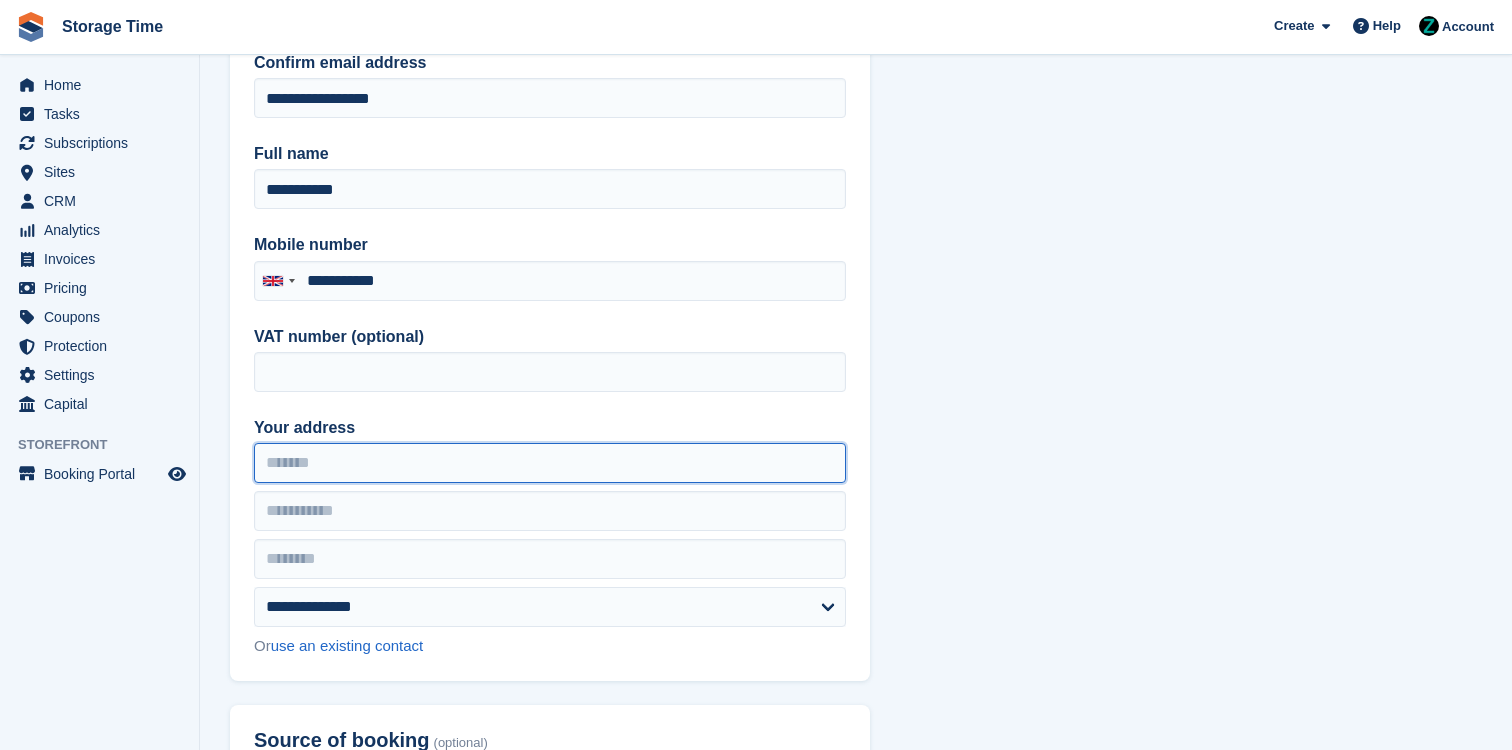 click on "Your address" at bounding box center (550, 463) 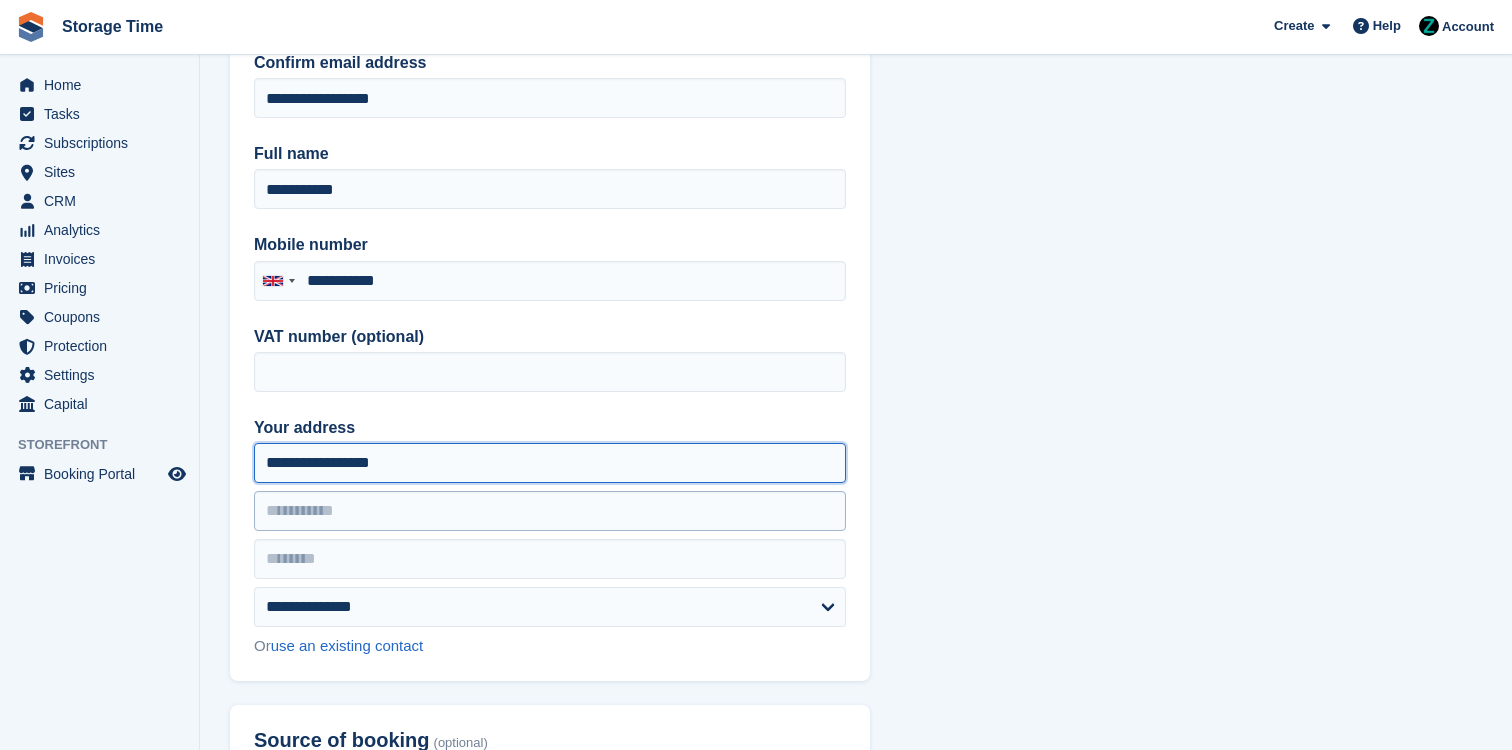 type on "**********" 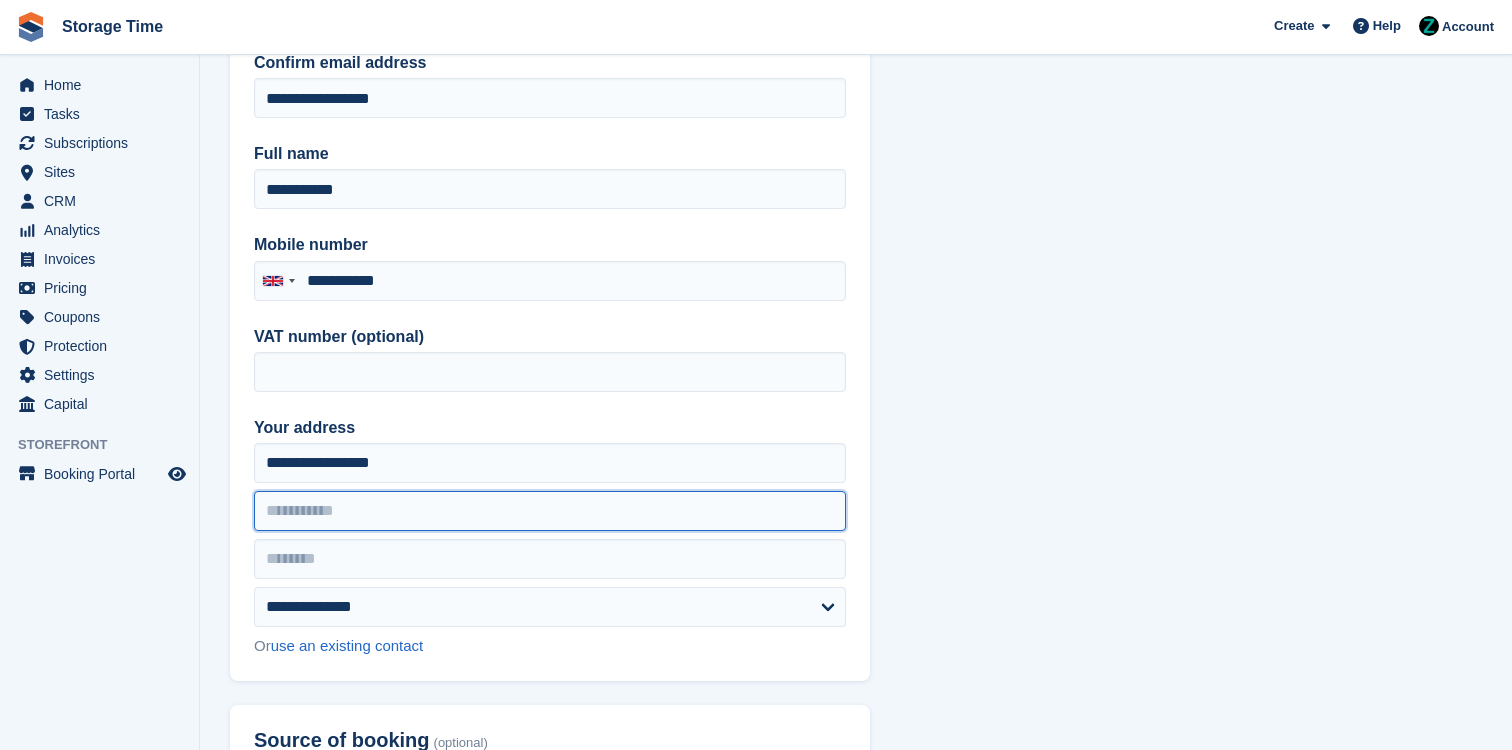 click at bounding box center [550, 511] 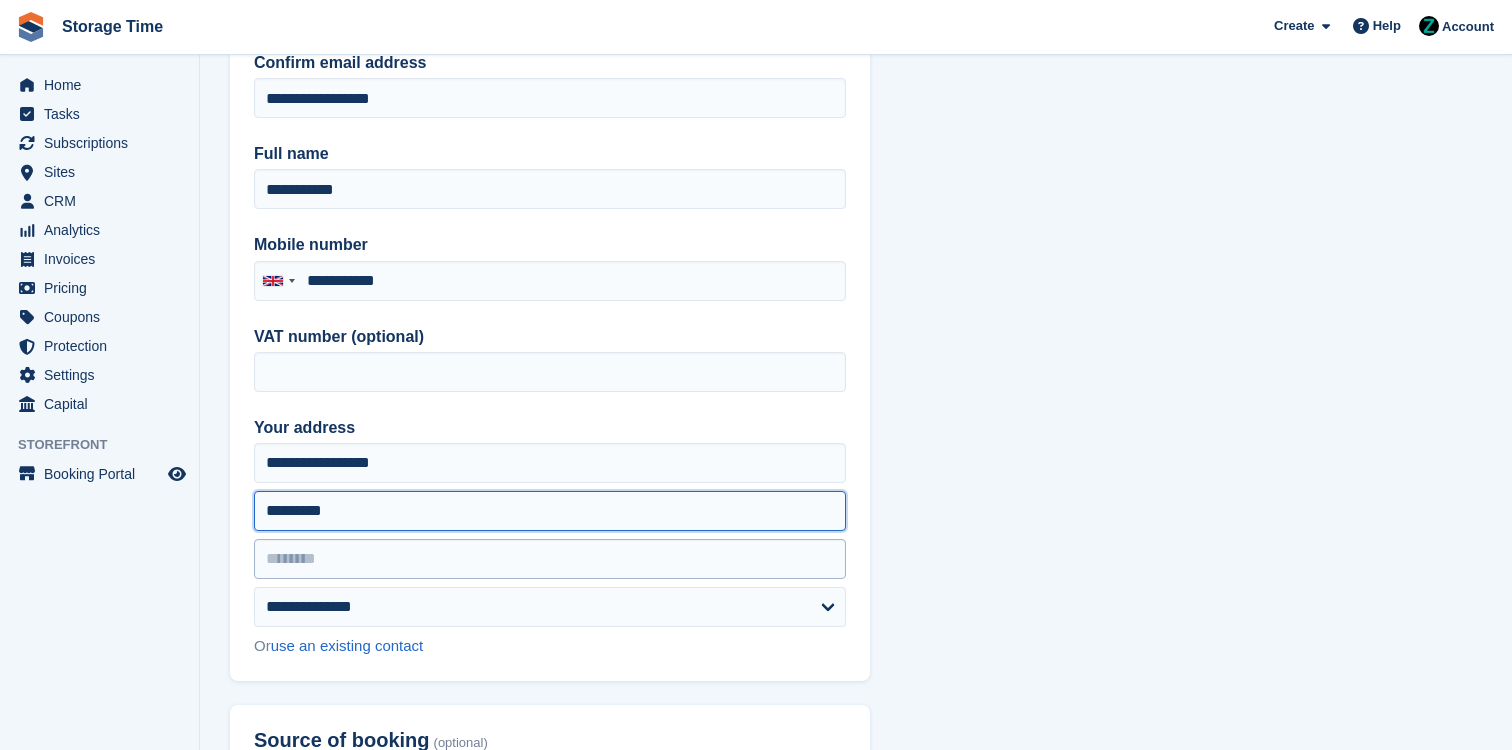 type on "*********" 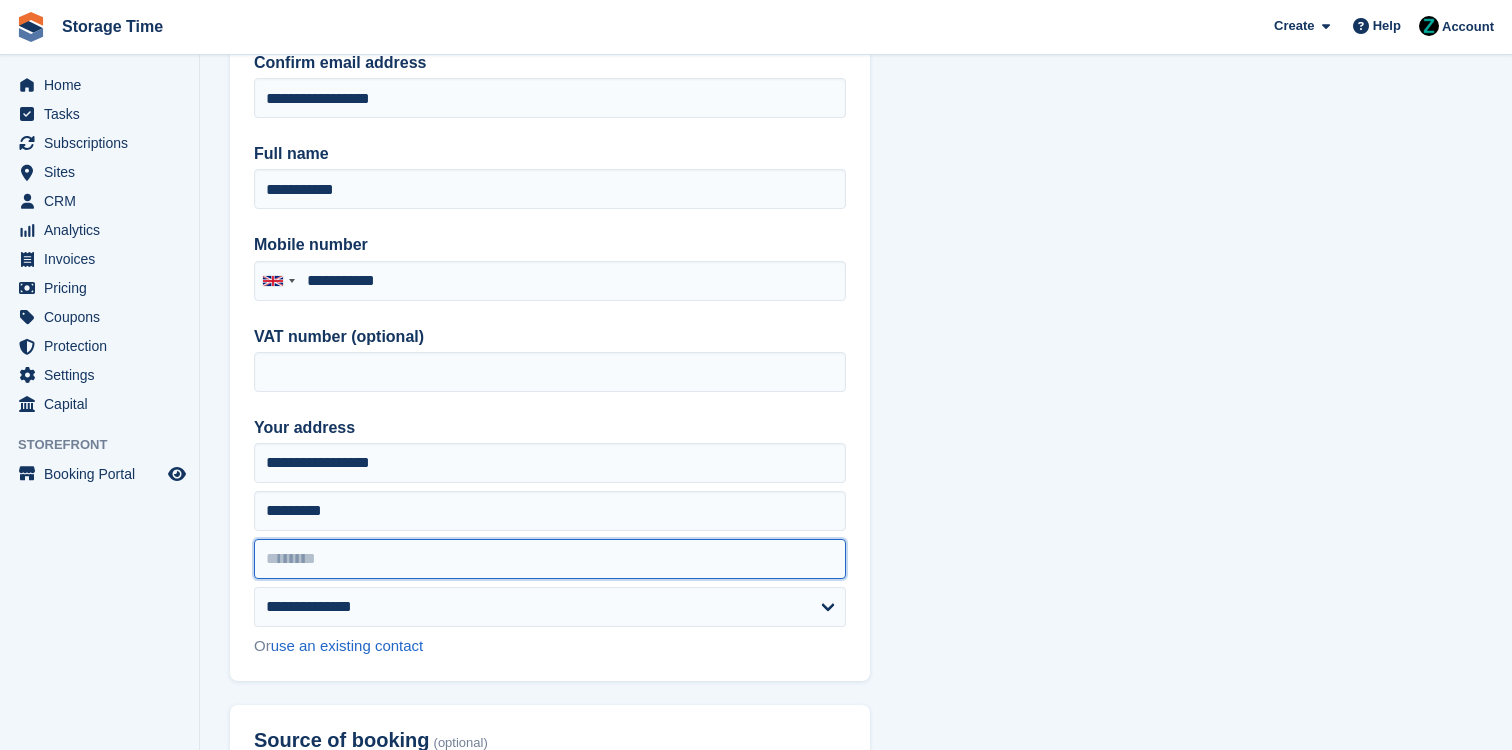 click at bounding box center [550, 559] 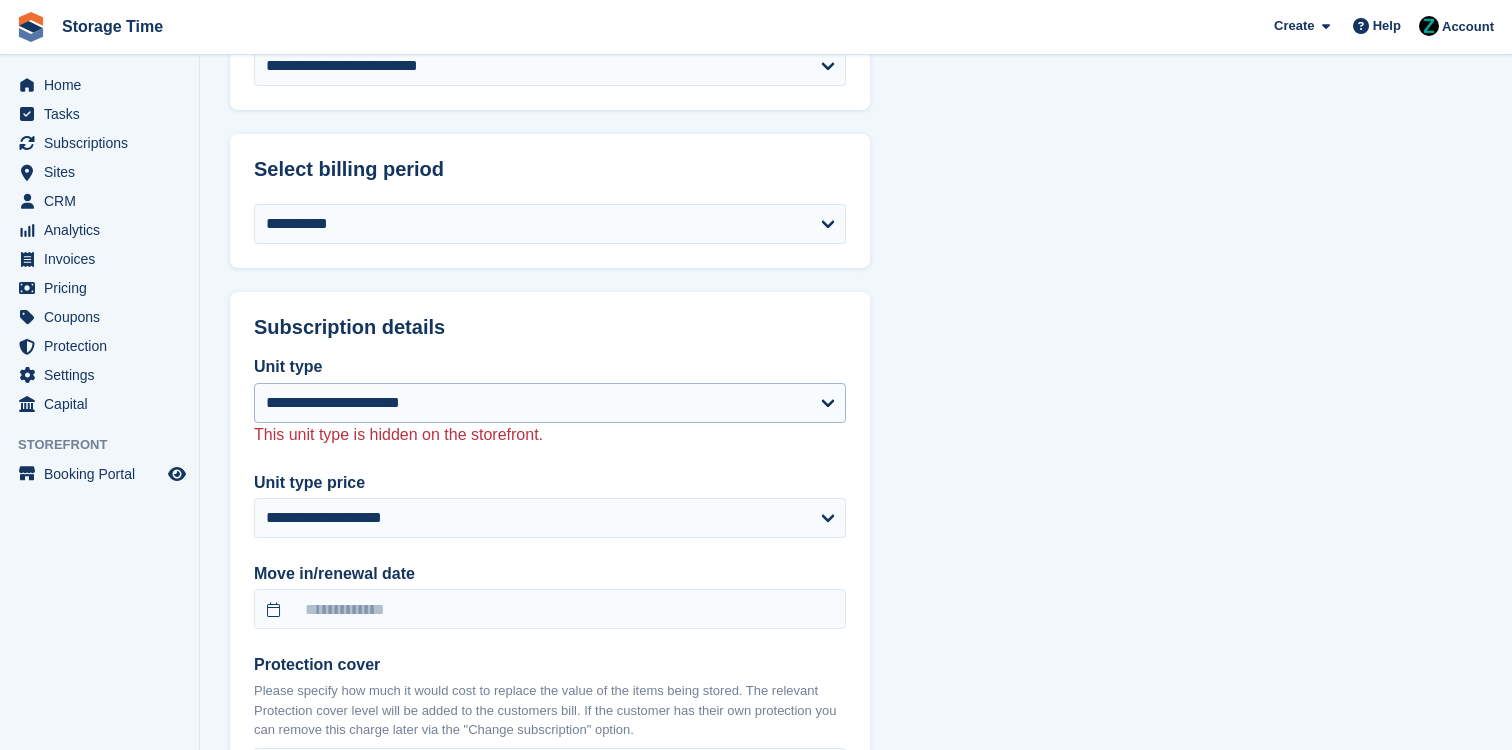 scroll, scrollTop: 1412, scrollLeft: 0, axis: vertical 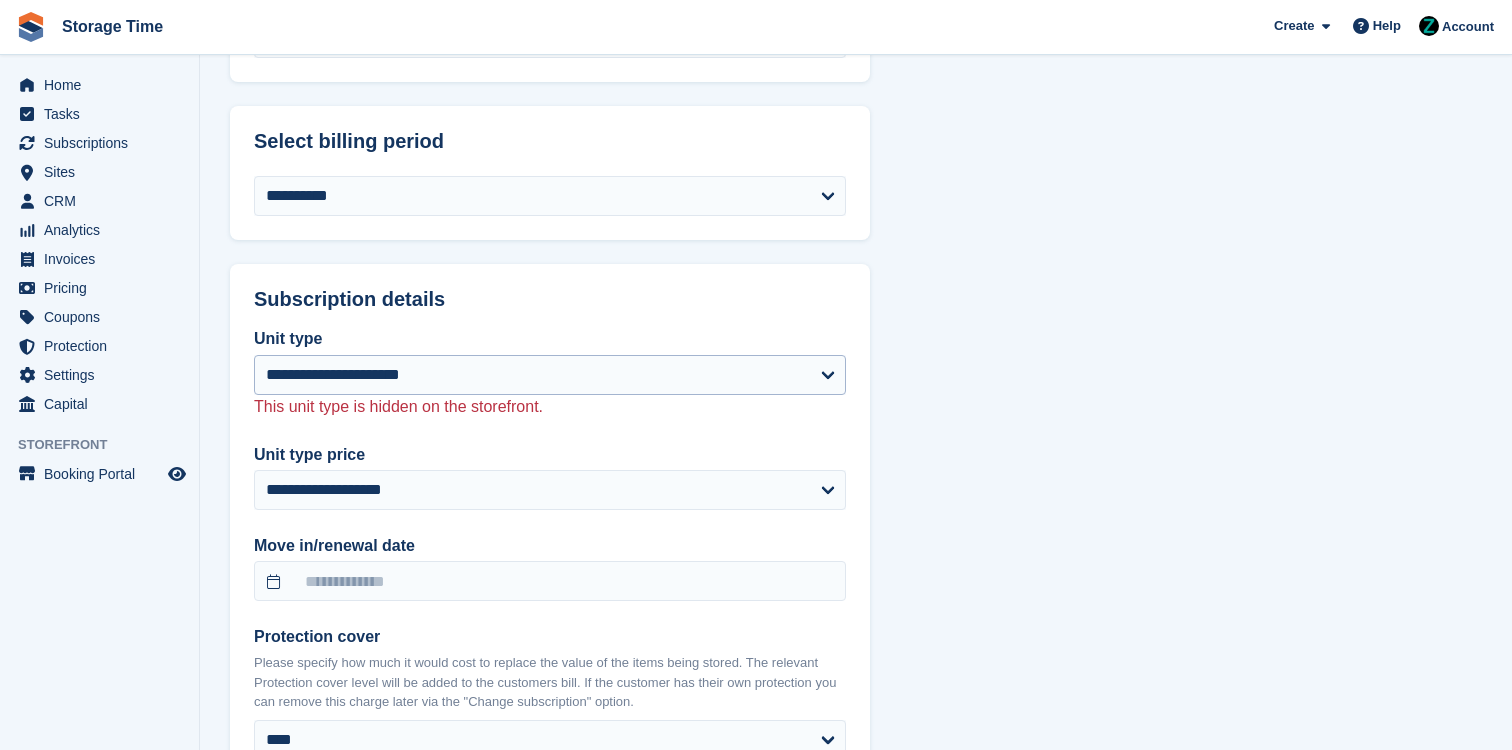 type on "*******" 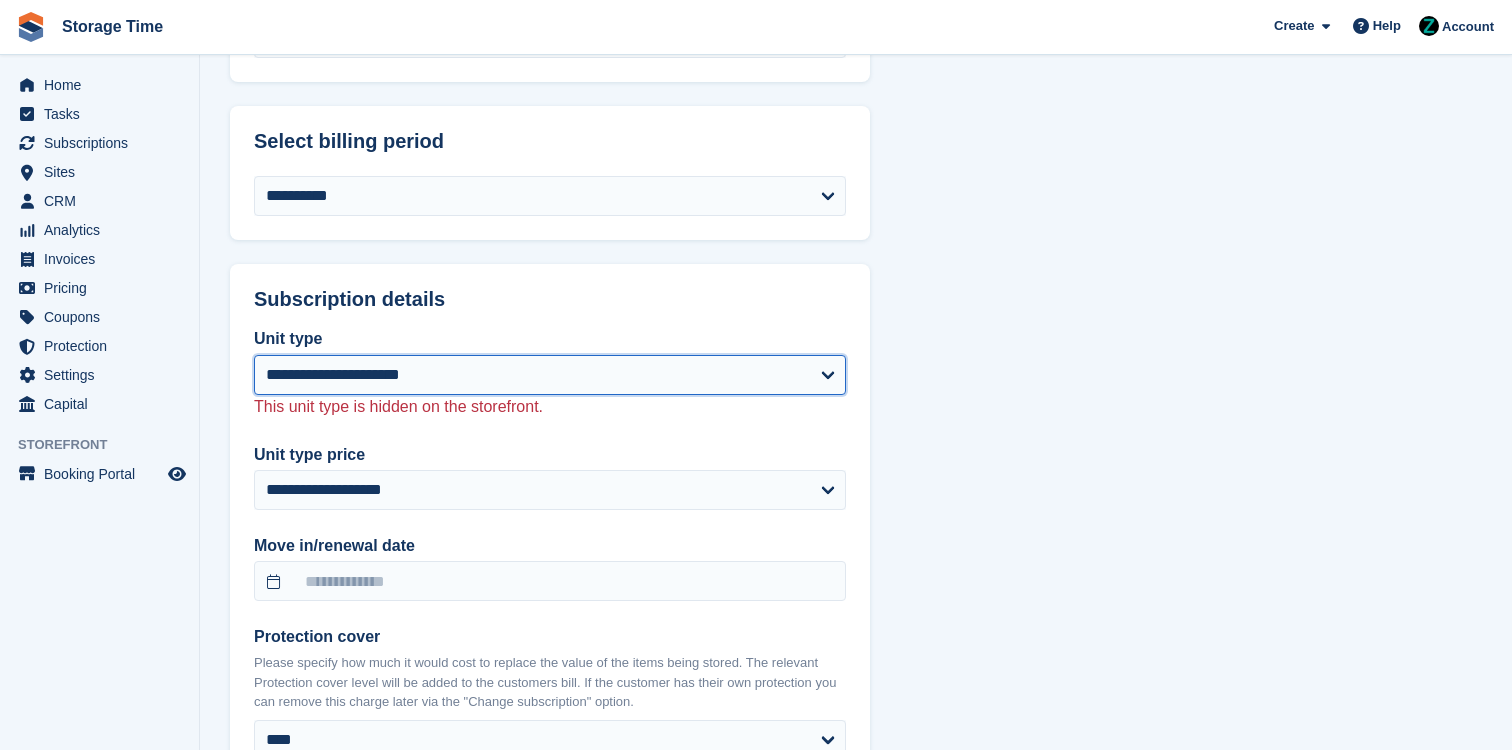 click on "**********" at bounding box center [550, 375] 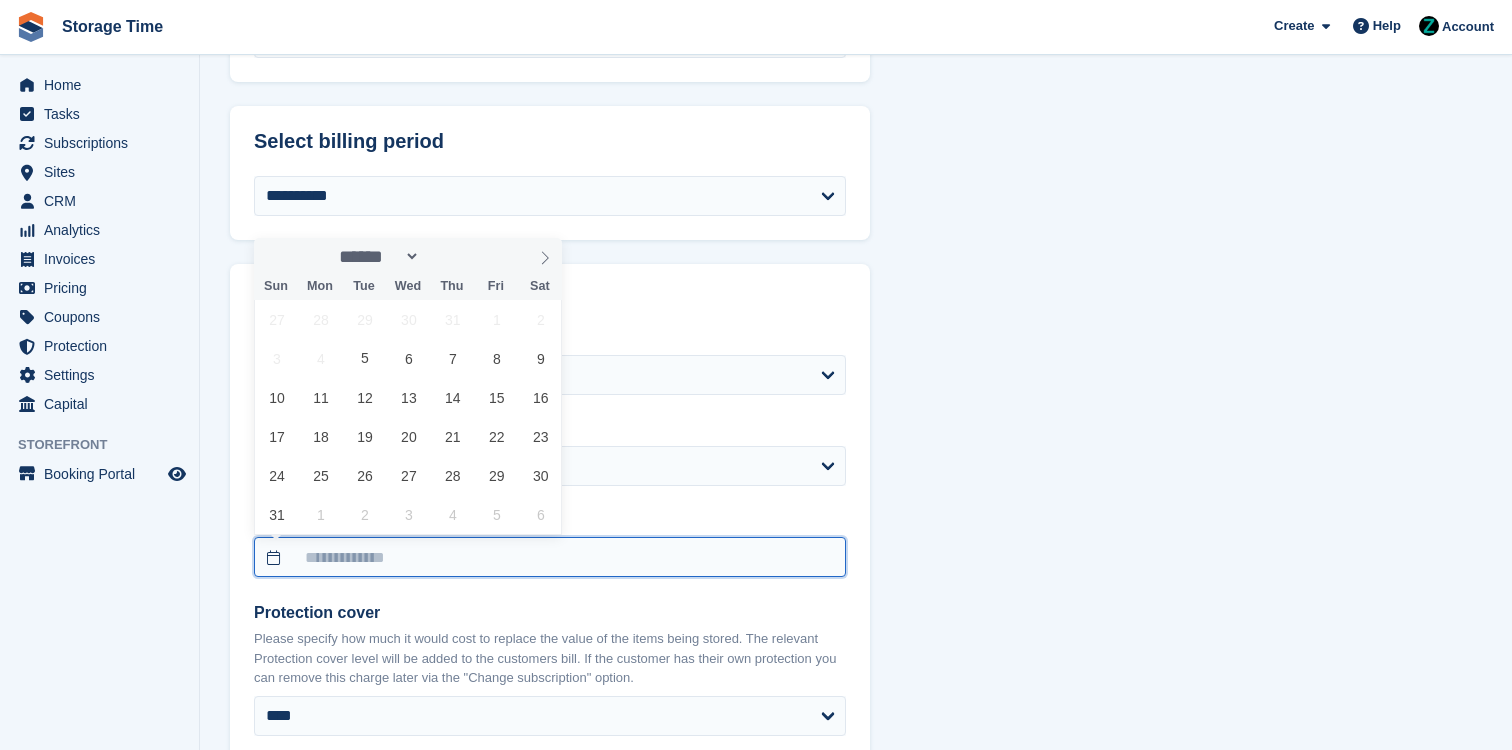 click at bounding box center [550, 557] 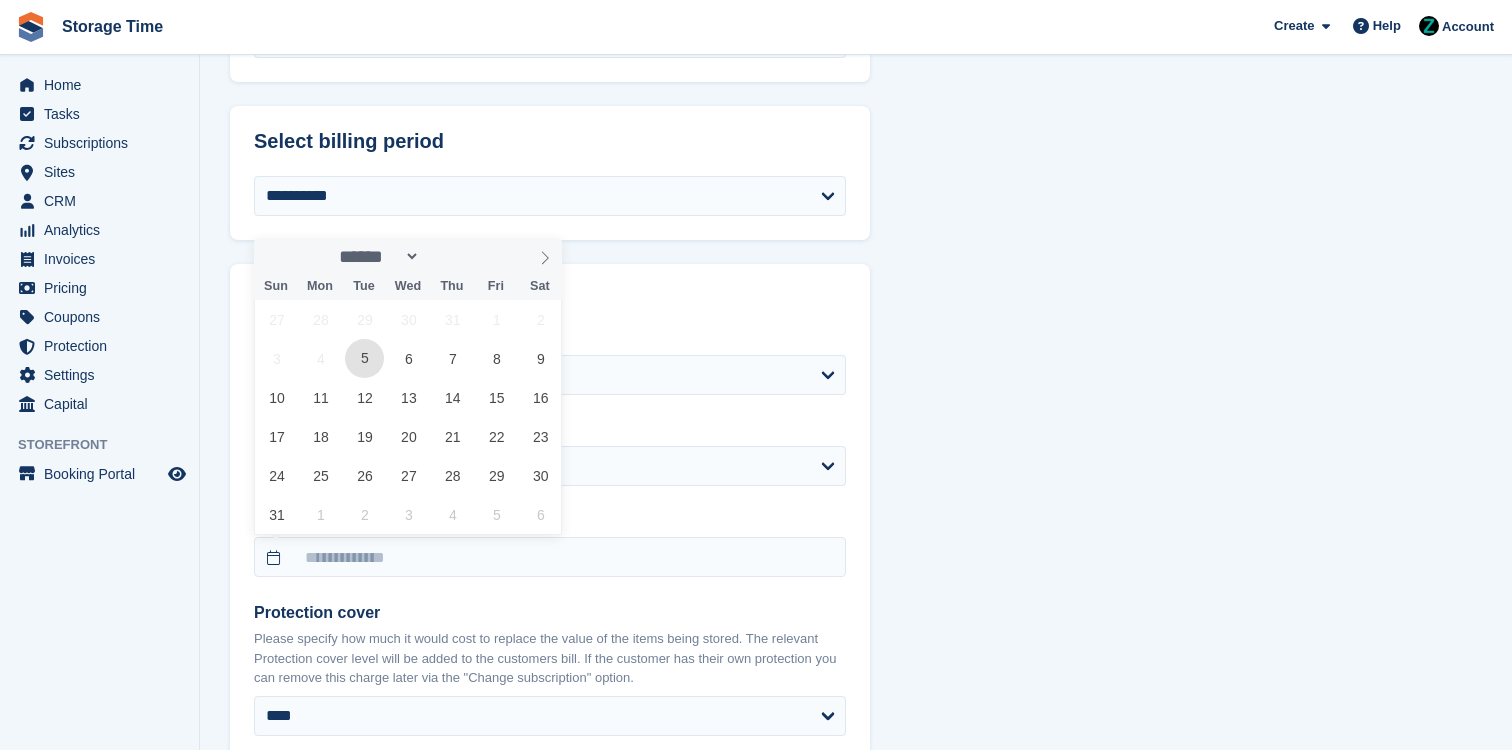 click on "5" at bounding box center [364, 358] 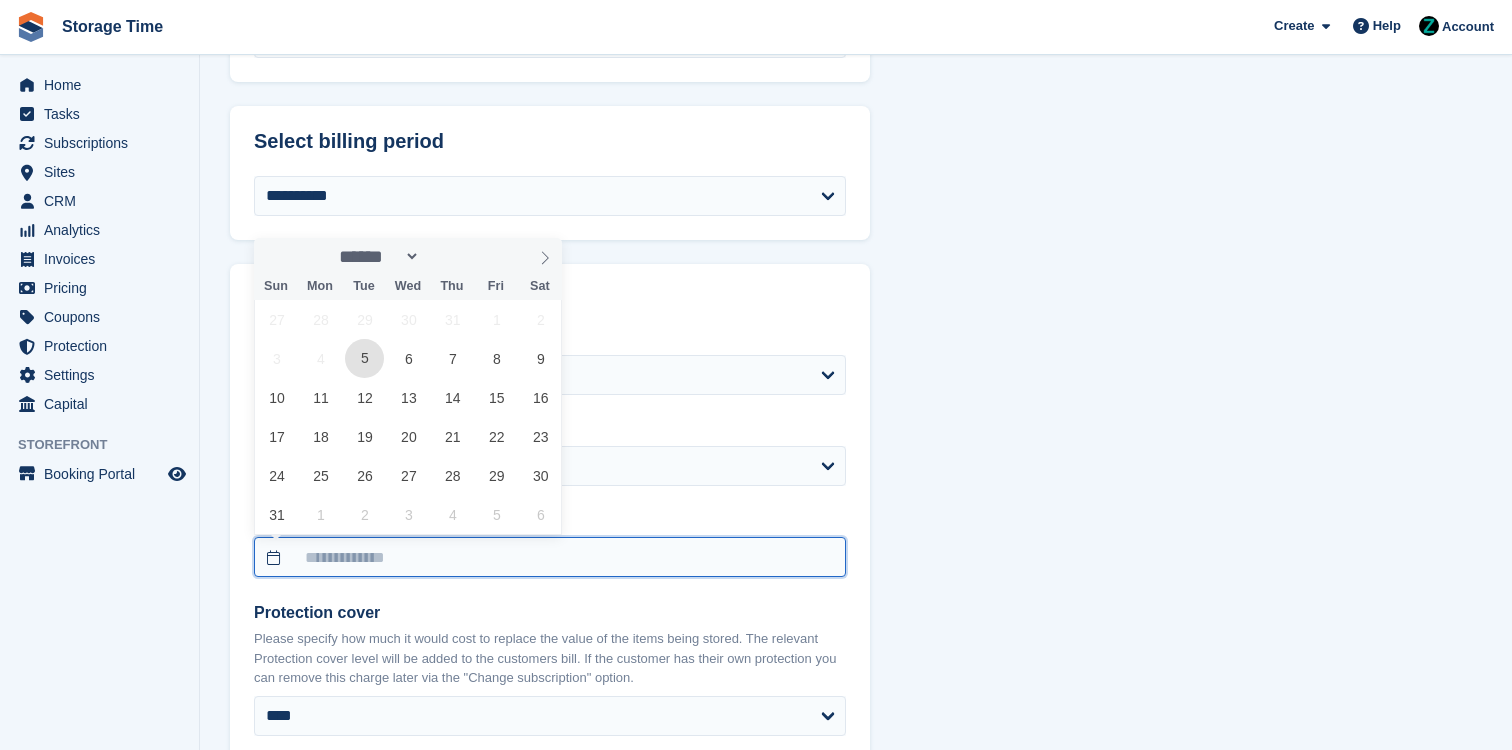 type on "**********" 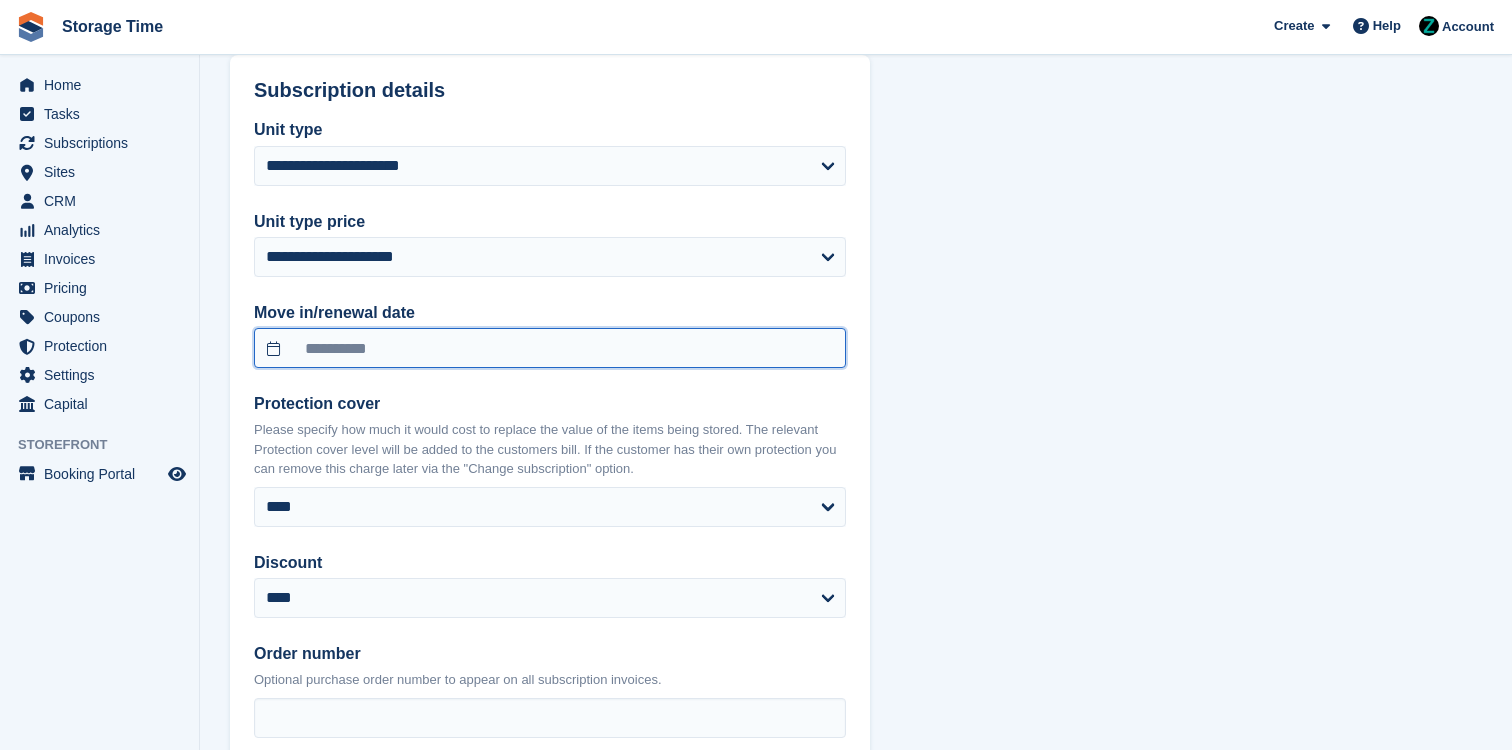 scroll, scrollTop: 1647, scrollLeft: 0, axis: vertical 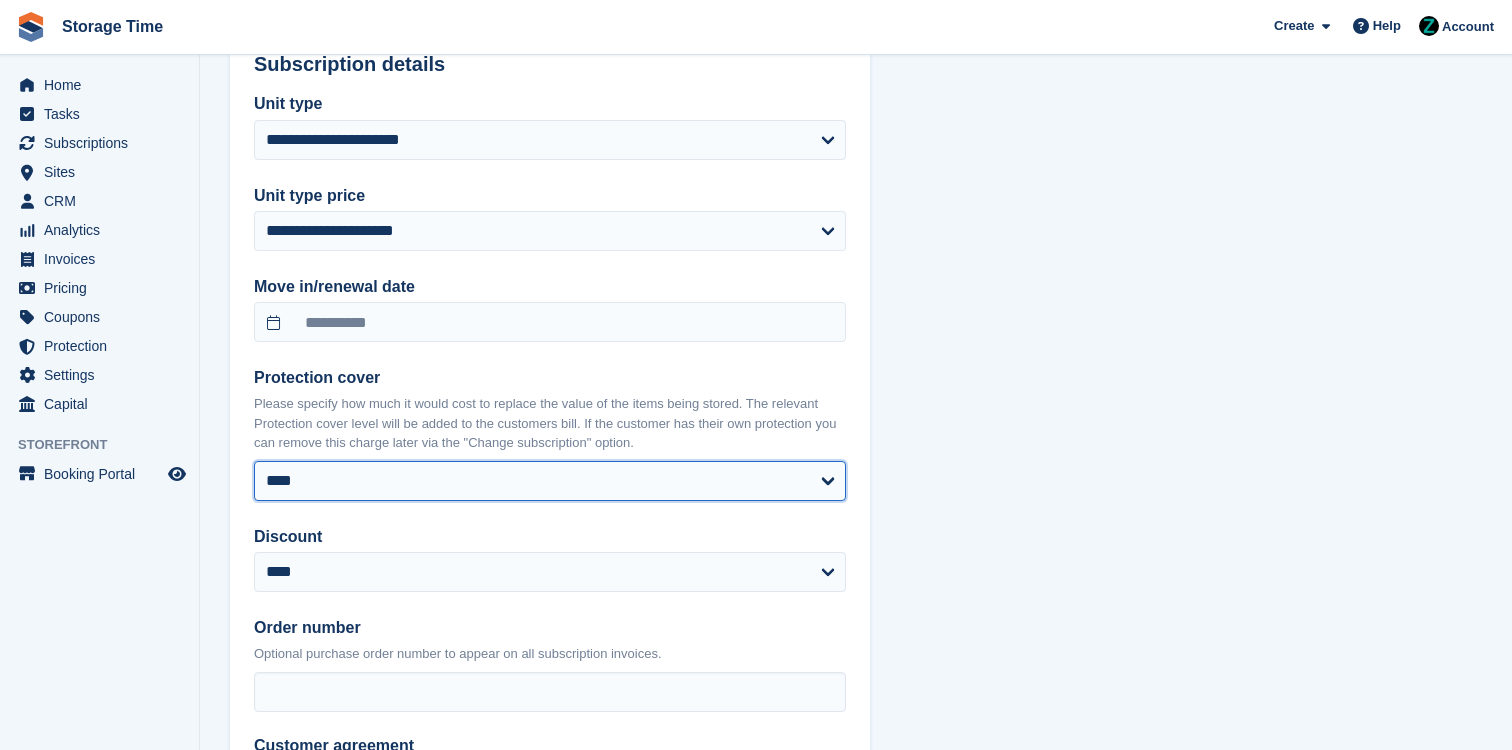 click on "****
****
******
******
******
******
*******
*******
*******
*******" at bounding box center (550, 481) 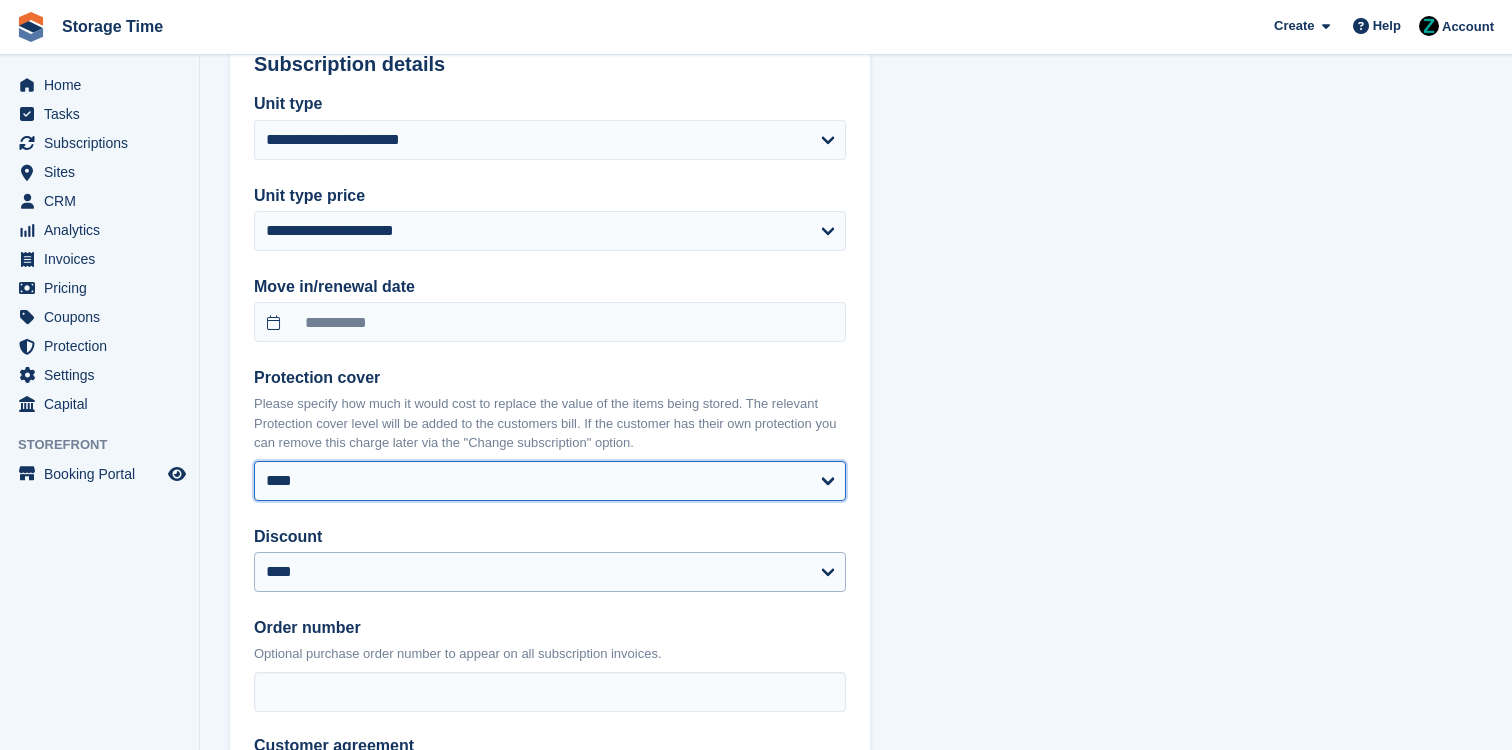 select on "**********" 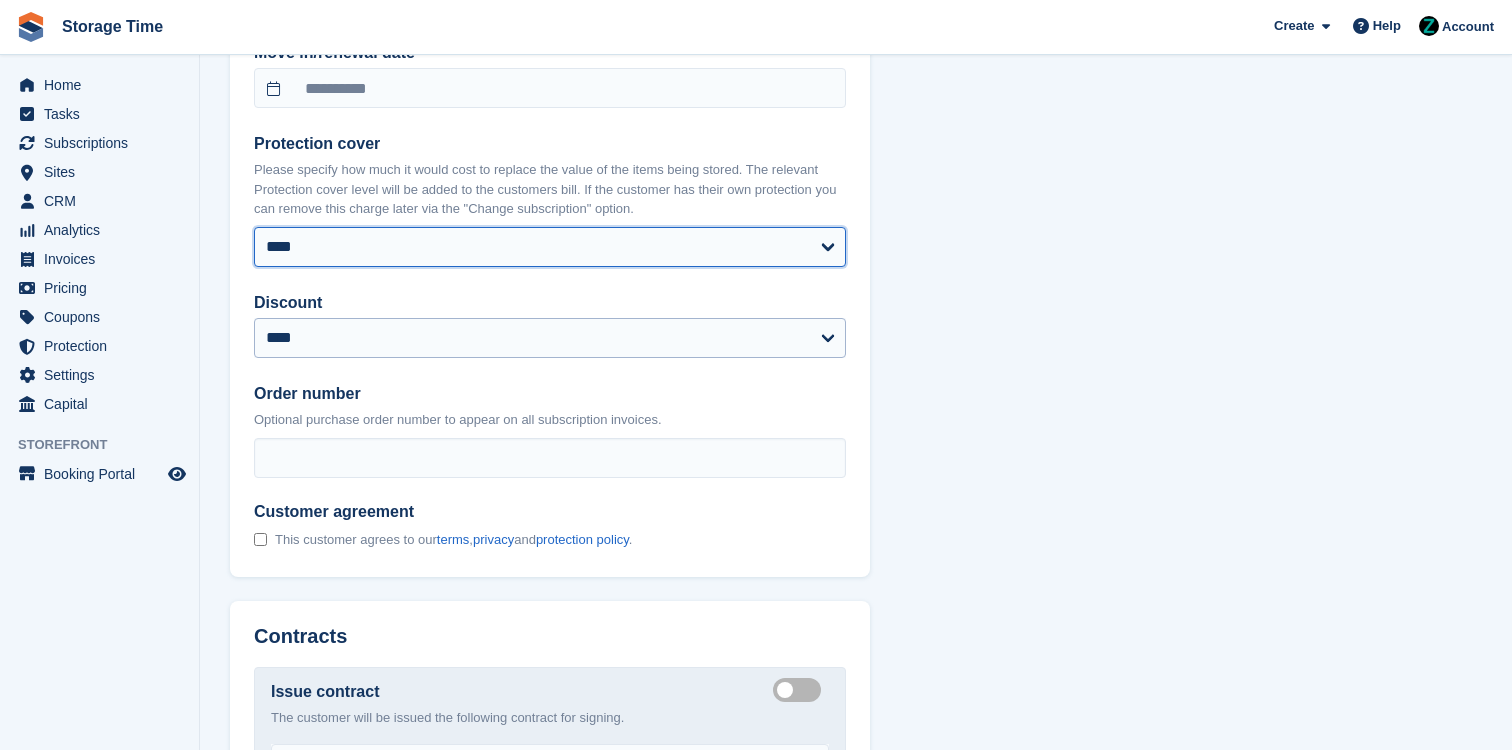 scroll, scrollTop: 1905, scrollLeft: 0, axis: vertical 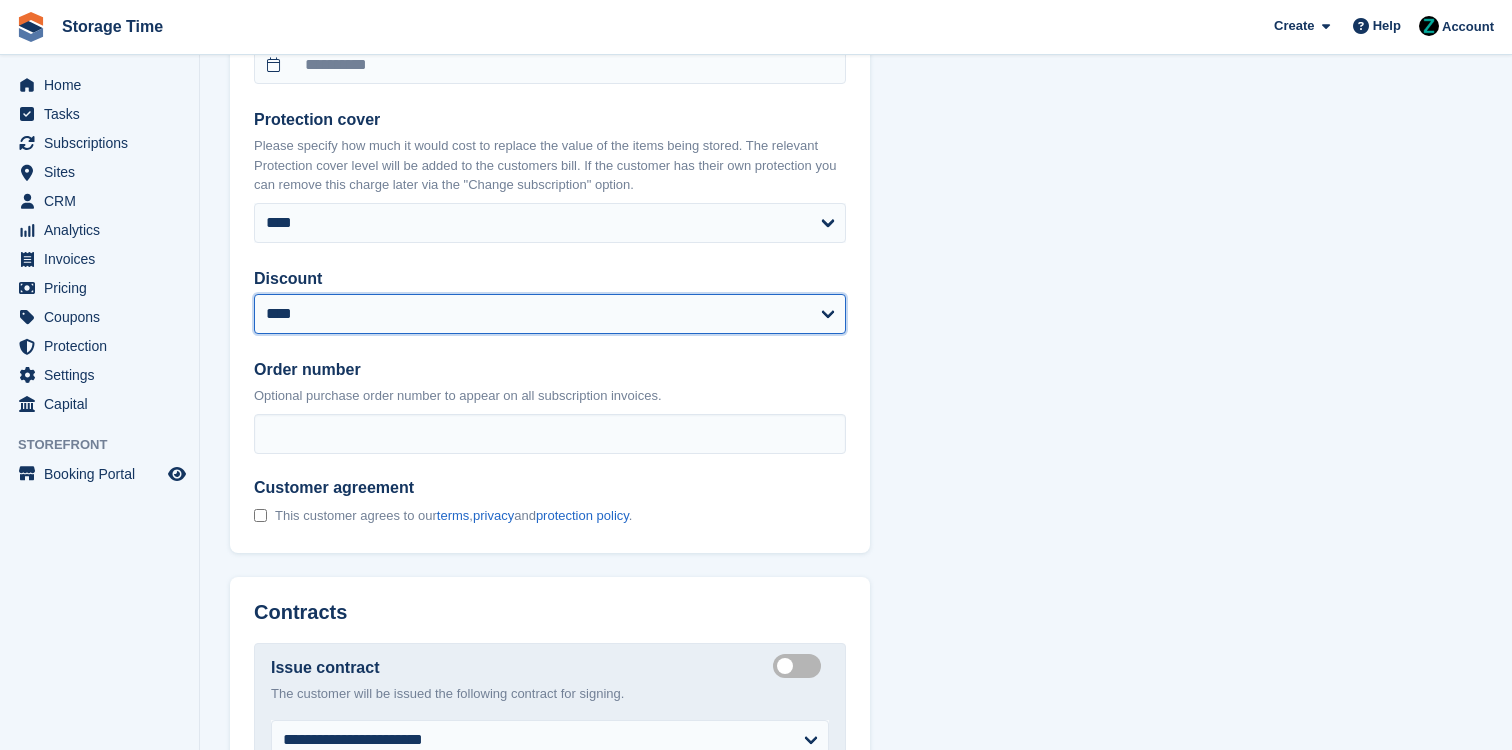 click on "**********" at bounding box center (550, 314) 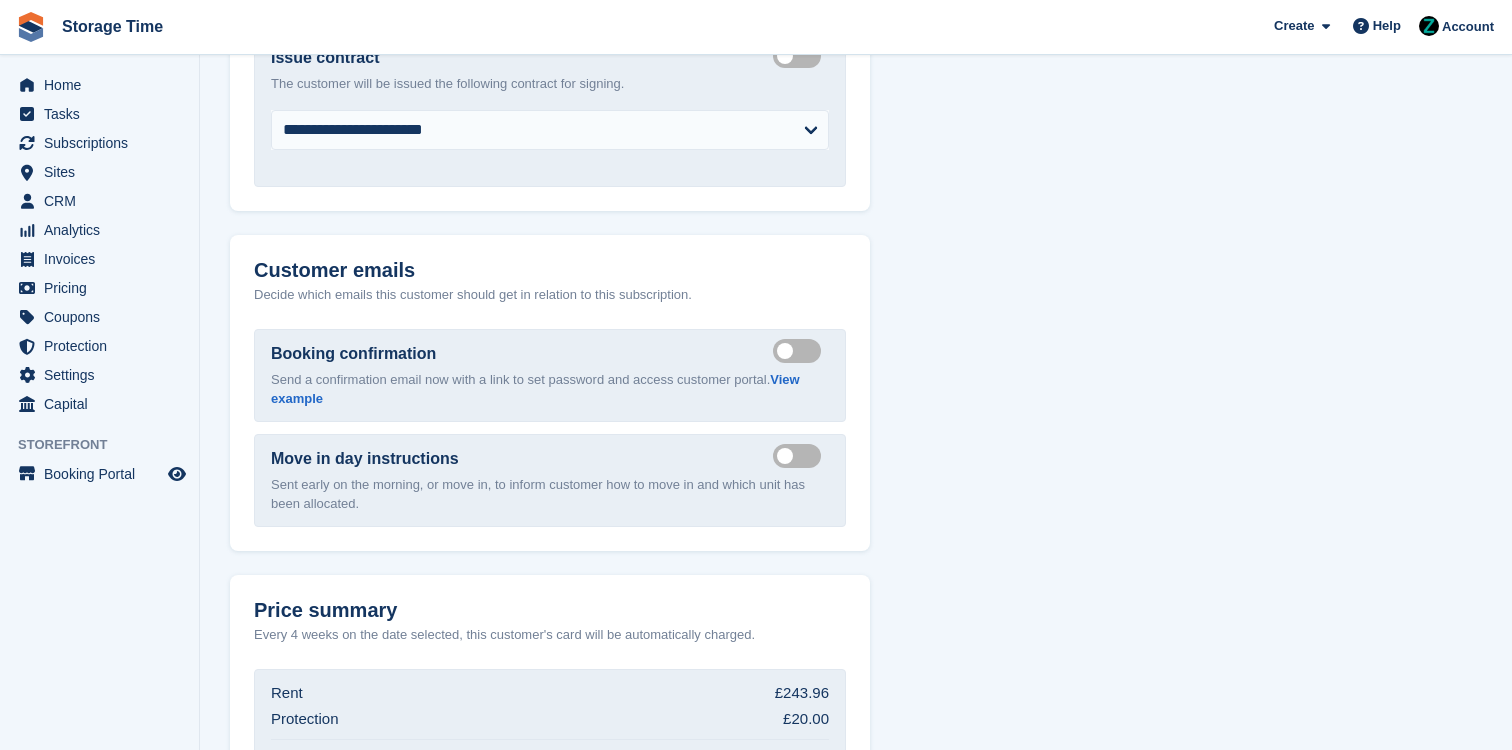 scroll, scrollTop: 2399, scrollLeft: 0, axis: vertical 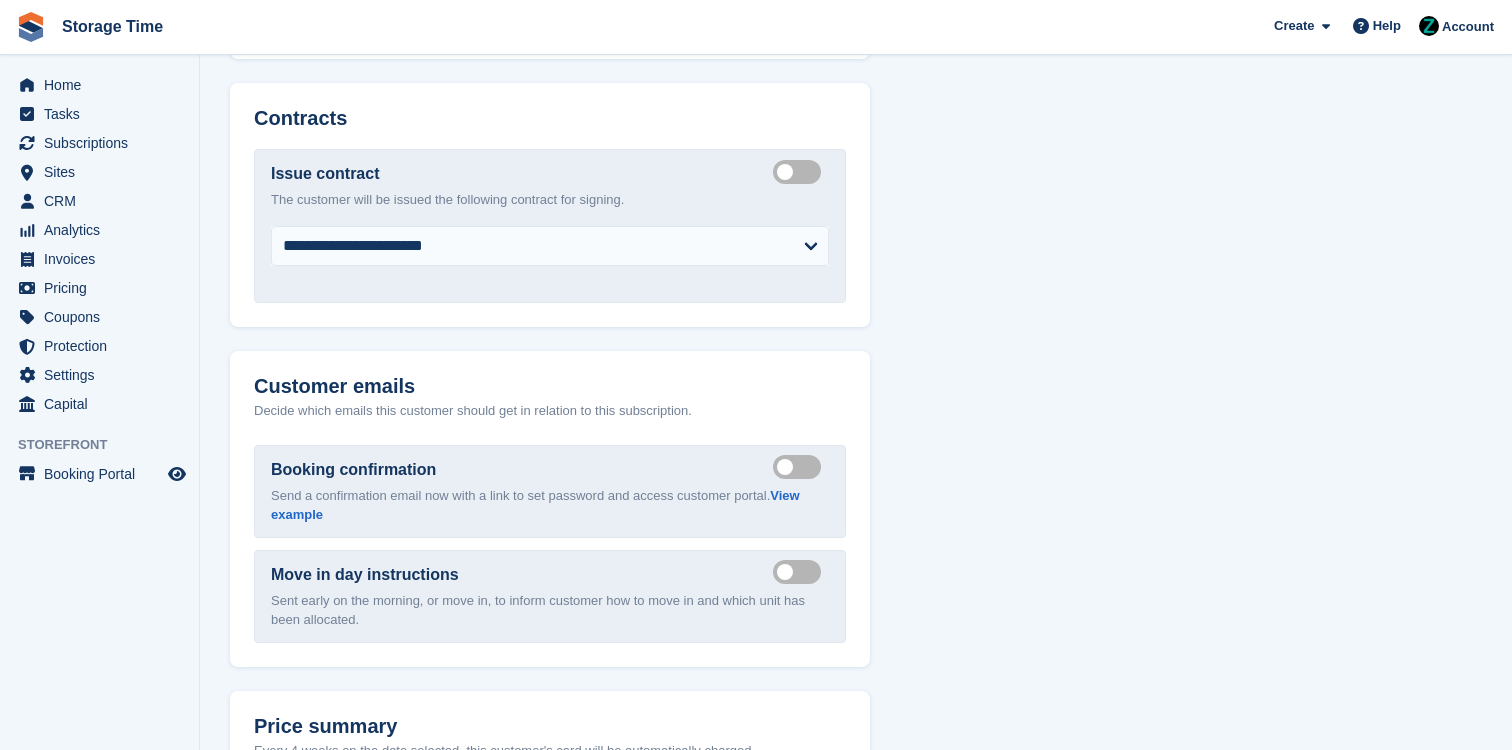 click on "Create integrated contract" at bounding box center (801, 171) 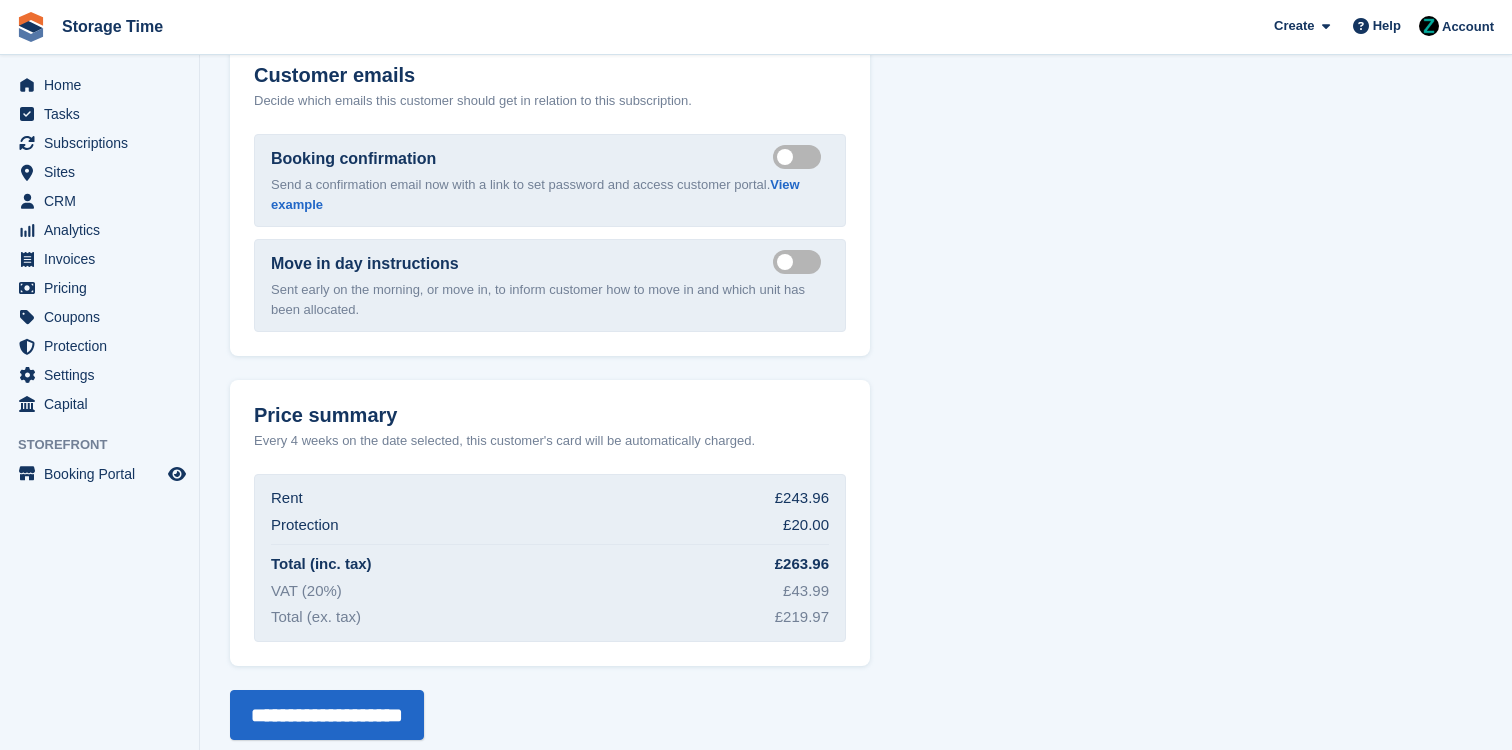 scroll, scrollTop: 2625, scrollLeft: 0, axis: vertical 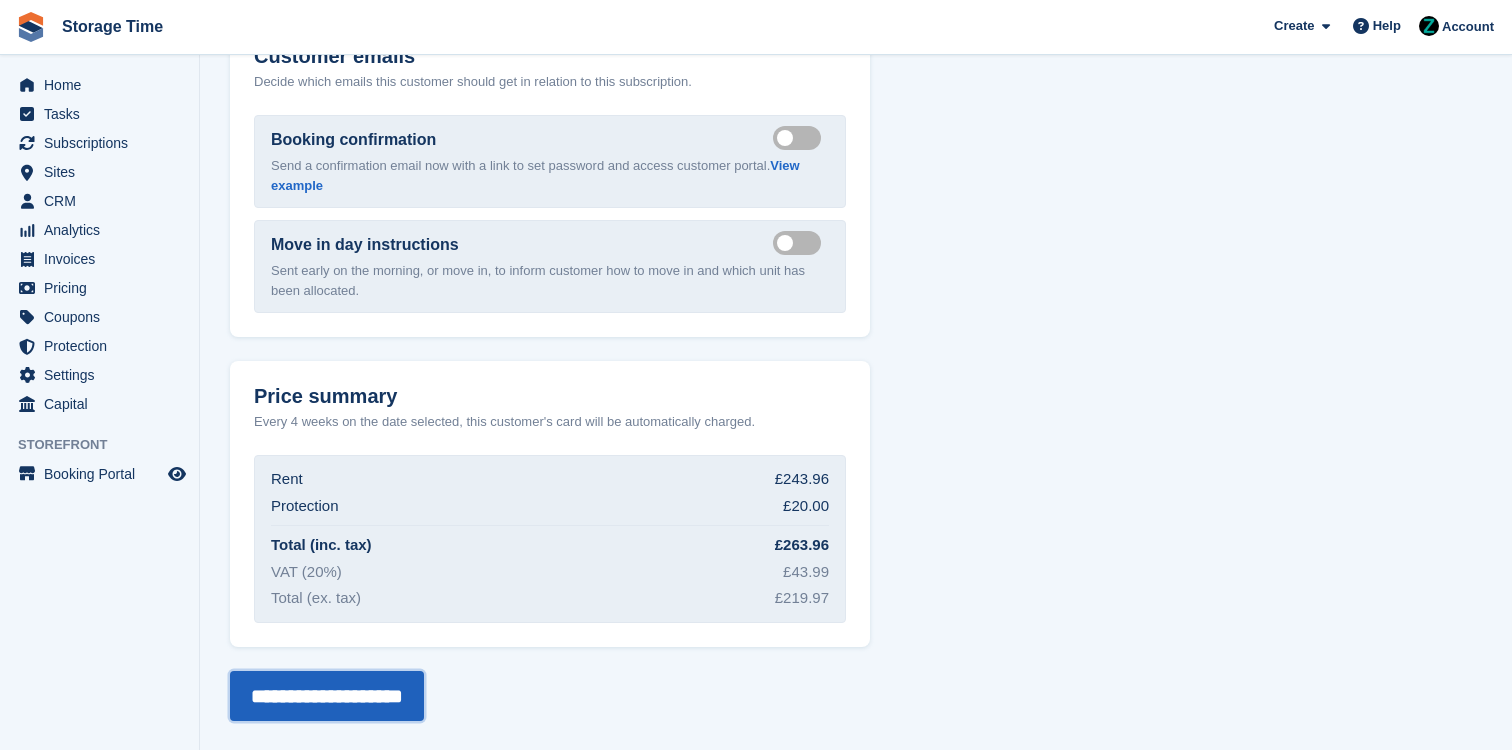 click on "**********" at bounding box center (327, 696) 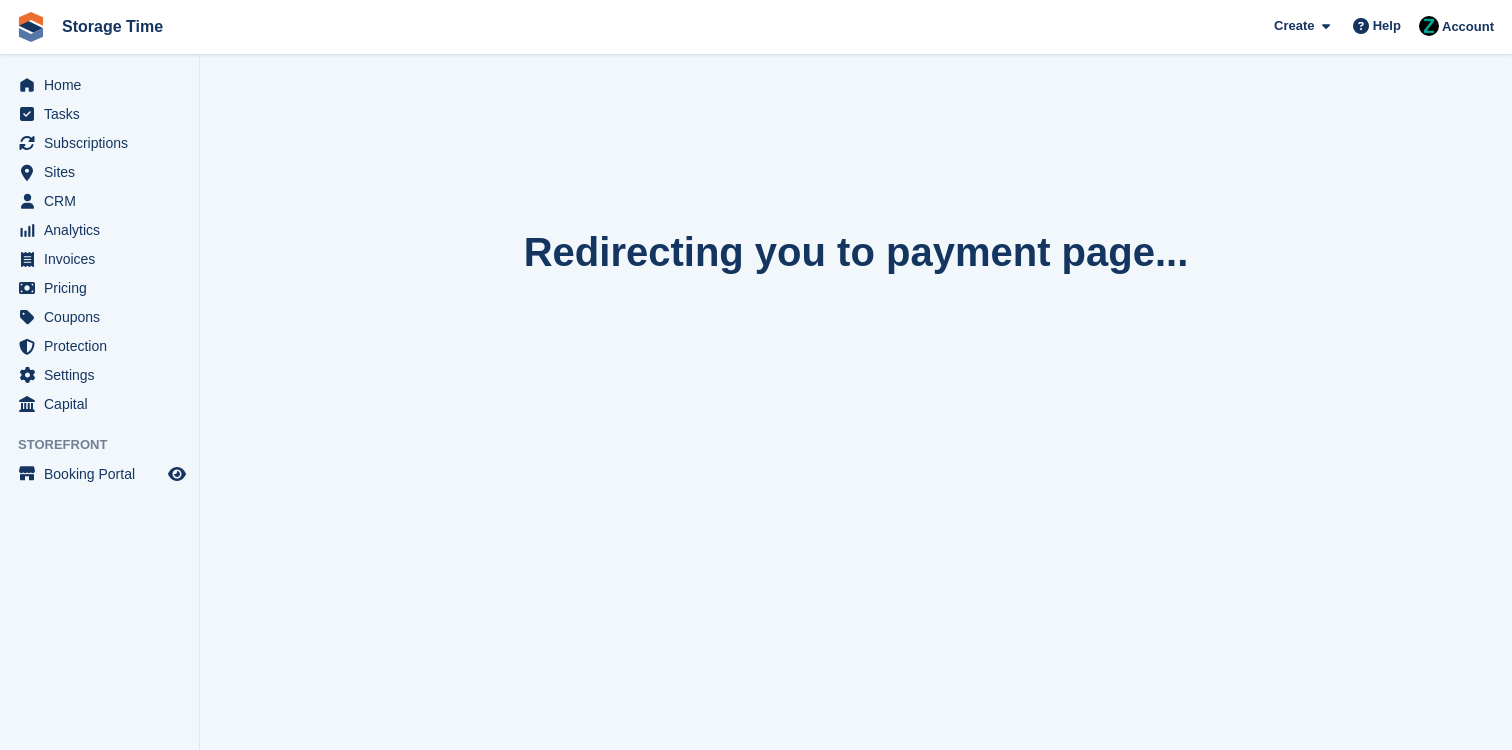 scroll, scrollTop: 0, scrollLeft: 0, axis: both 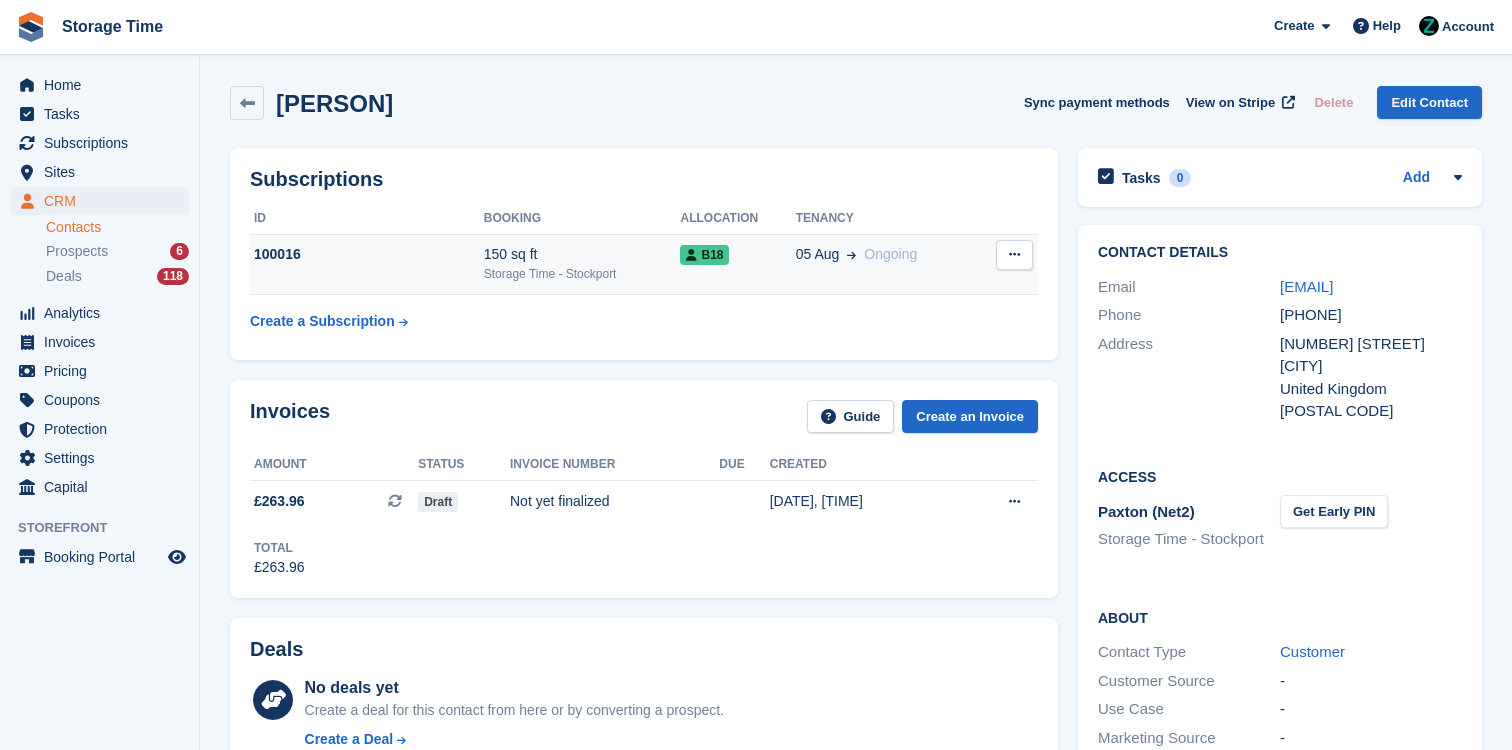 click on "150 sq ft" at bounding box center [582, 254] 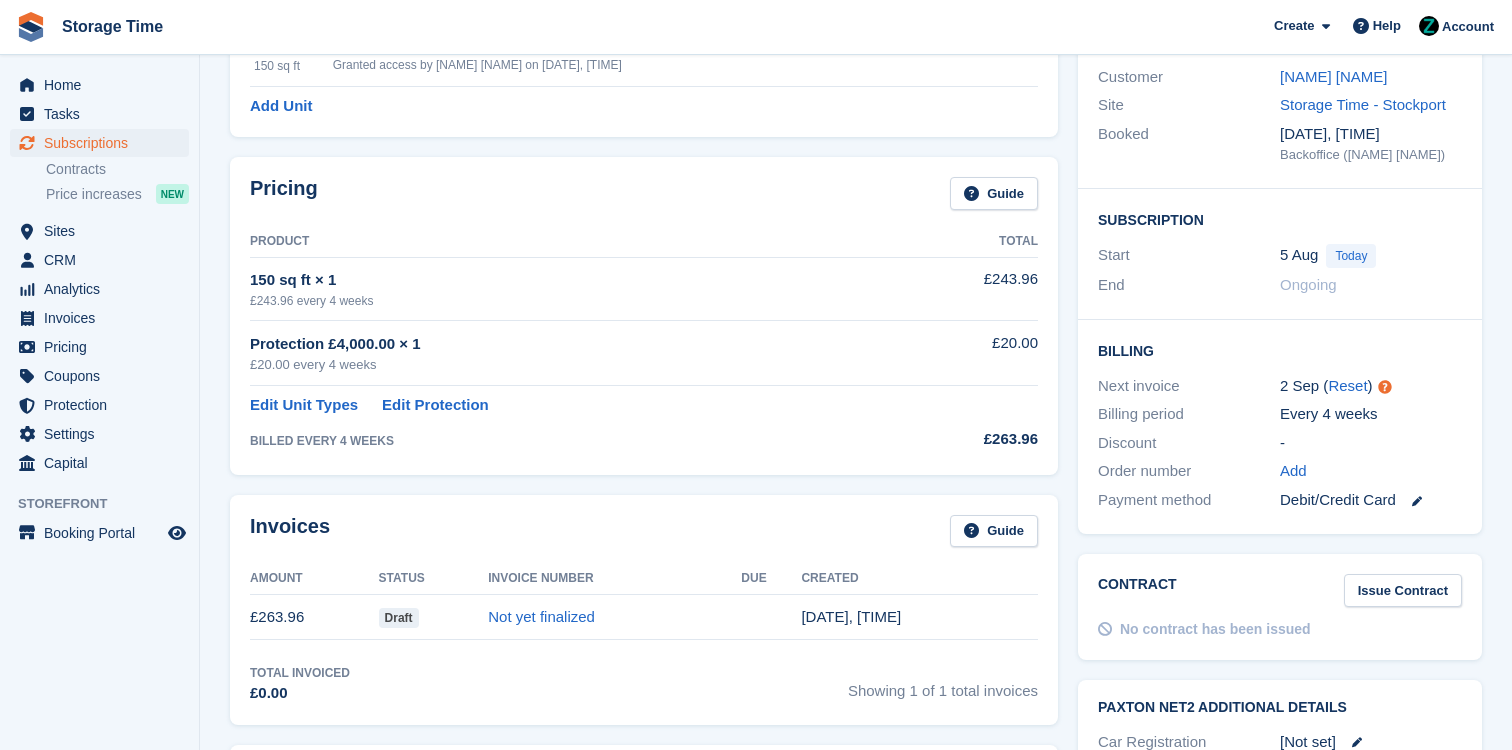scroll, scrollTop: 0, scrollLeft: 0, axis: both 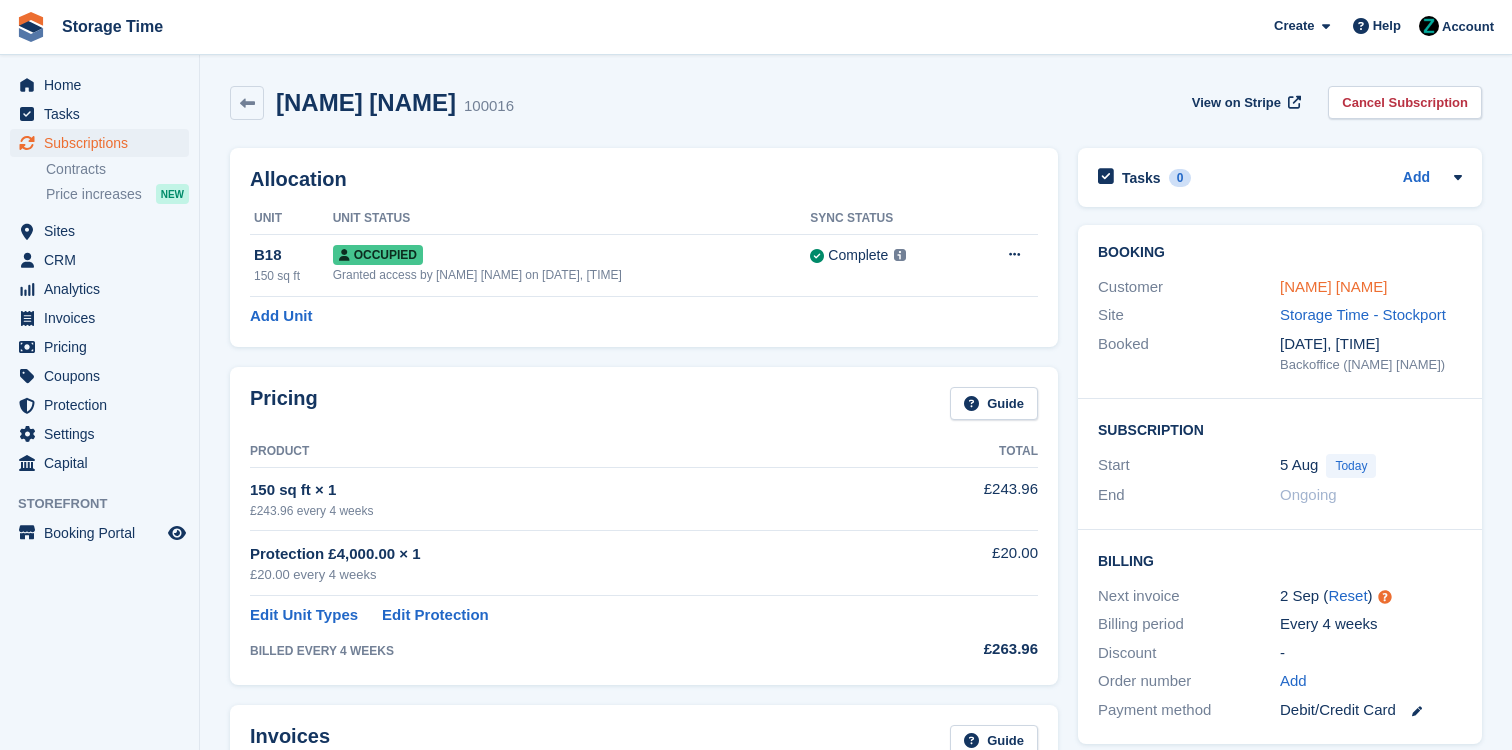 click on "Abbey Kelly" at bounding box center [1334, 286] 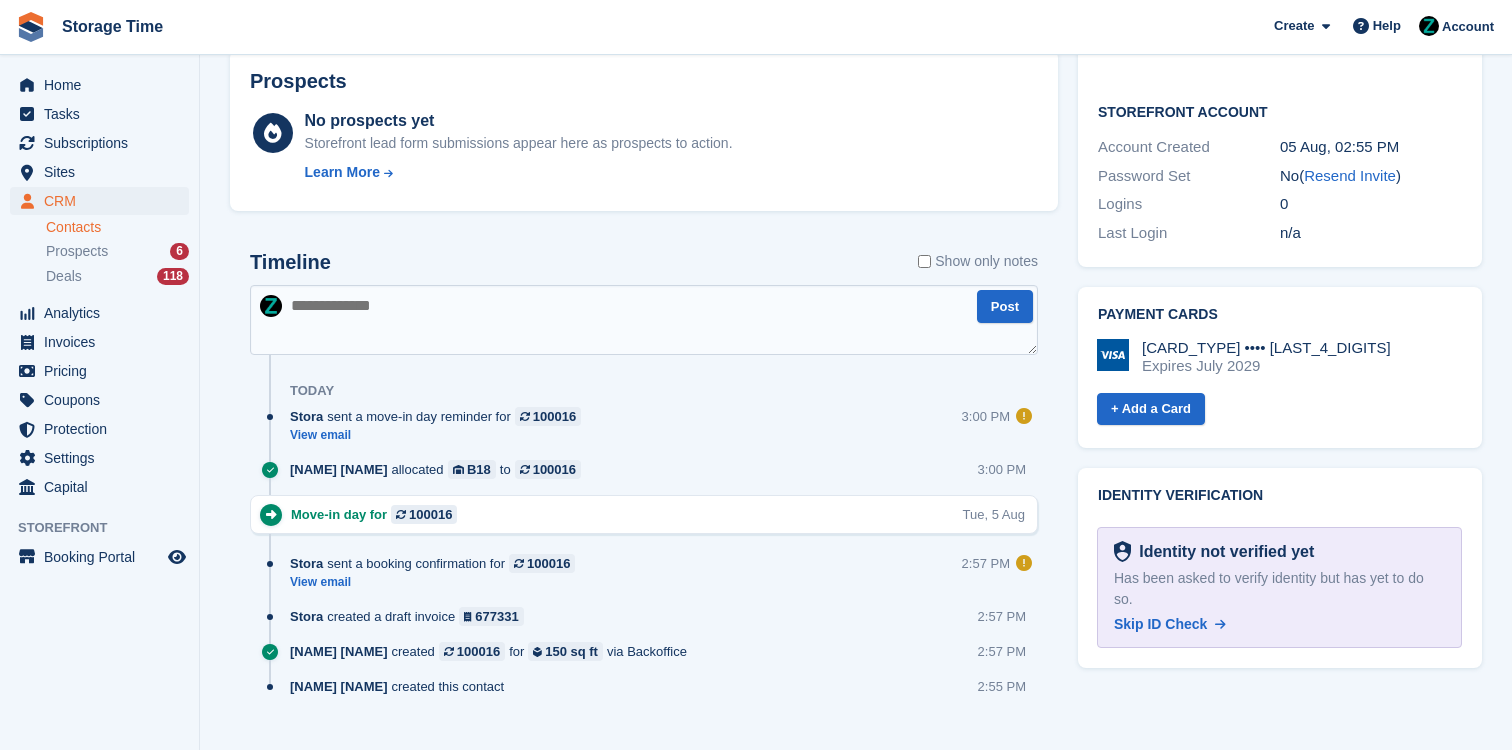 scroll, scrollTop: 782, scrollLeft: 0, axis: vertical 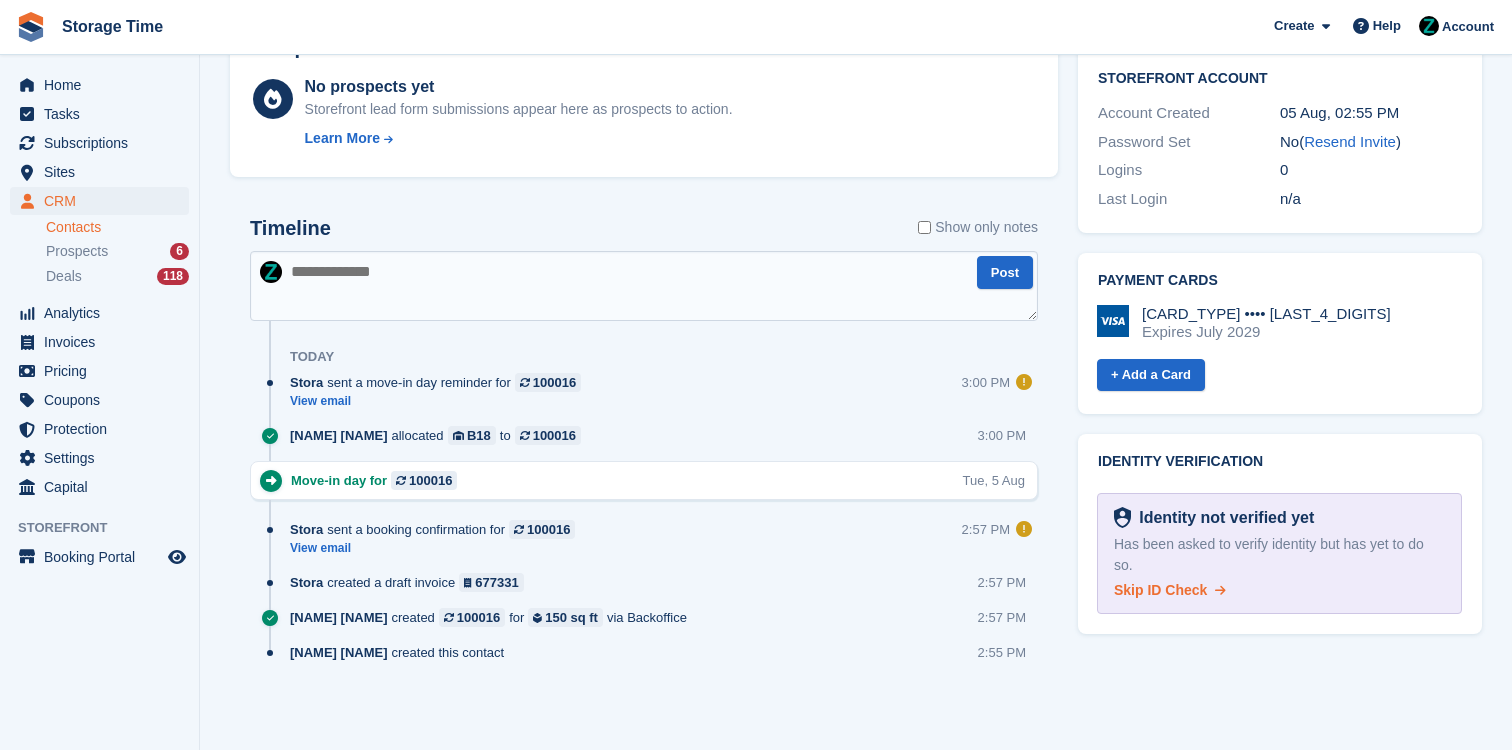 click on "Skip ID Check" at bounding box center (1160, 590) 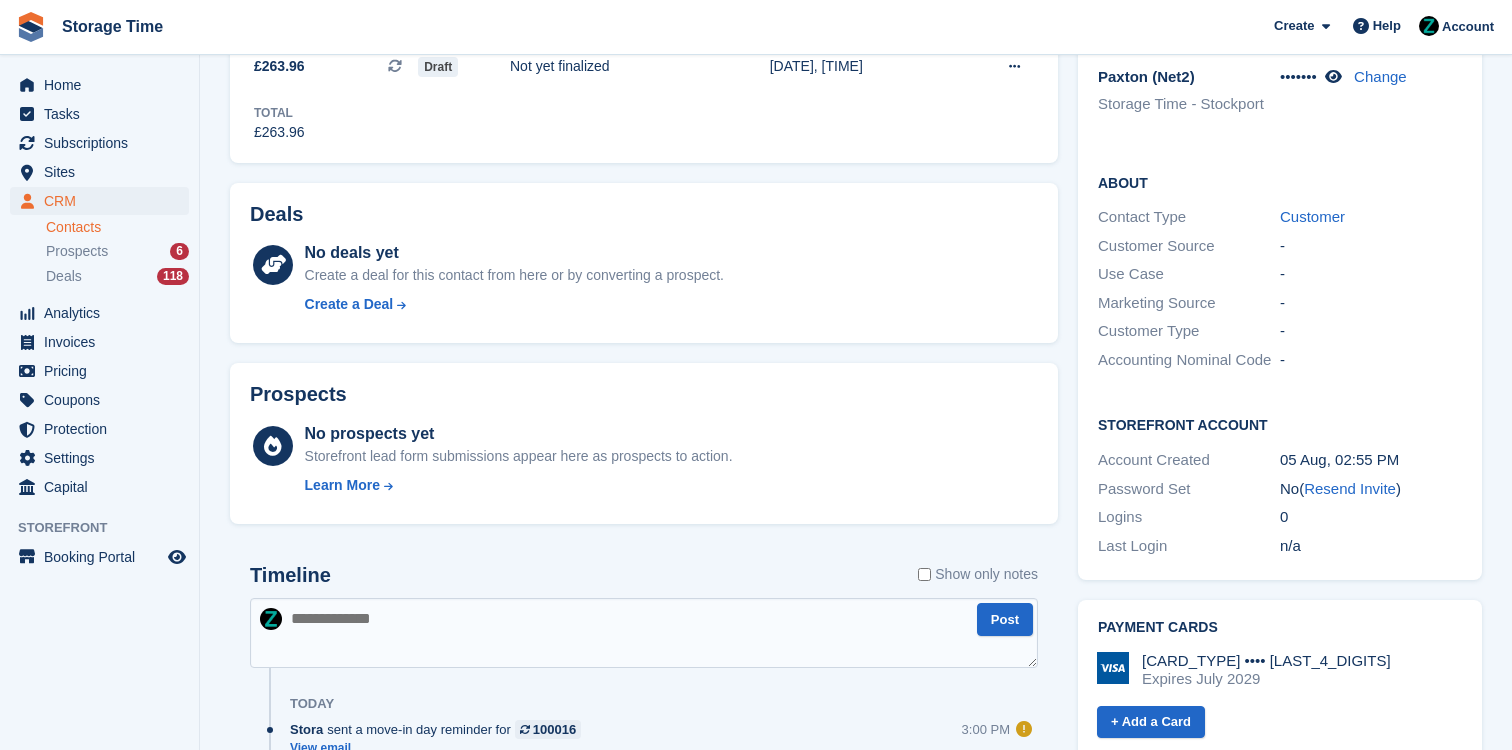 scroll, scrollTop: 0, scrollLeft: 0, axis: both 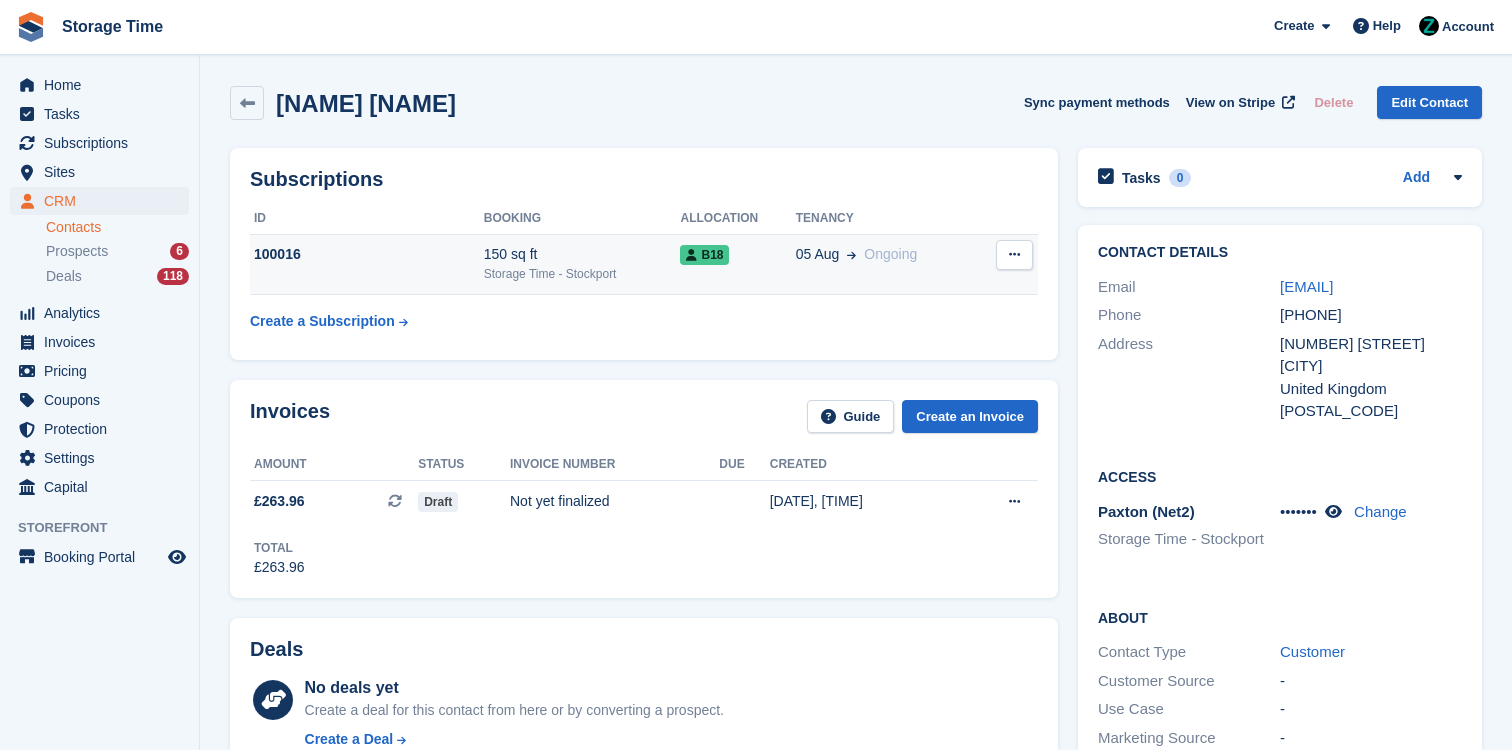 click on "B18" at bounding box center [737, 254] 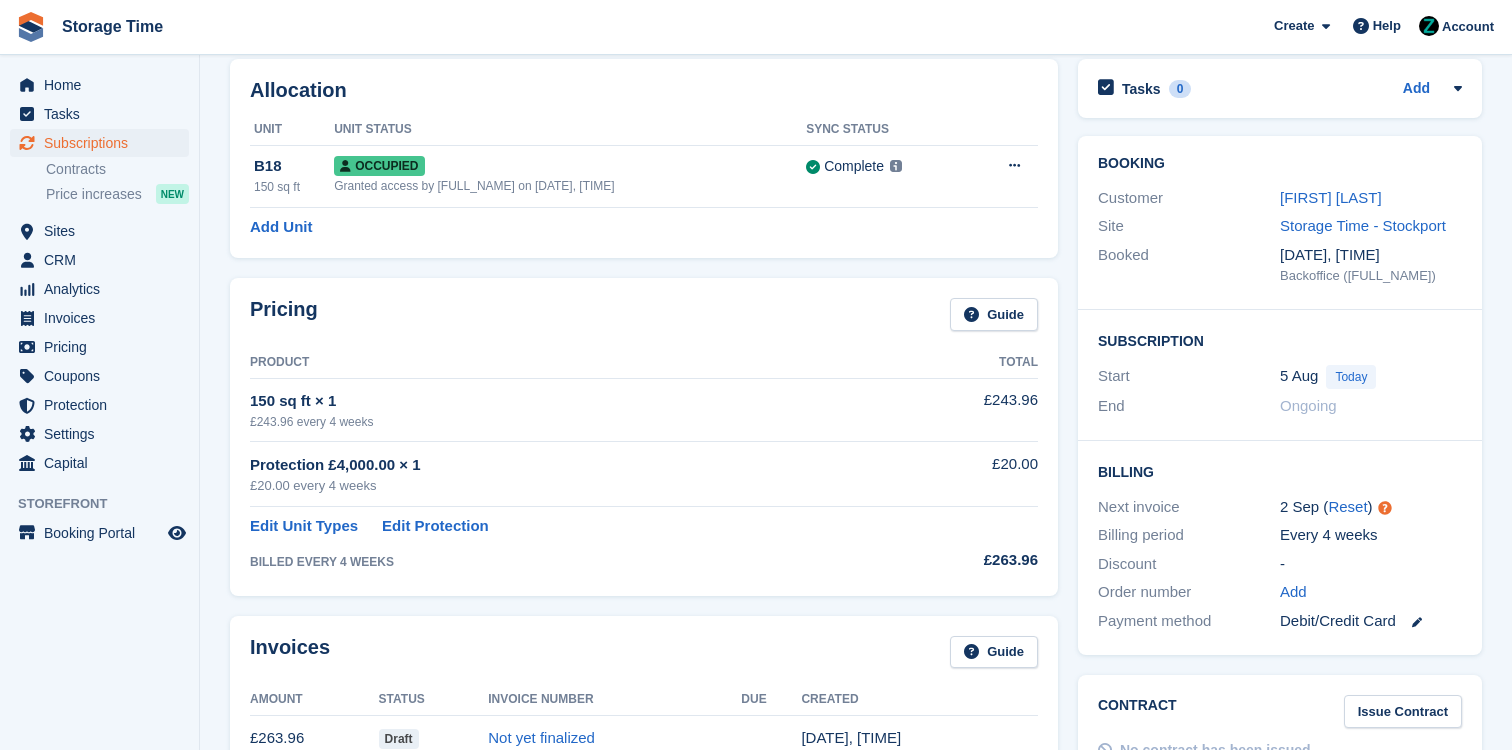 scroll, scrollTop: 0, scrollLeft: 0, axis: both 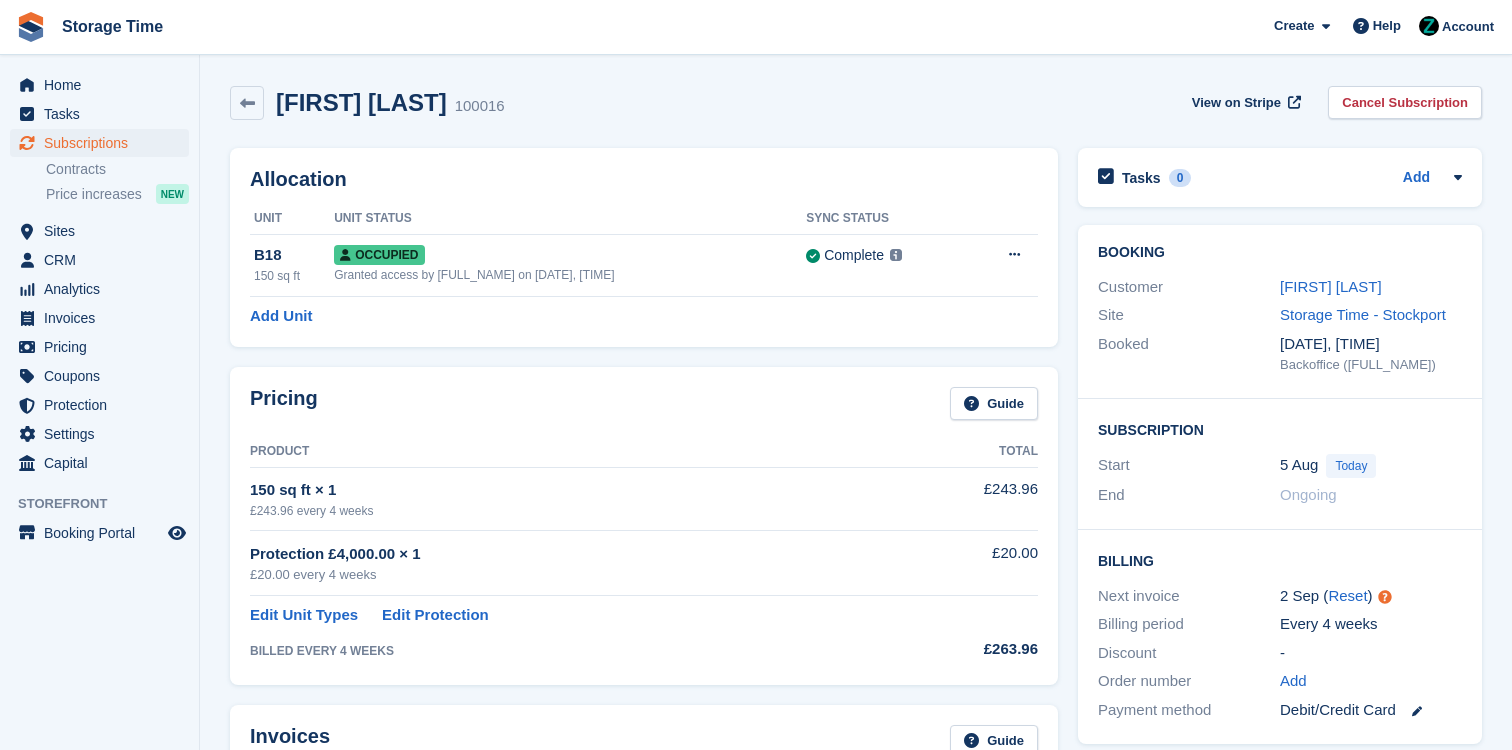 click on "[FIRST] [LAST]" at bounding box center [1371, 287] 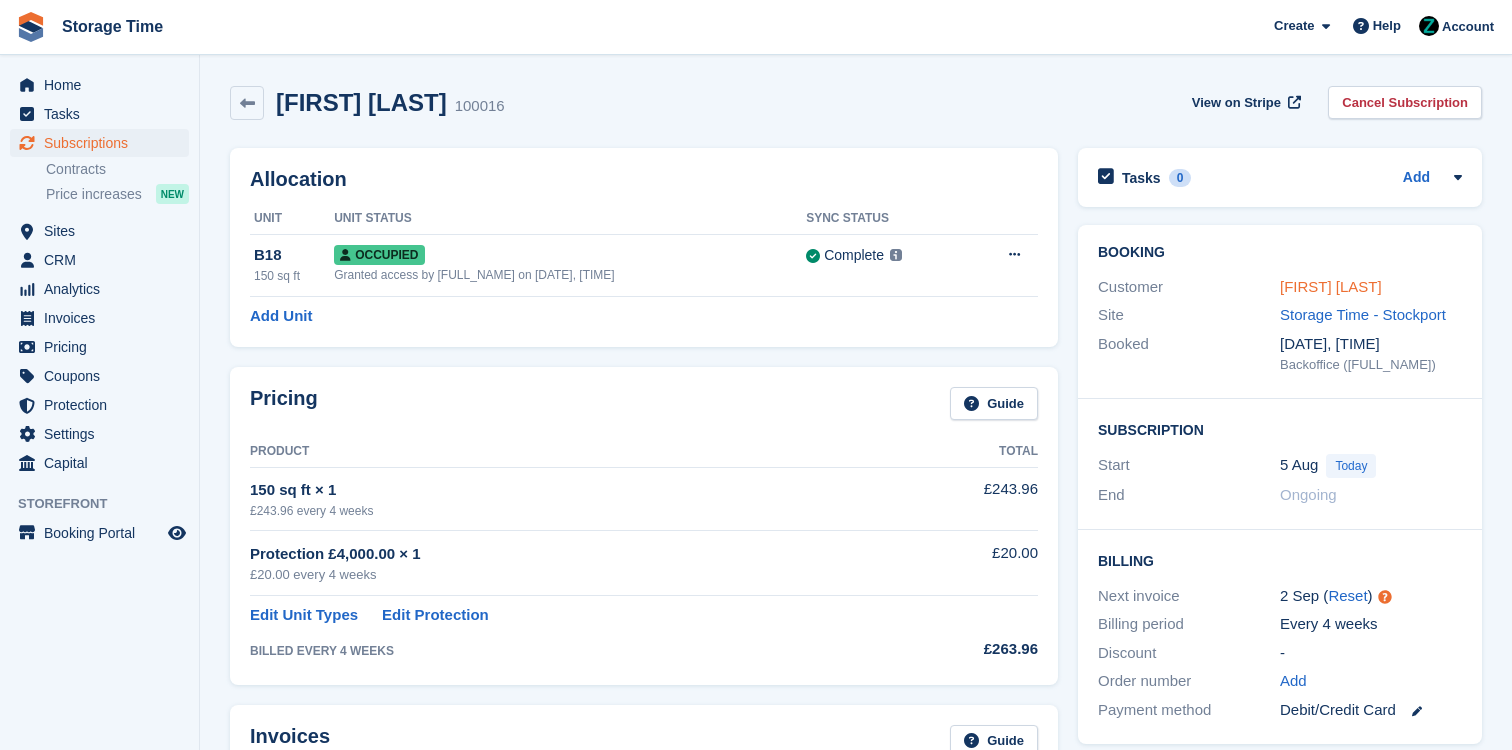 click on "Abbey Kelly" at bounding box center (1331, 286) 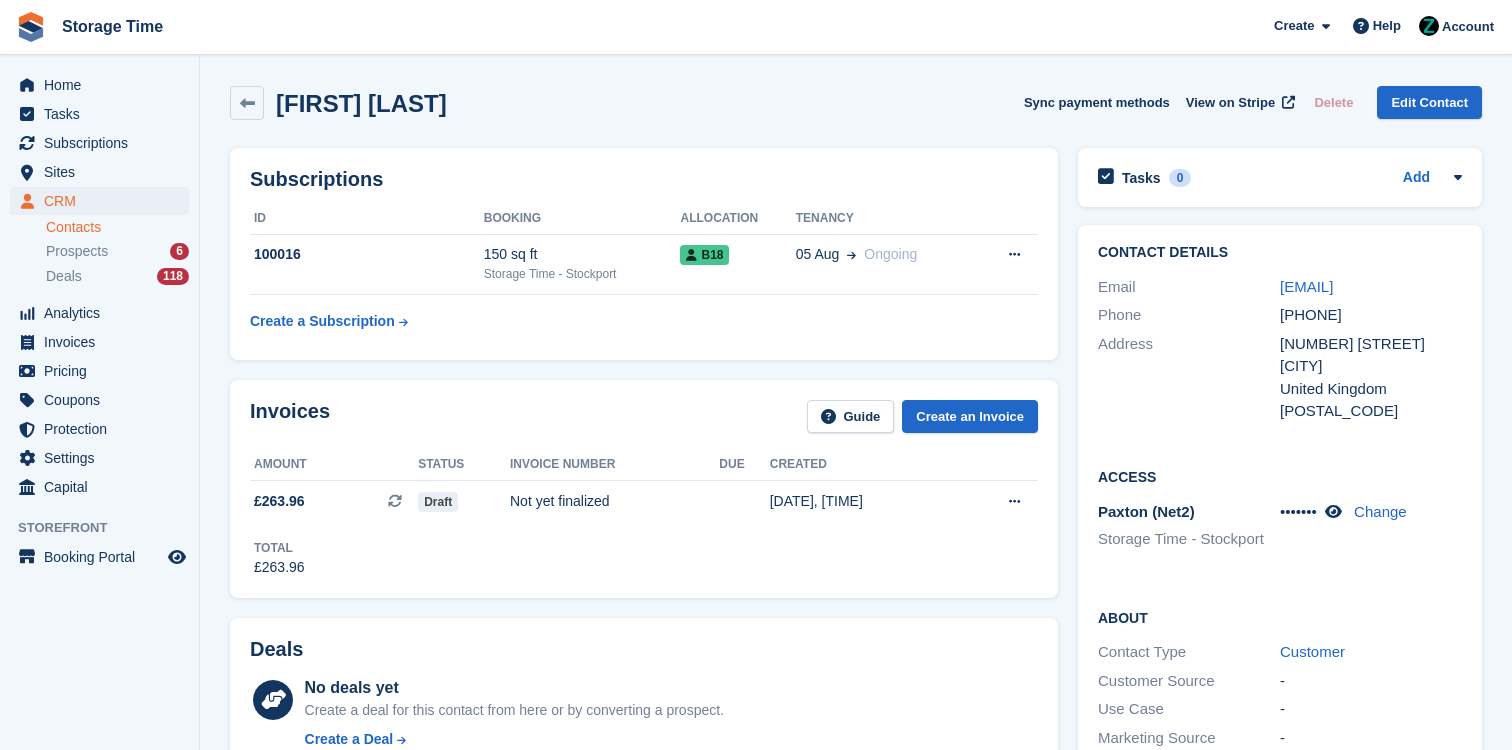 click on "•••••••
Change" at bounding box center [1371, 512] 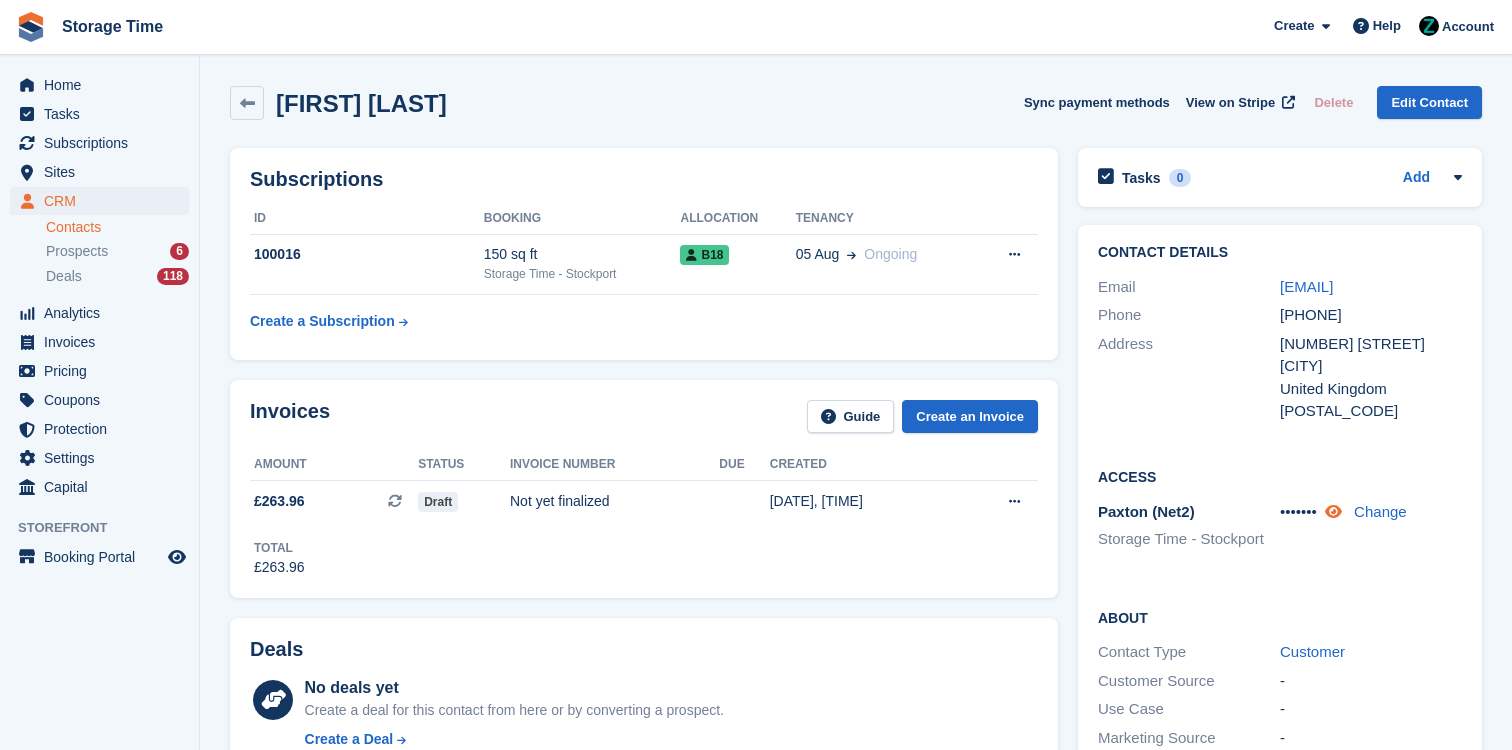 click at bounding box center (1333, 511) 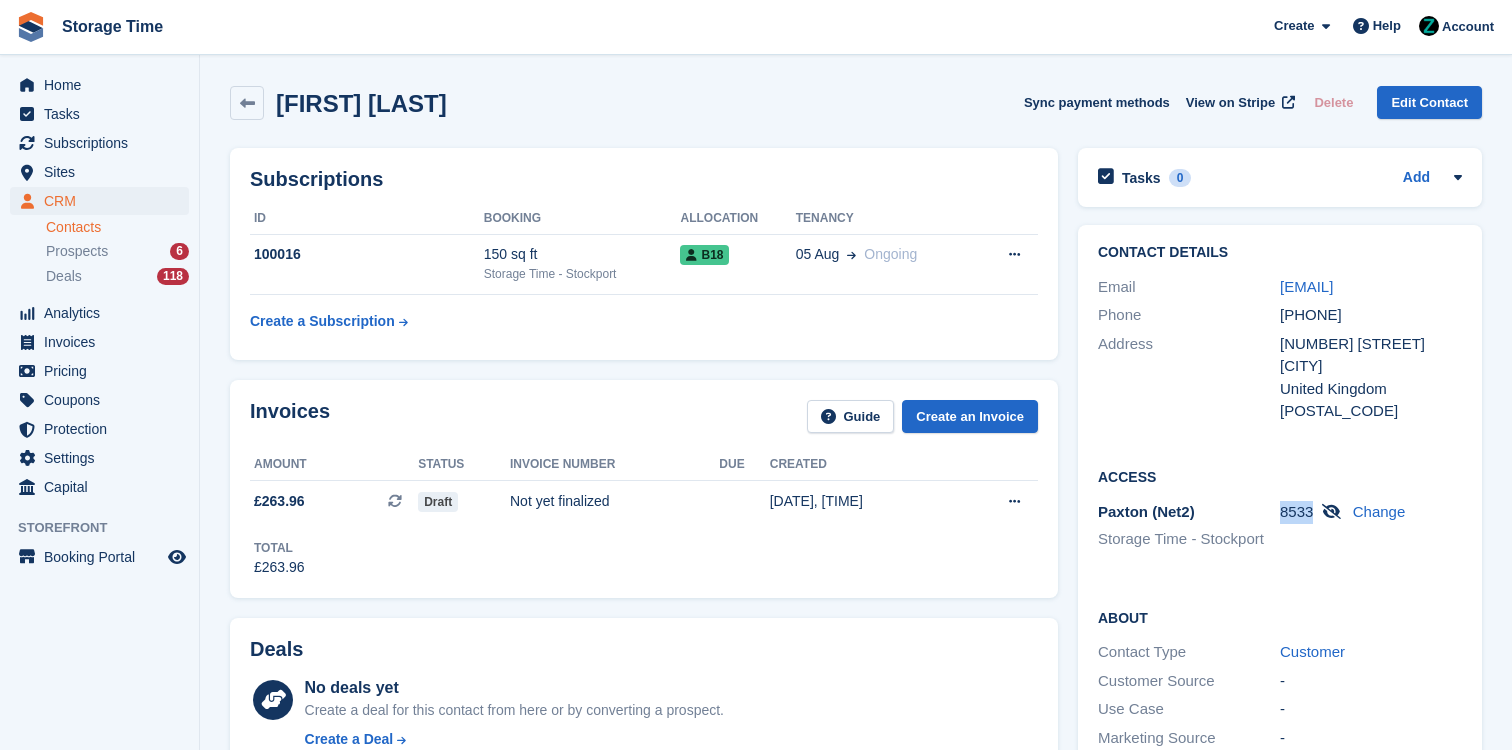drag, startPoint x: 1284, startPoint y: 512, endPoint x: 1314, endPoint y: 517, distance: 30.413813 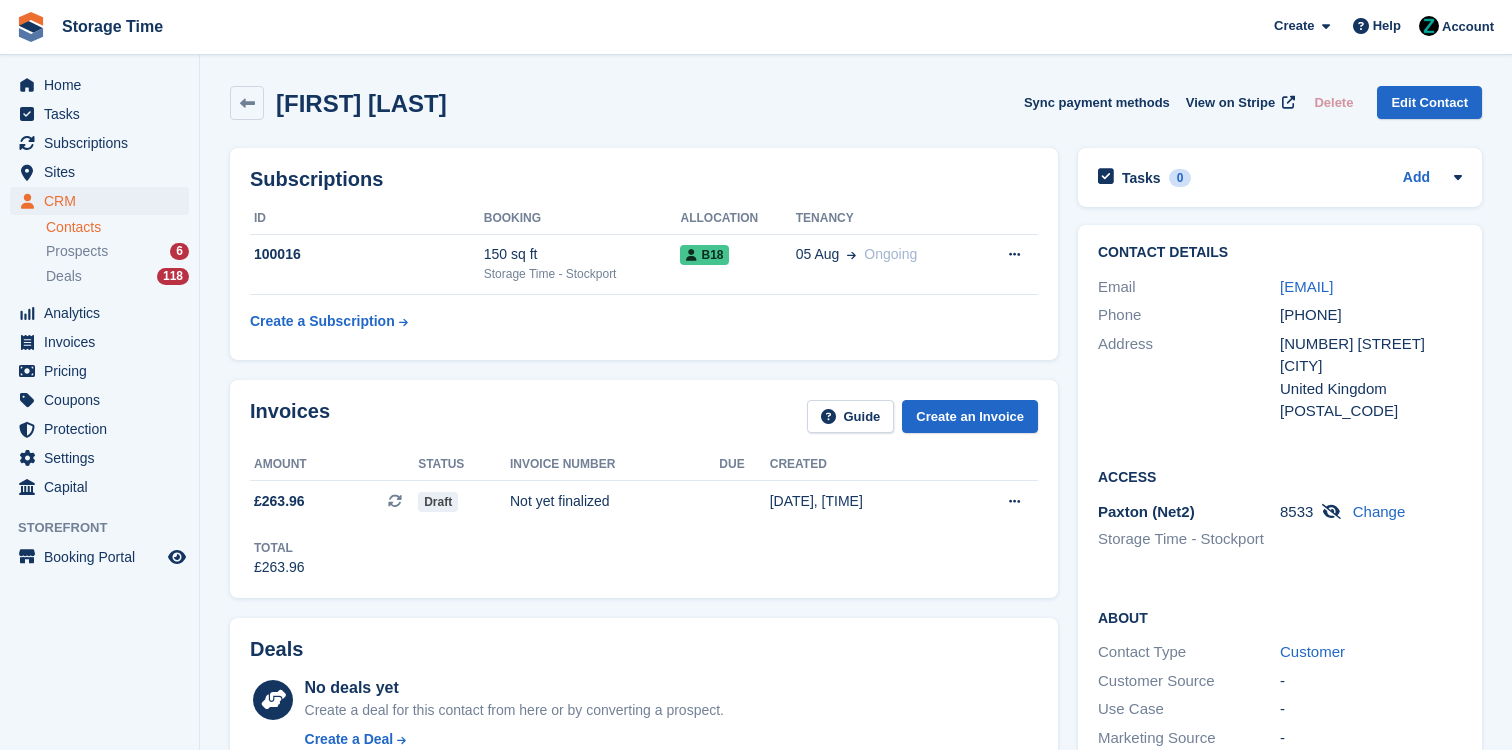 click on "Contact Details
Email
a33ey@hotmail.com
Phone
+447939373753
Address
33 New Haven Road
Stockport
United Kingdom
SK5 8BH" at bounding box center [1280, 335] 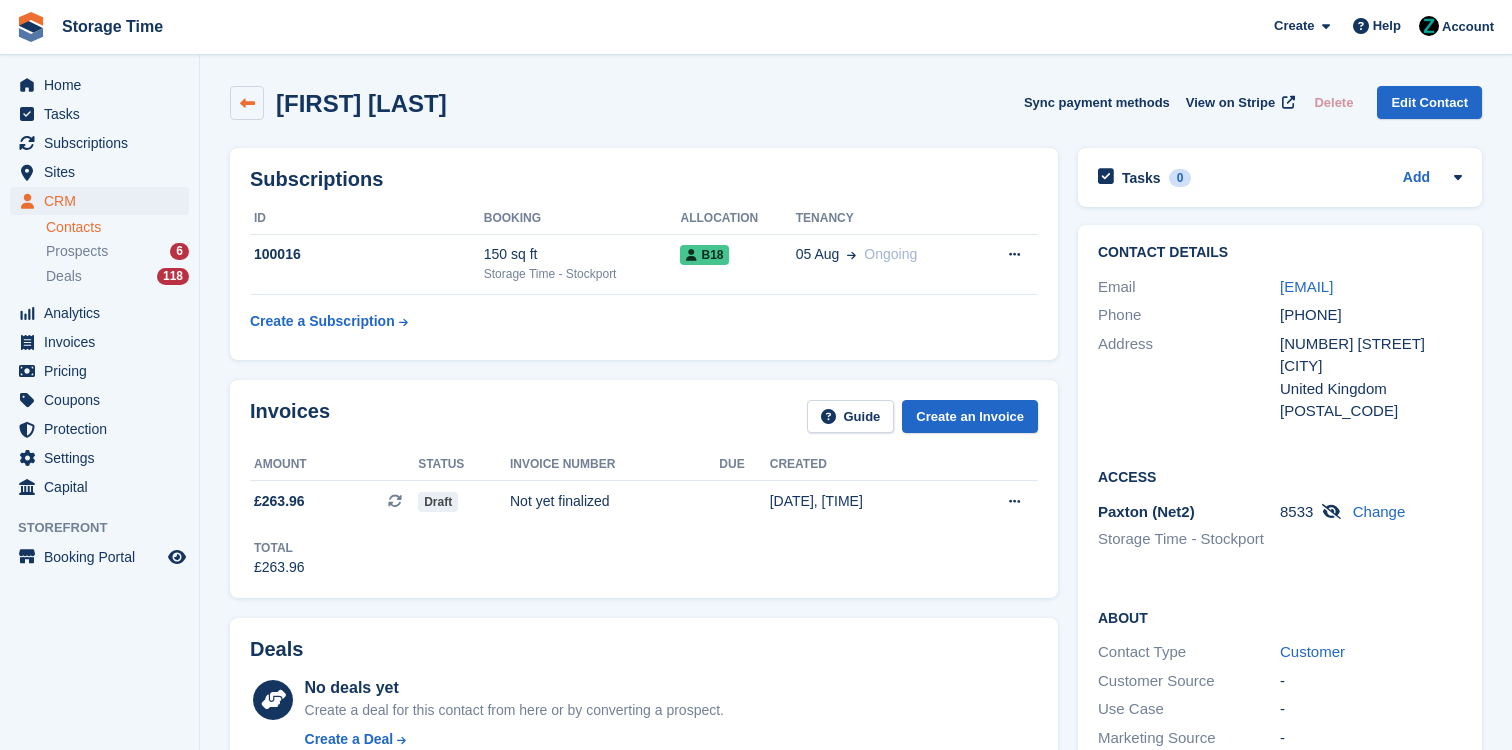 click at bounding box center [247, 103] 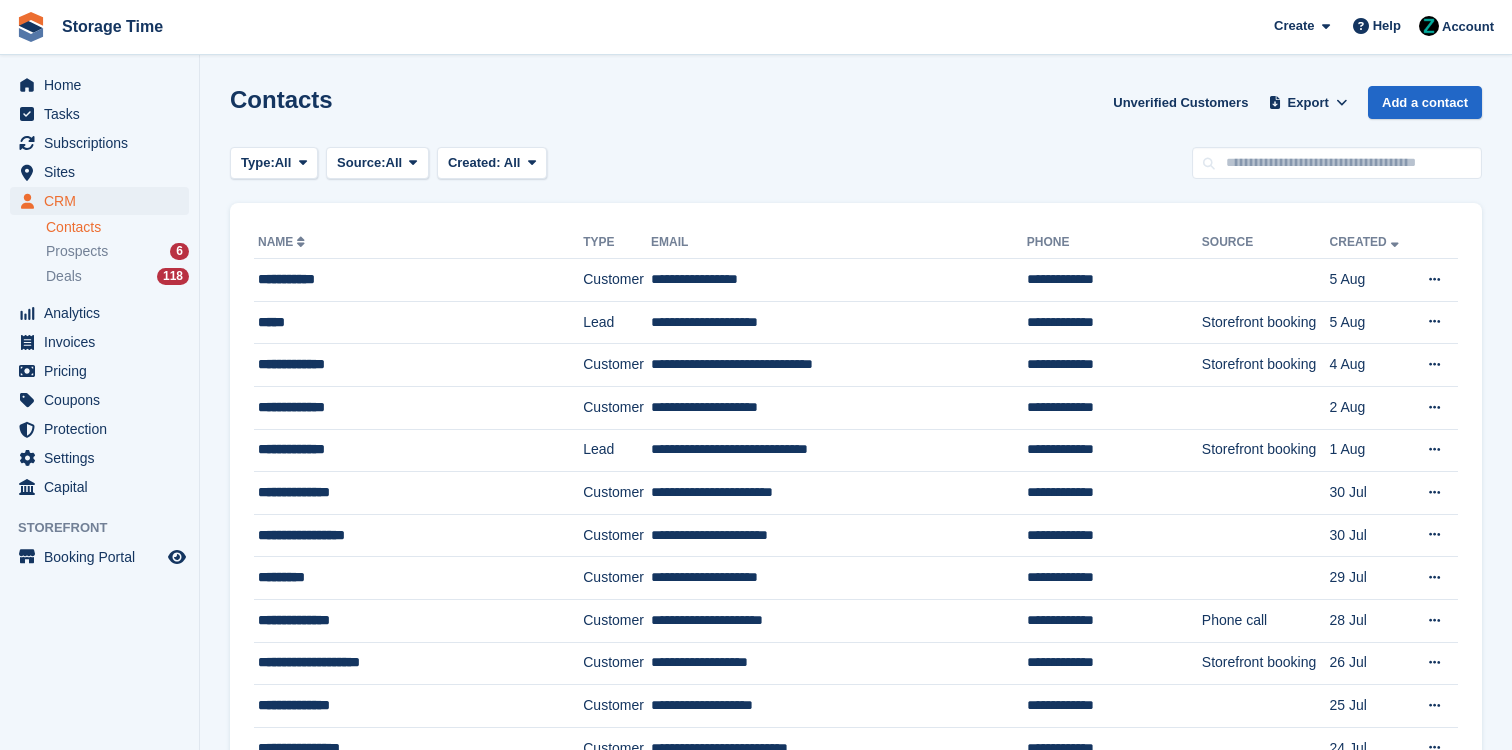 click on "Home
Tasks
Subscriptions
Subscriptions
Subscriptions
Contracts
Price increases
NEW
Contracts
Price increases
NEW
Sites
Sites
Sites
Storage Time - Stockport" at bounding box center (99, 282) 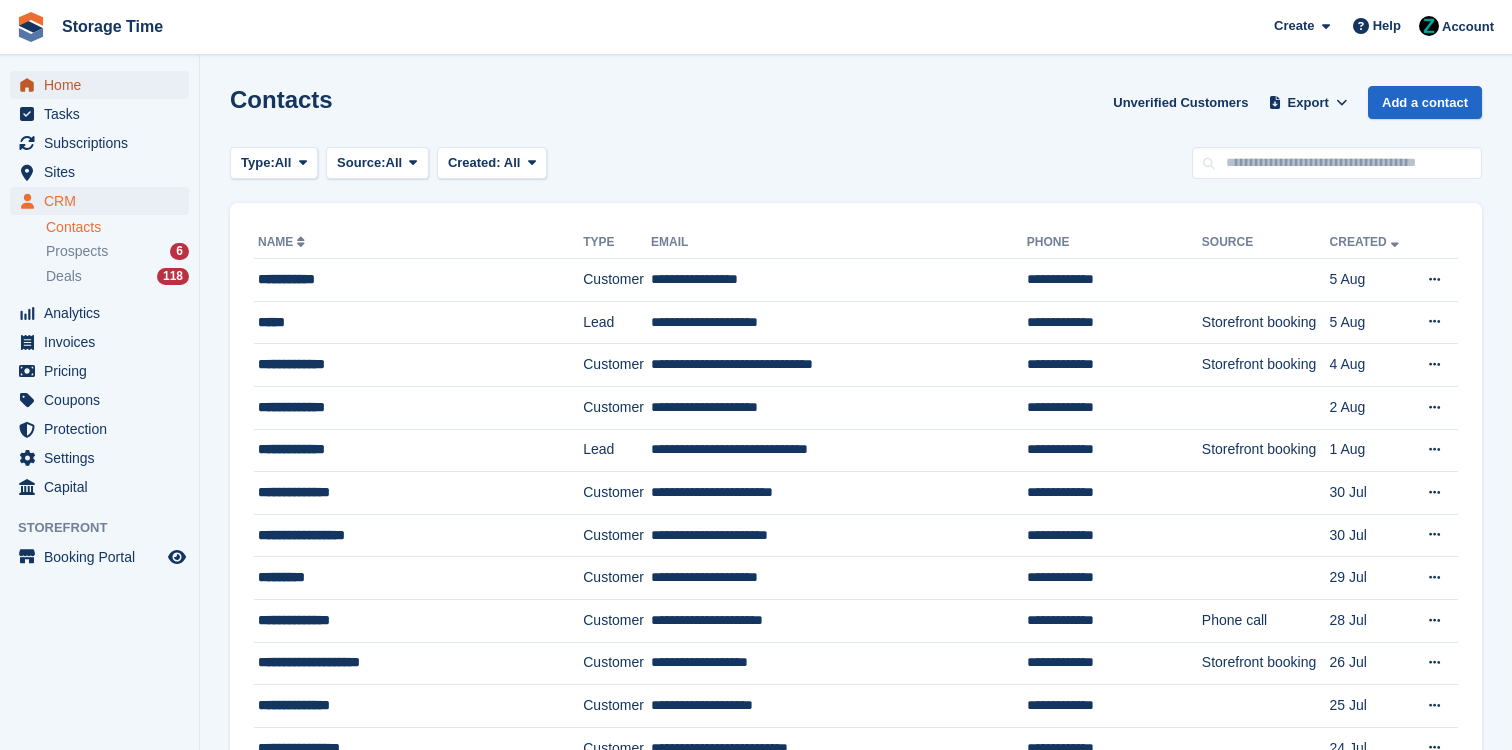 click on "Home" at bounding box center [104, 85] 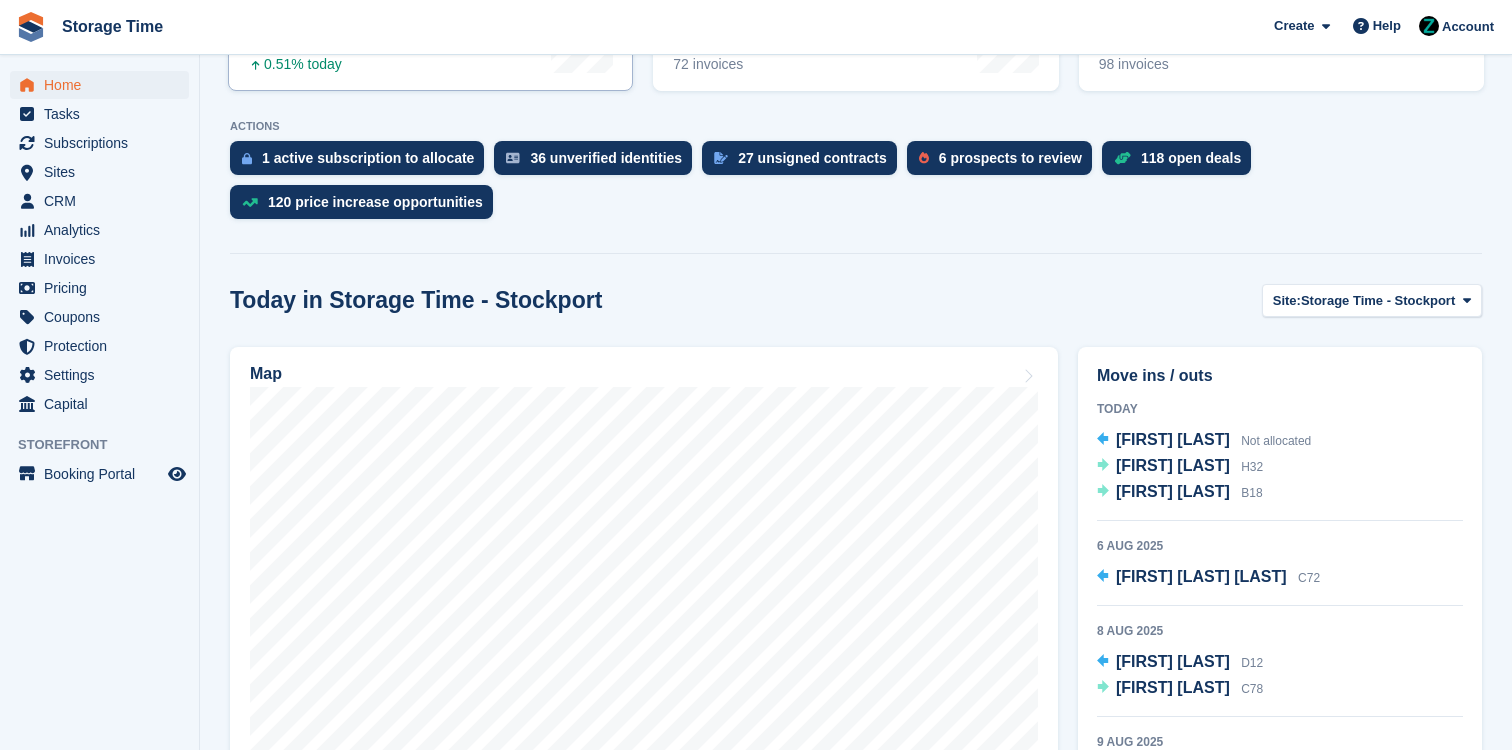 scroll, scrollTop: 359, scrollLeft: 0, axis: vertical 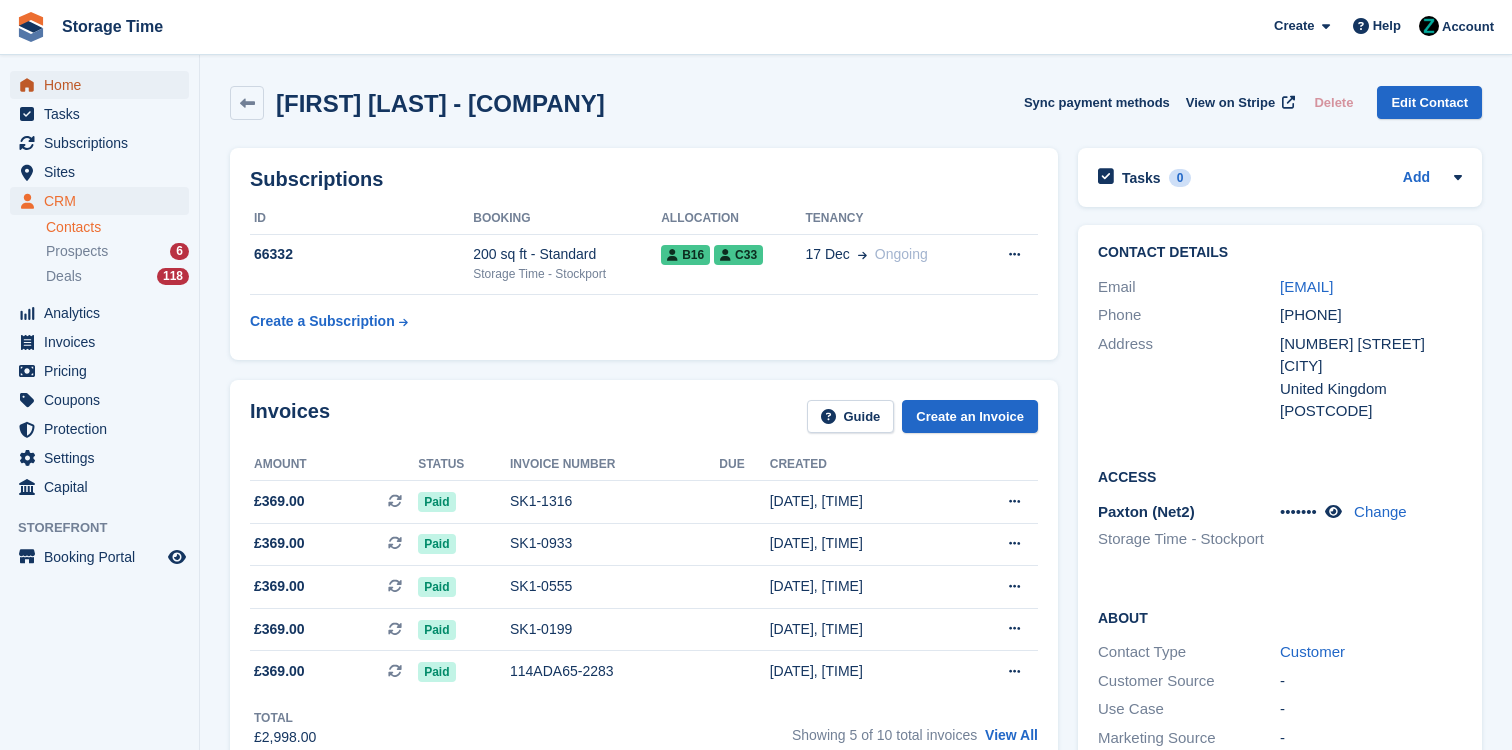 click on "Home" at bounding box center [104, 85] 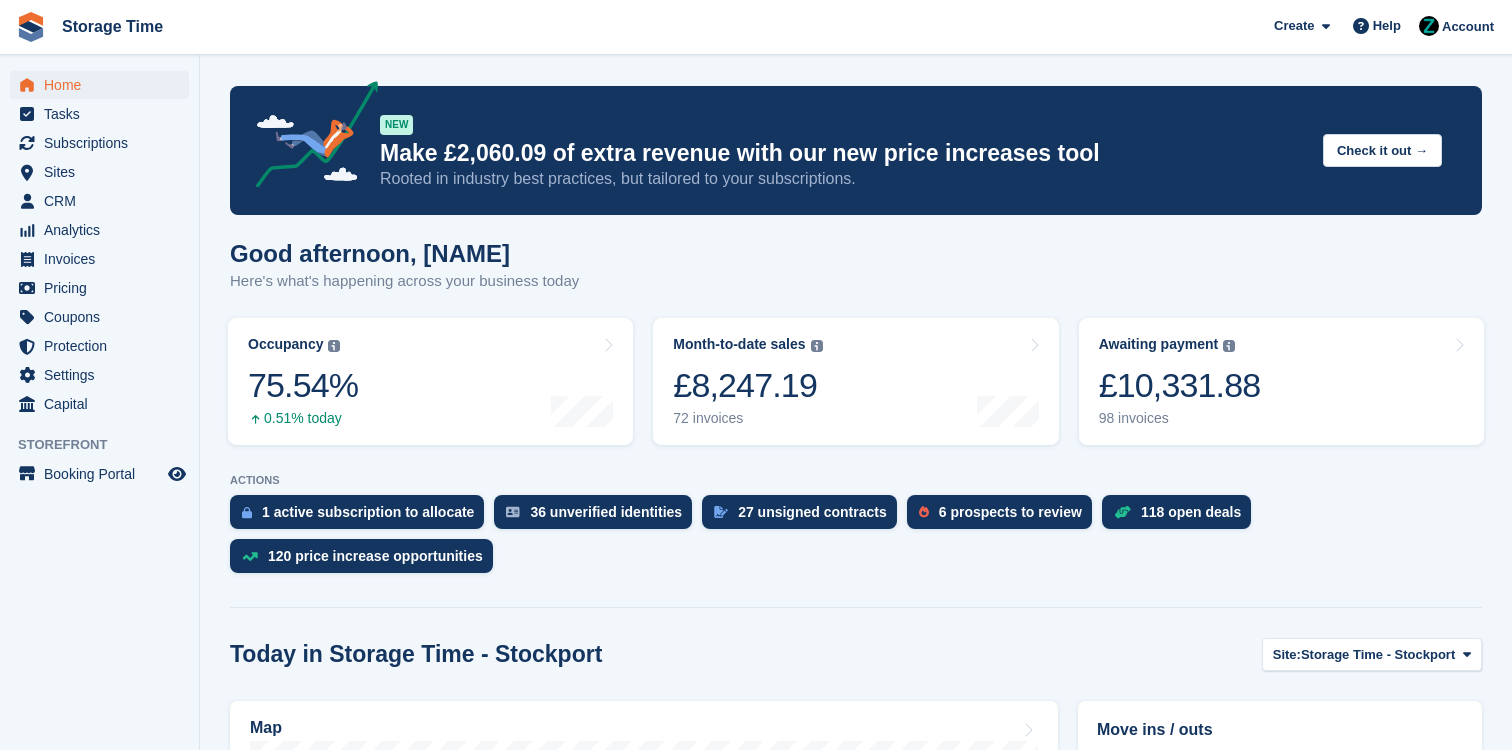 scroll, scrollTop: 311, scrollLeft: 0, axis: vertical 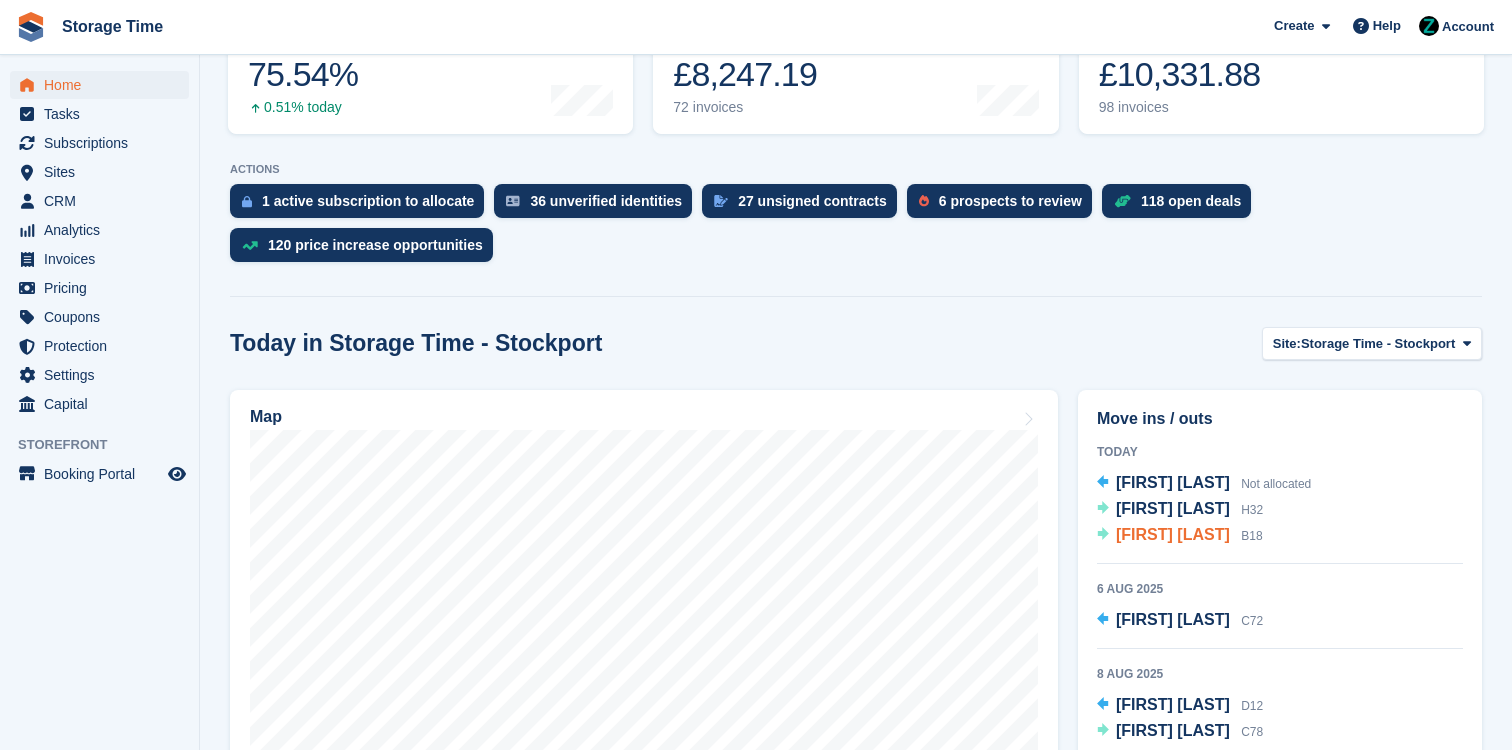 click on "[FIRST] [LAST]
[POSTAL_CODE]" at bounding box center (1189, 536) 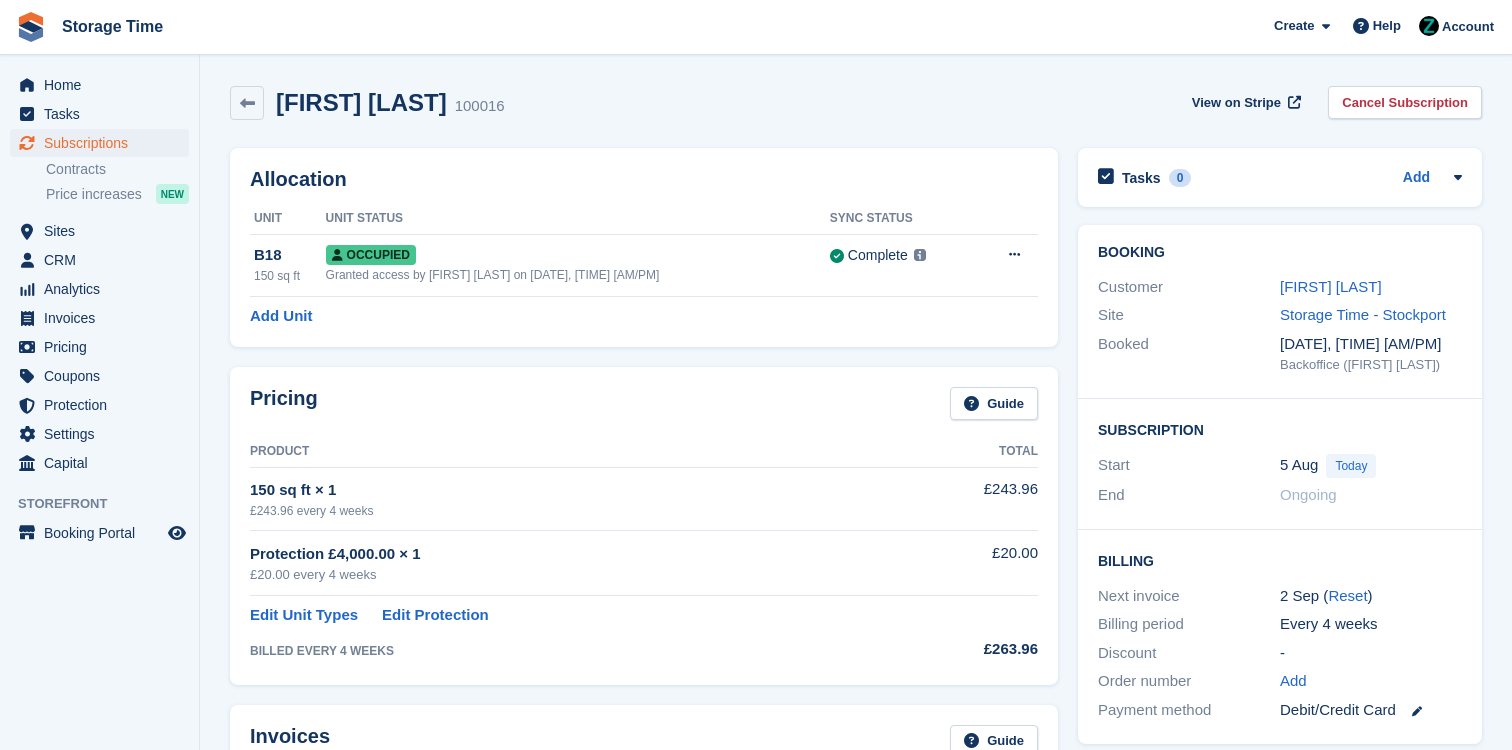 scroll, scrollTop: 0, scrollLeft: 0, axis: both 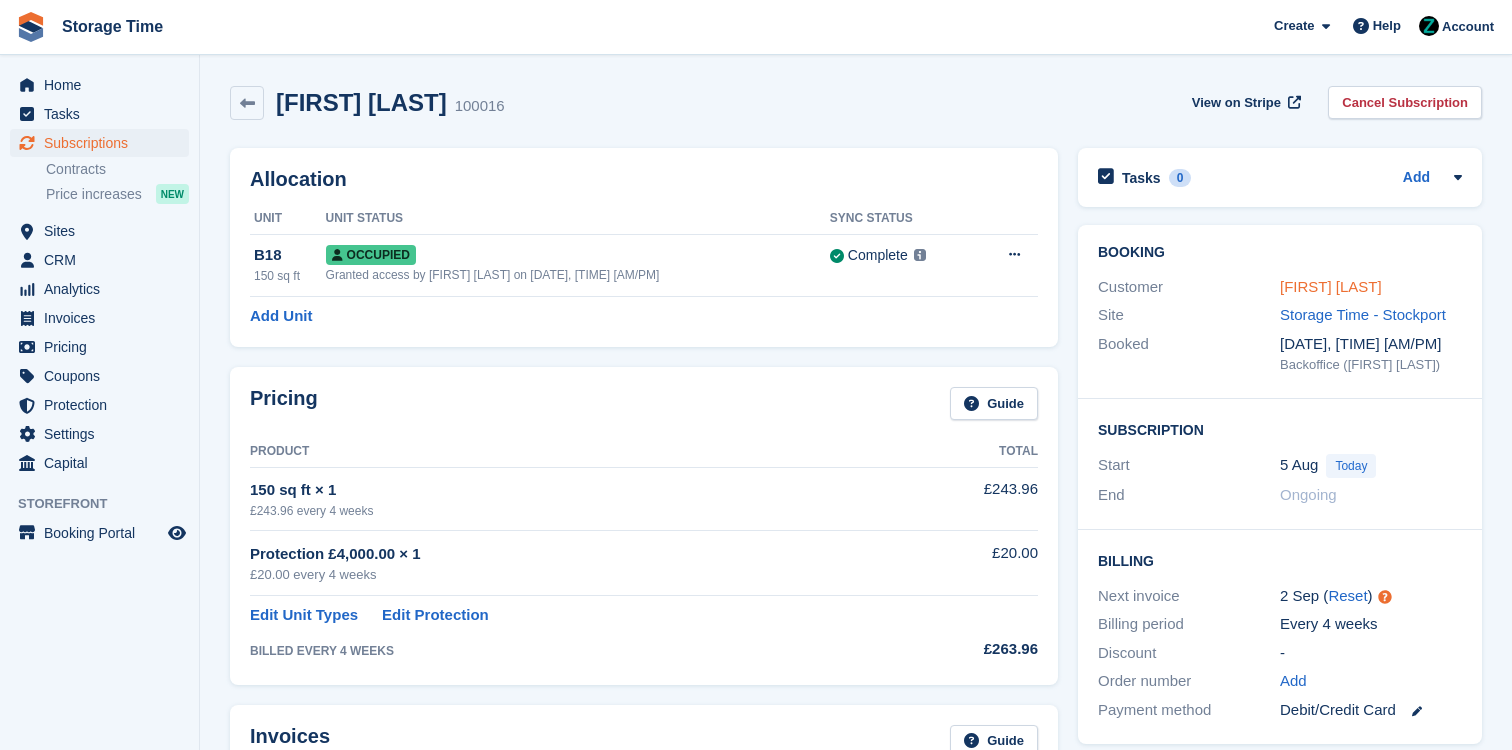 click on "Abbey Kelly" at bounding box center (1331, 286) 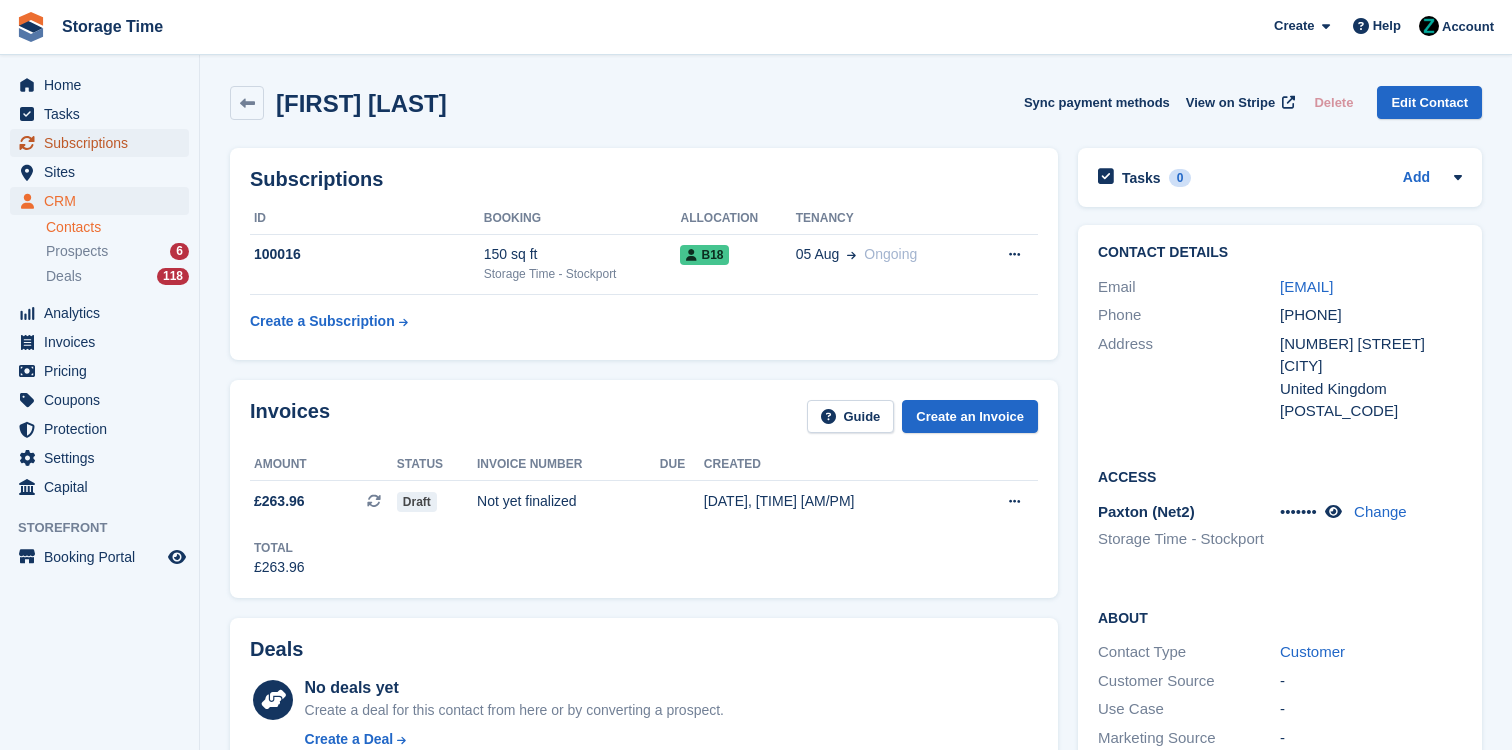 click on "Subscriptions" at bounding box center [104, 143] 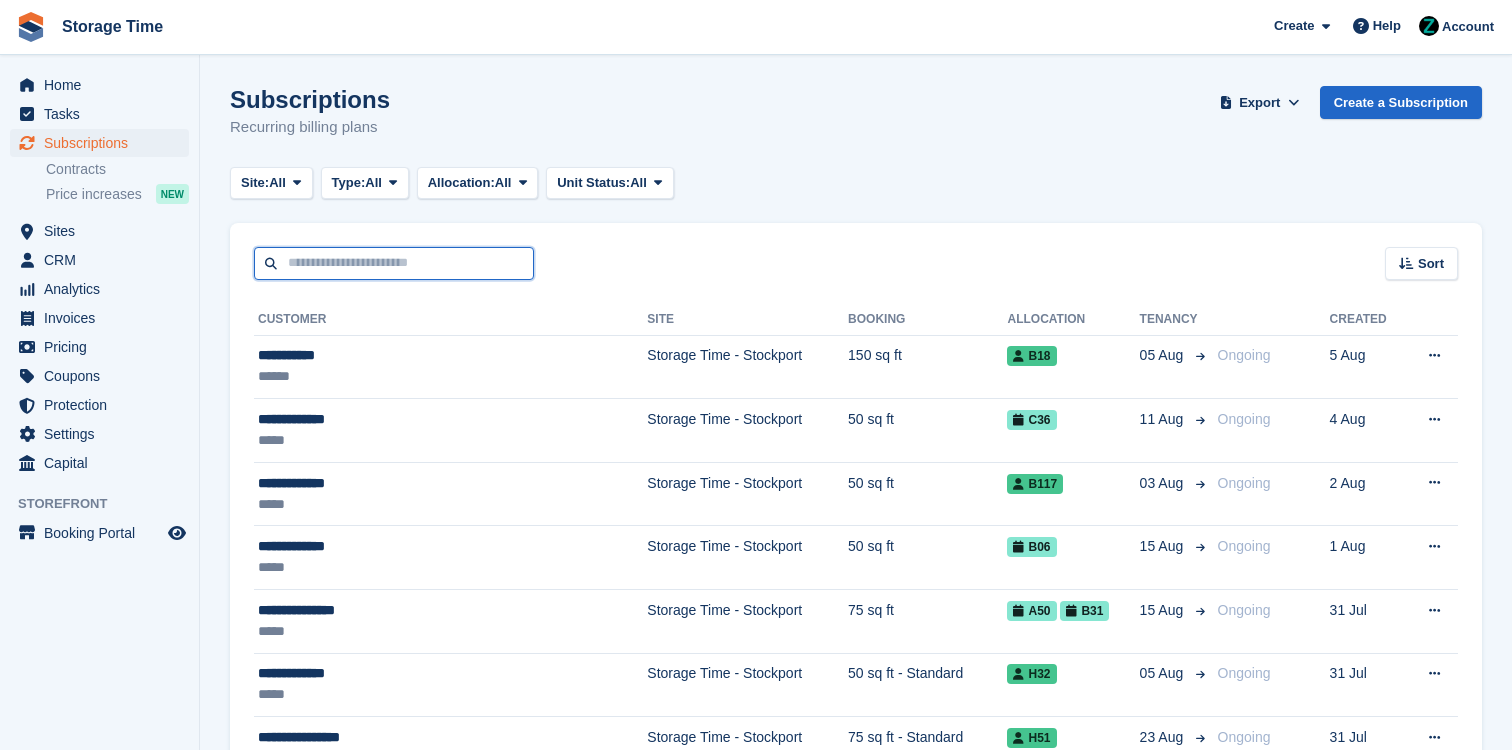 click at bounding box center (394, 263) 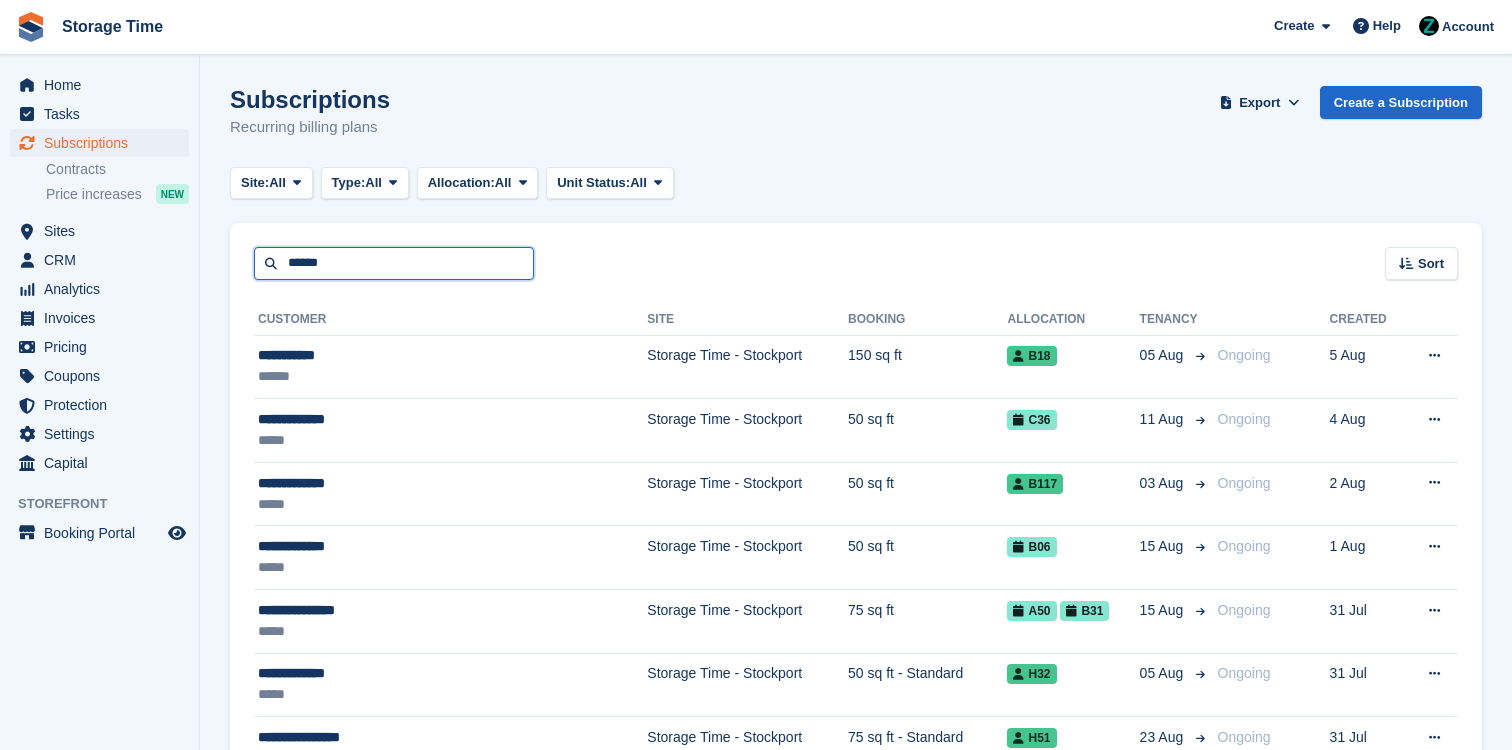 type on "******" 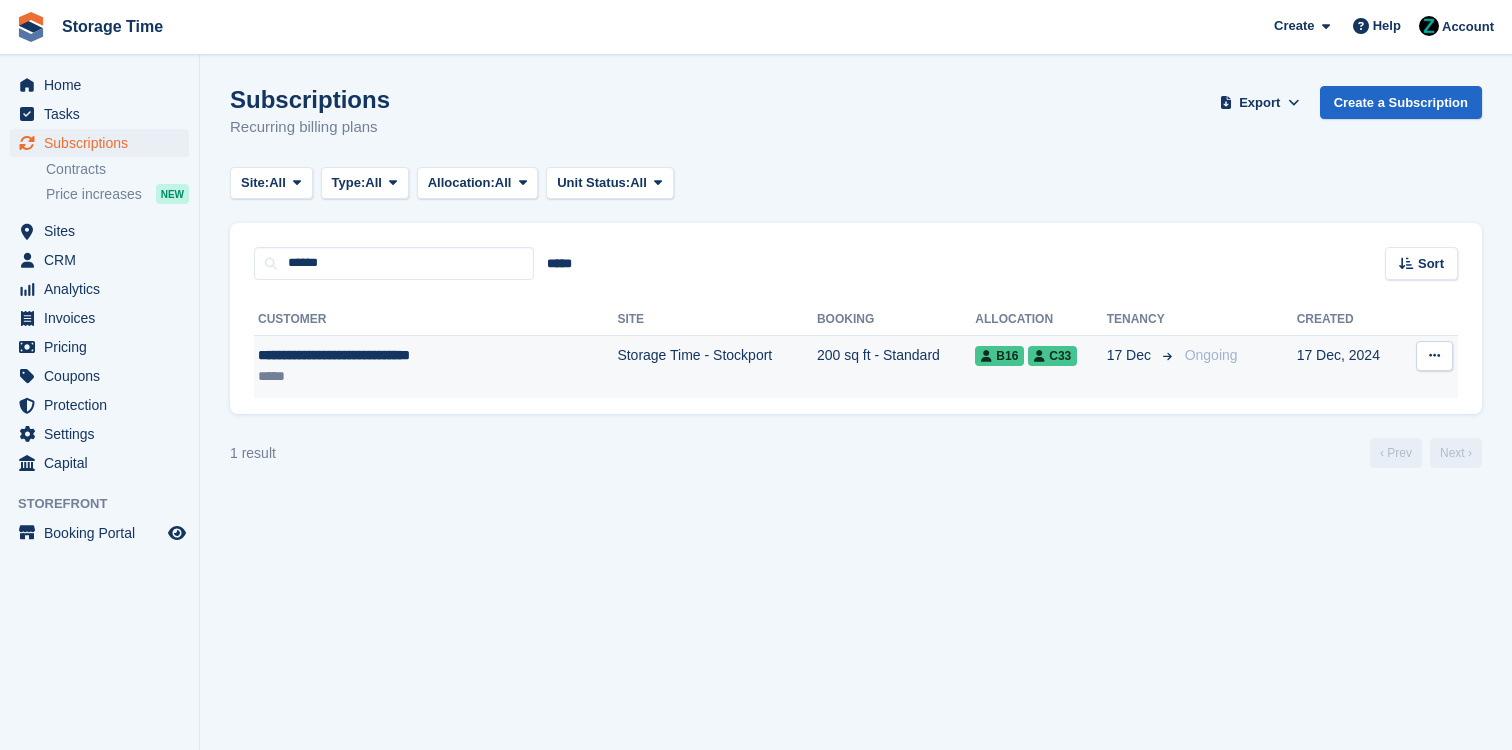 click on "**********" at bounding box center [397, 355] 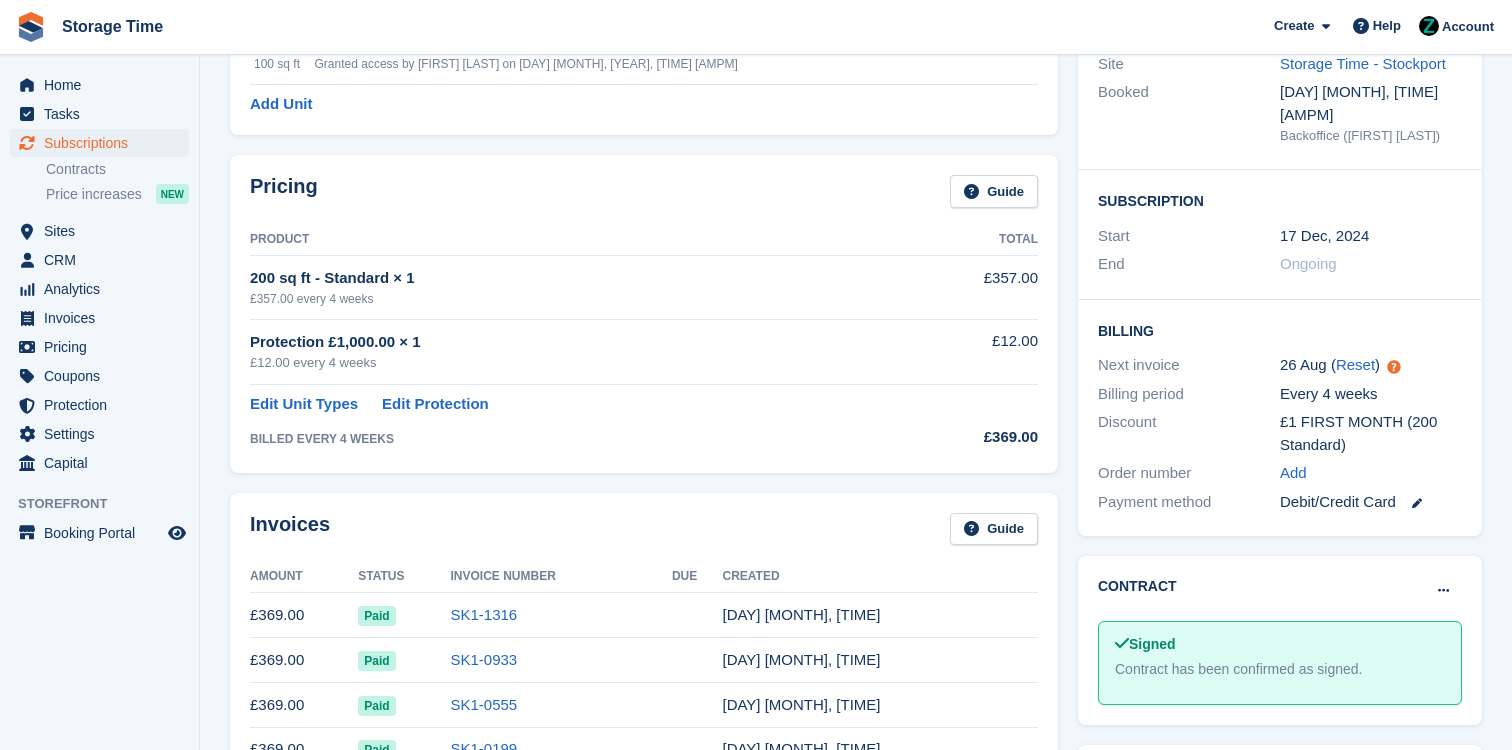 scroll, scrollTop: 278, scrollLeft: 0, axis: vertical 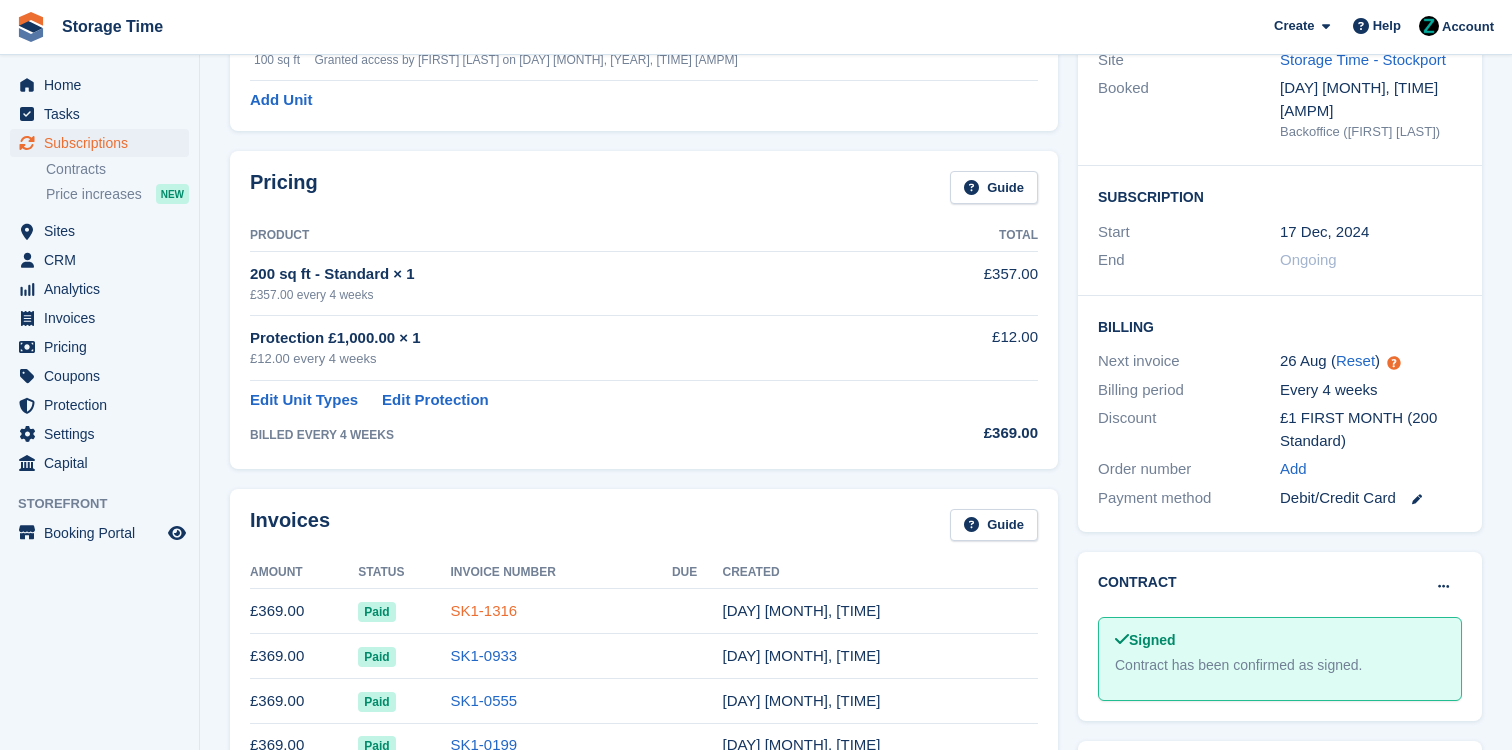 click on "SK1-1316" at bounding box center (484, 610) 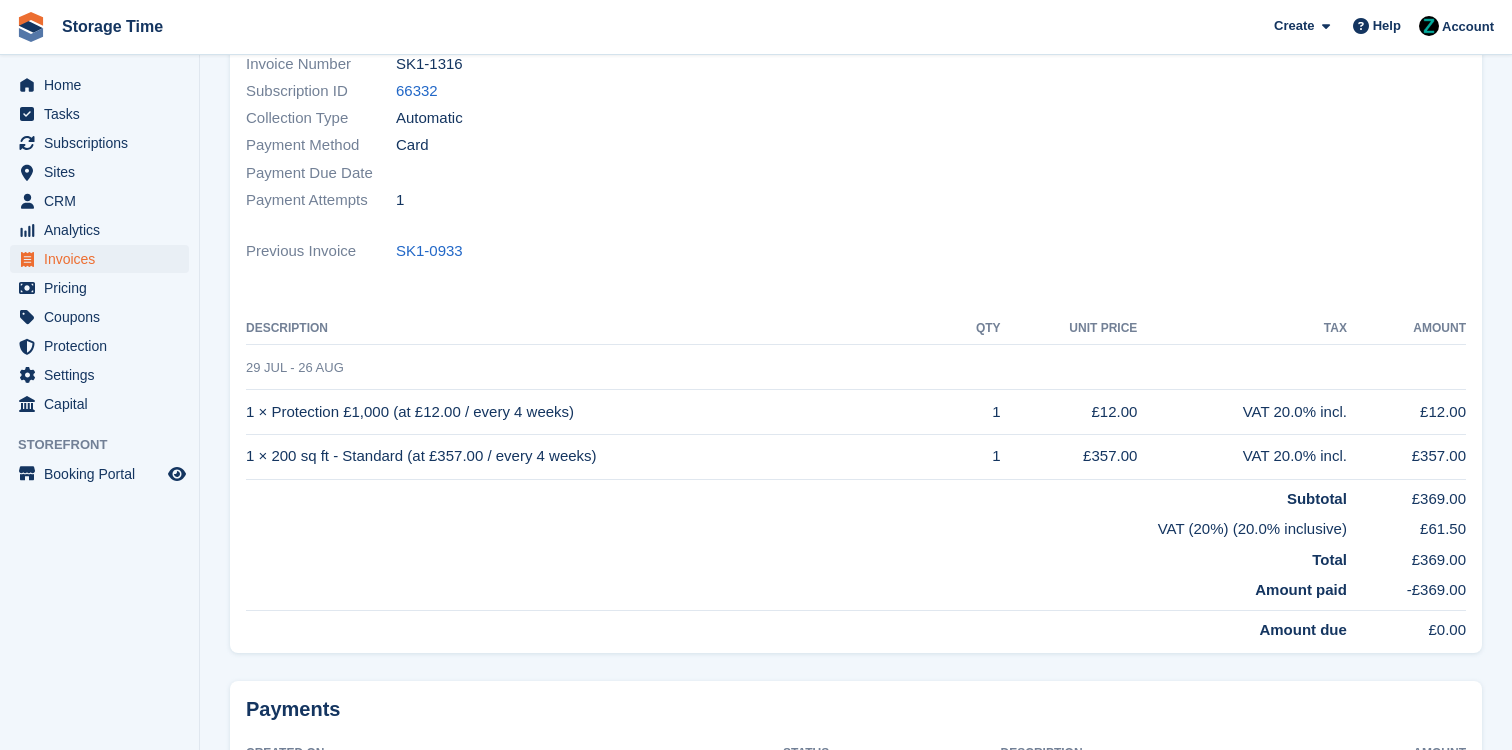 scroll, scrollTop: 0, scrollLeft: 0, axis: both 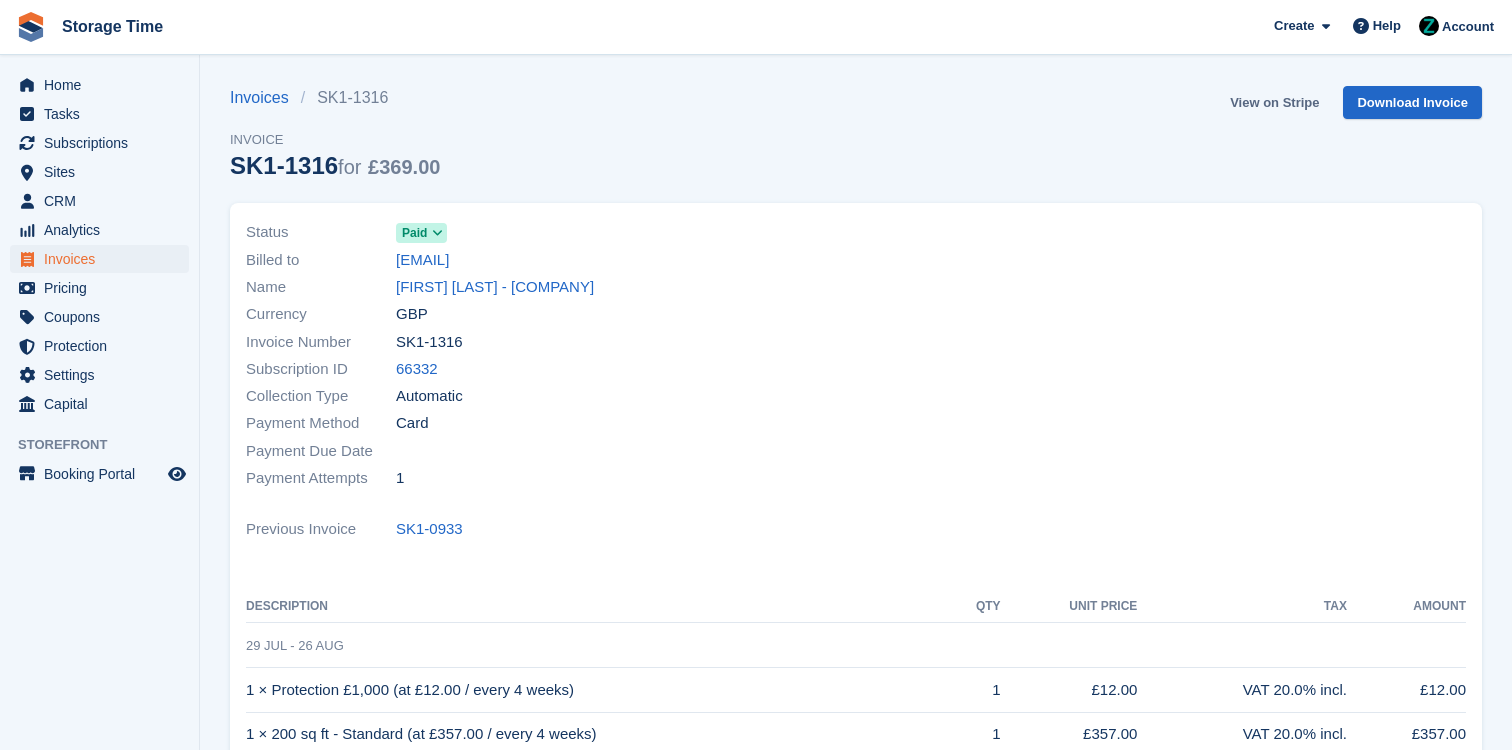 click on "View on Stripe" at bounding box center (1274, 102) 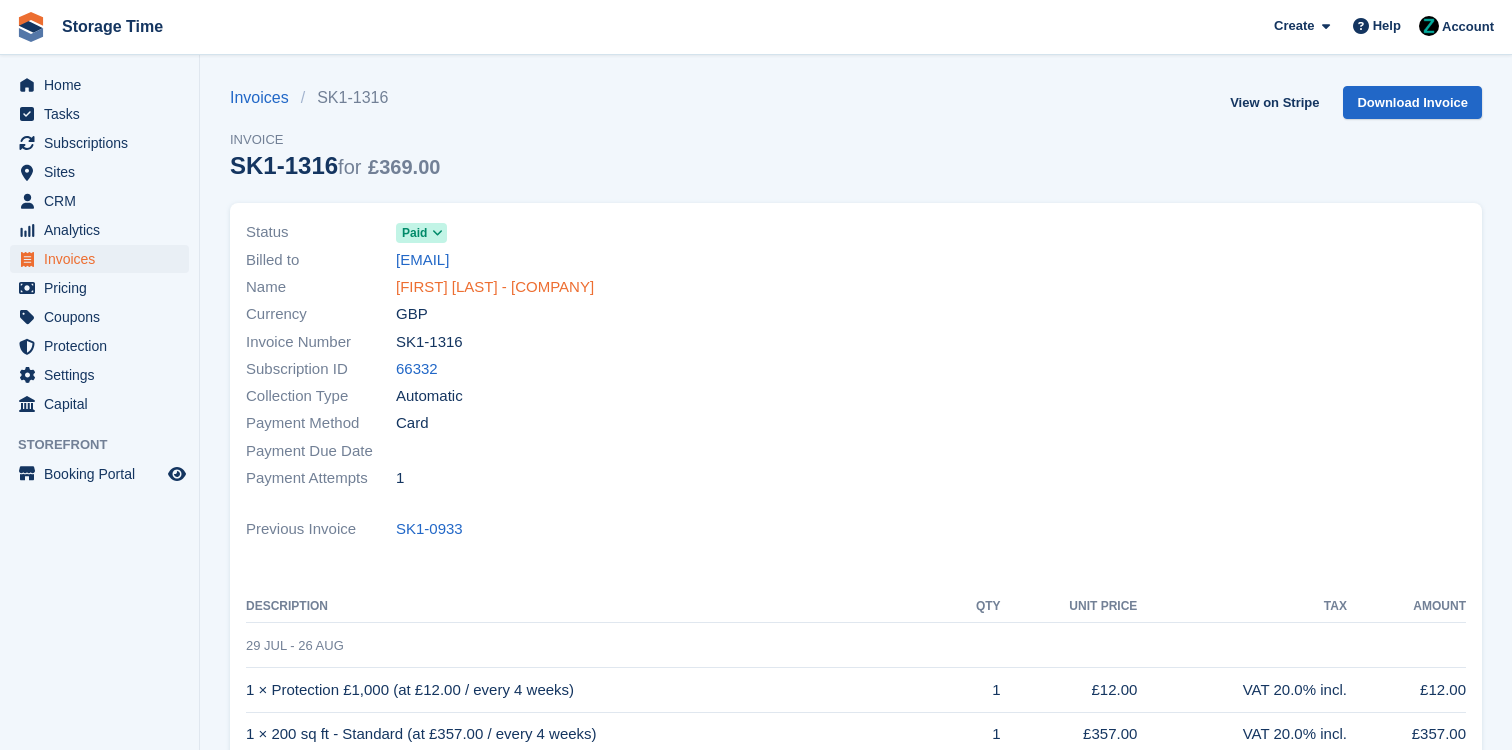 click on "[FIRST] [LAST] - [COMPANY]" at bounding box center (495, 287) 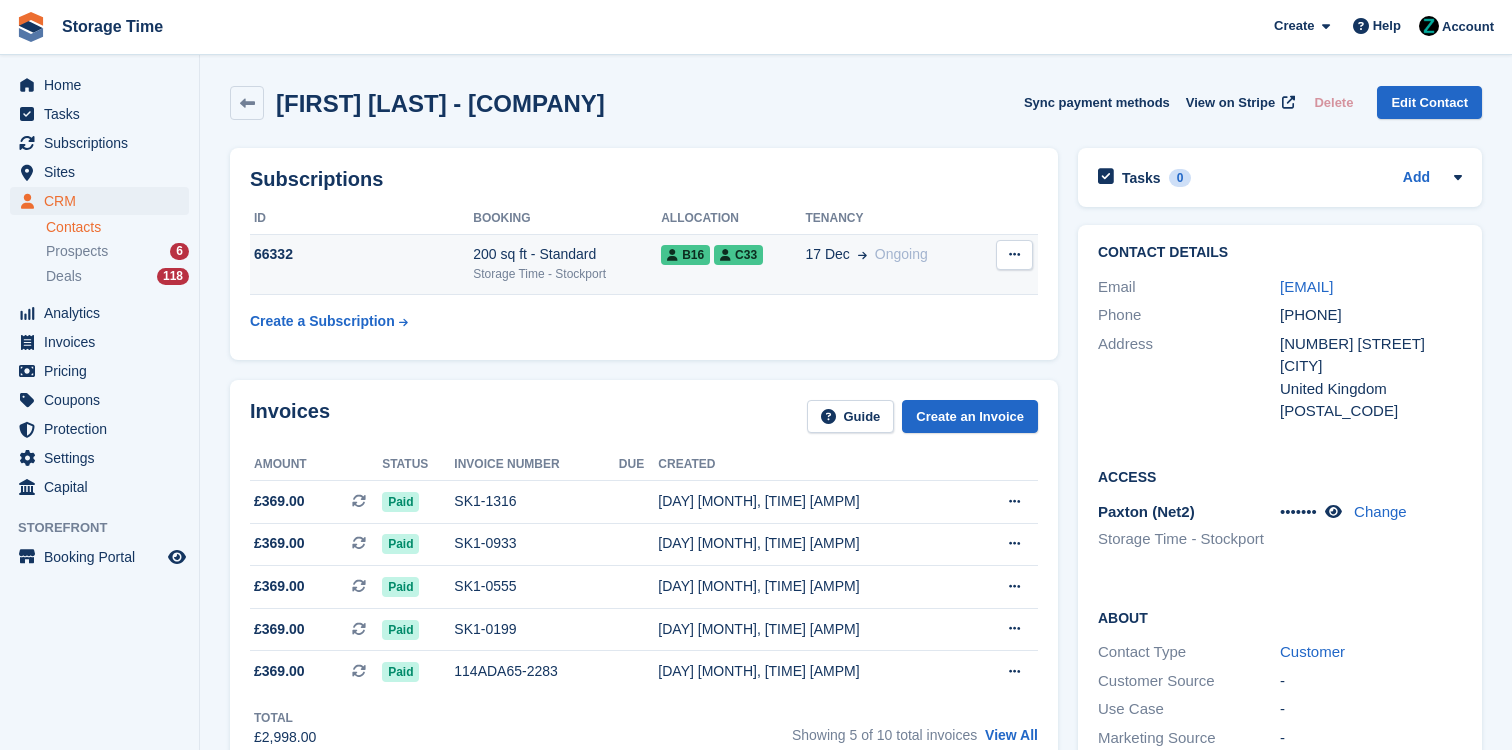 click on "17 Dec
Ongoing" at bounding box center (892, 264) 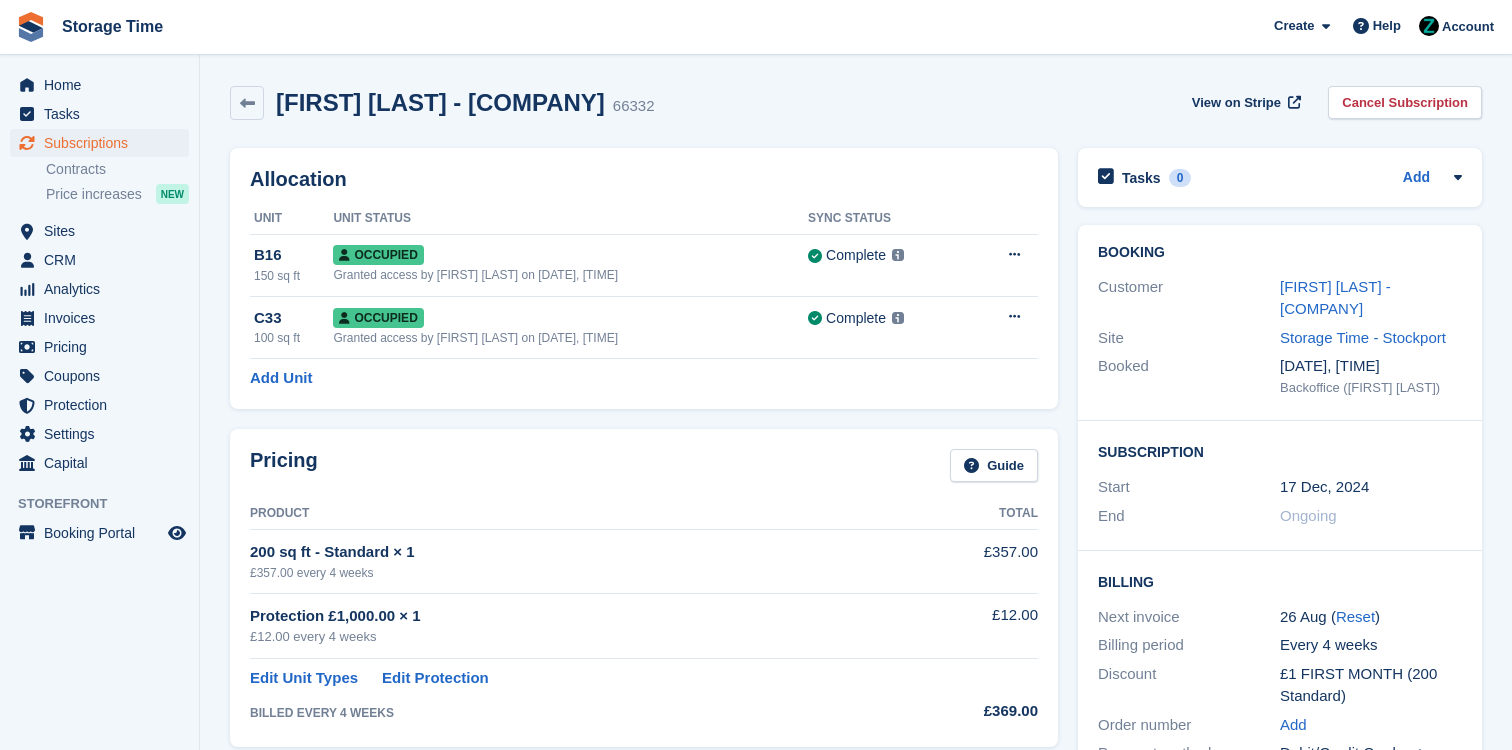 scroll, scrollTop: 0, scrollLeft: 0, axis: both 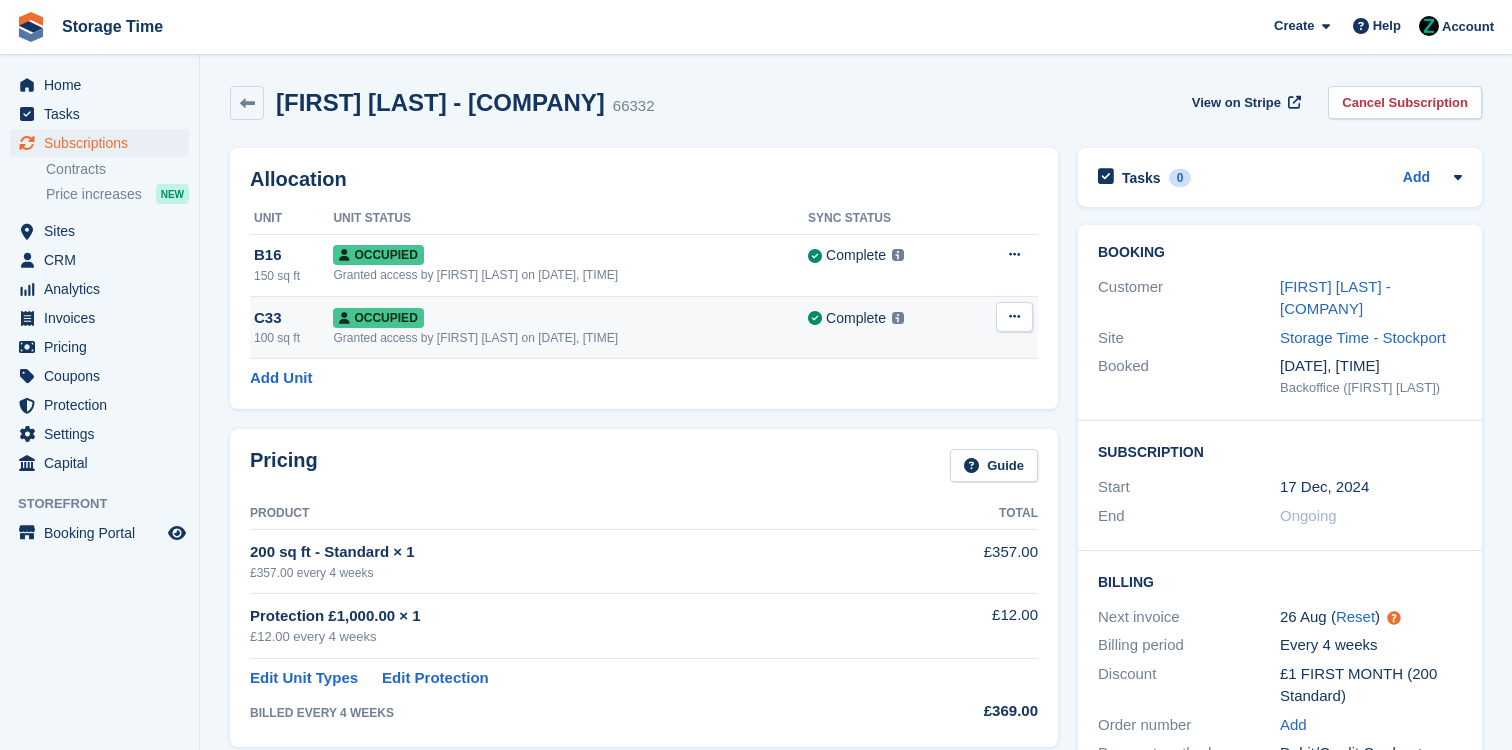 click at bounding box center (1014, 317) 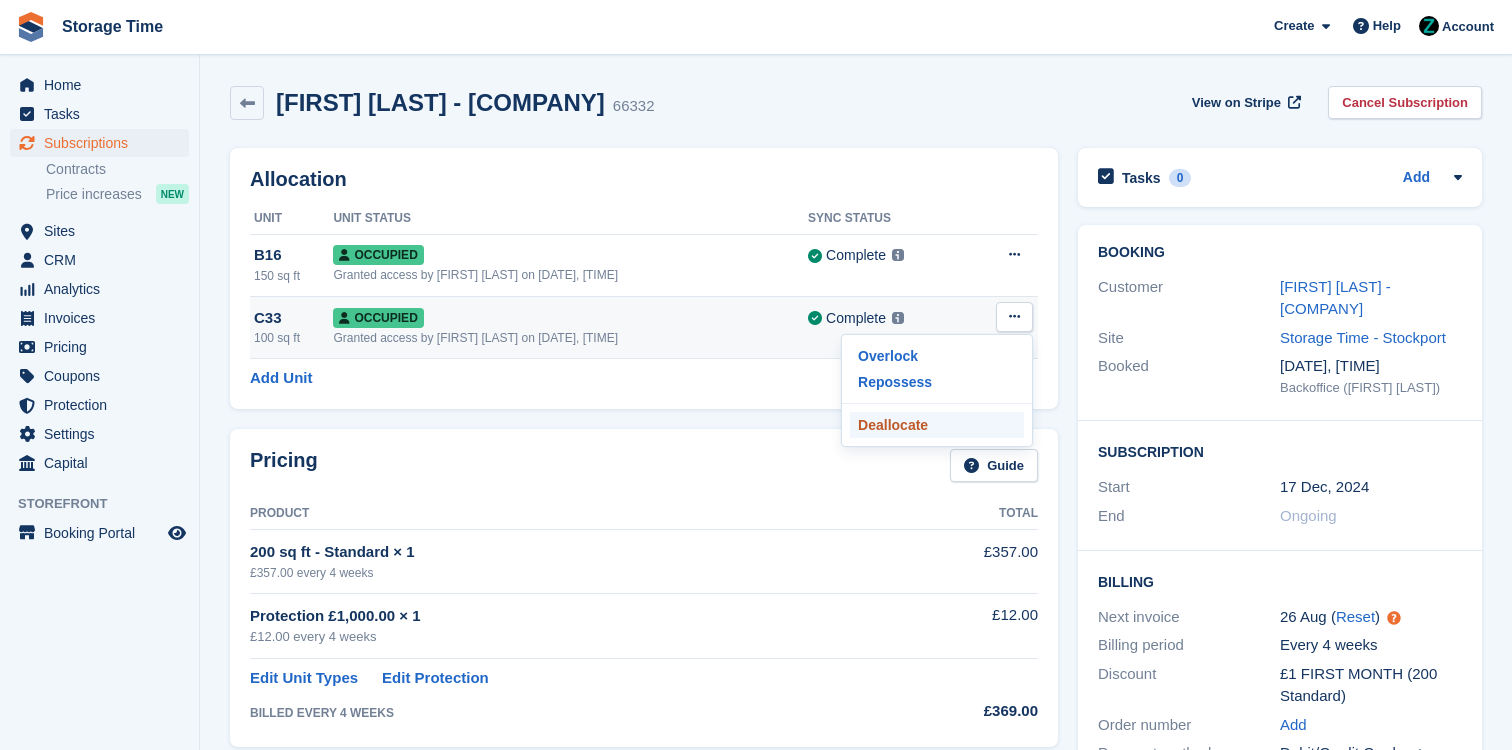 click on "Deallocate" at bounding box center [937, 425] 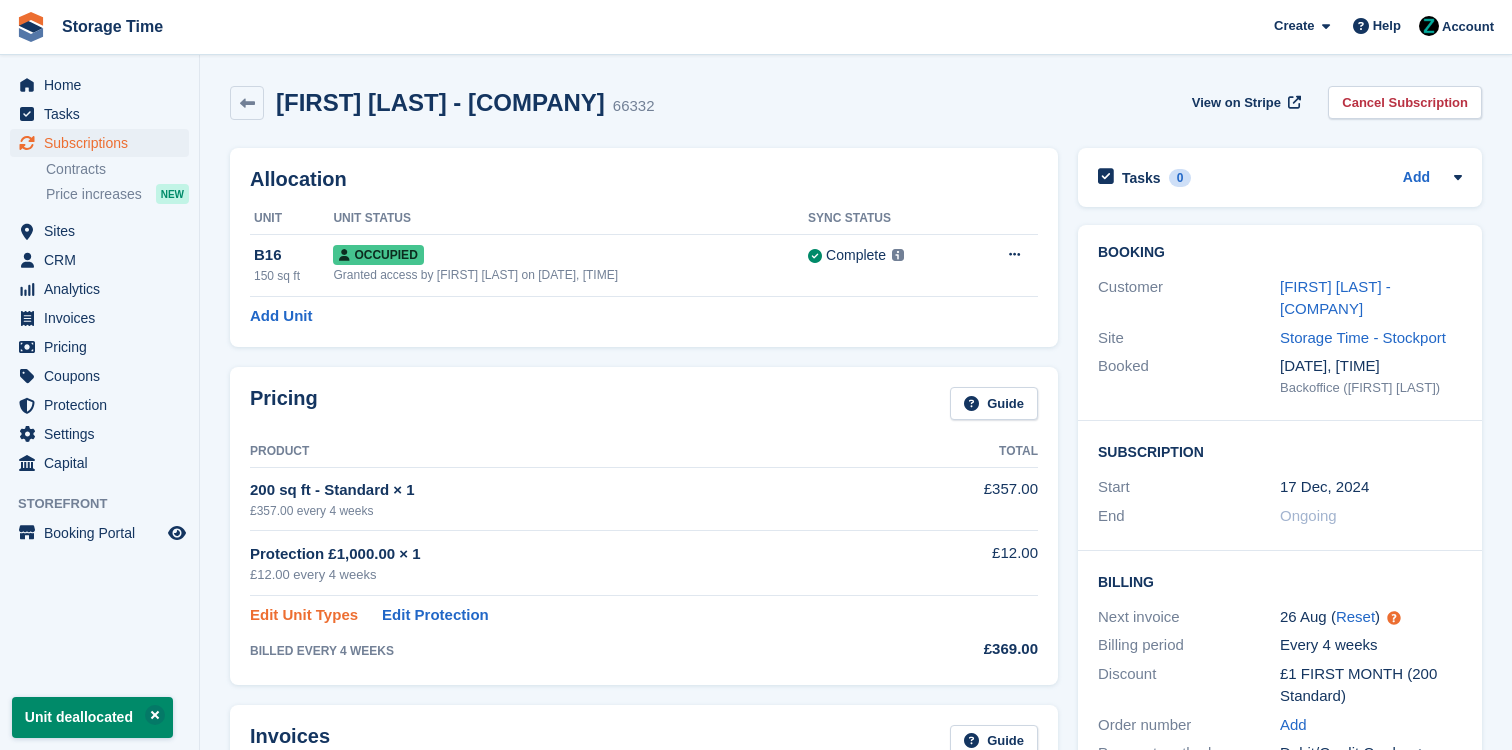 click on "Edit Unit Types" at bounding box center [304, 615] 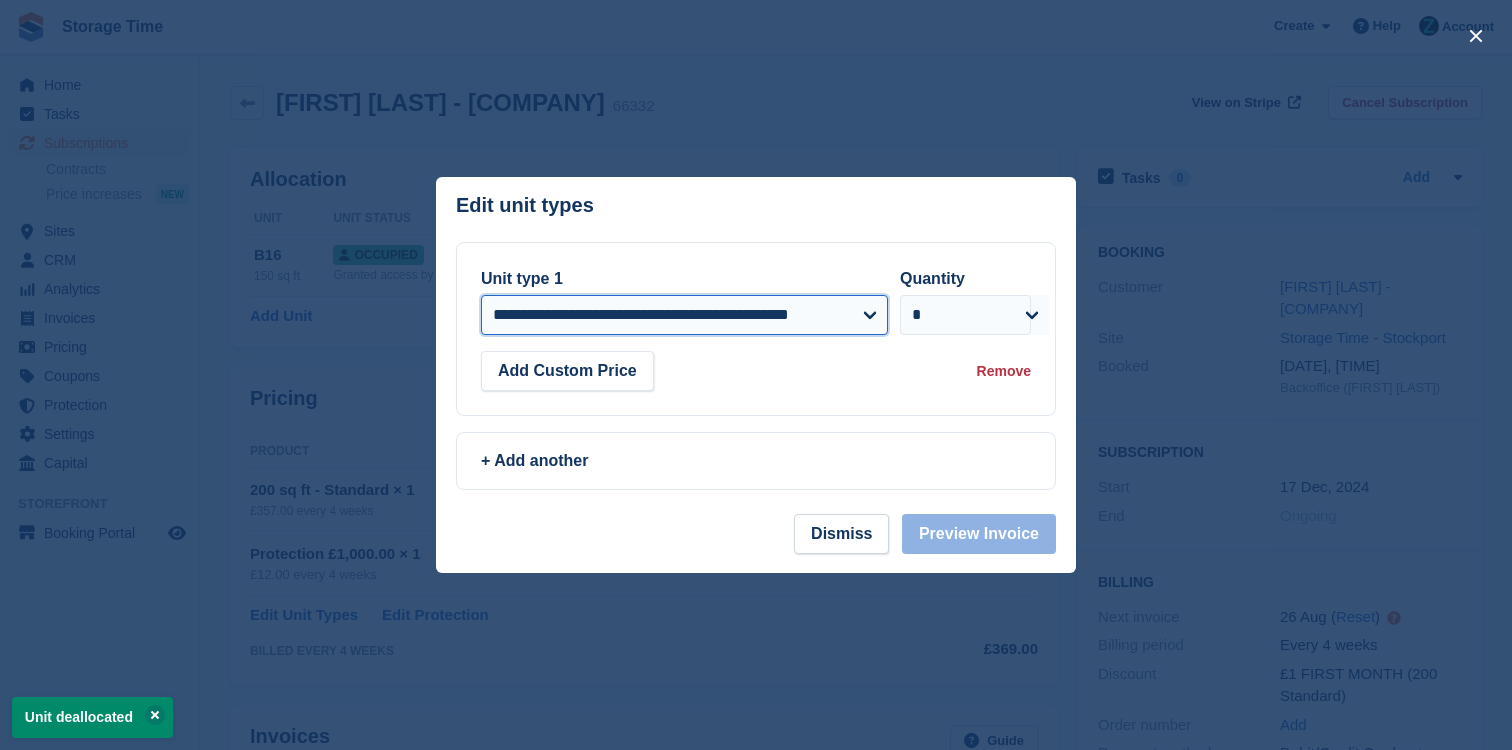 click on "**********" at bounding box center (684, 315) 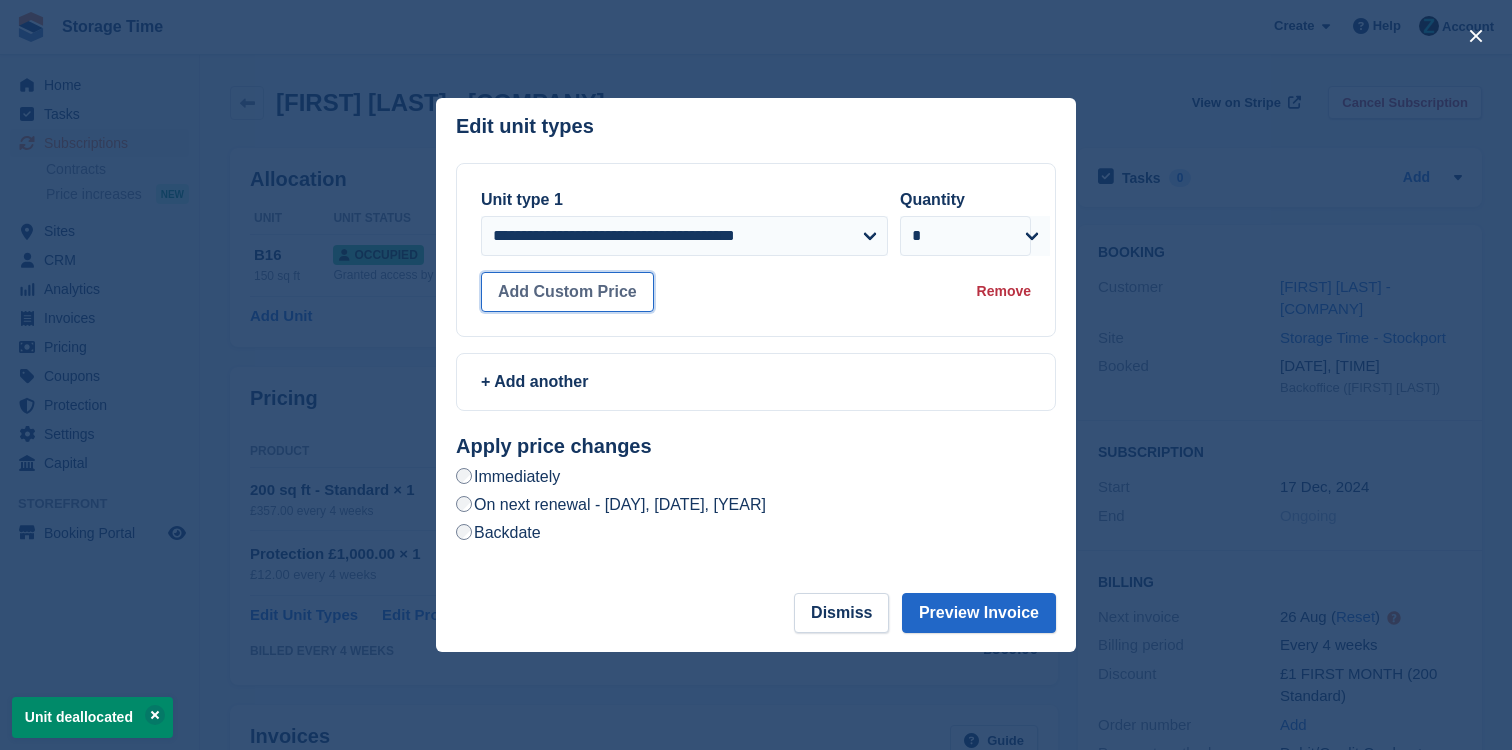 click on "Add Custom Price" at bounding box center [567, 292] 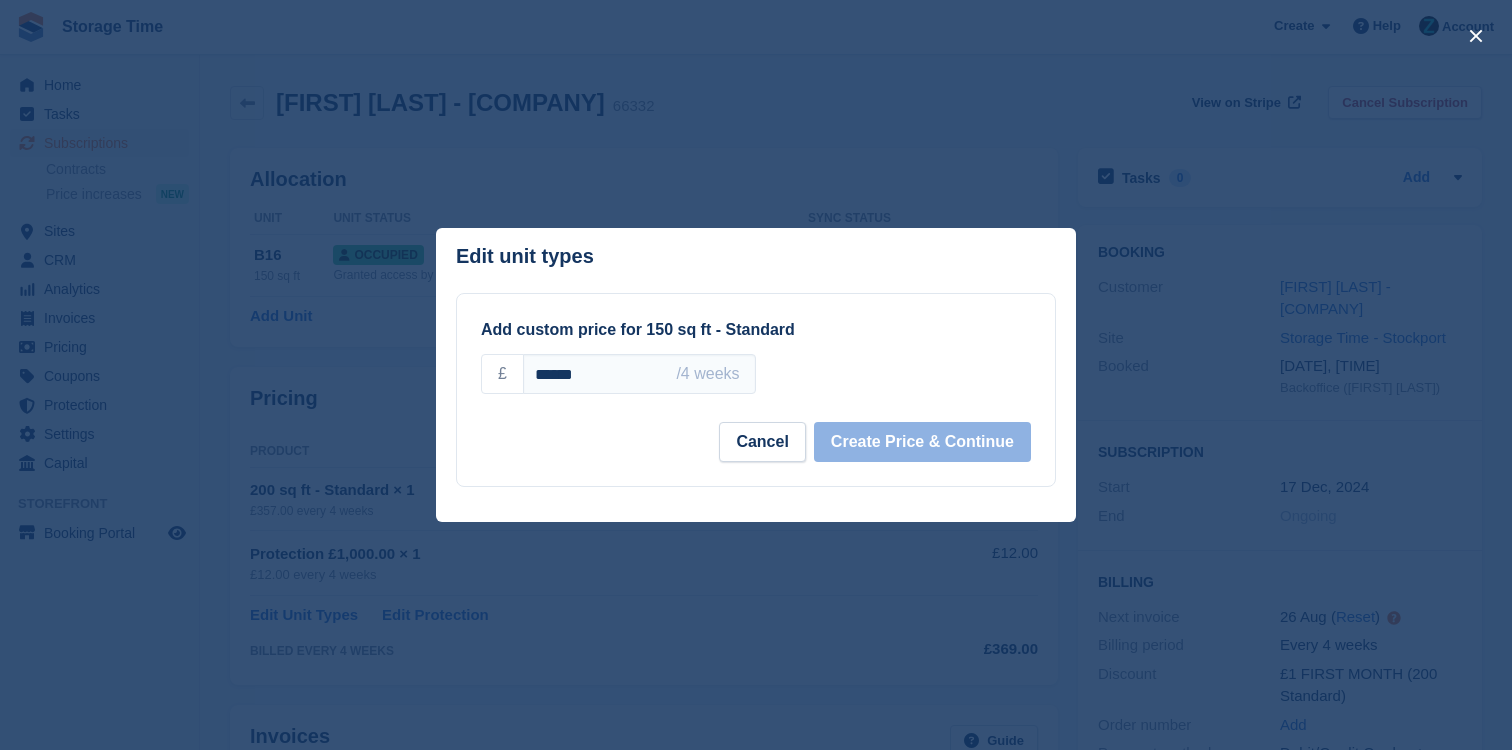 drag, startPoint x: 604, startPoint y: 374, endPoint x: 474, endPoint y: 374, distance: 130 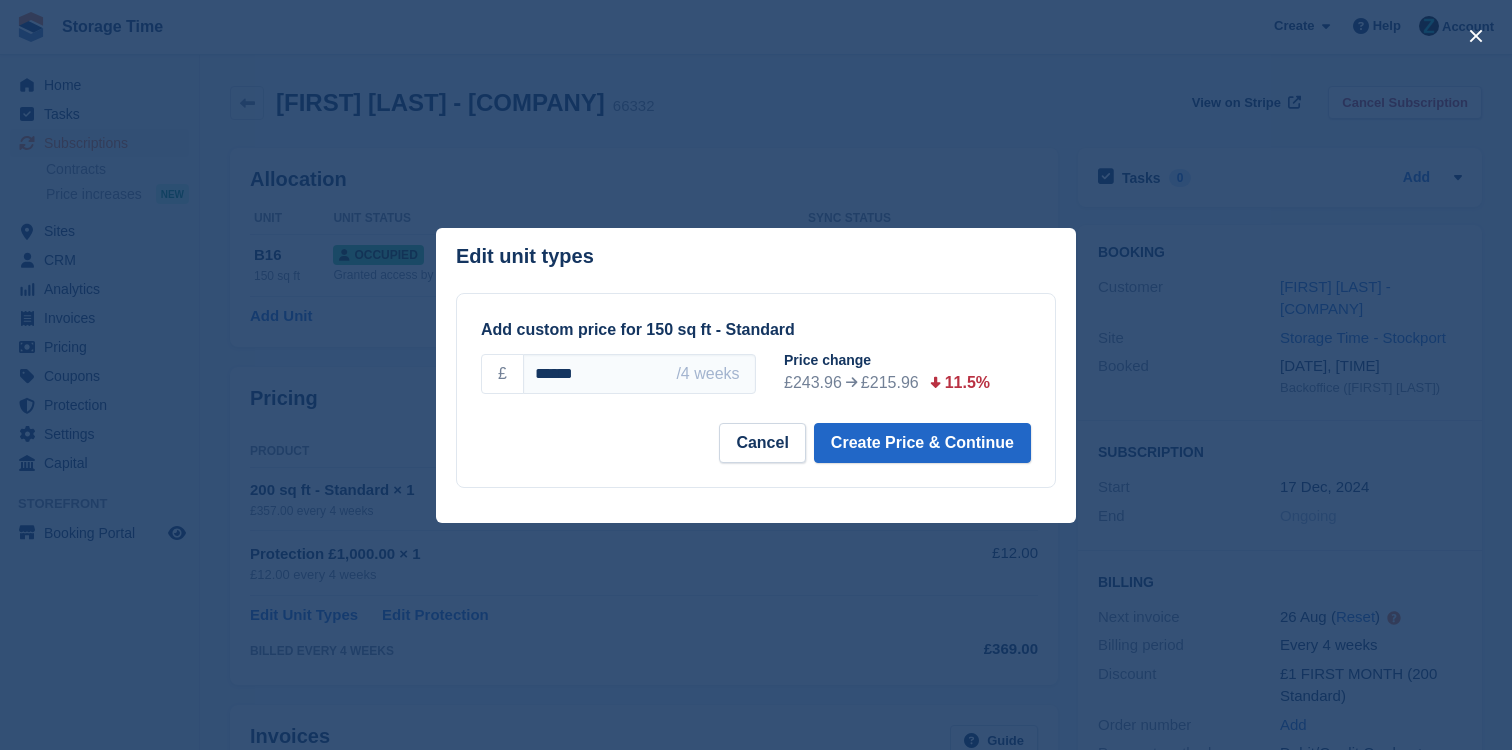 click on "Price change
£243.96
£215.96
11.5%" at bounding box center [915, 372] 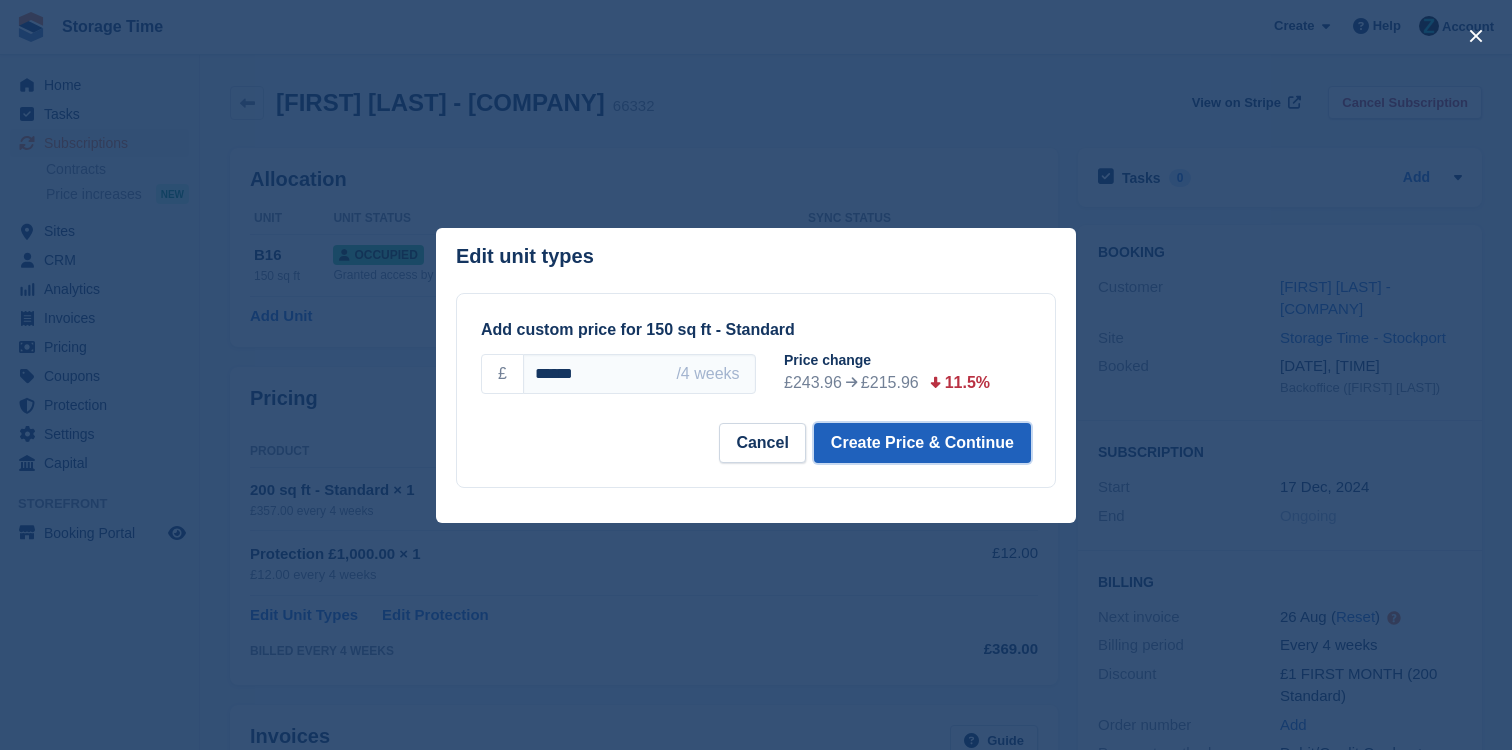 click on "Create Price & Continue" at bounding box center (922, 443) 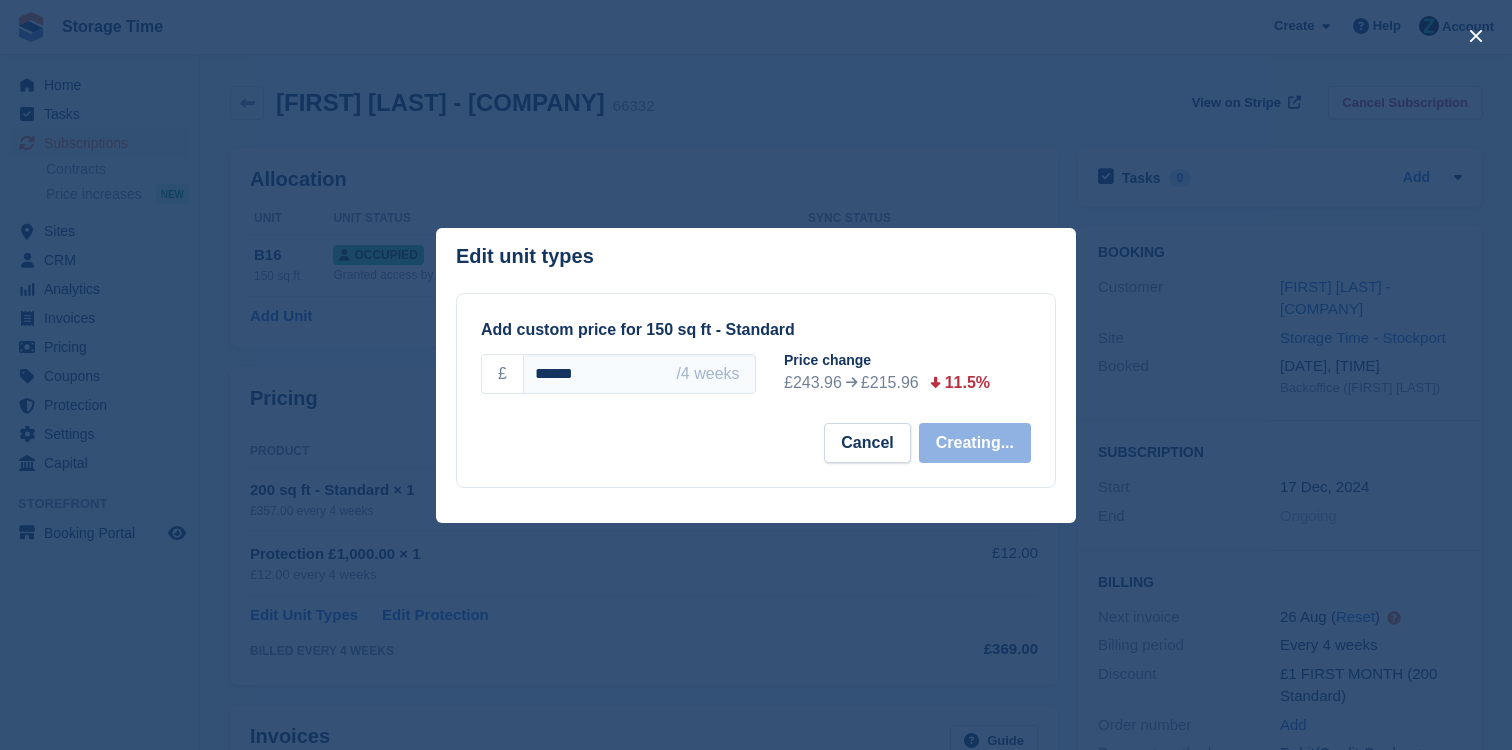 select on "*****" 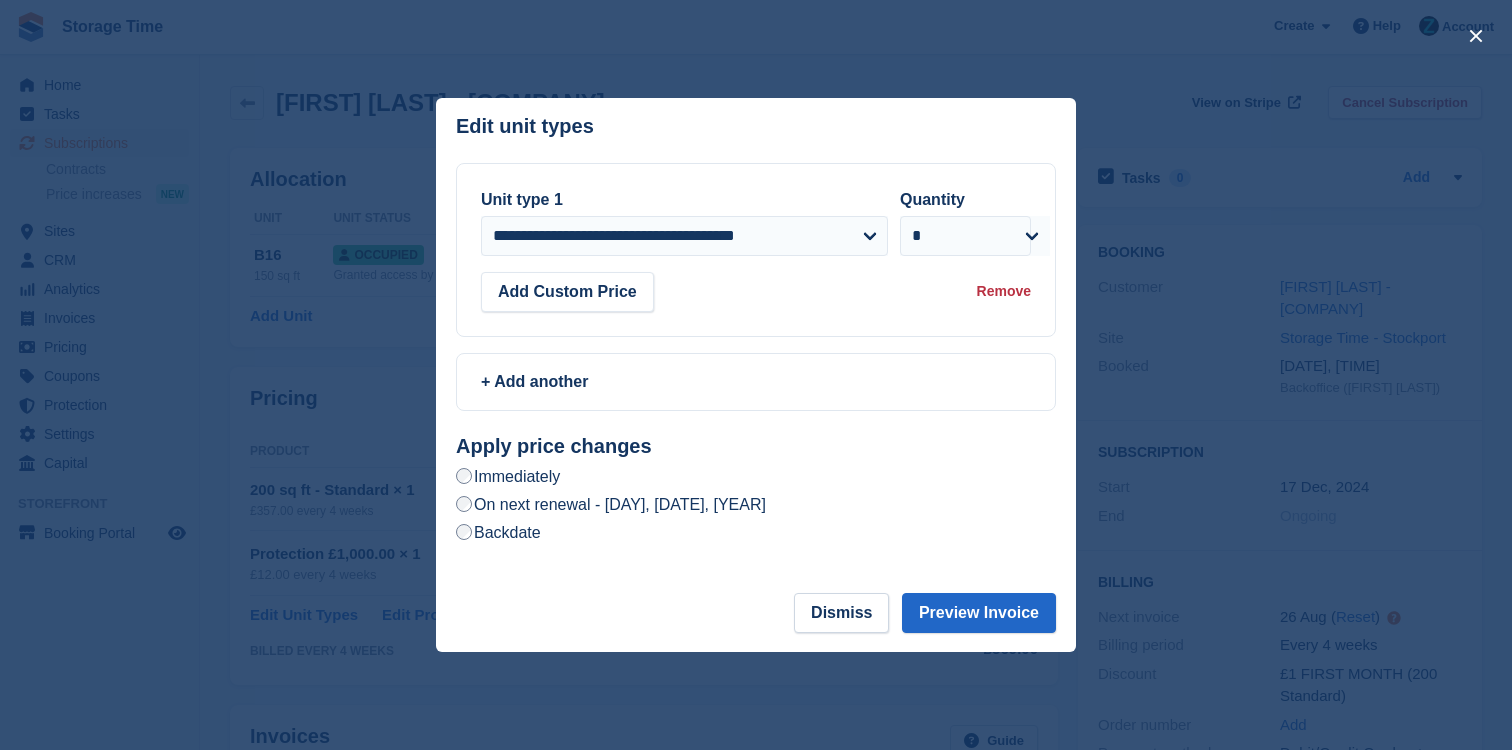 click on "On next renewal - Tuesday, 26th August, 2025" at bounding box center [611, 504] 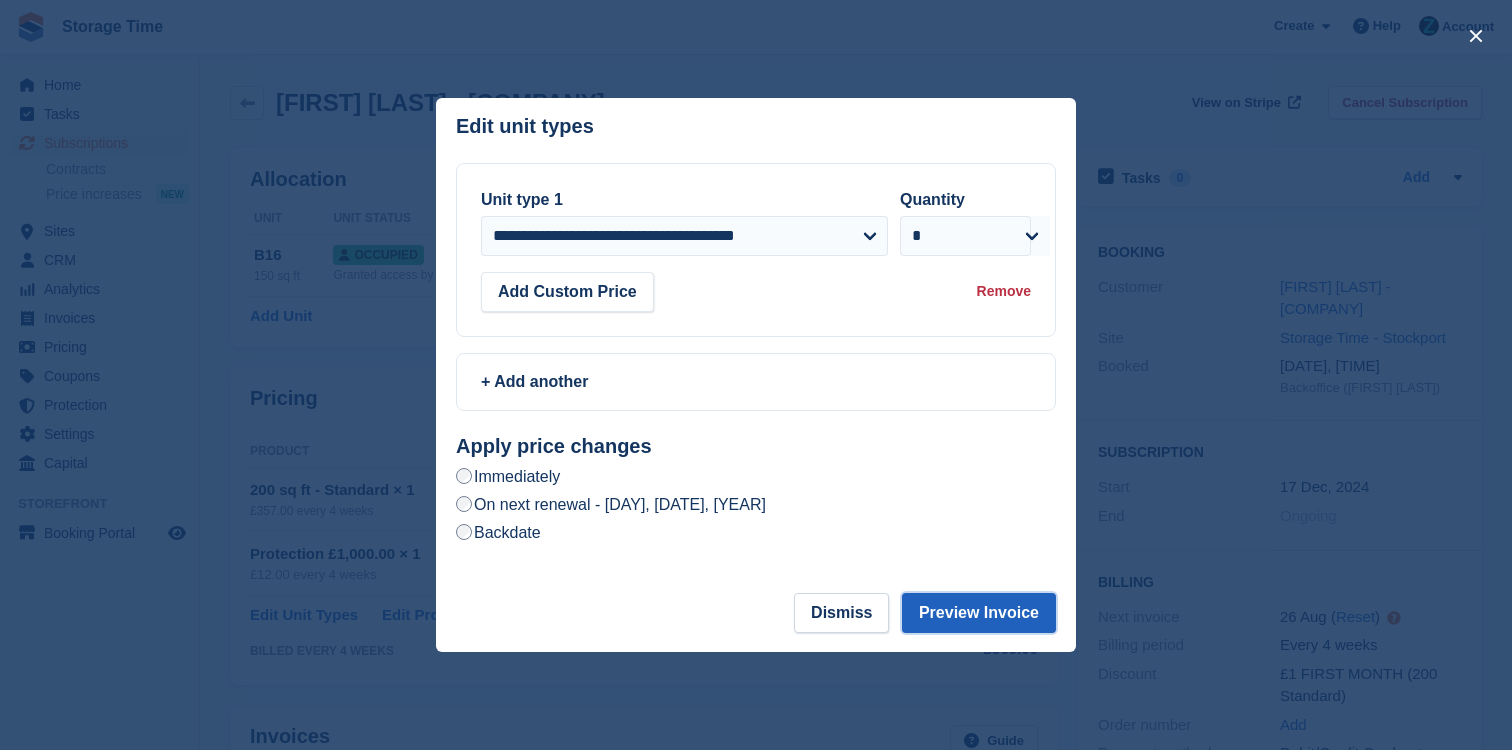 click on "Preview Invoice" at bounding box center (979, 613) 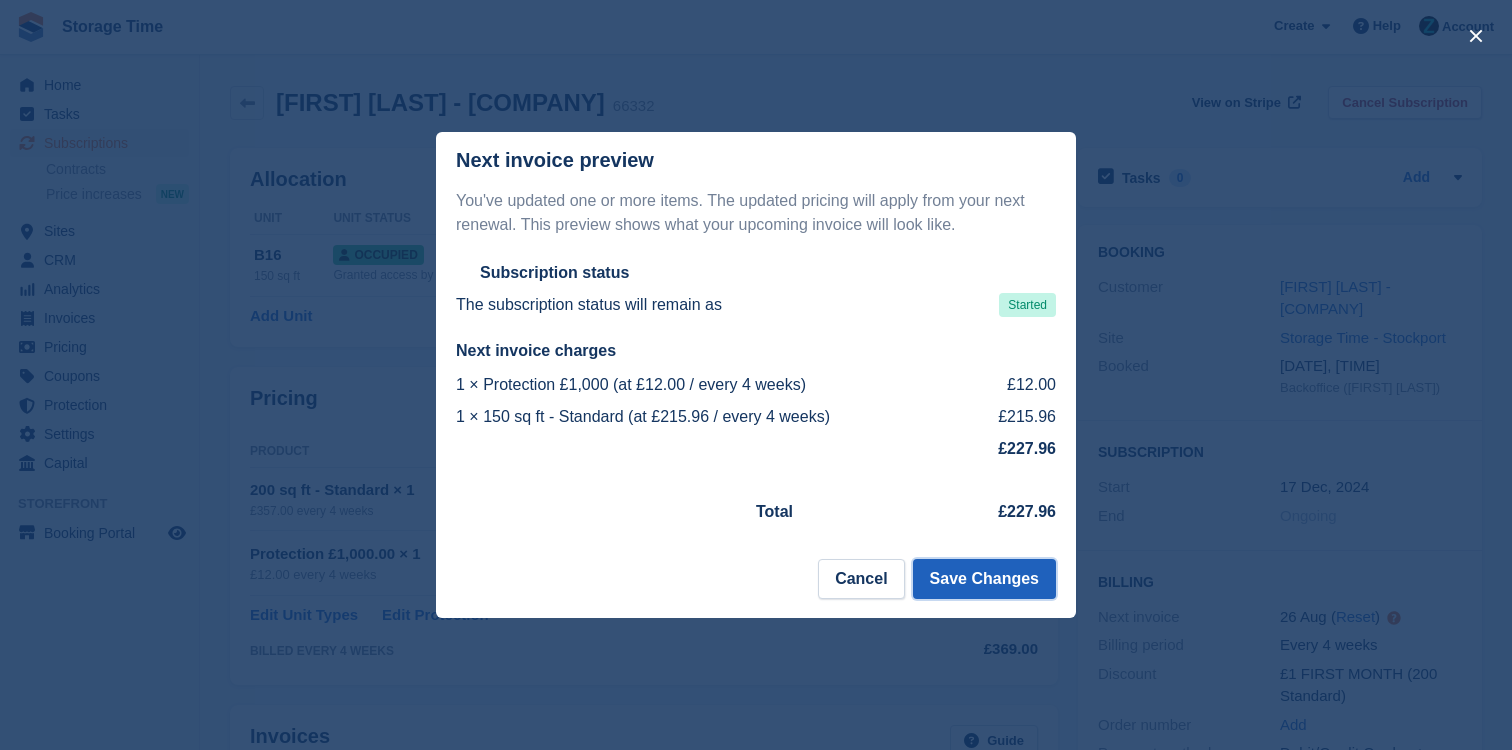 click on "Save Changes" at bounding box center (984, 579) 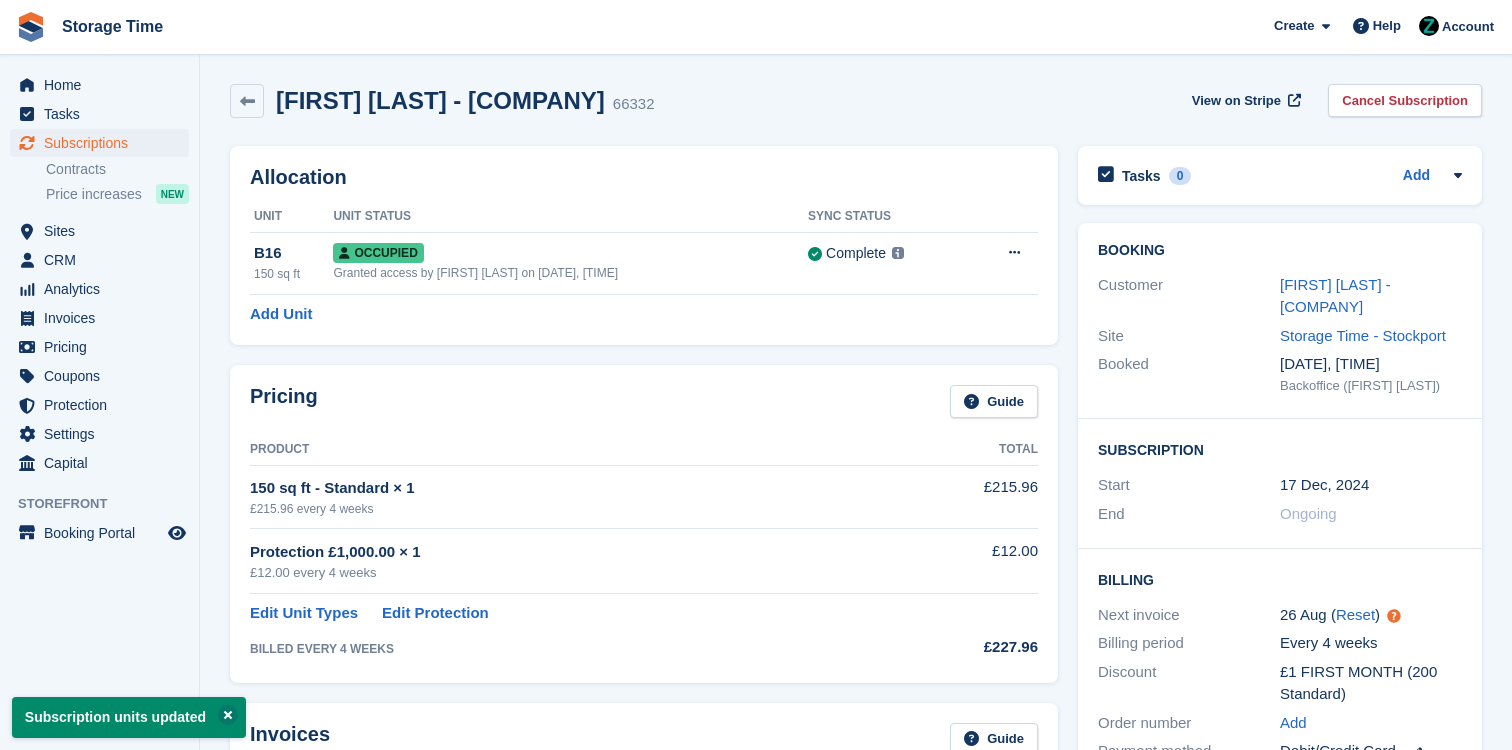scroll, scrollTop: 5, scrollLeft: 0, axis: vertical 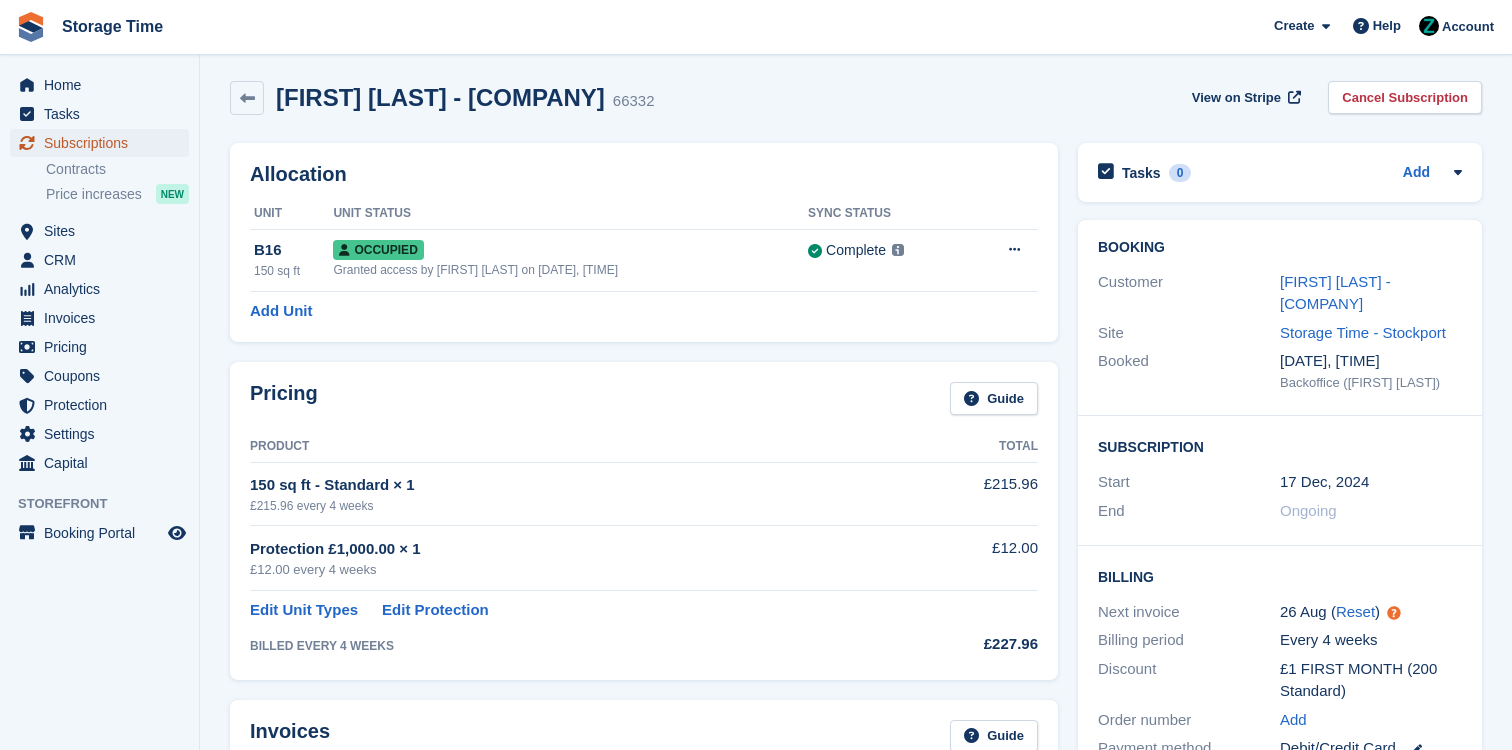 click on "Subscriptions" at bounding box center [104, 143] 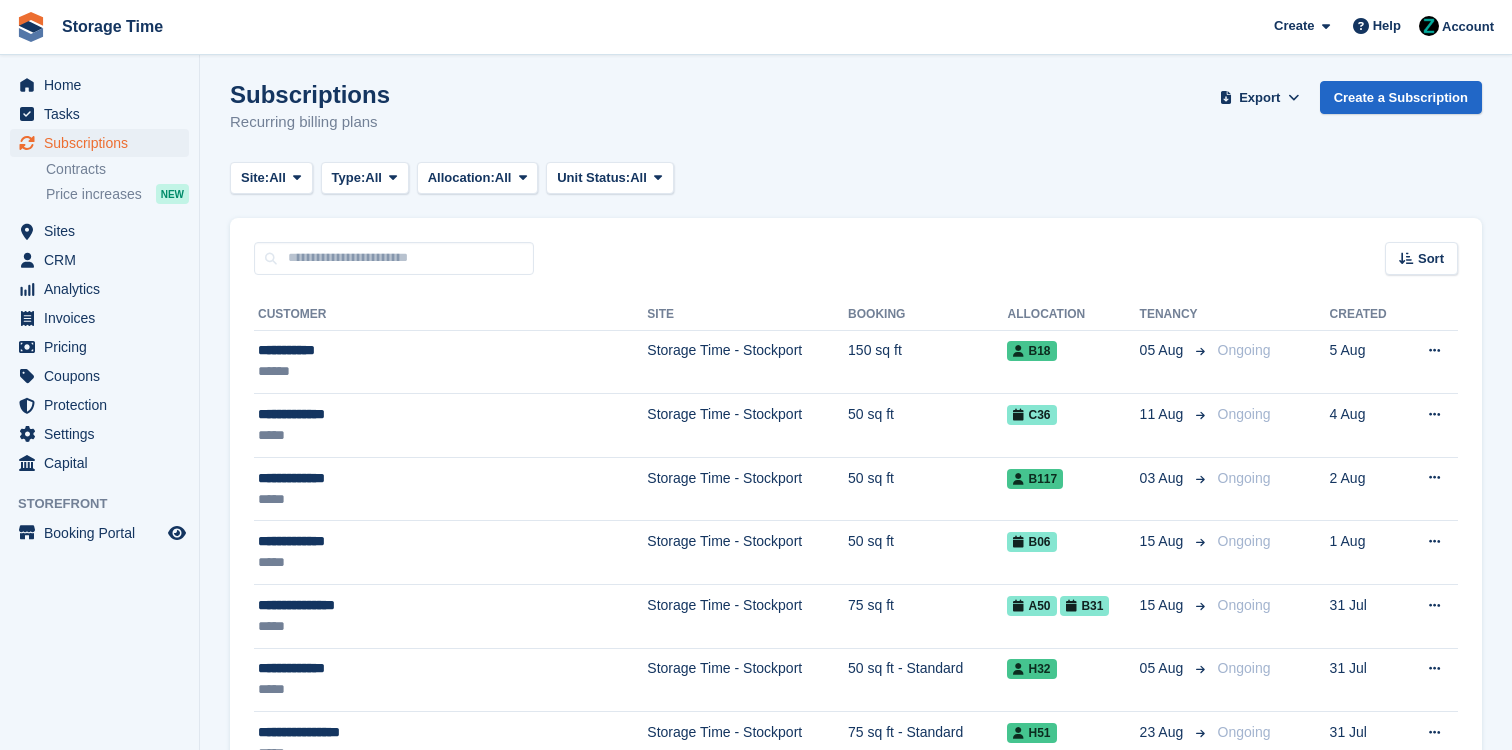 scroll, scrollTop: 0, scrollLeft: 0, axis: both 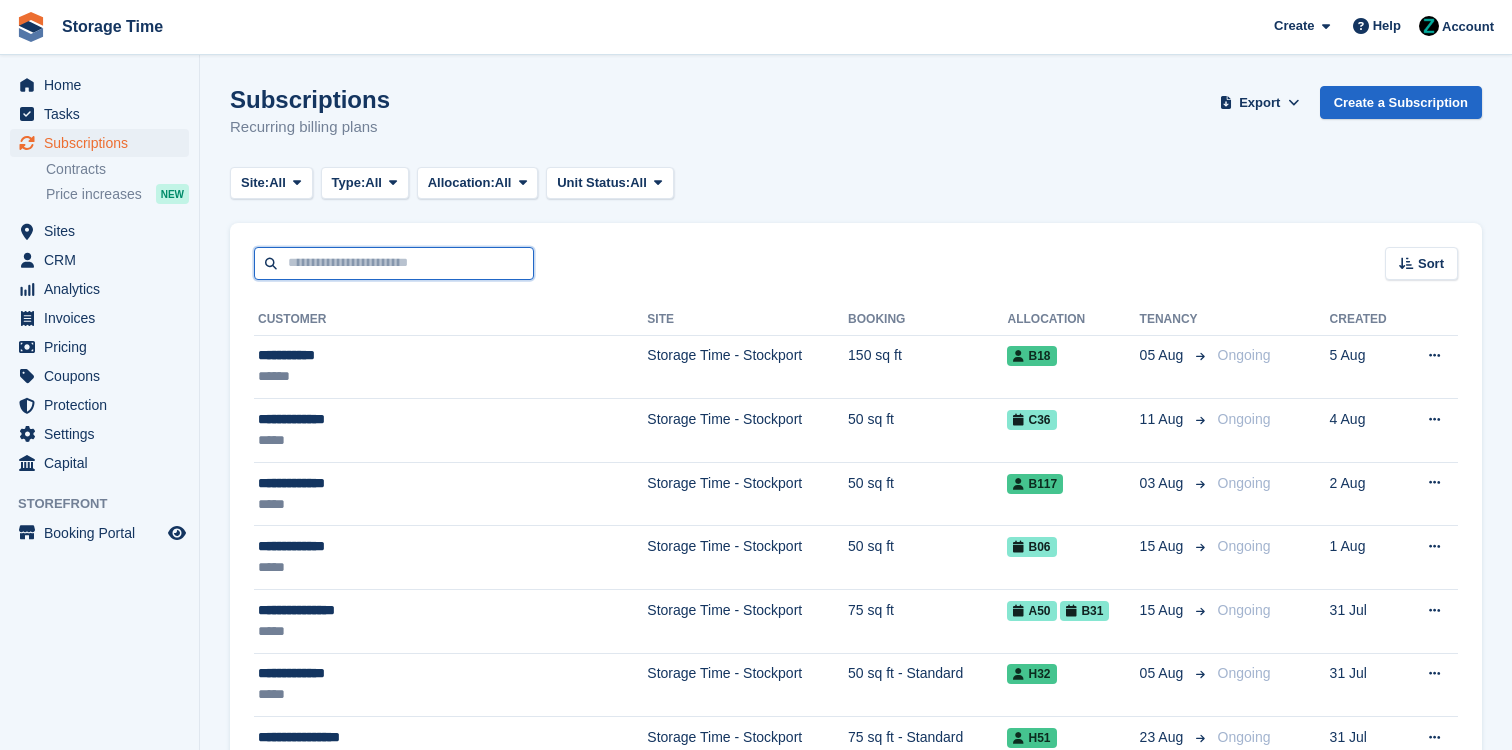 click at bounding box center [394, 263] 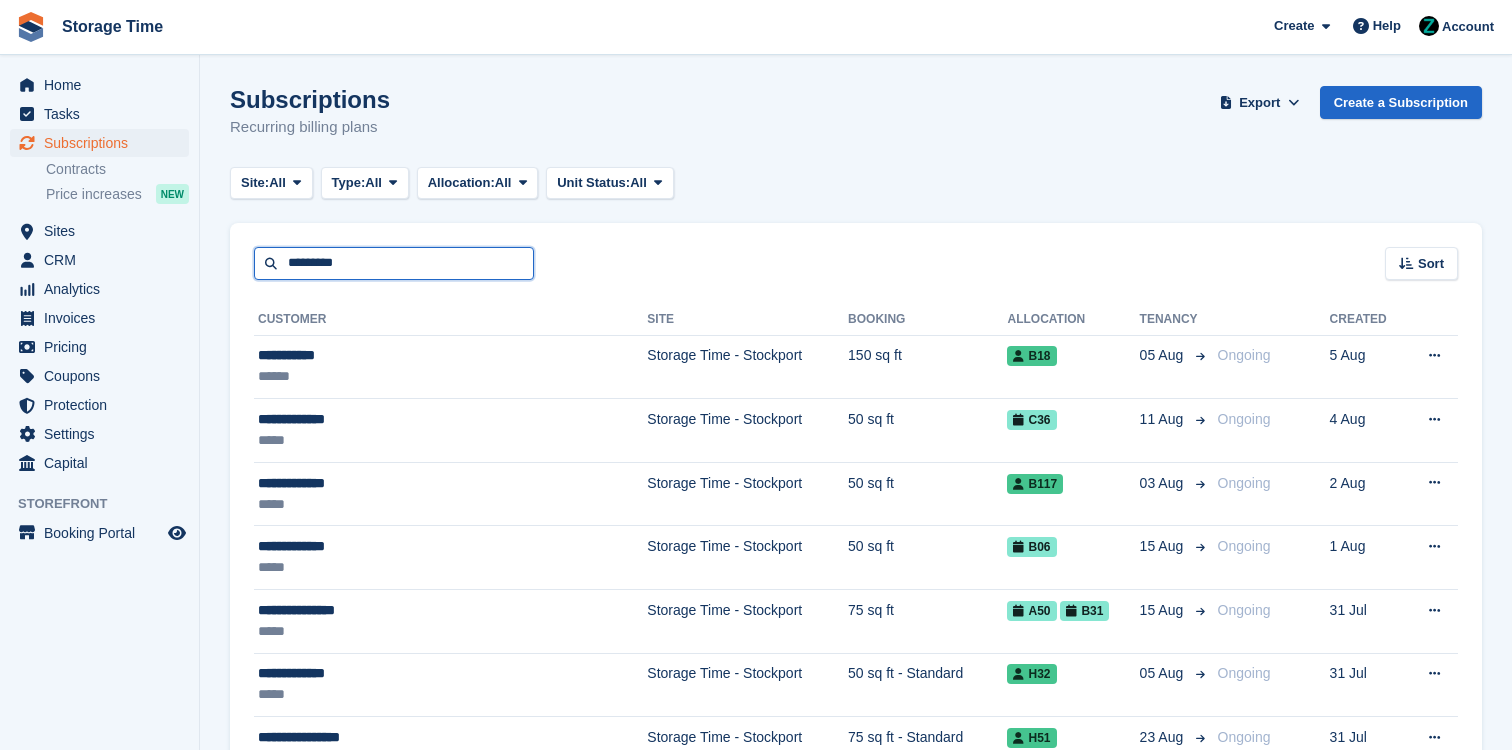 type on "*********" 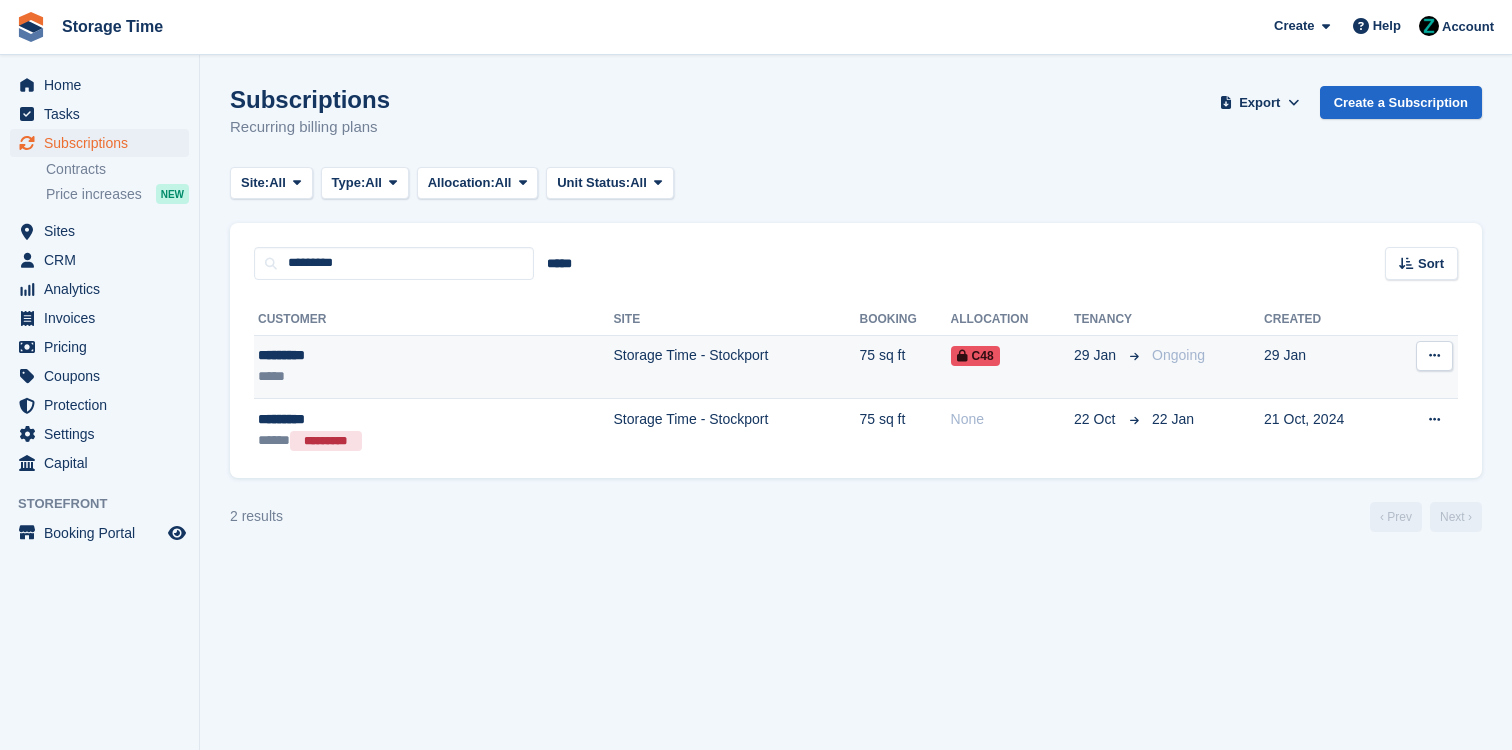 click on "Storage Time - Stockport" at bounding box center (737, 367) 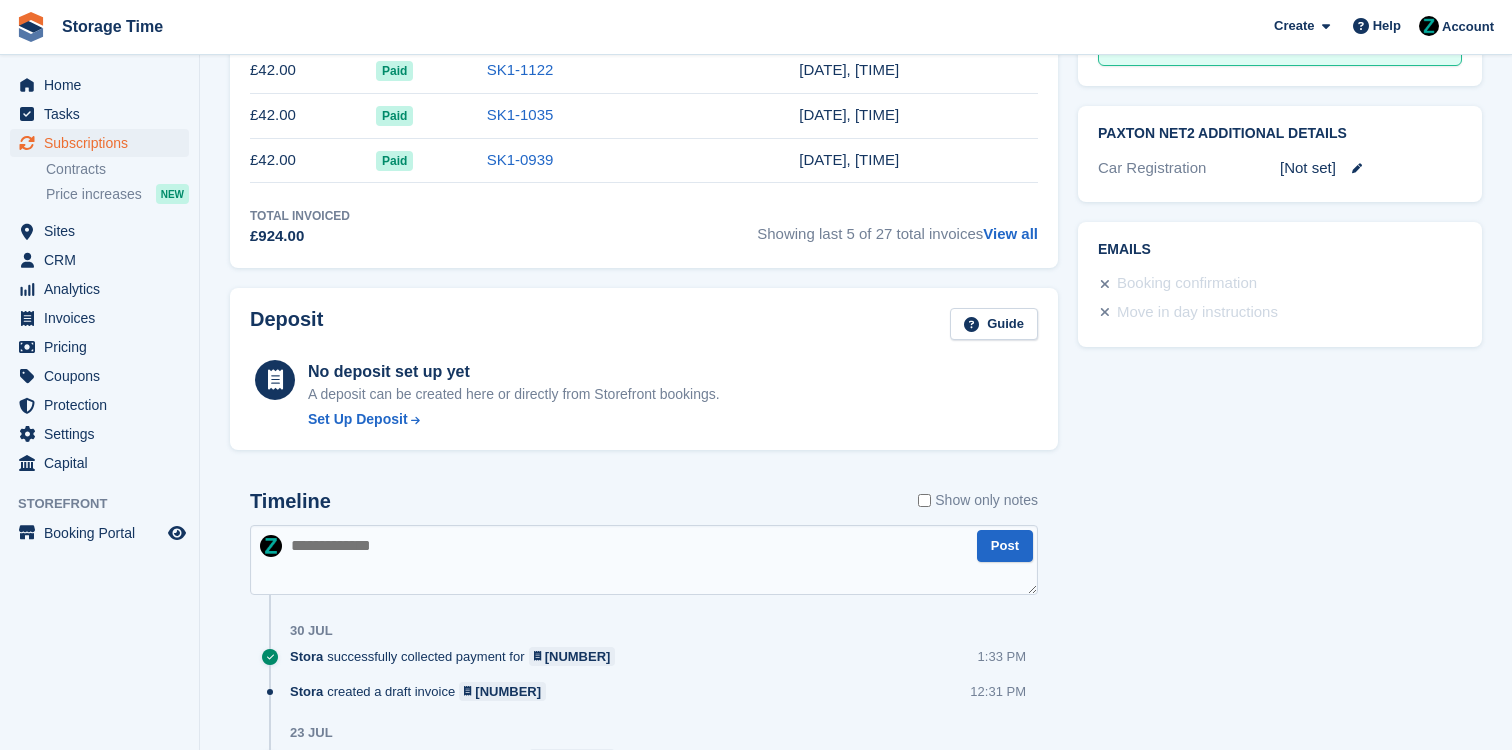 scroll, scrollTop: 667, scrollLeft: 0, axis: vertical 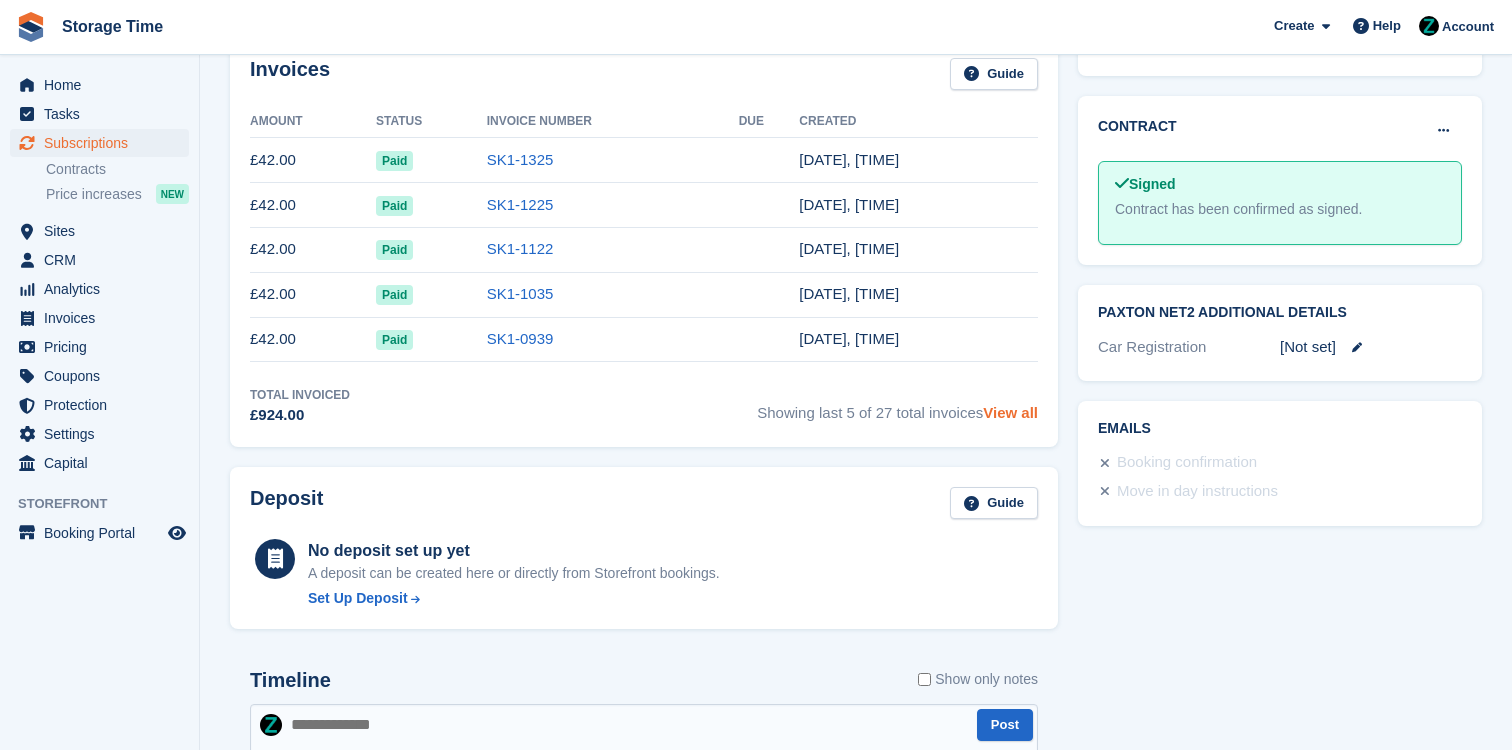 click on "View all" at bounding box center [1010, 412] 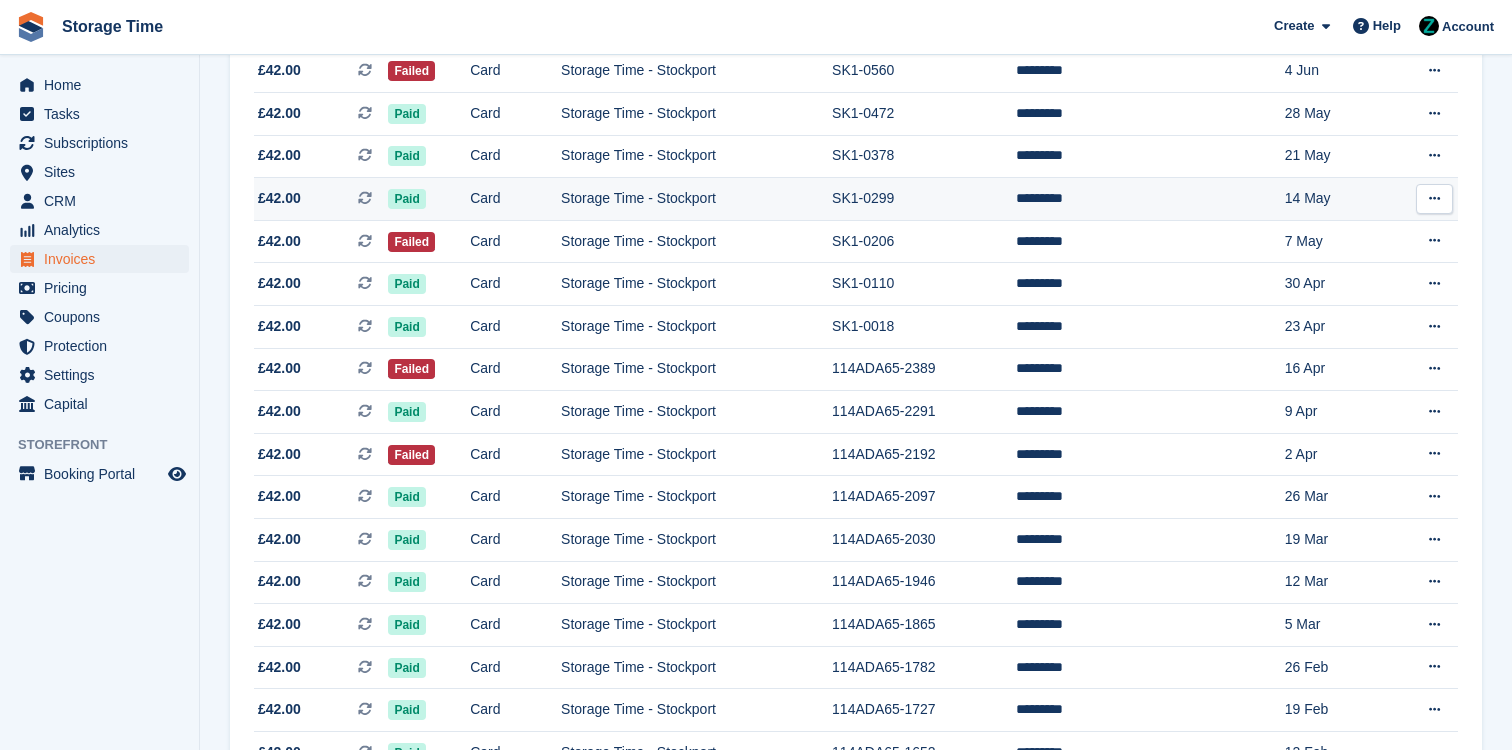 scroll, scrollTop: 648, scrollLeft: 0, axis: vertical 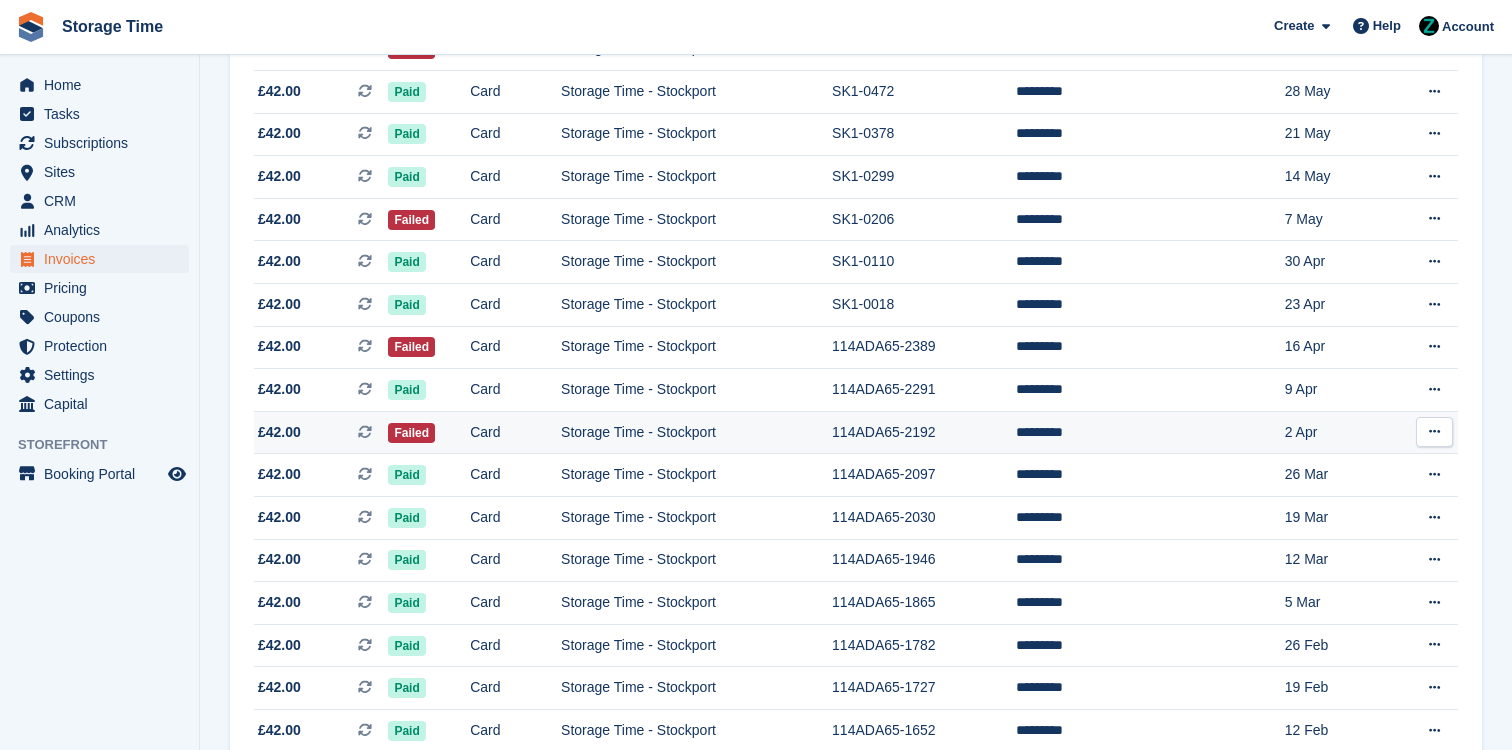 click on "Card" at bounding box center (515, 432) 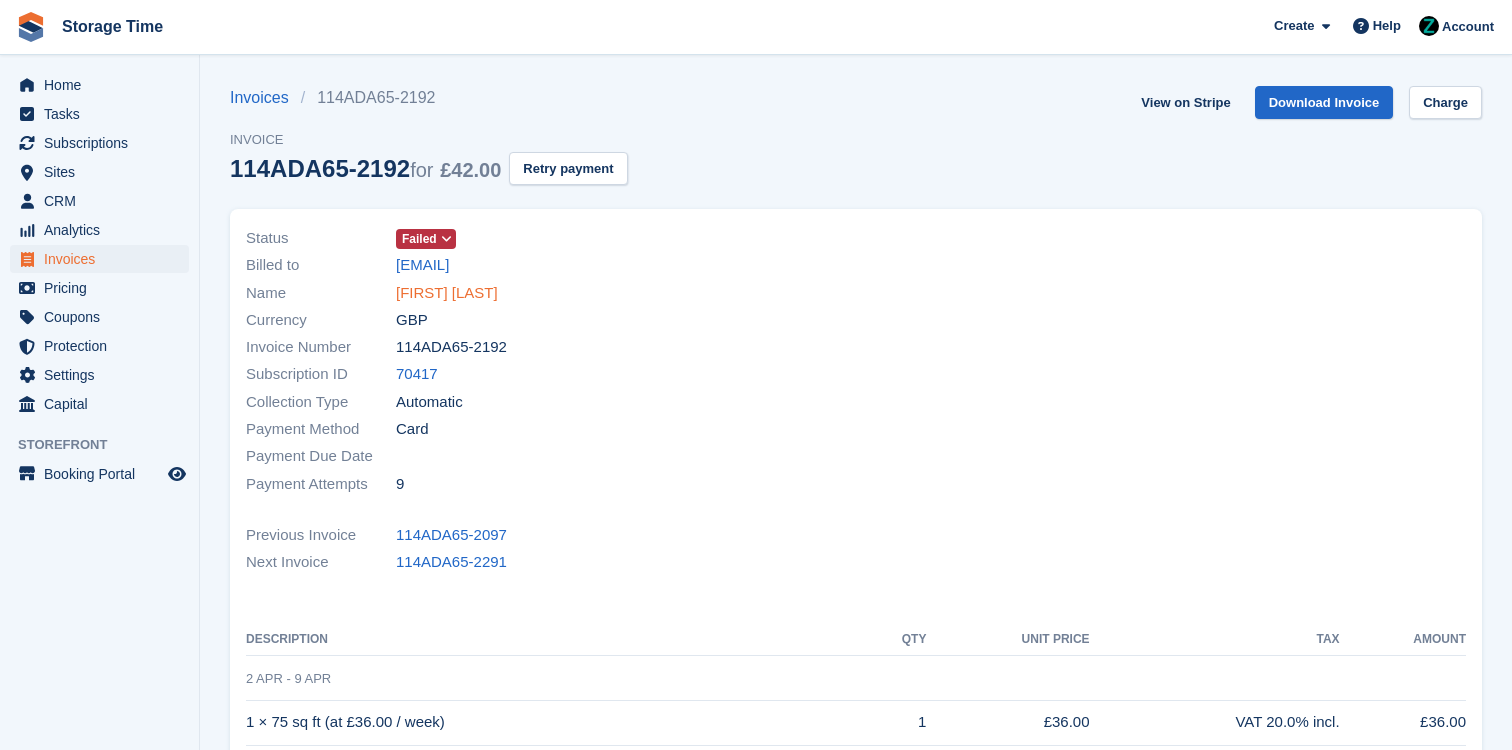 scroll, scrollTop: 0, scrollLeft: 0, axis: both 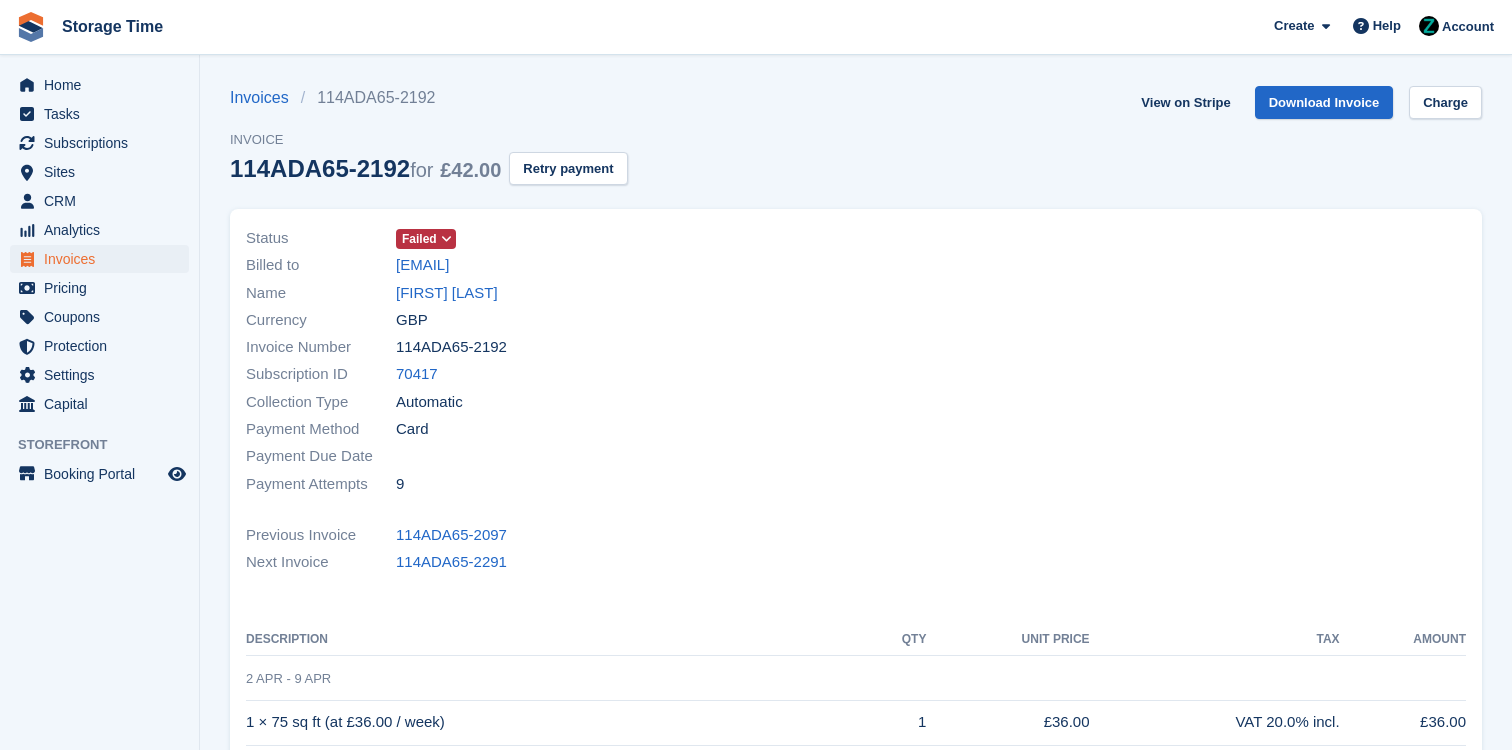 click at bounding box center [446, 239] 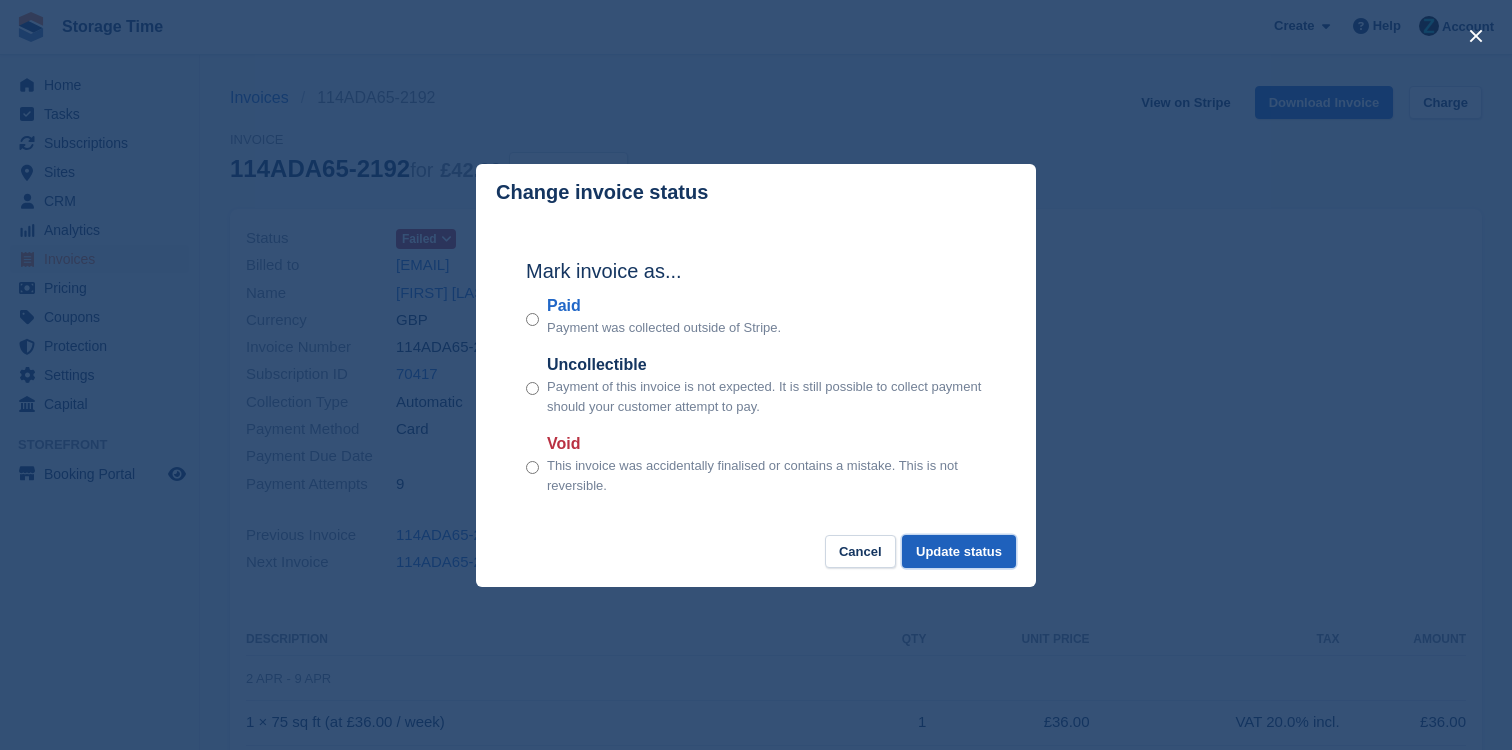 click on "Update status" at bounding box center (959, 551) 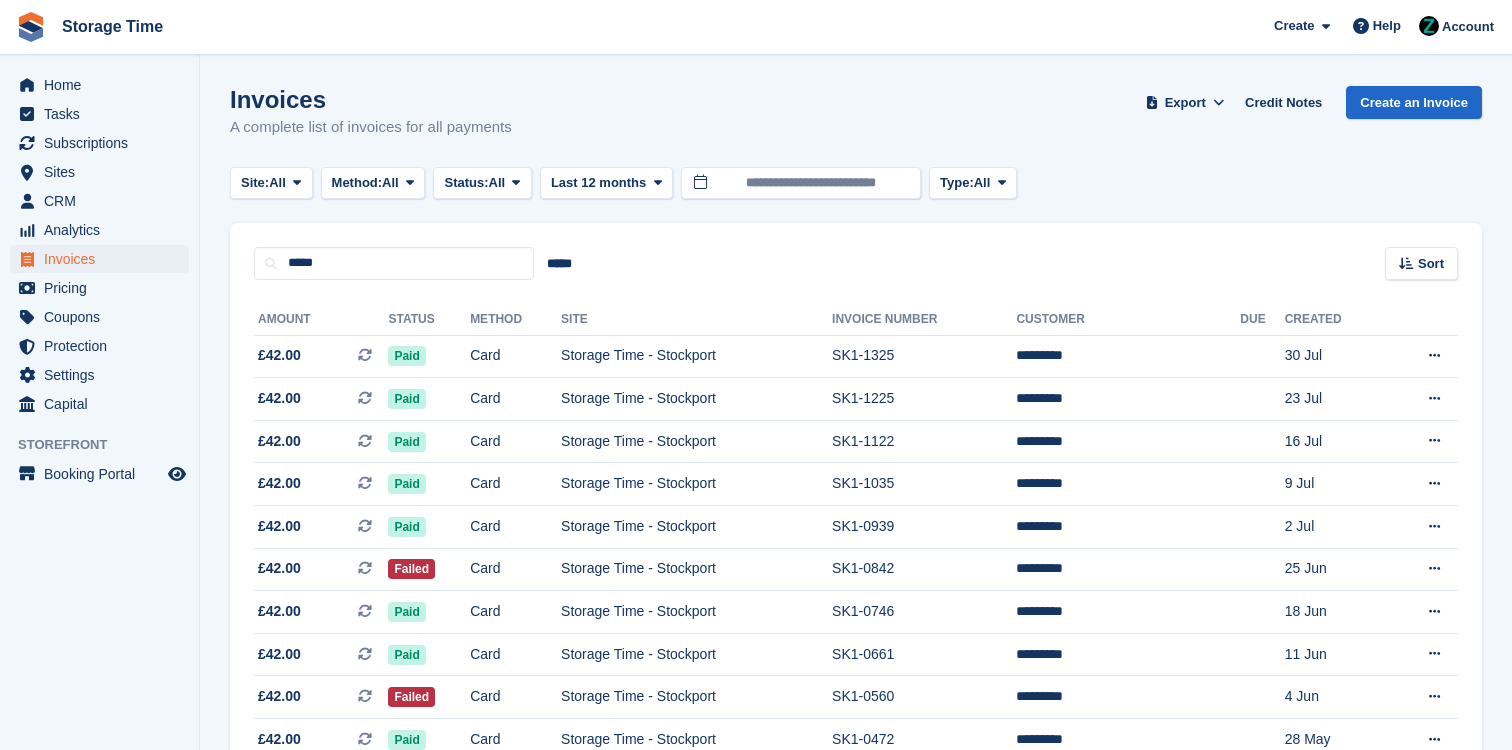 scroll, scrollTop: 648, scrollLeft: 0, axis: vertical 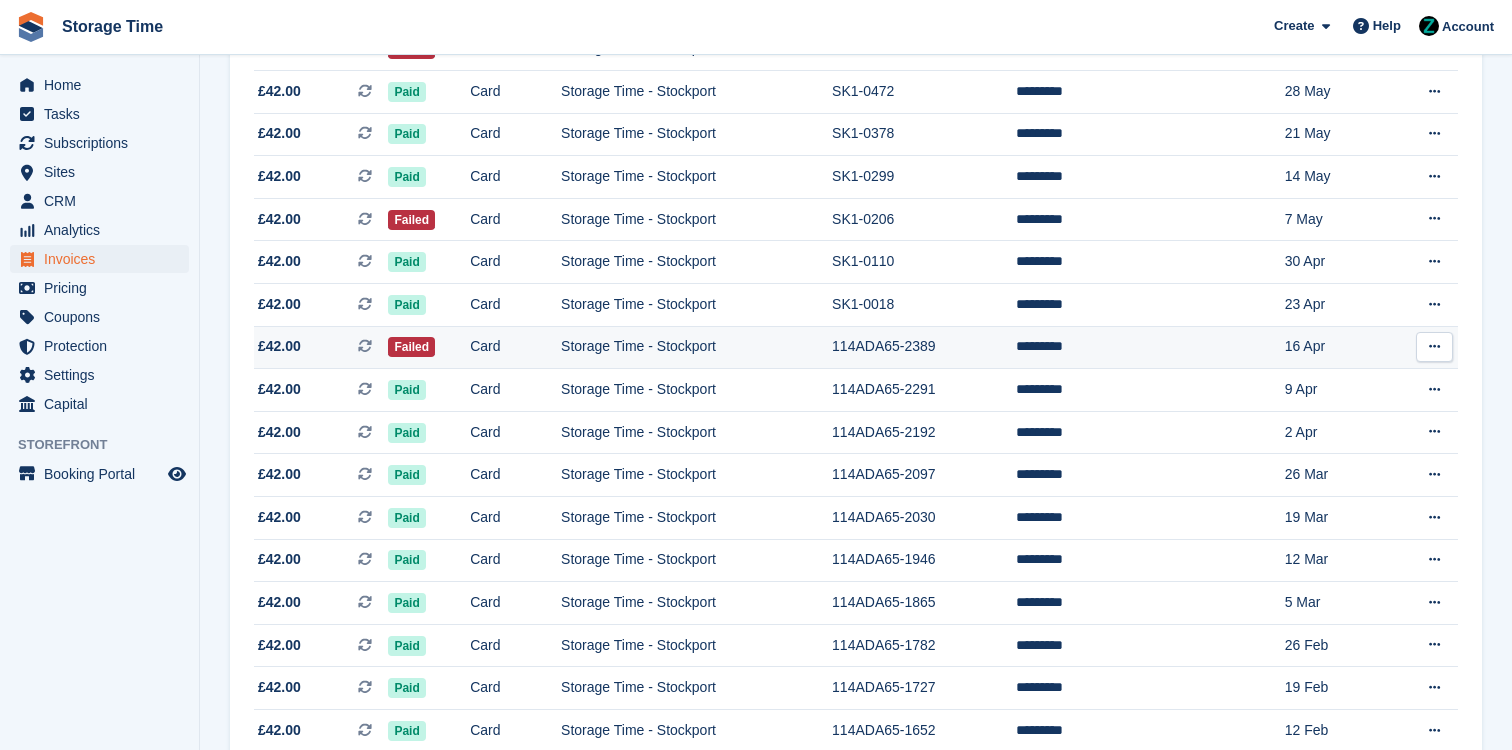 click on "Card" at bounding box center (515, 347) 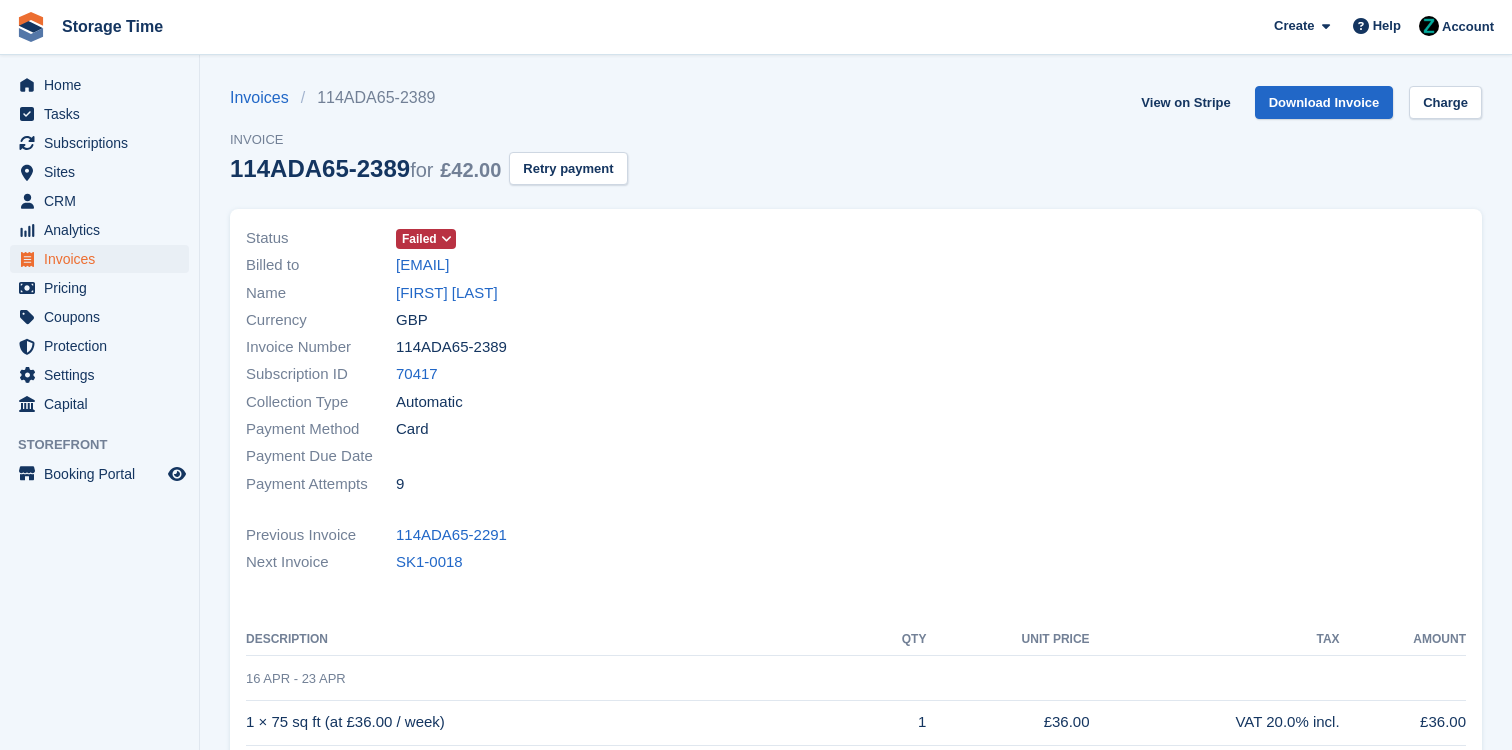 scroll, scrollTop: 0, scrollLeft: 0, axis: both 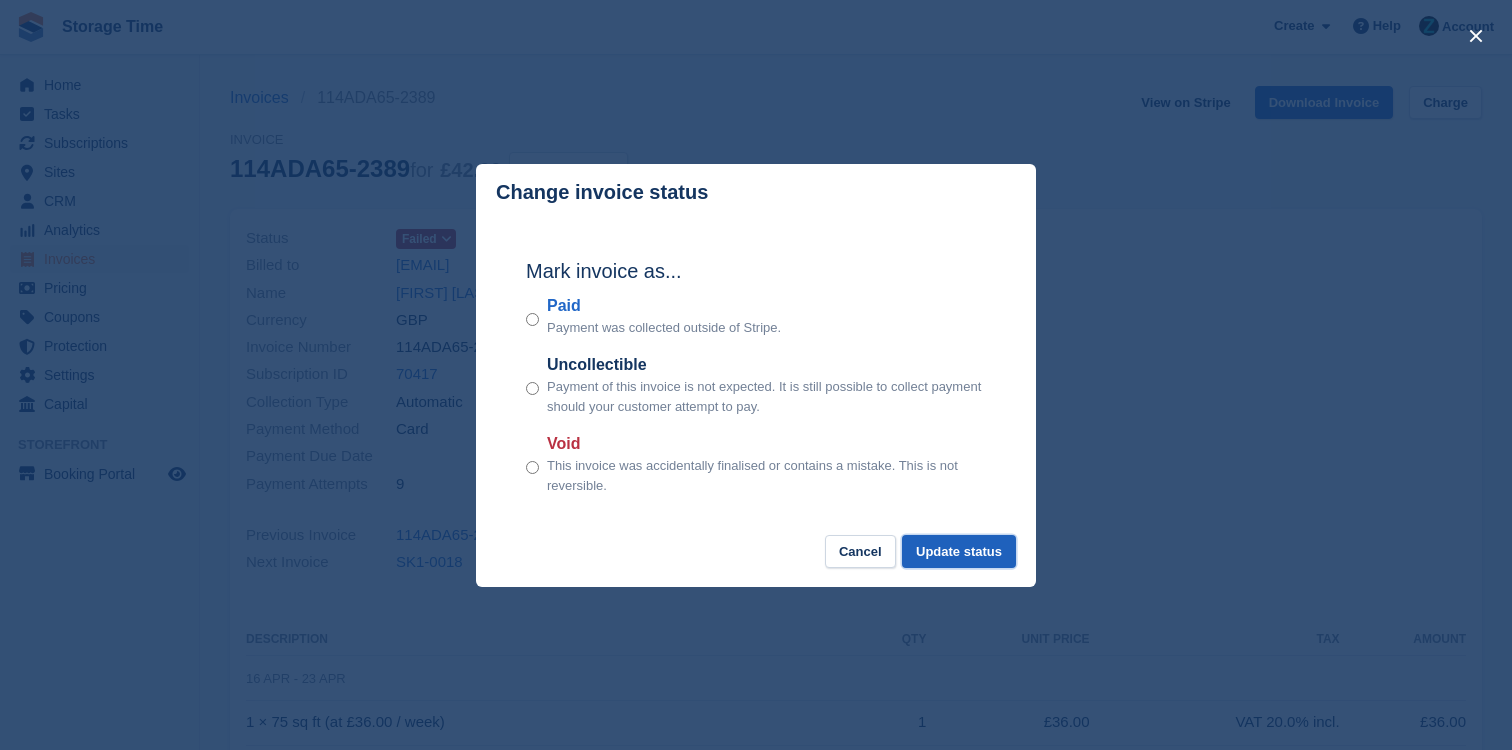 click on "Update status" at bounding box center (959, 551) 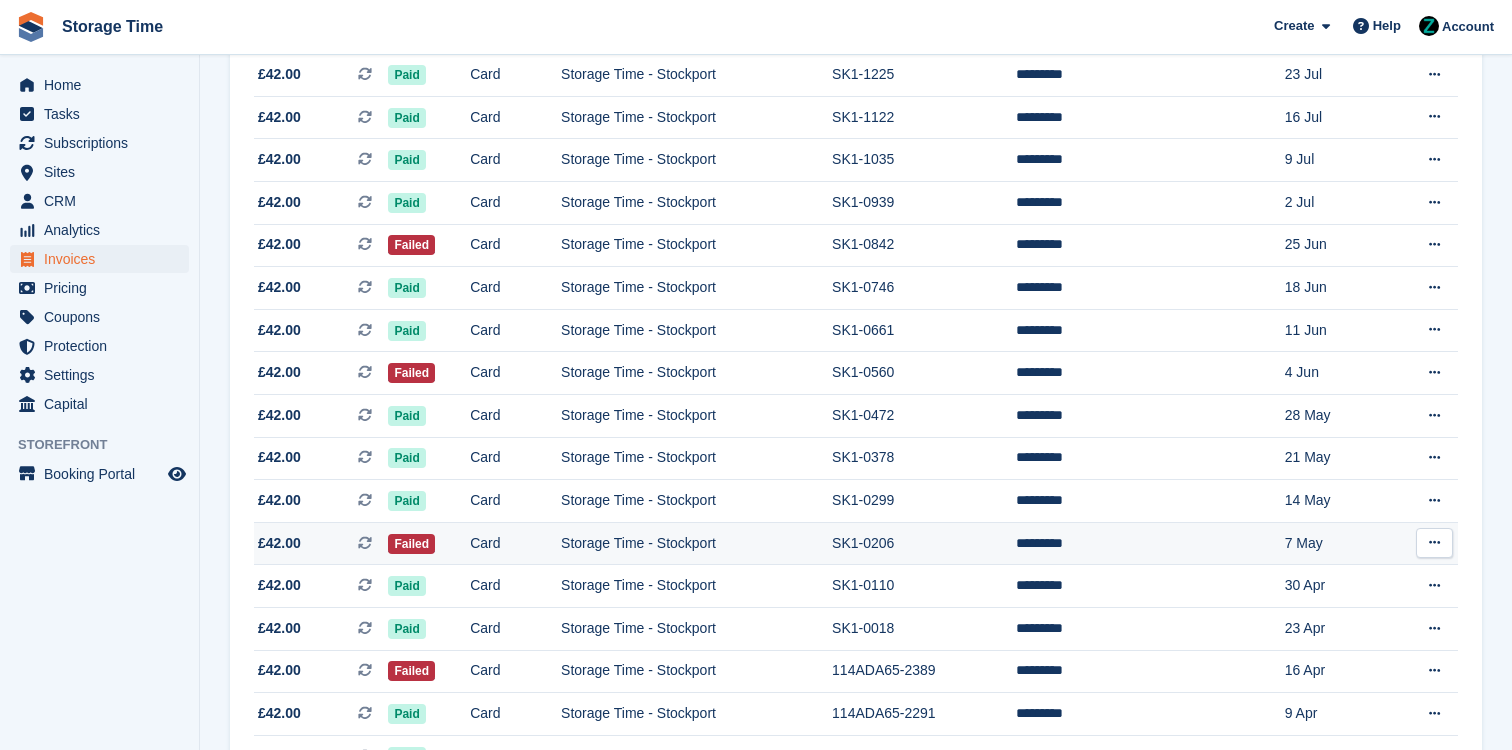 scroll, scrollTop: 288, scrollLeft: 0, axis: vertical 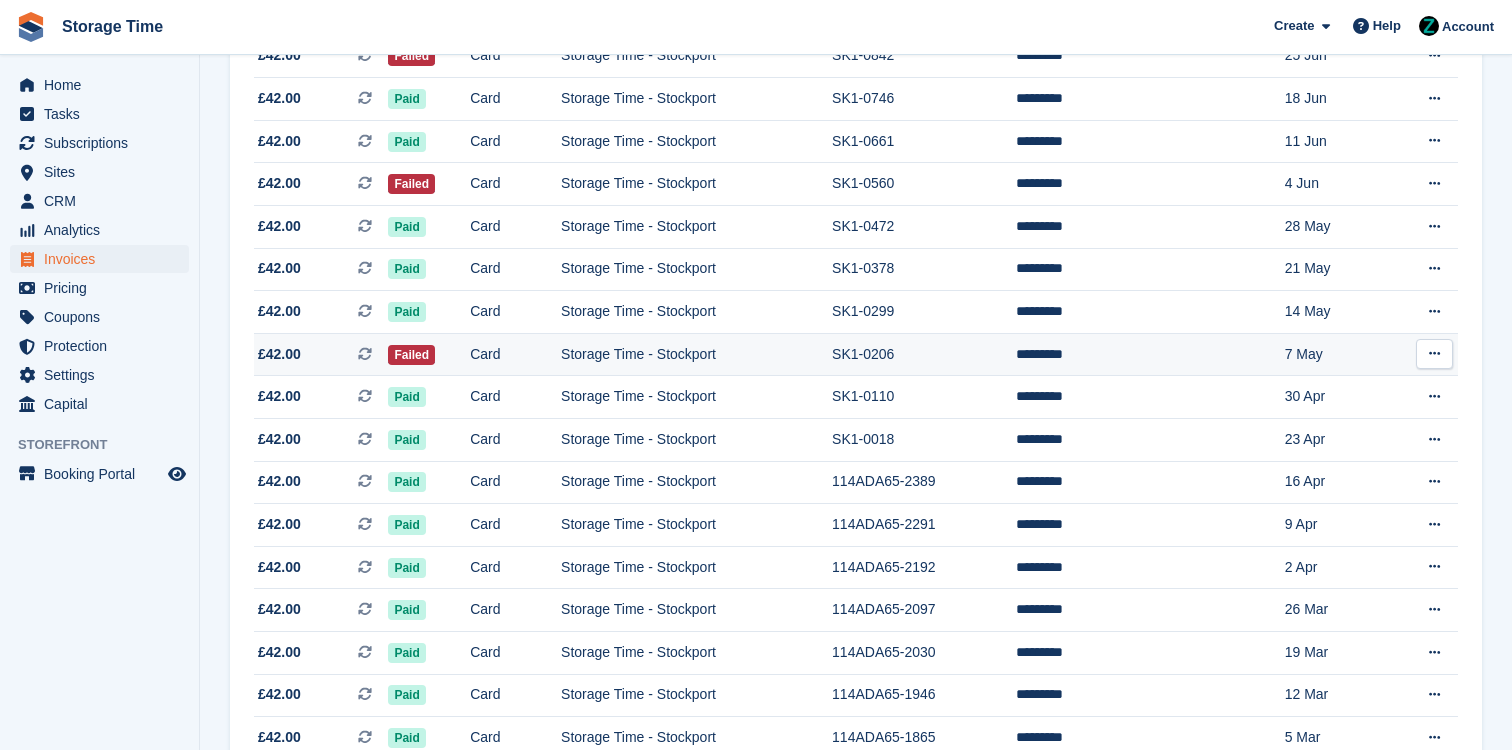 click on "Card" at bounding box center (515, 354) 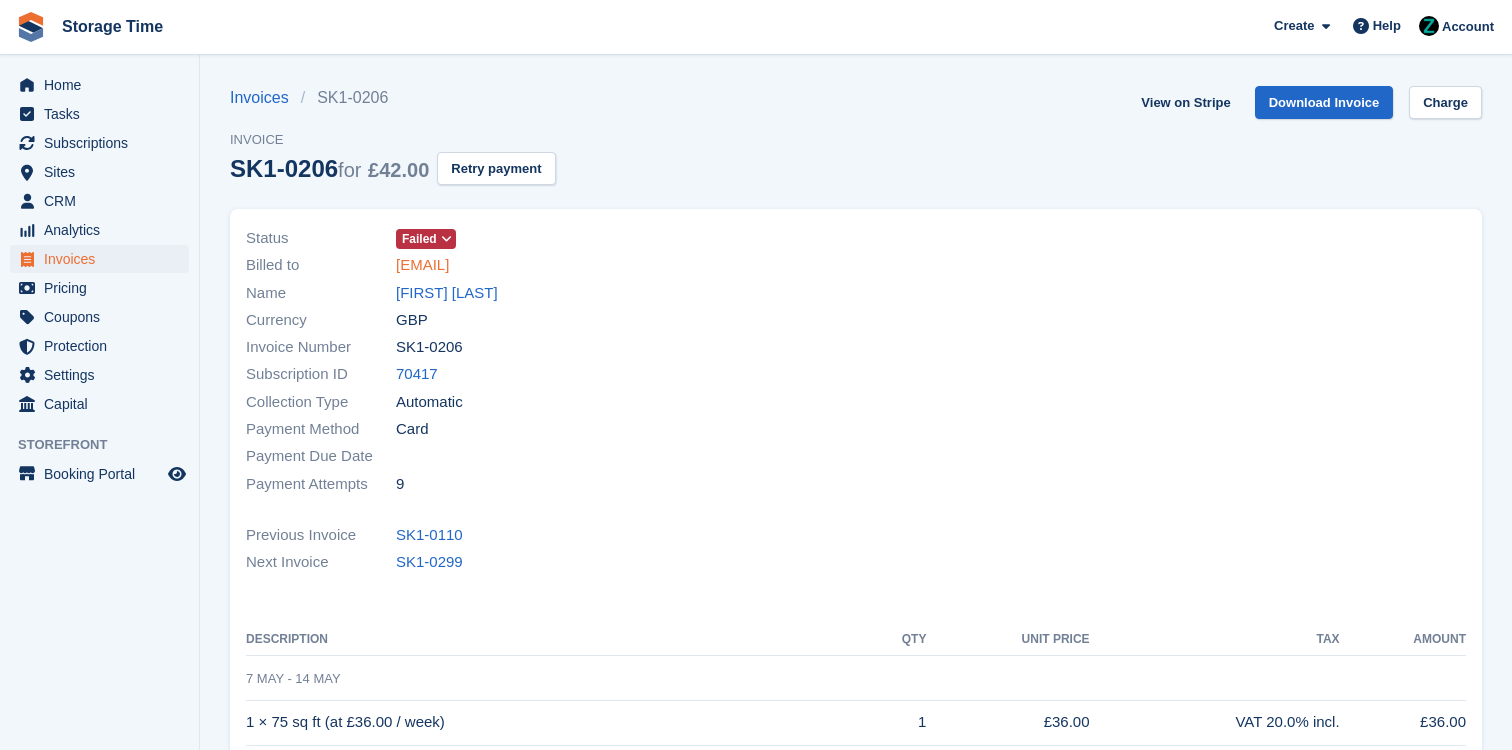 scroll, scrollTop: 0, scrollLeft: 0, axis: both 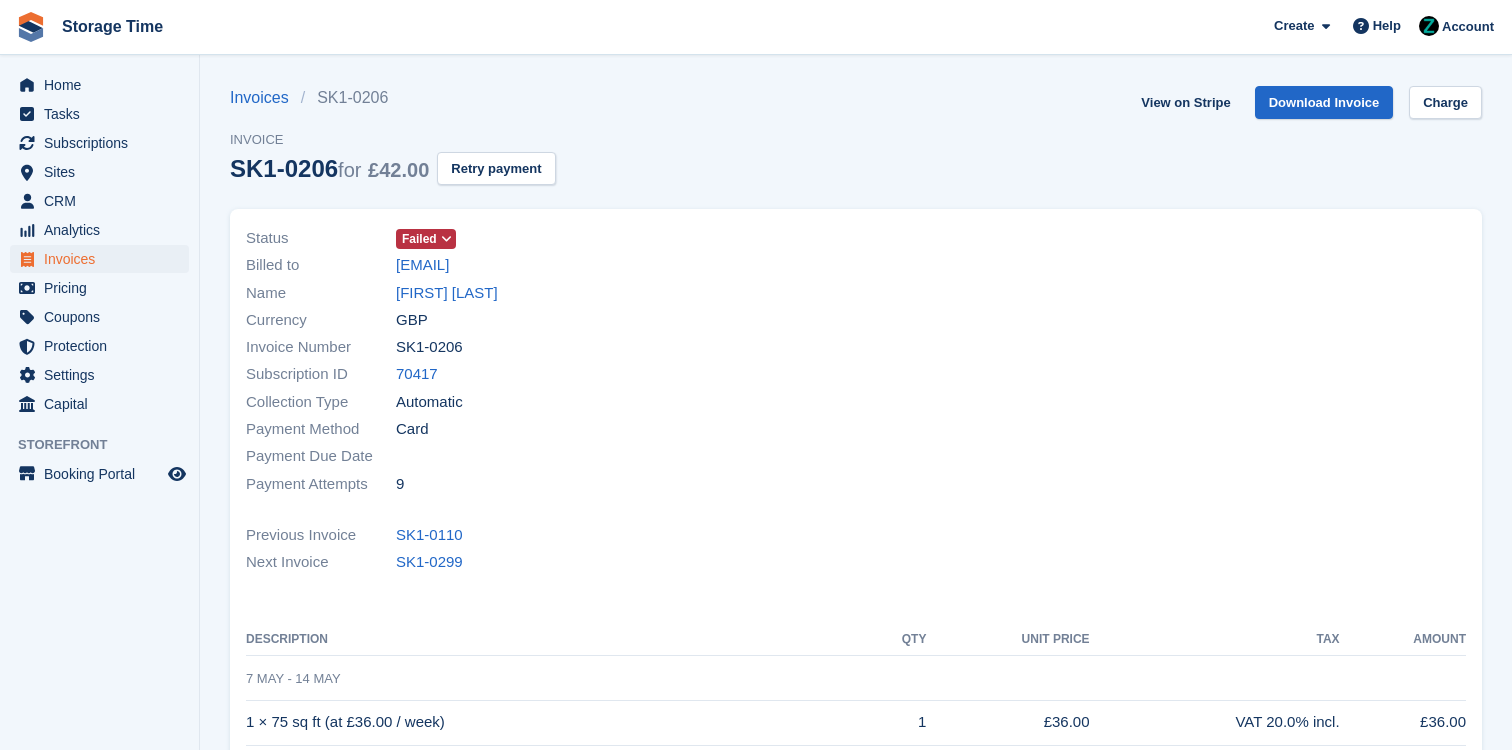 click at bounding box center [446, 239] 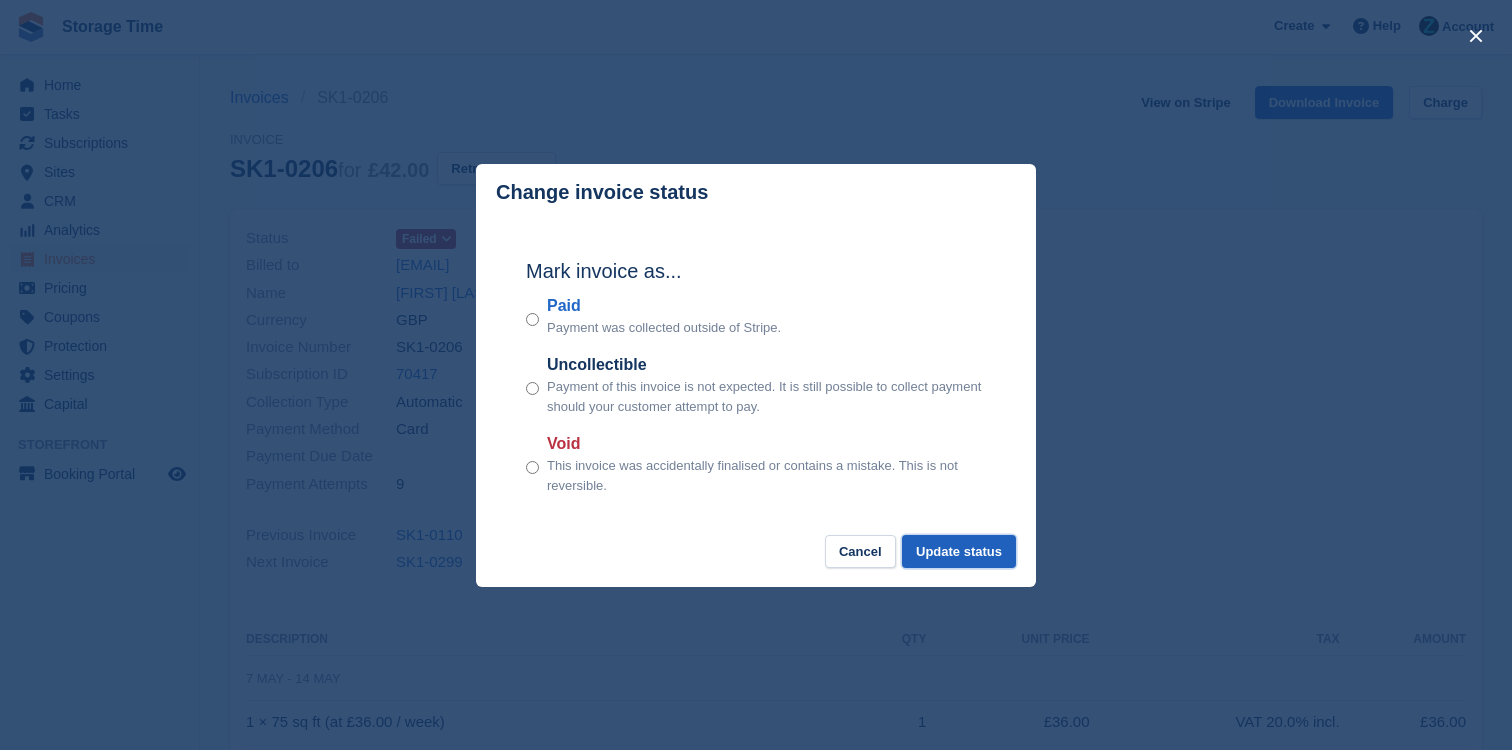 click on "Update status" at bounding box center [959, 551] 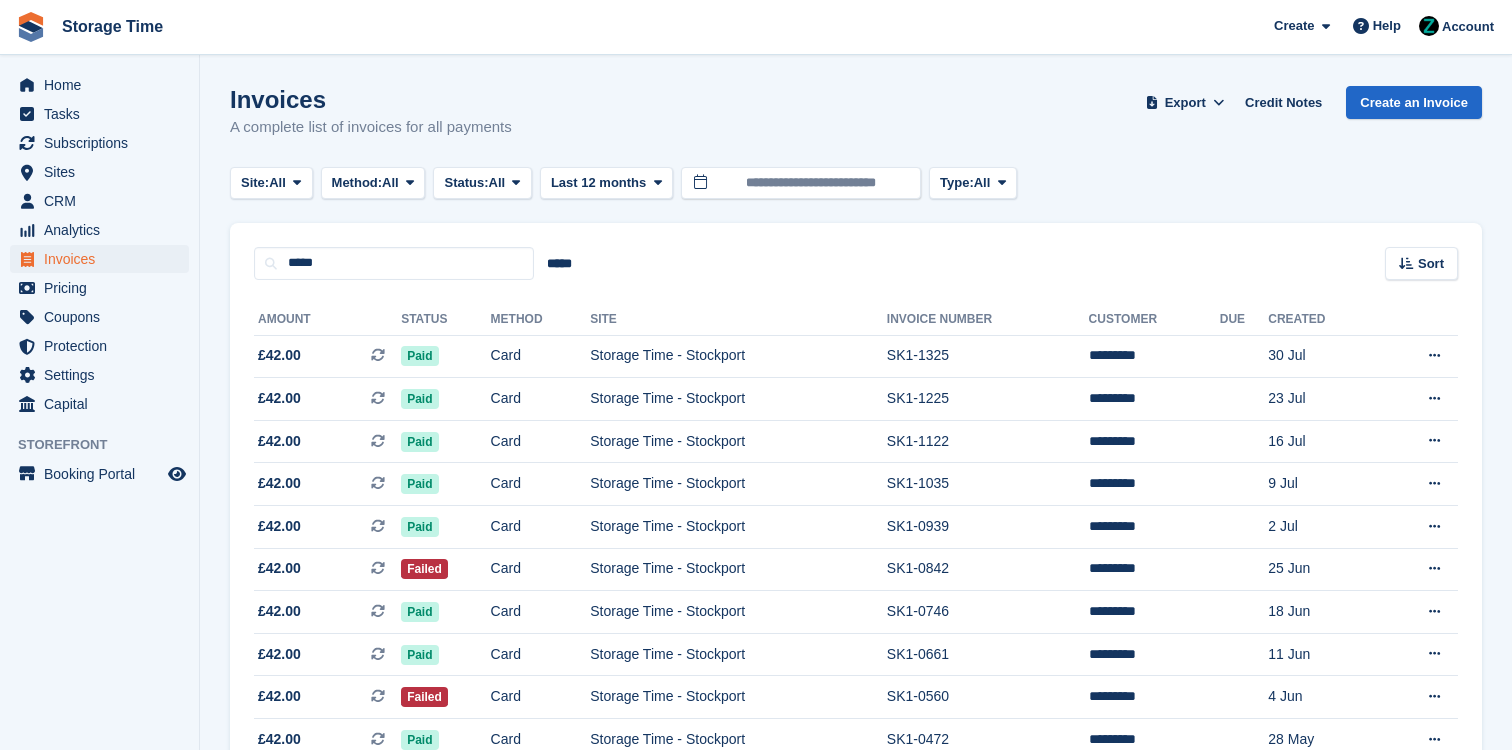 scroll, scrollTop: 513, scrollLeft: 0, axis: vertical 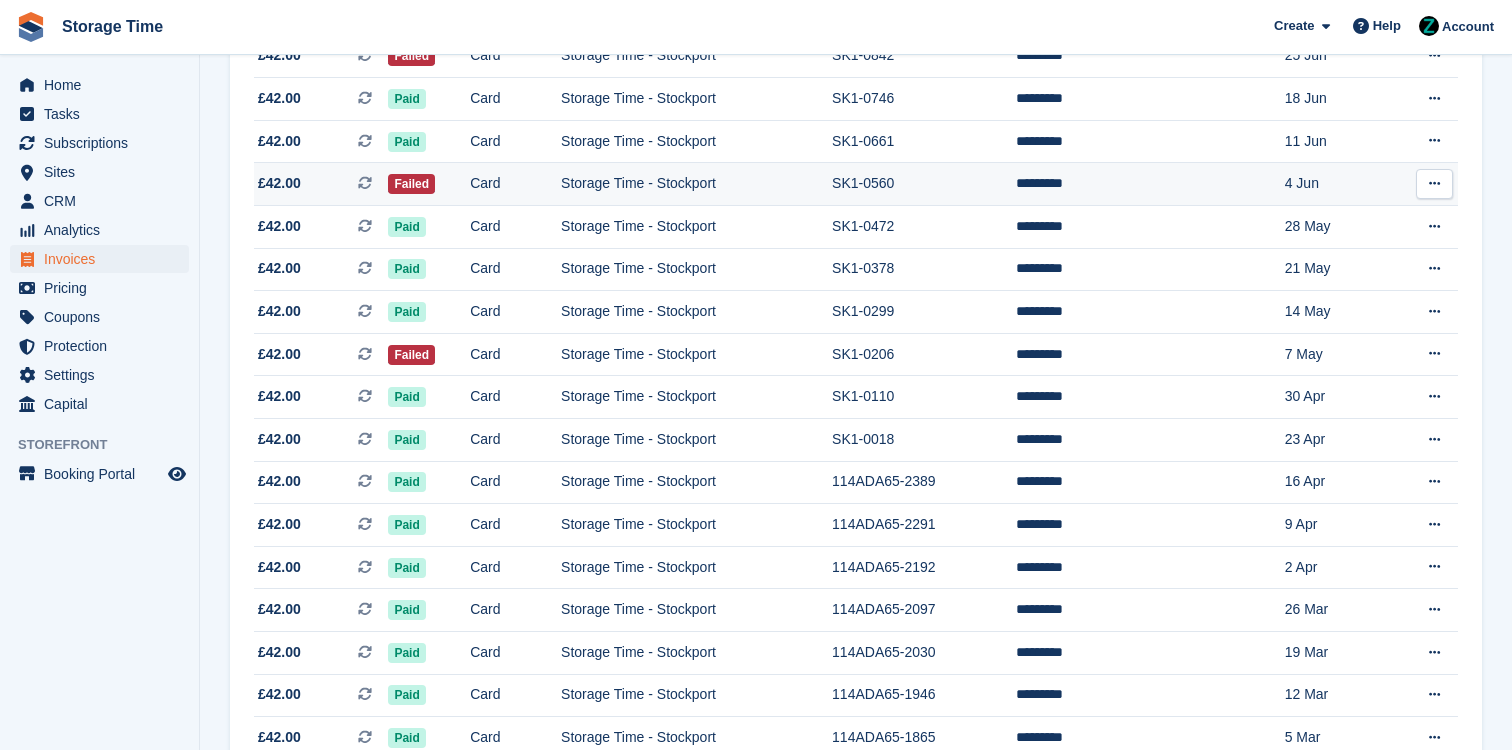 click on "Card" at bounding box center [515, 184] 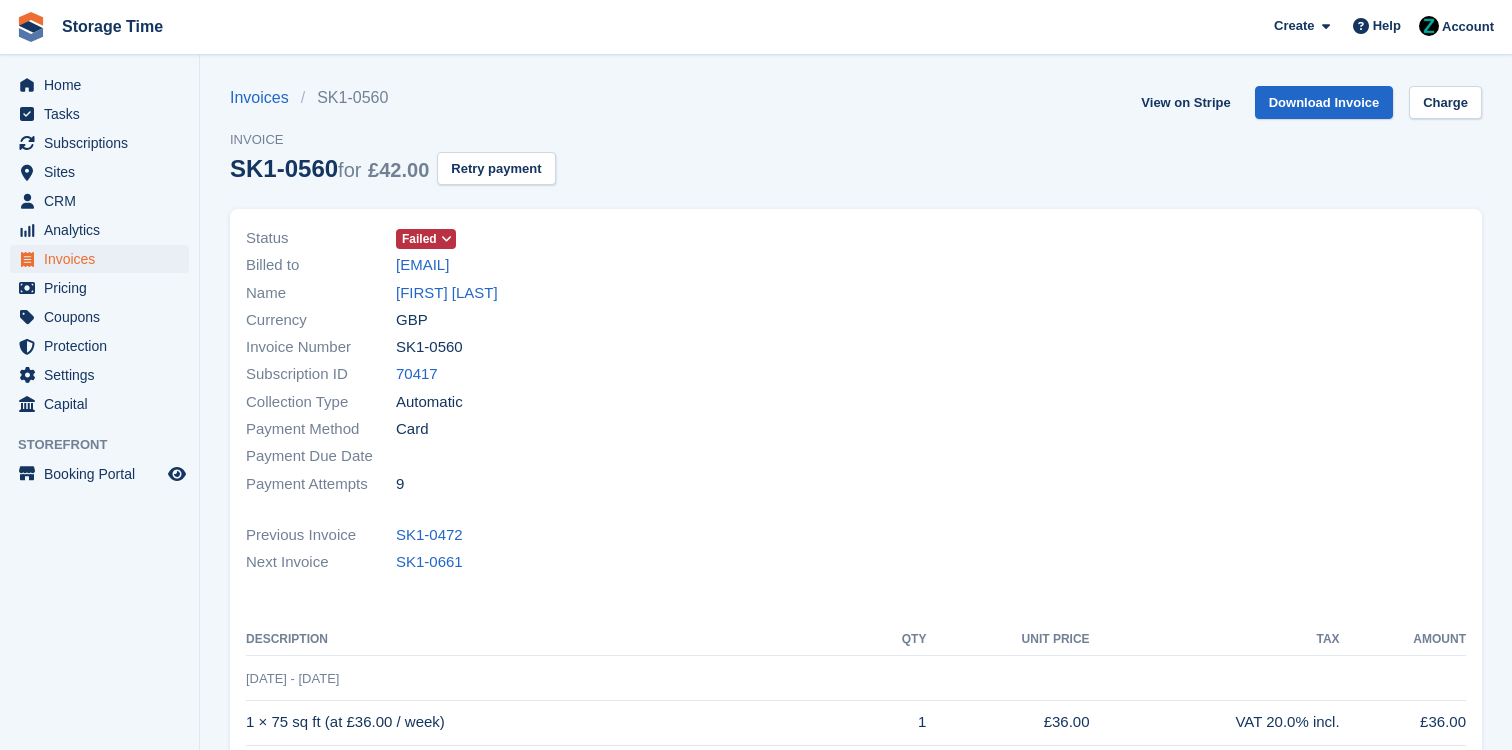 scroll, scrollTop: 0, scrollLeft: 0, axis: both 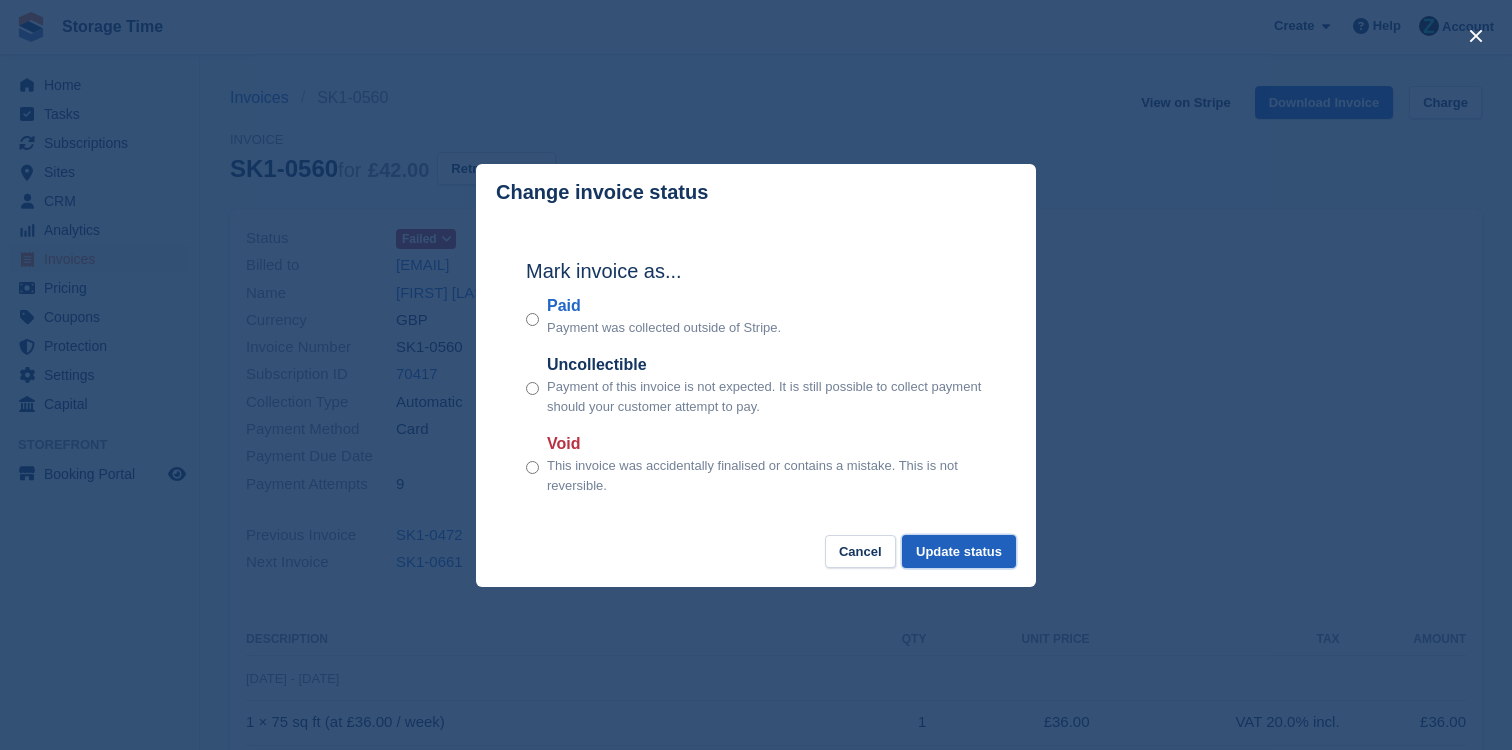 click on "Update status" at bounding box center [959, 551] 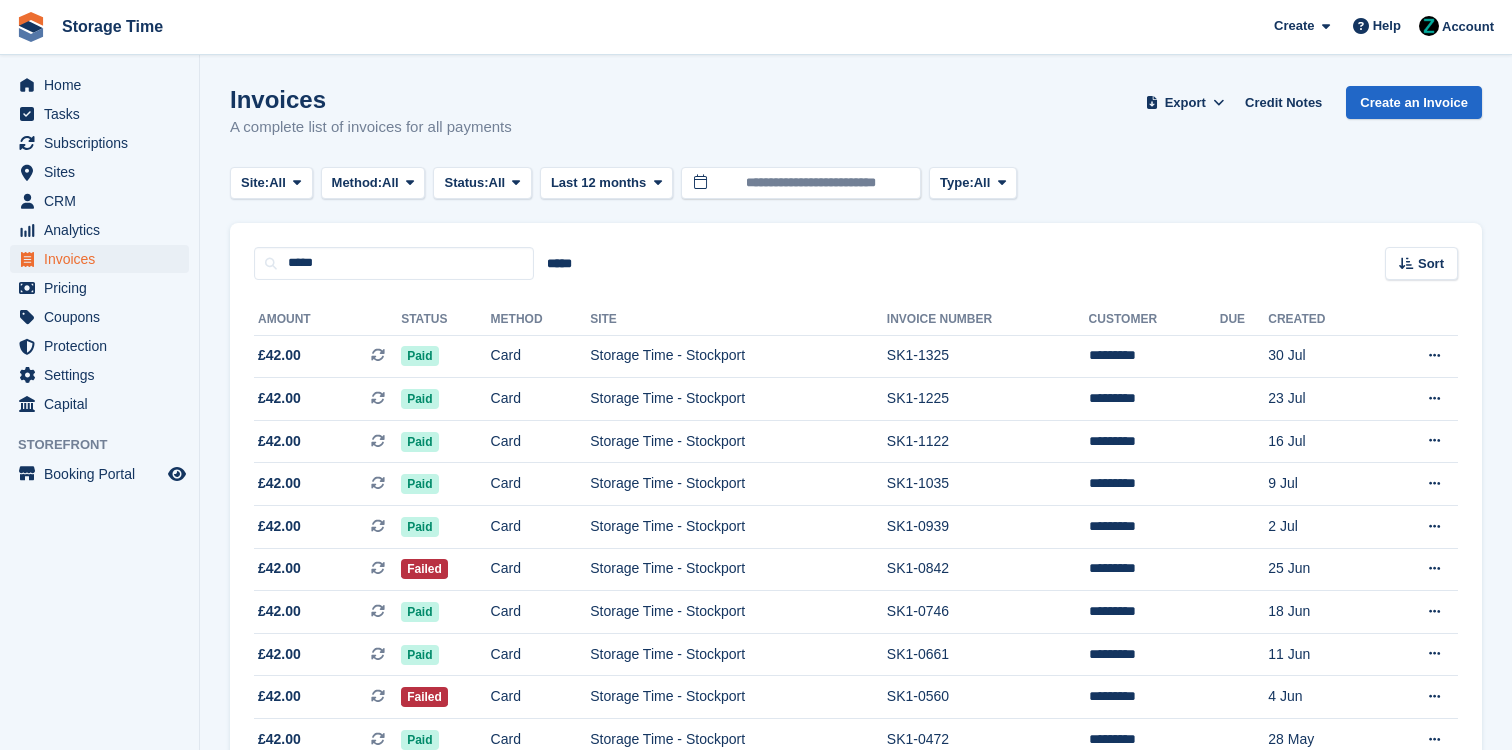scroll, scrollTop: 513, scrollLeft: 0, axis: vertical 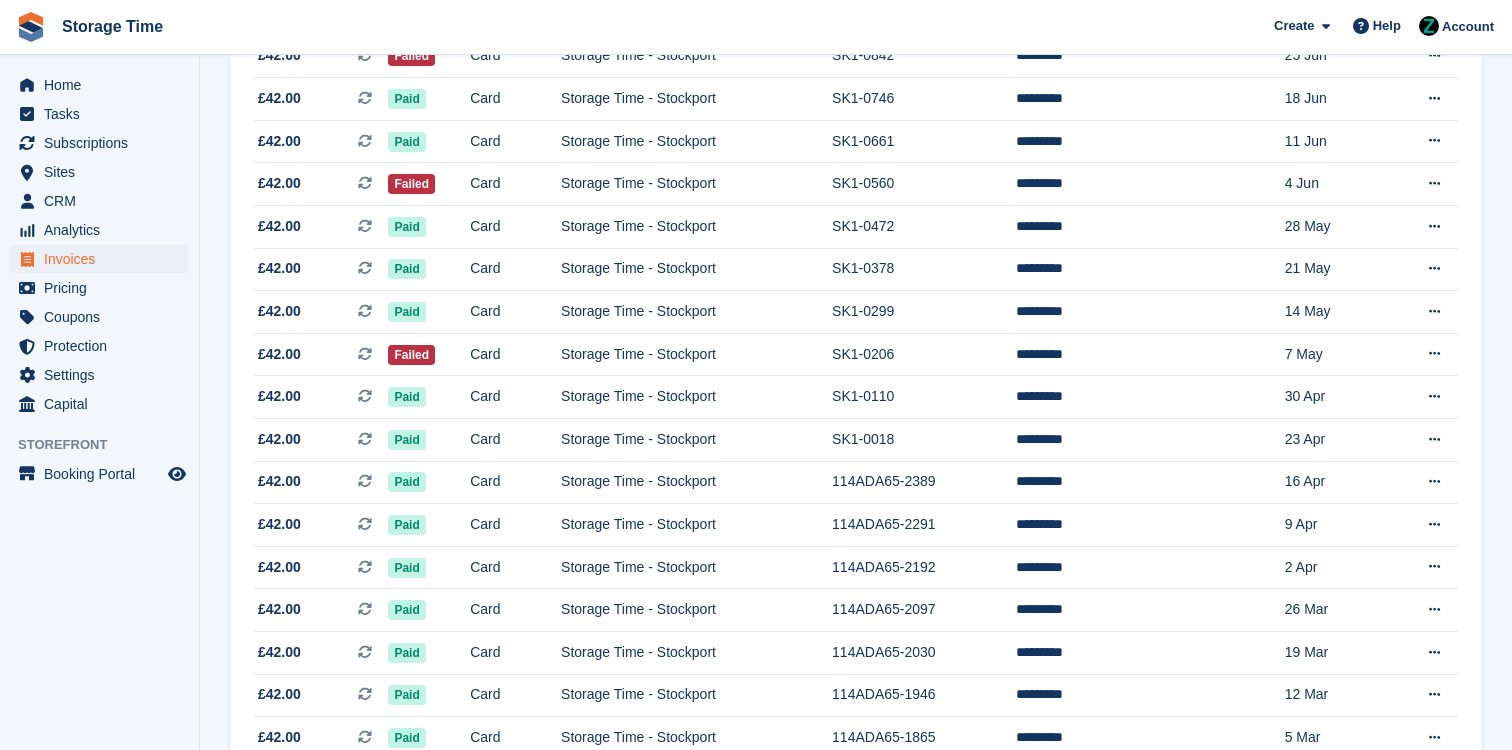 click on "Home
Tasks
Subscriptions
Subscriptions
Subscriptions
Contracts
Price increases
NEW
Contracts
Price increases
NEW
Sites
Sites
Sites
Storage Time - [CITY]" at bounding box center [99, 380] 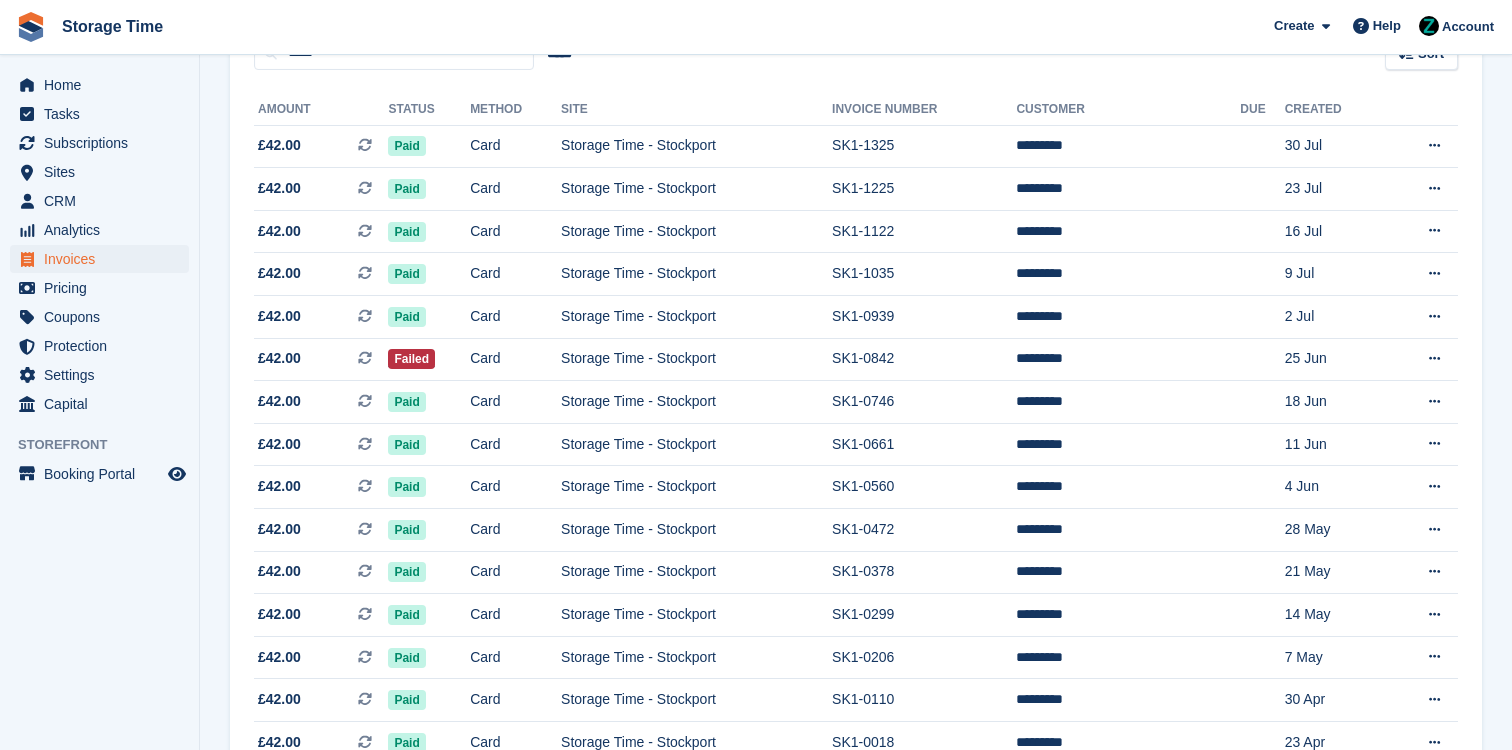 scroll, scrollTop: 206, scrollLeft: 0, axis: vertical 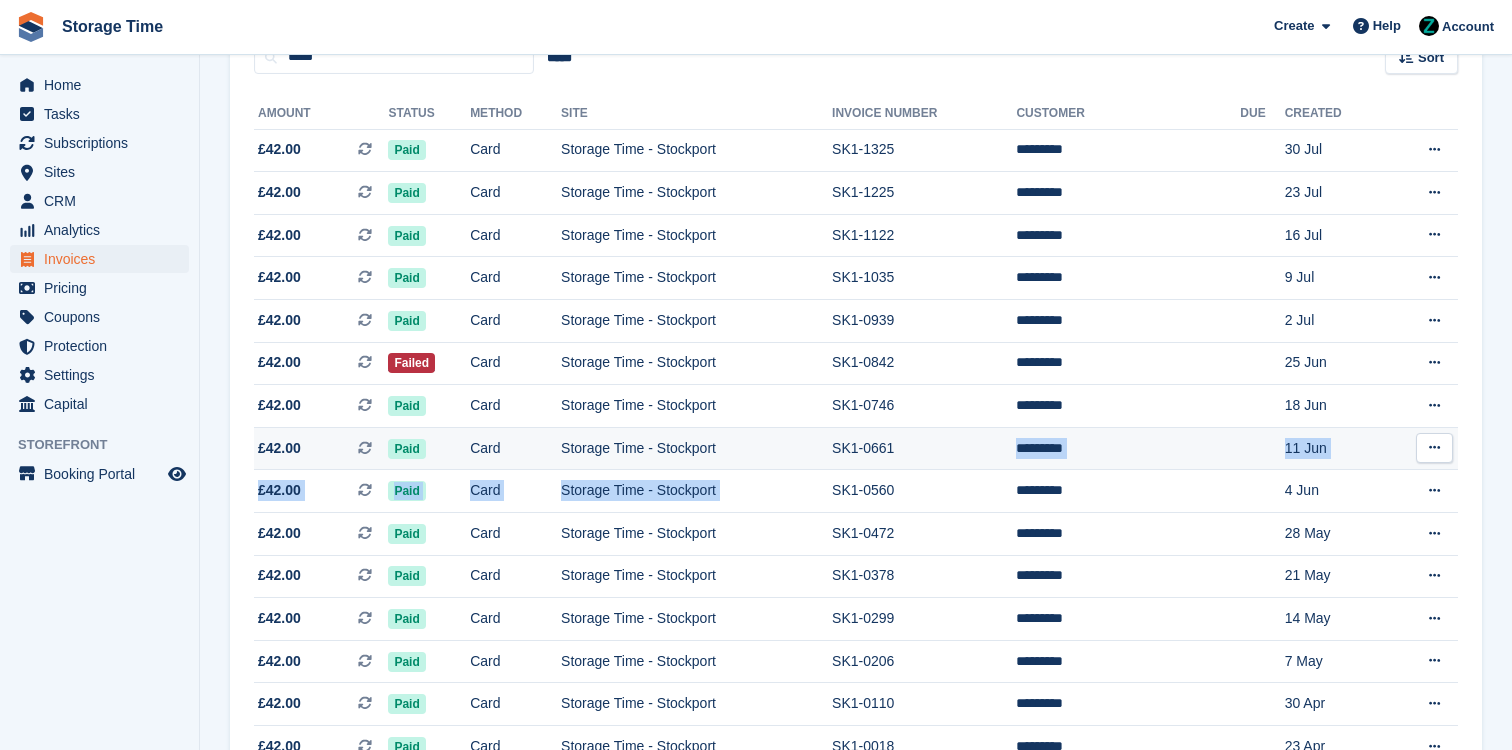 drag, startPoint x: 1075, startPoint y: 472, endPoint x: 1075, endPoint y: 457, distance: 15 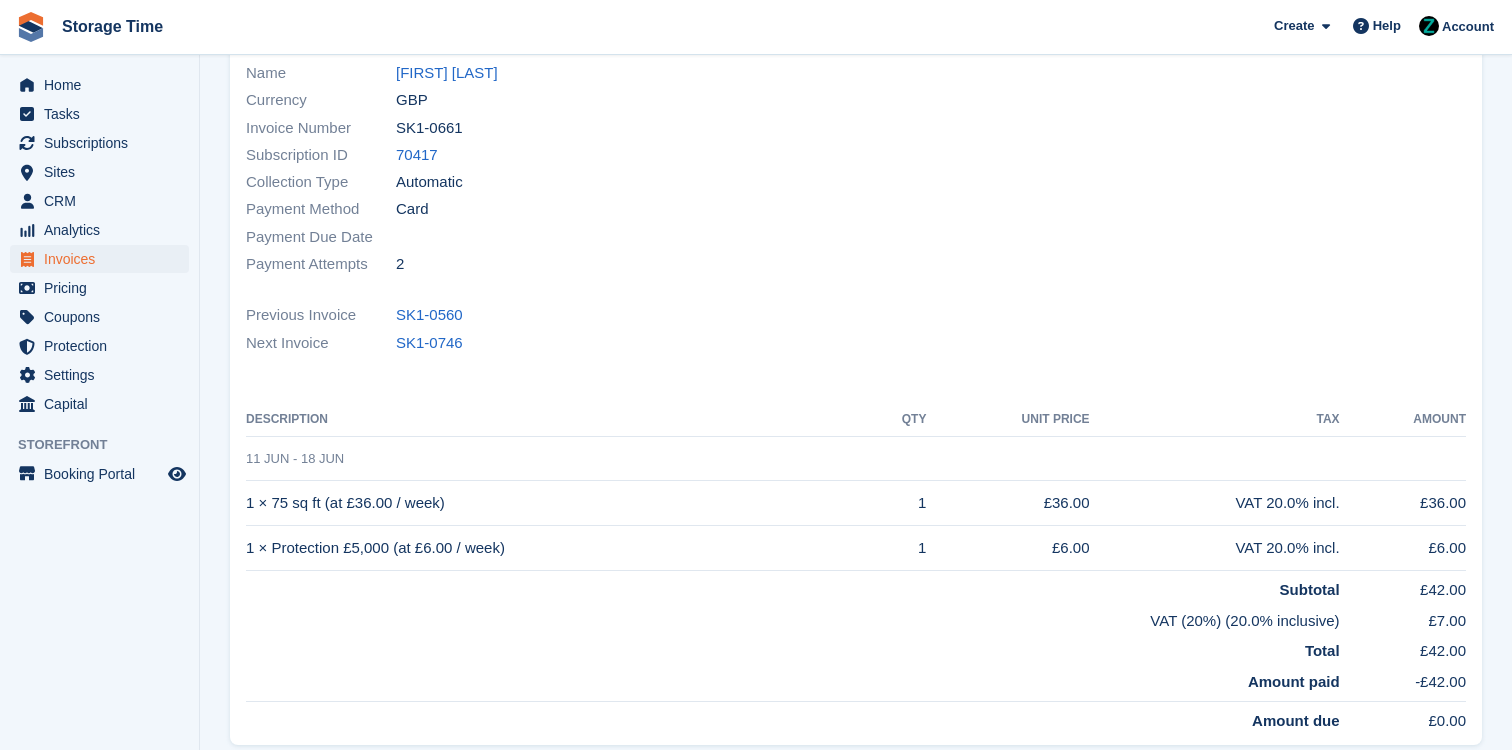 scroll, scrollTop: 0, scrollLeft: 0, axis: both 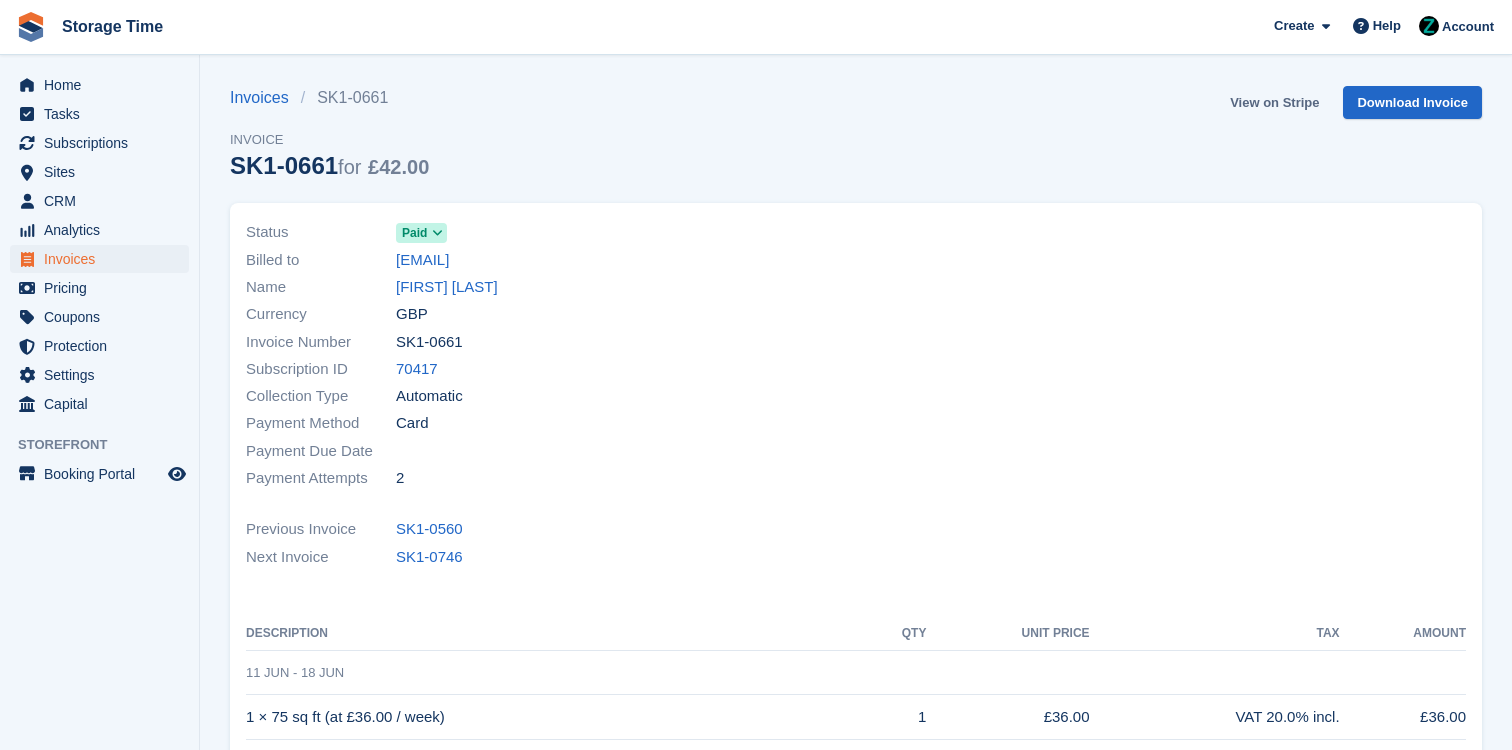 click on "View on Stripe" at bounding box center [1274, 102] 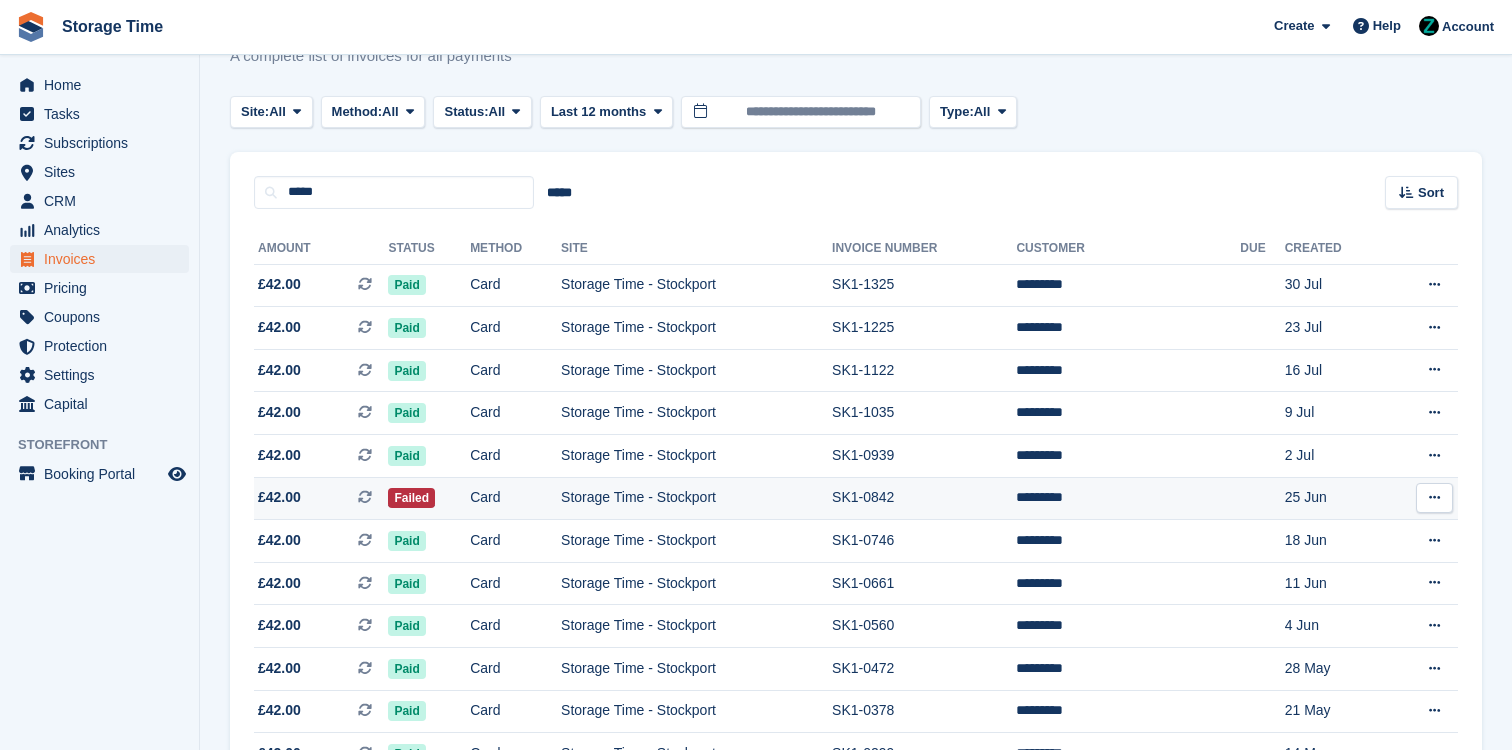 scroll, scrollTop: 70, scrollLeft: 0, axis: vertical 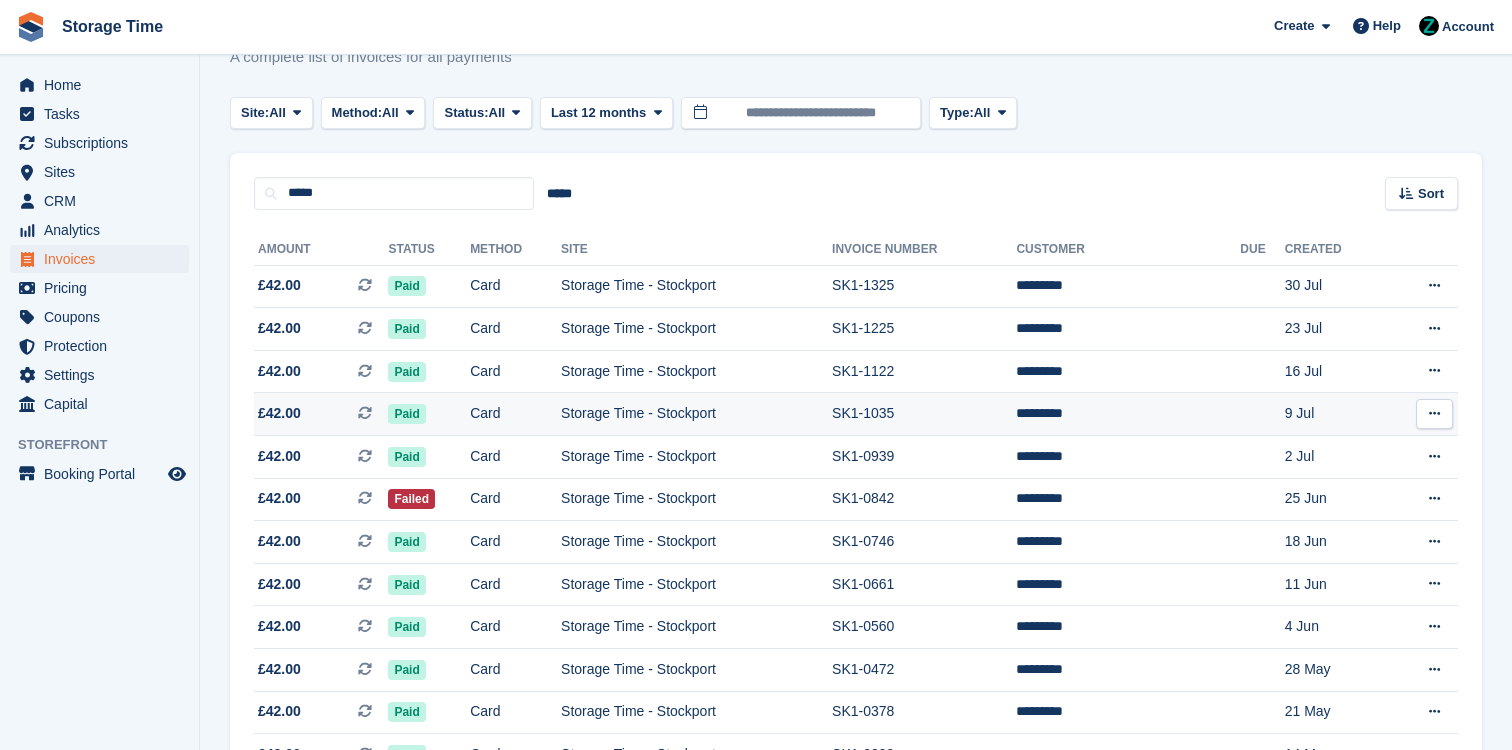 click on "SK1-1035" at bounding box center (924, 414) 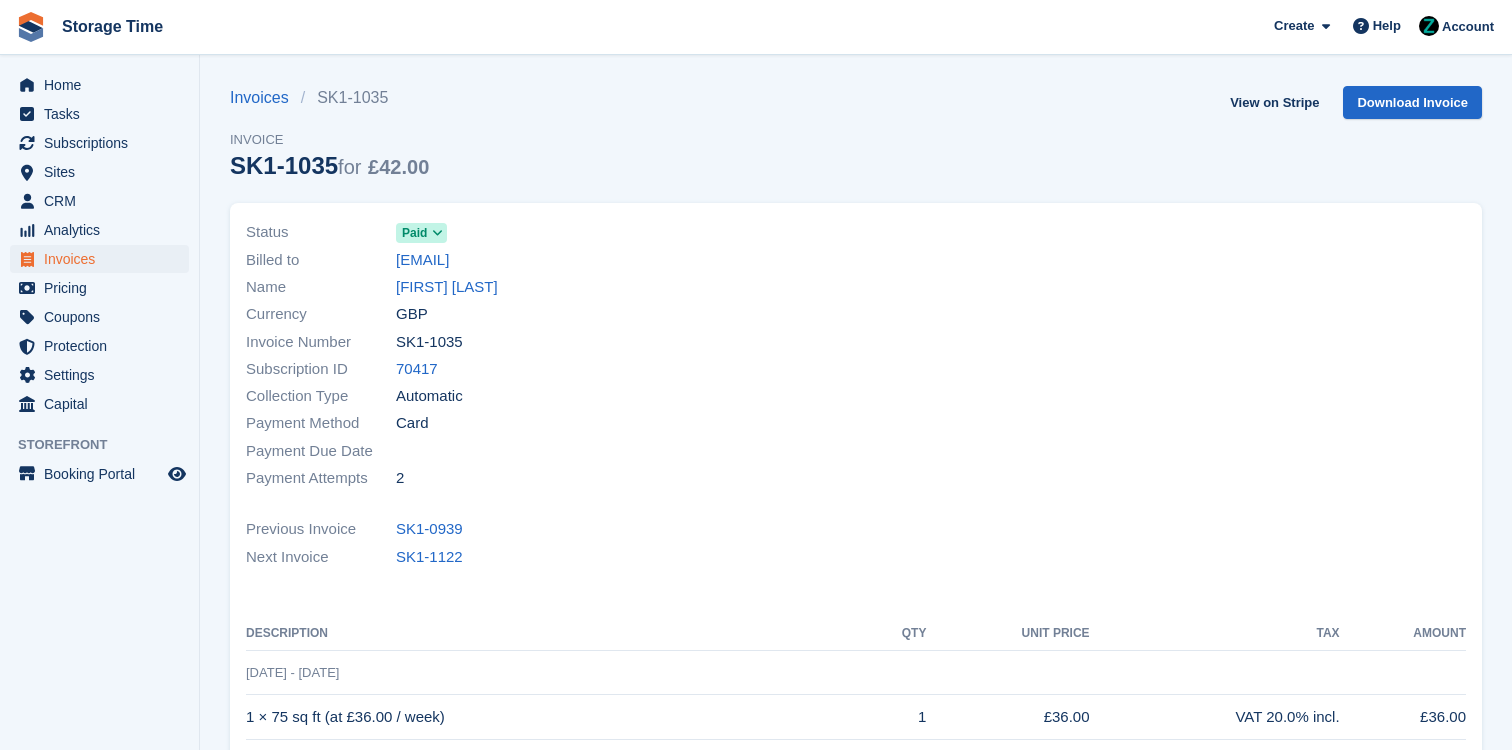 scroll, scrollTop: 0, scrollLeft: 0, axis: both 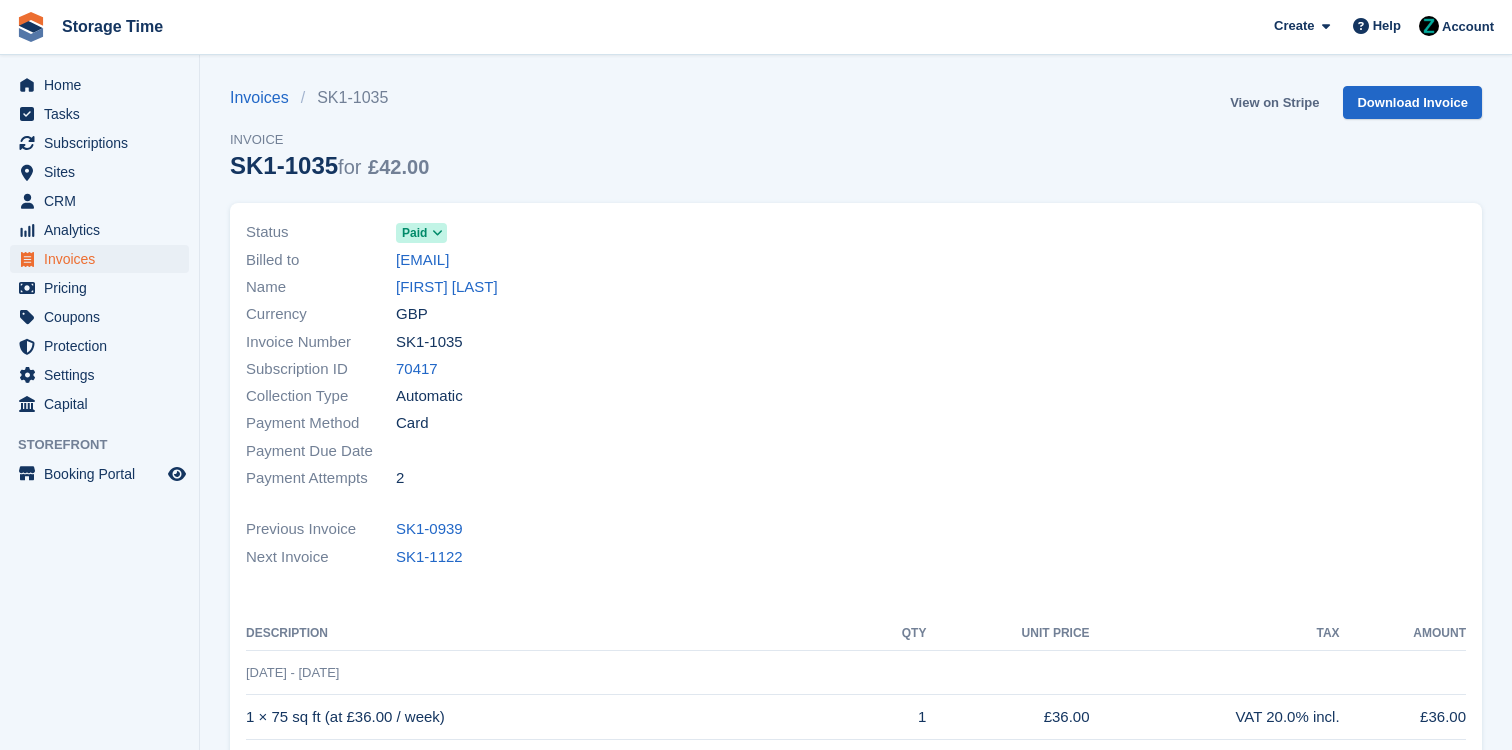 click on "View on Stripe" at bounding box center [1274, 102] 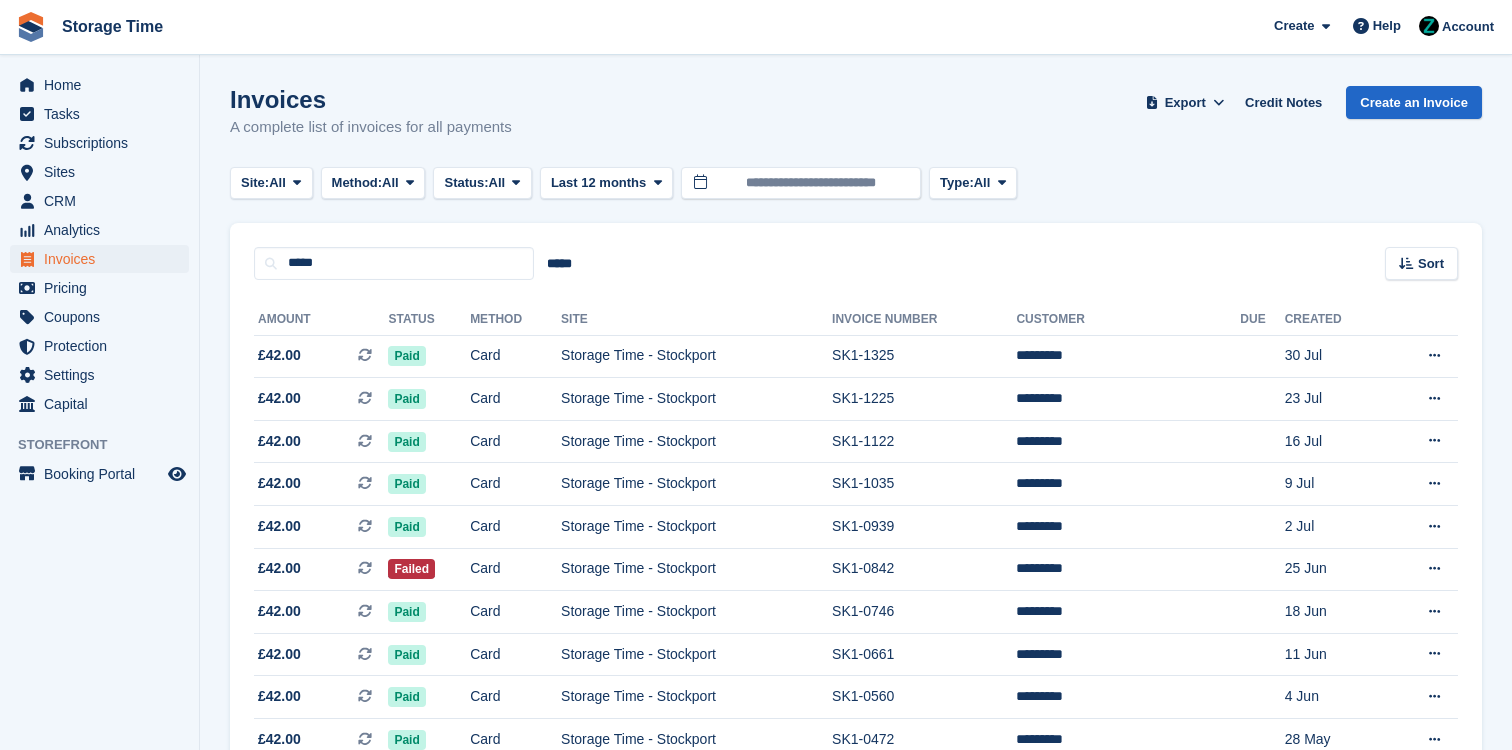 scroll, scrollTop: 70, scrollLeft: 0, axis: vertical 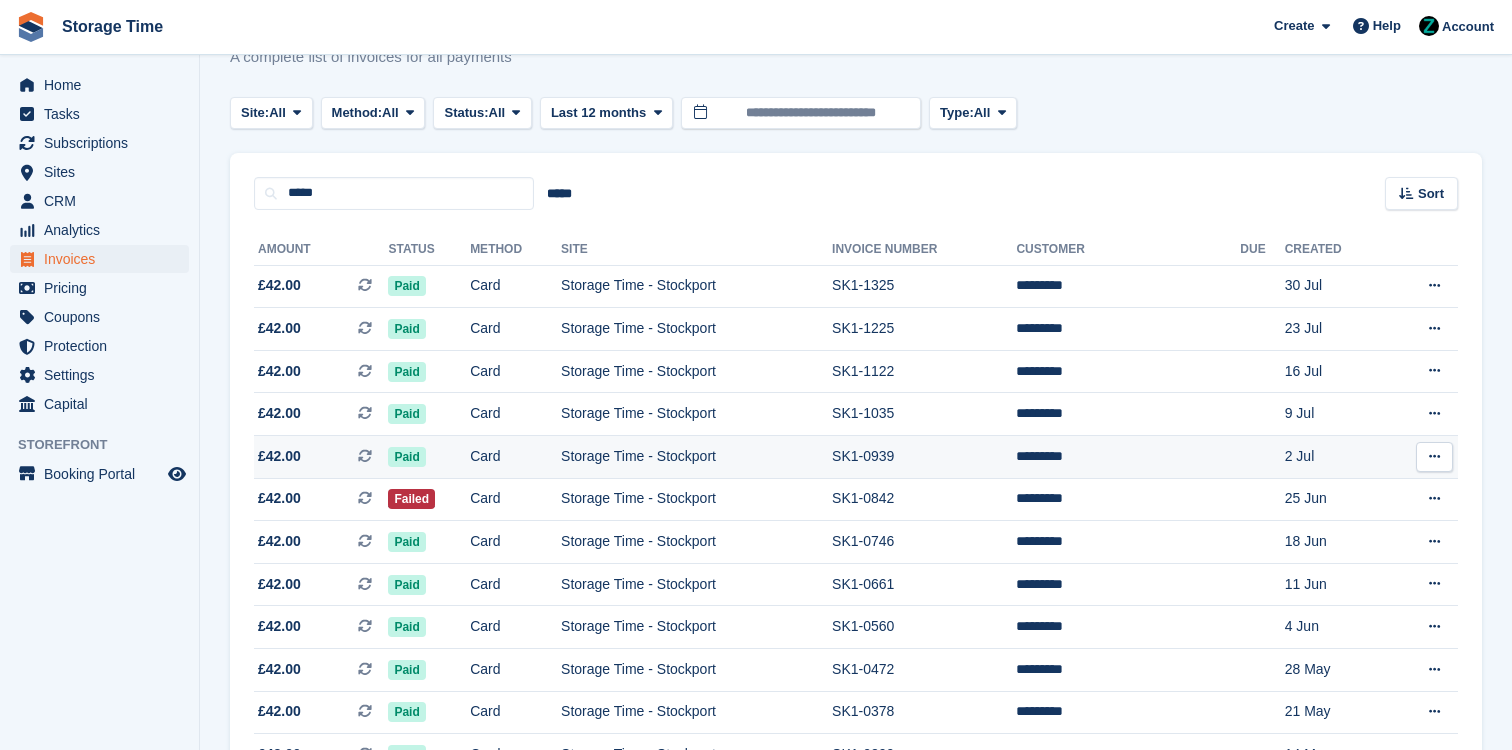 click on "Storage Time - Stockport" at bounding box center [696, 457] 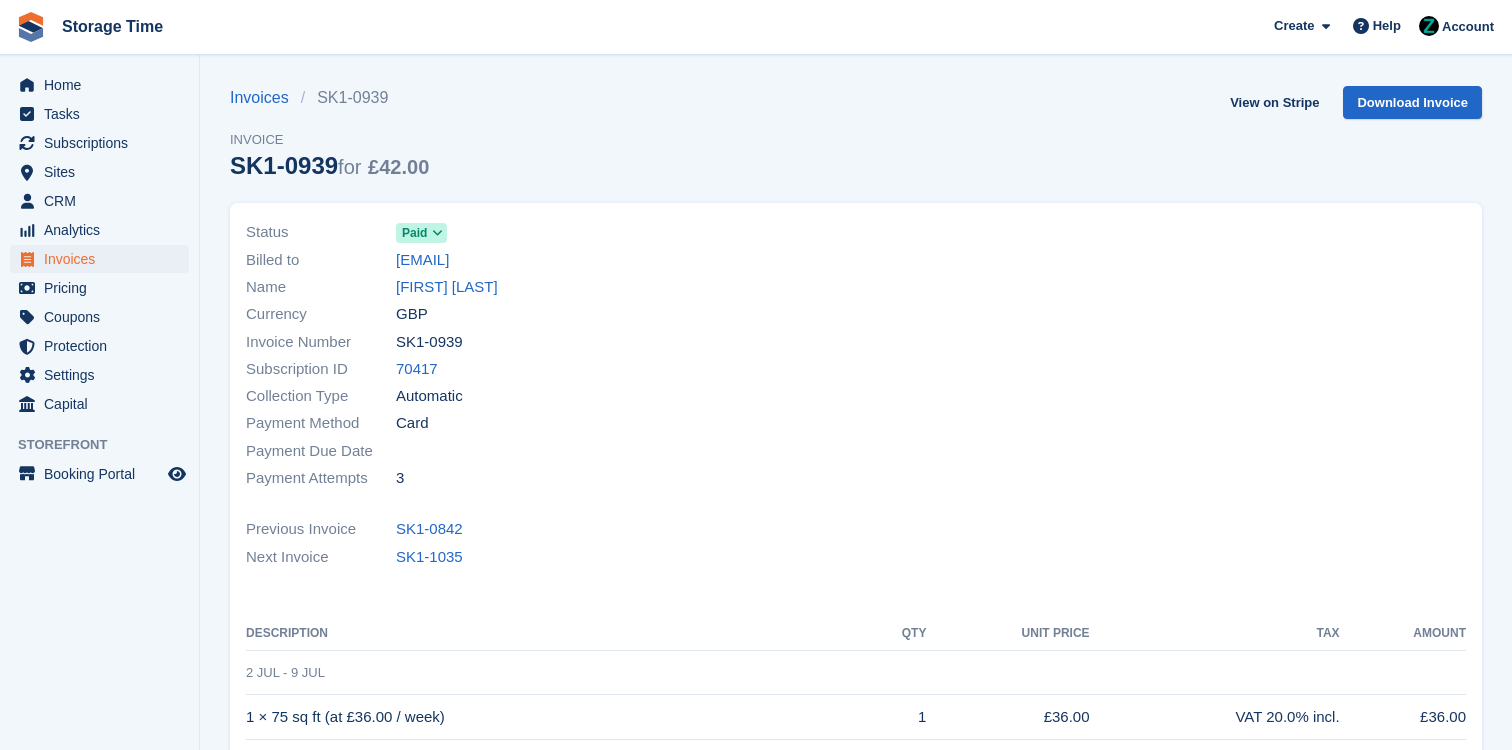 scroll, scrollTop: 0, scrollLeft: 0, axis: both 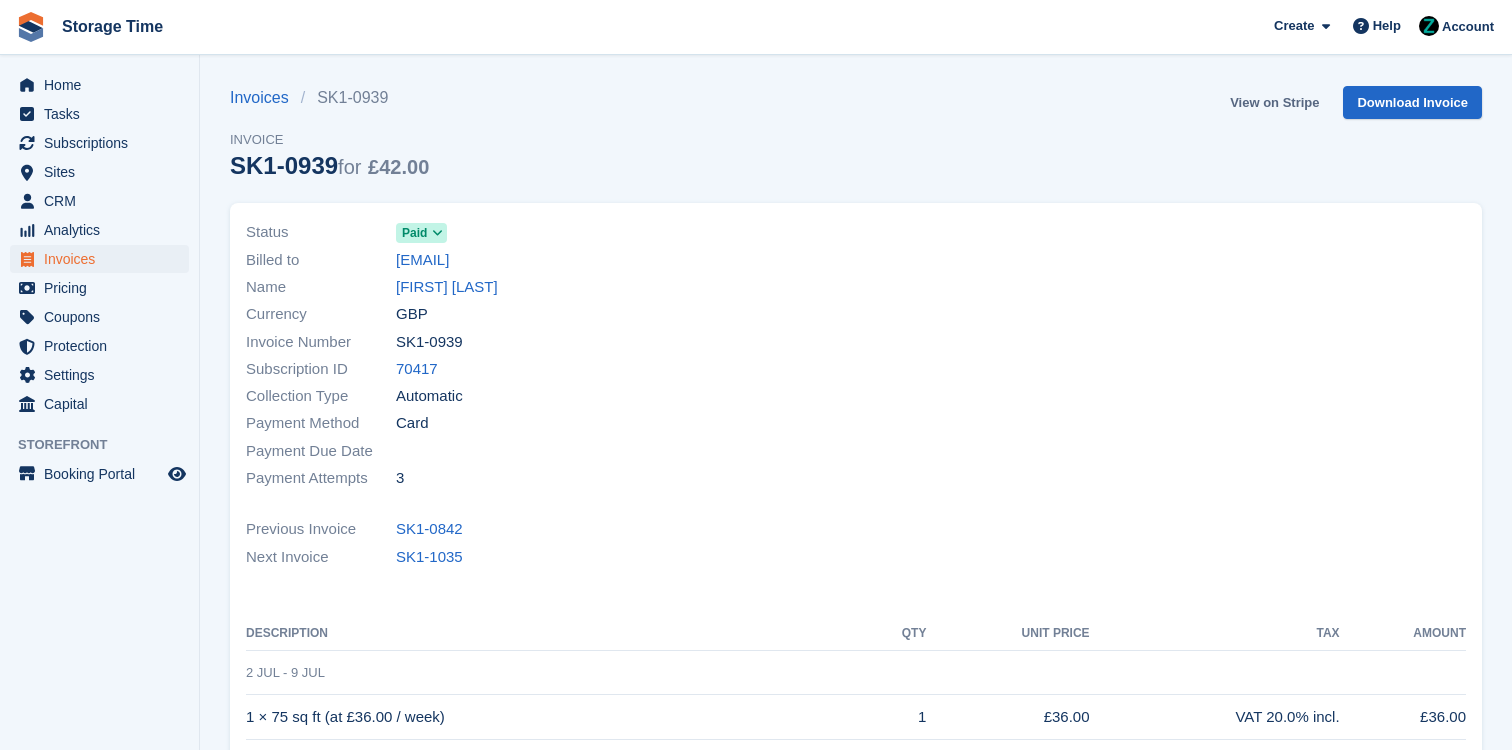 click on "View on Stripe" at bounding box center [1274, 102] 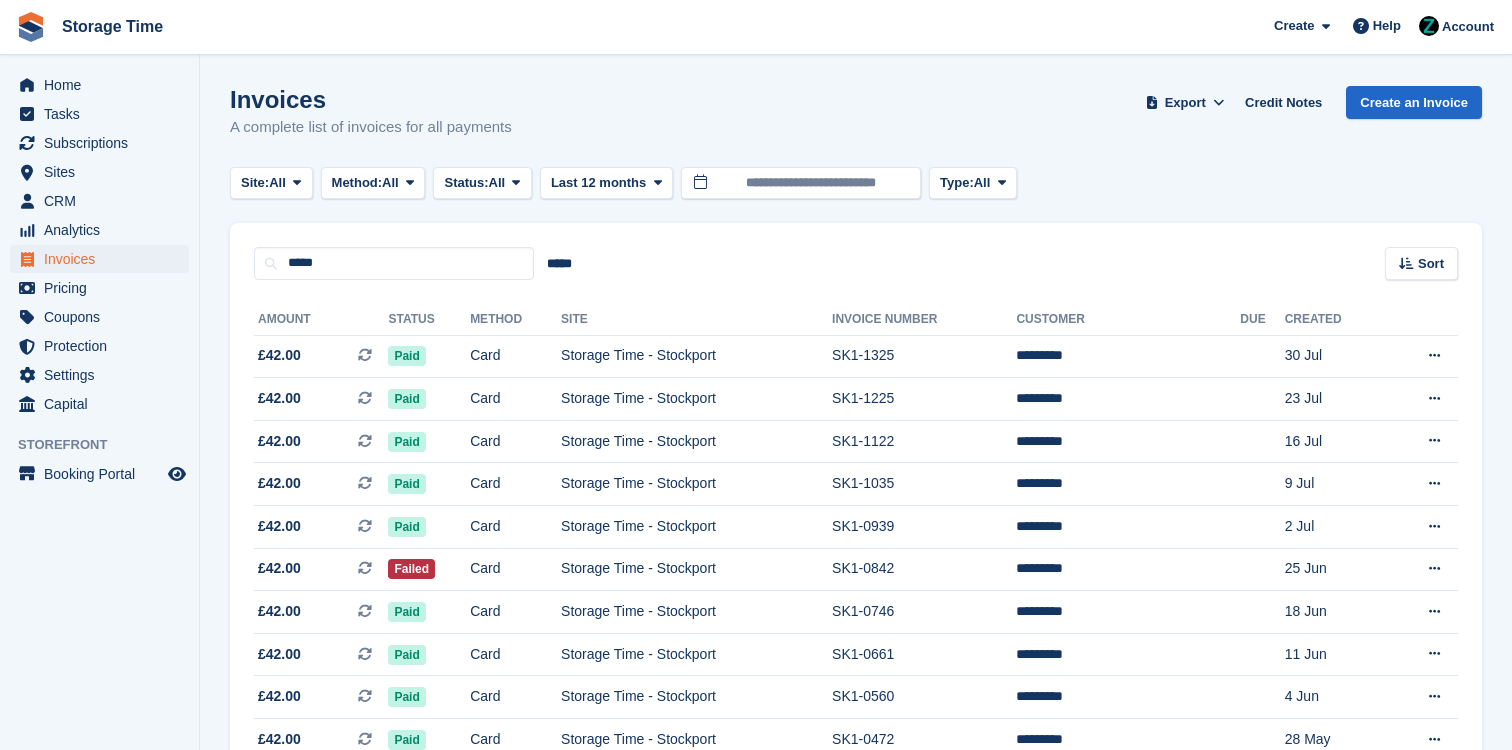 scroll, scrollTop: 70, scrollLeft: 0, axis: vertical 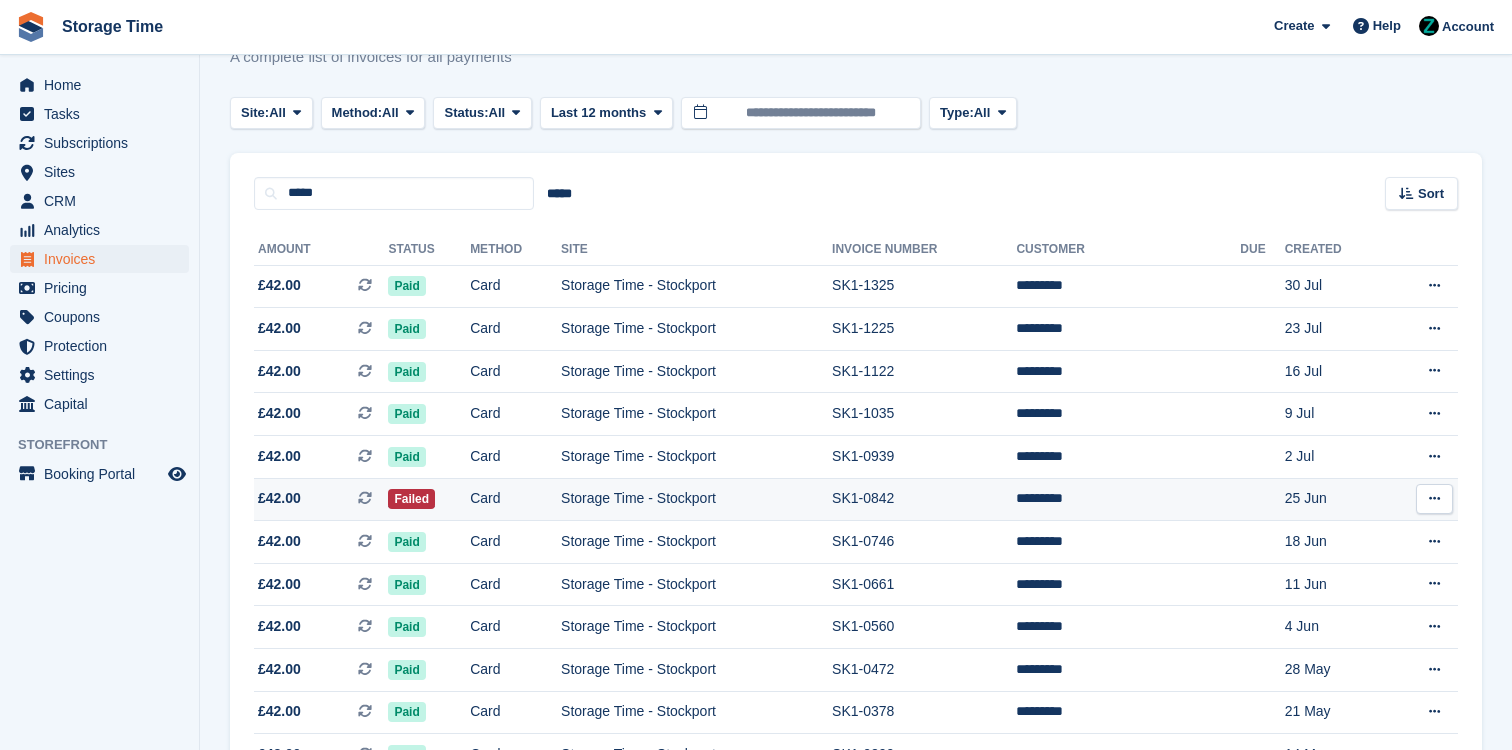 click on "Card" at bounding box center (515, 499) 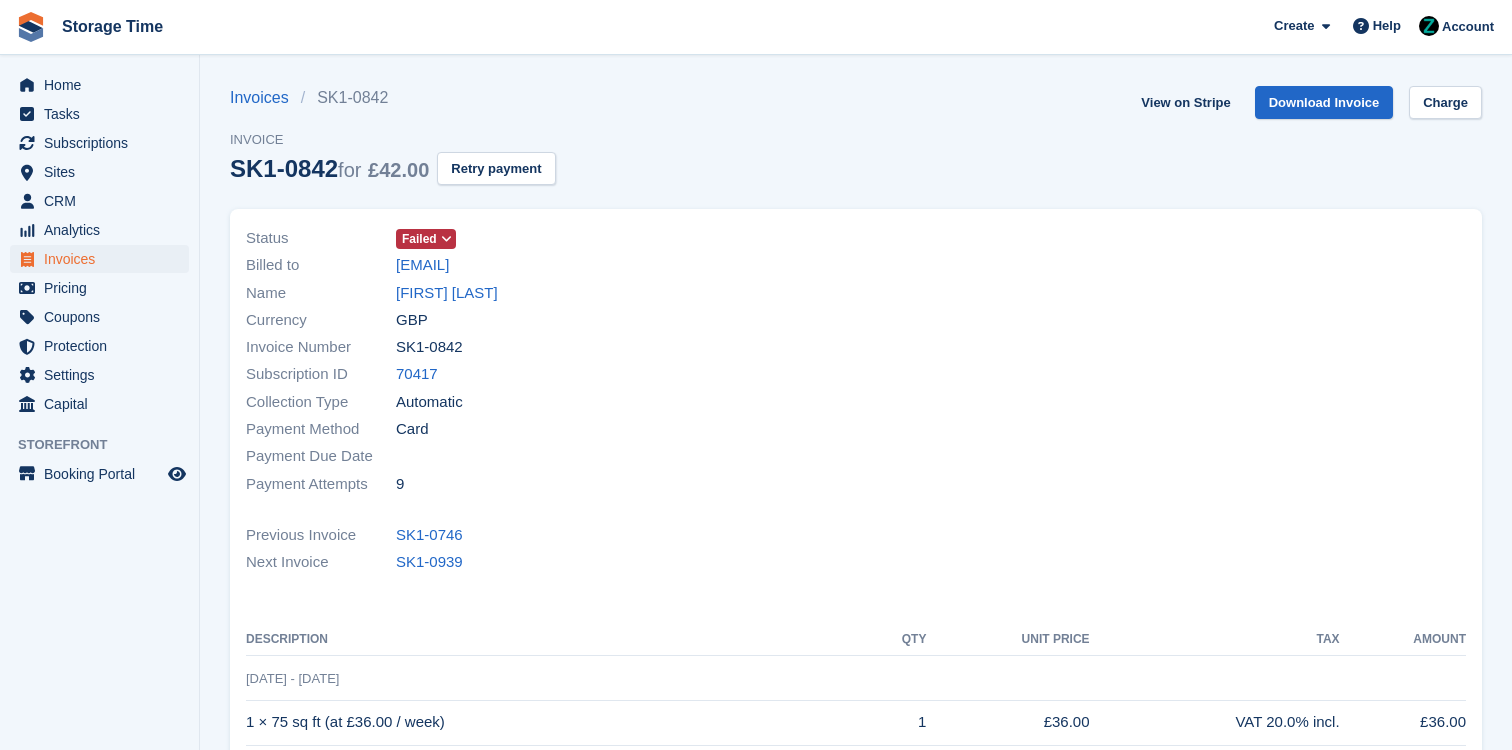 scroll, scrollTop: 0, scrollLeft: 0, axis: both 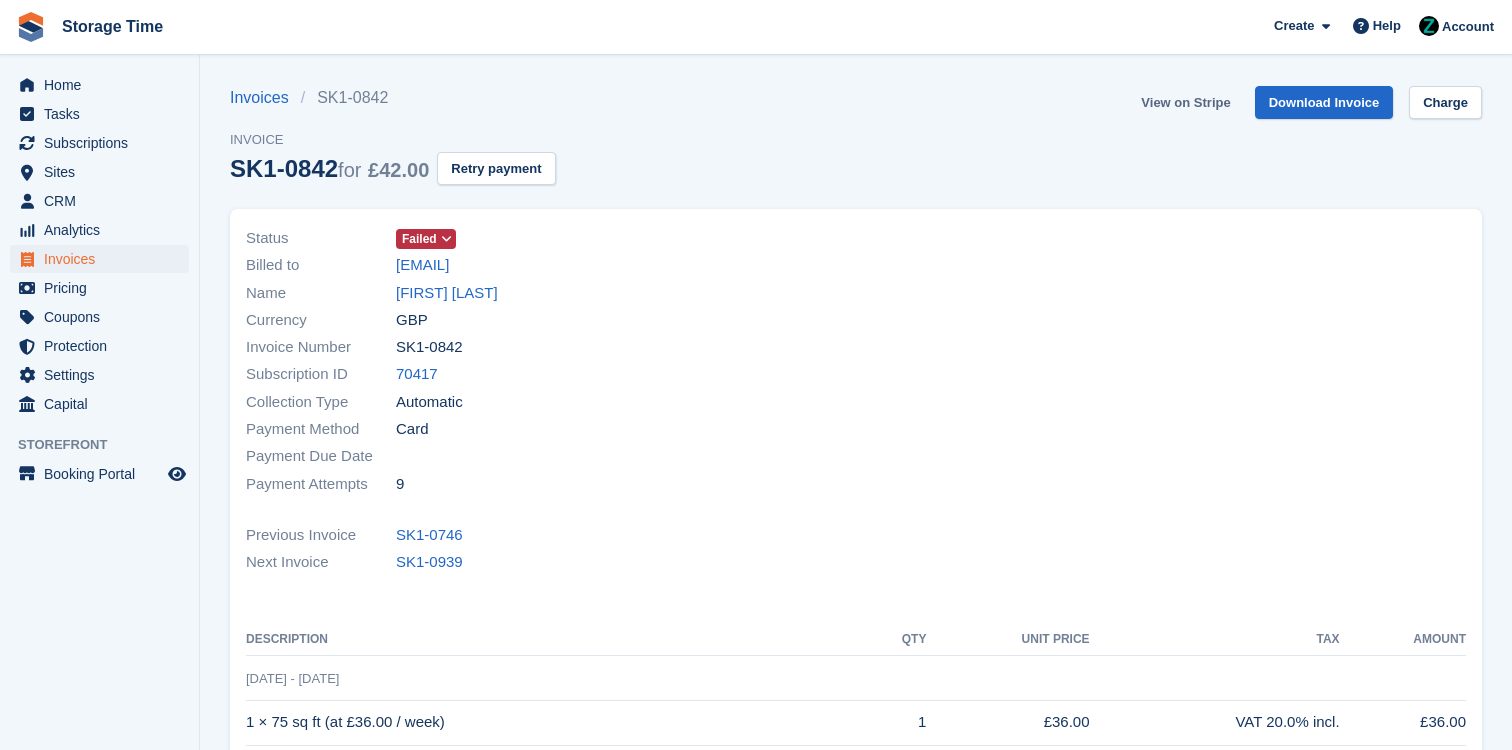 click on "View on Stripe" at bounding box center [1185, 102] 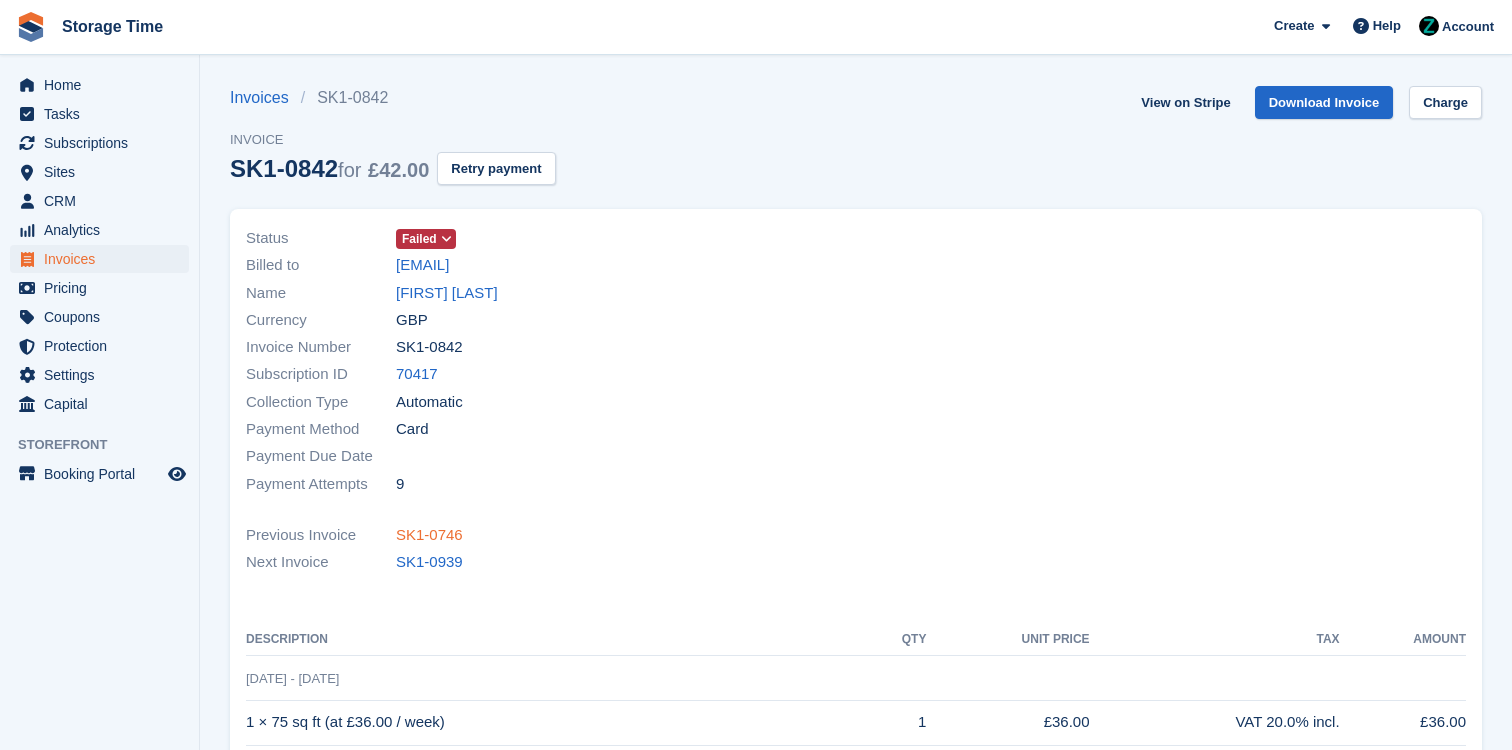 click on "SK1-0746" at bounding box center (429, 535) 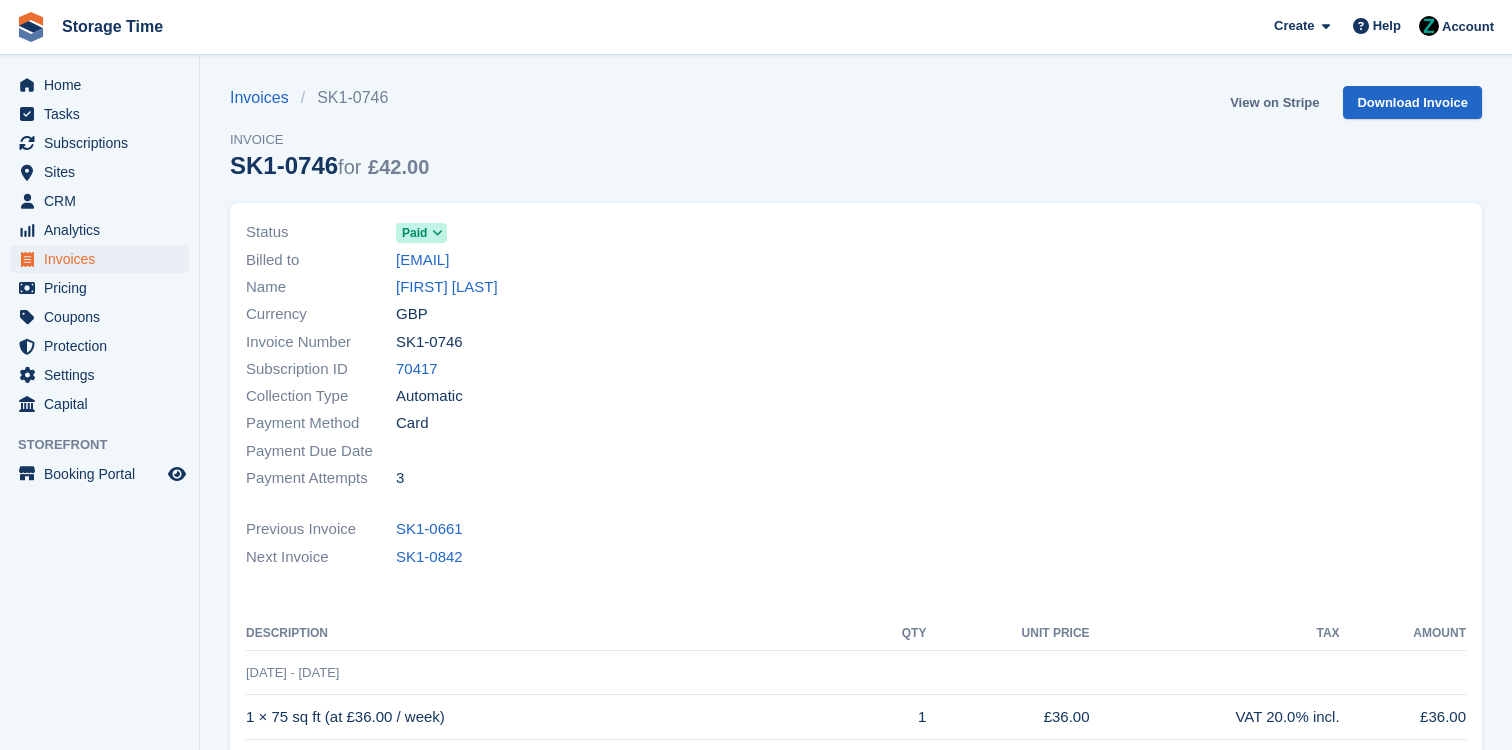 click on "View on Stripe" at bounding box center [1274, 102] 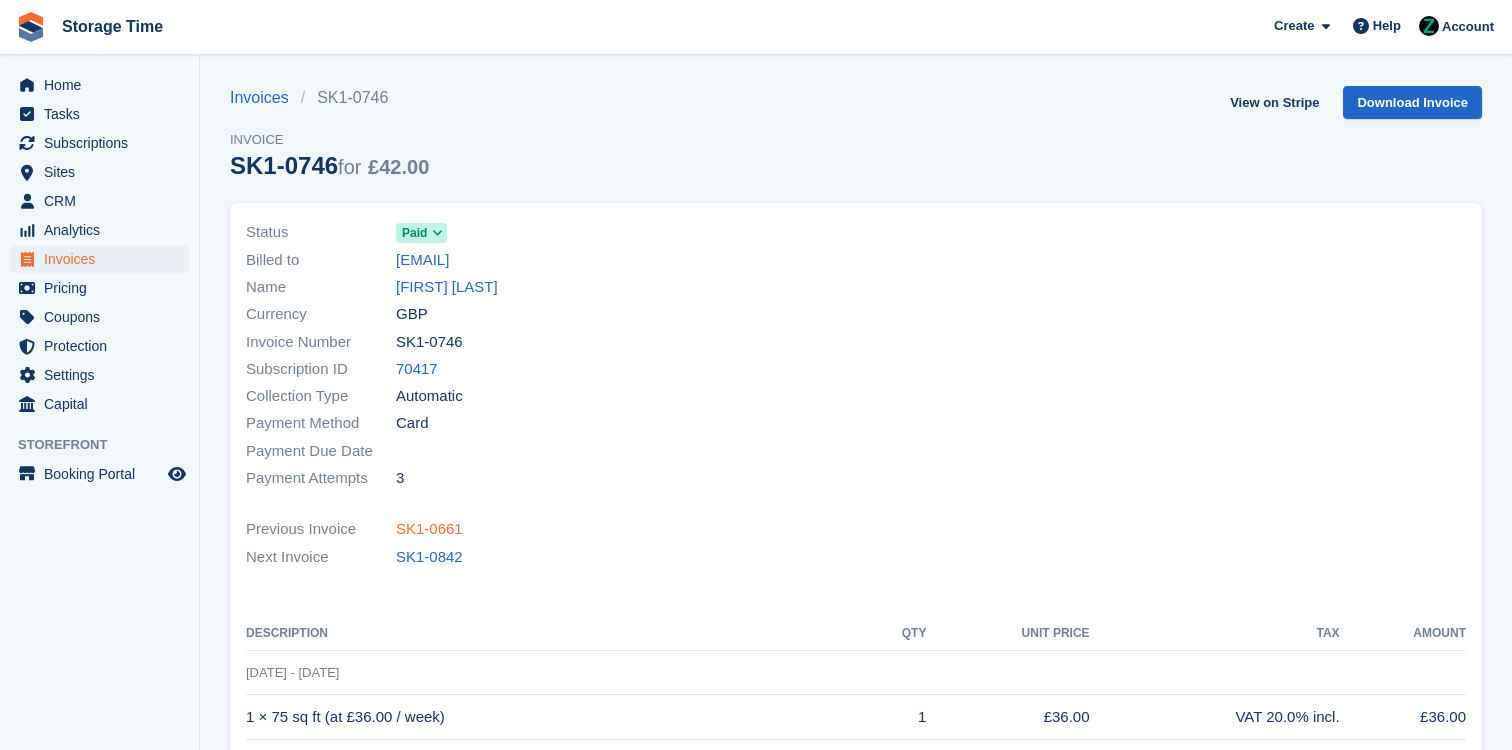 click on "SK1-0661" at bounding box center (429, 529) 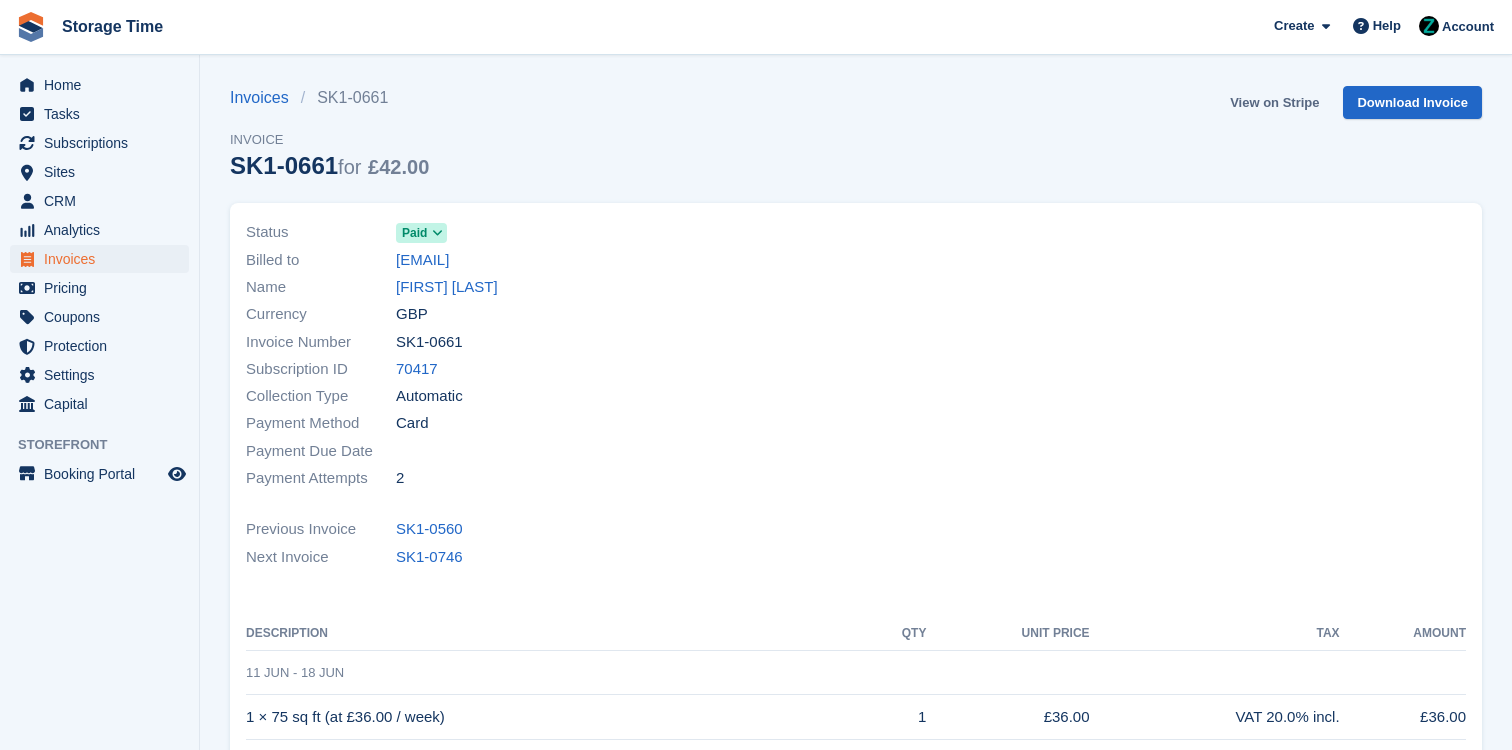 click on "View on Stripe" at bounding box center (1274, 102) 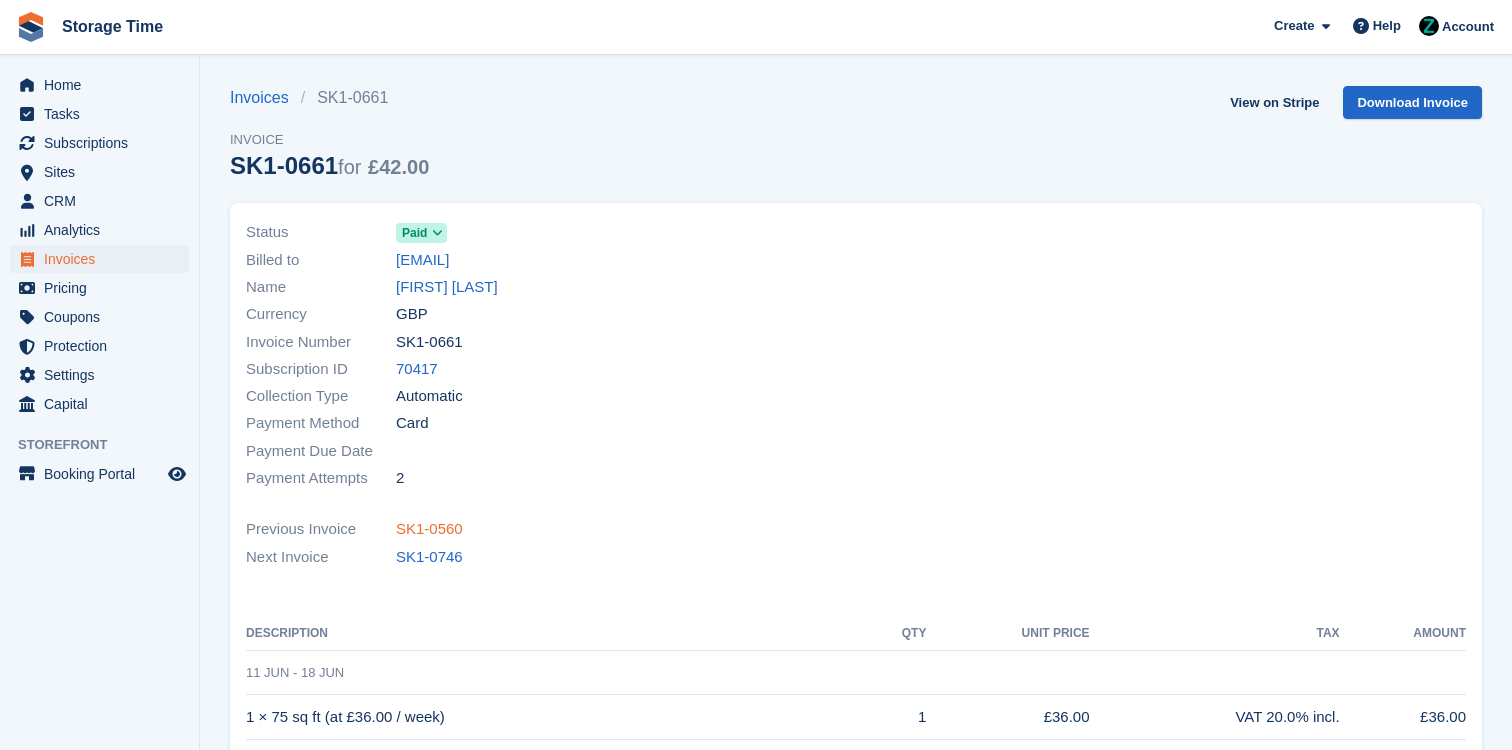 click on "SK1-0560" at bounding box center (429, 529) 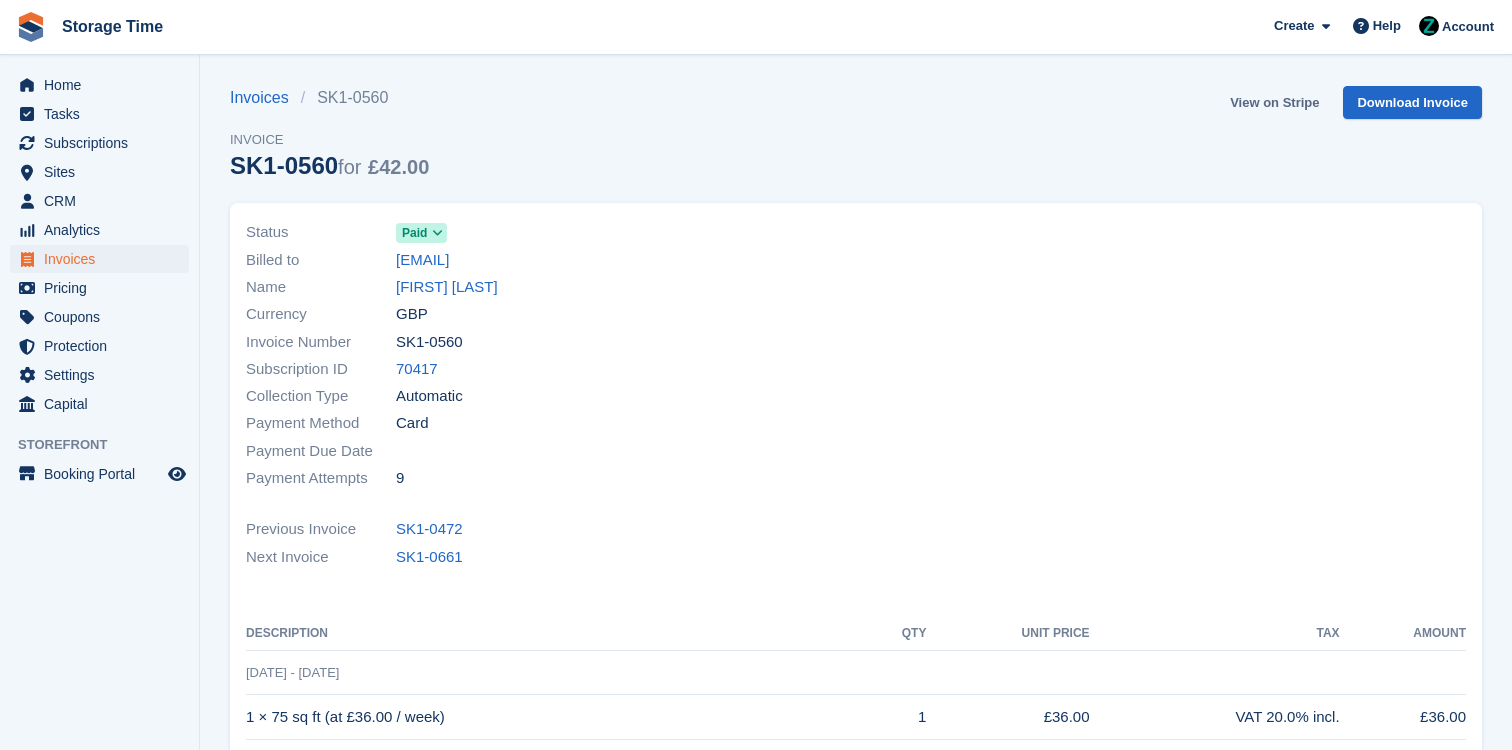 click on "View on Stripe" at bounding box center (1274, 102) 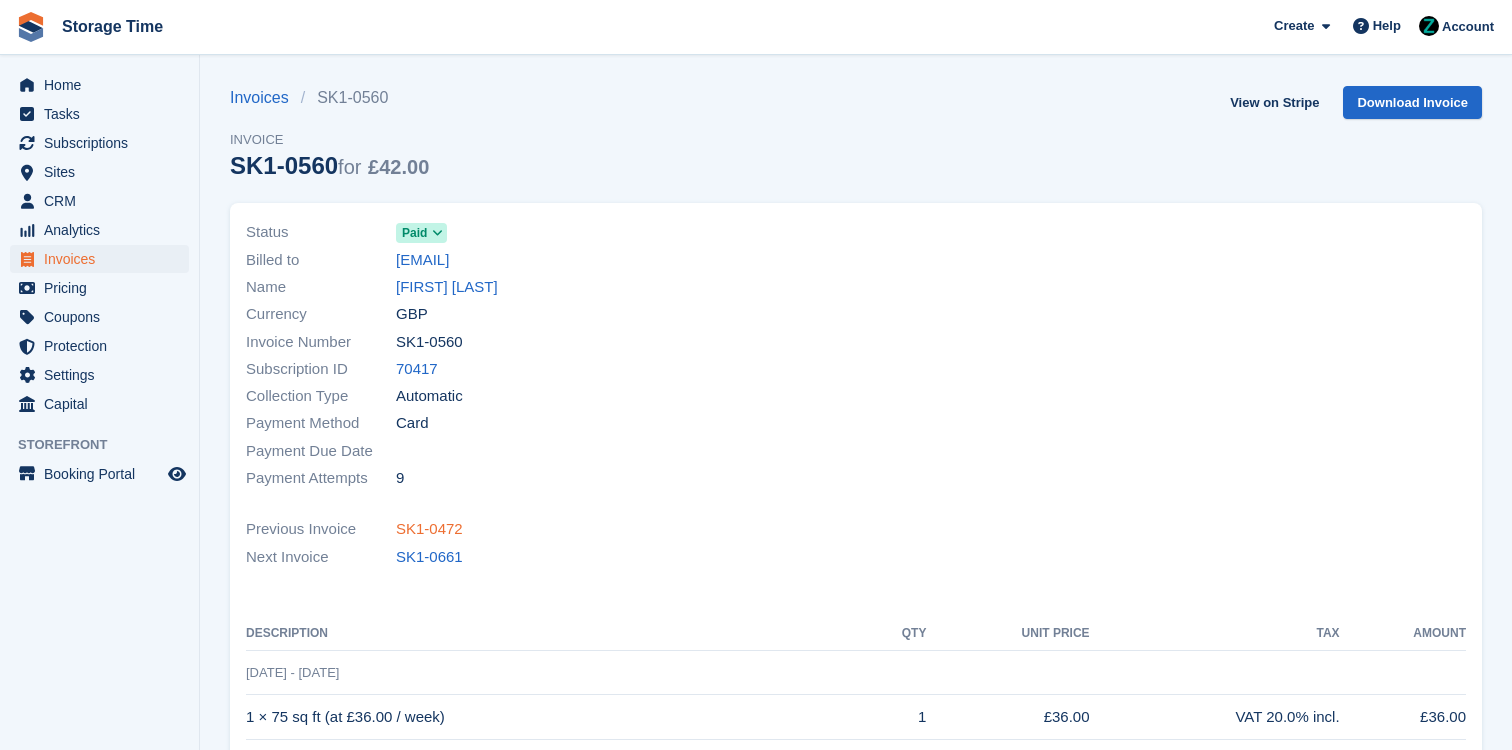 click on "SK1-0472" at bounding box center (429, 529) 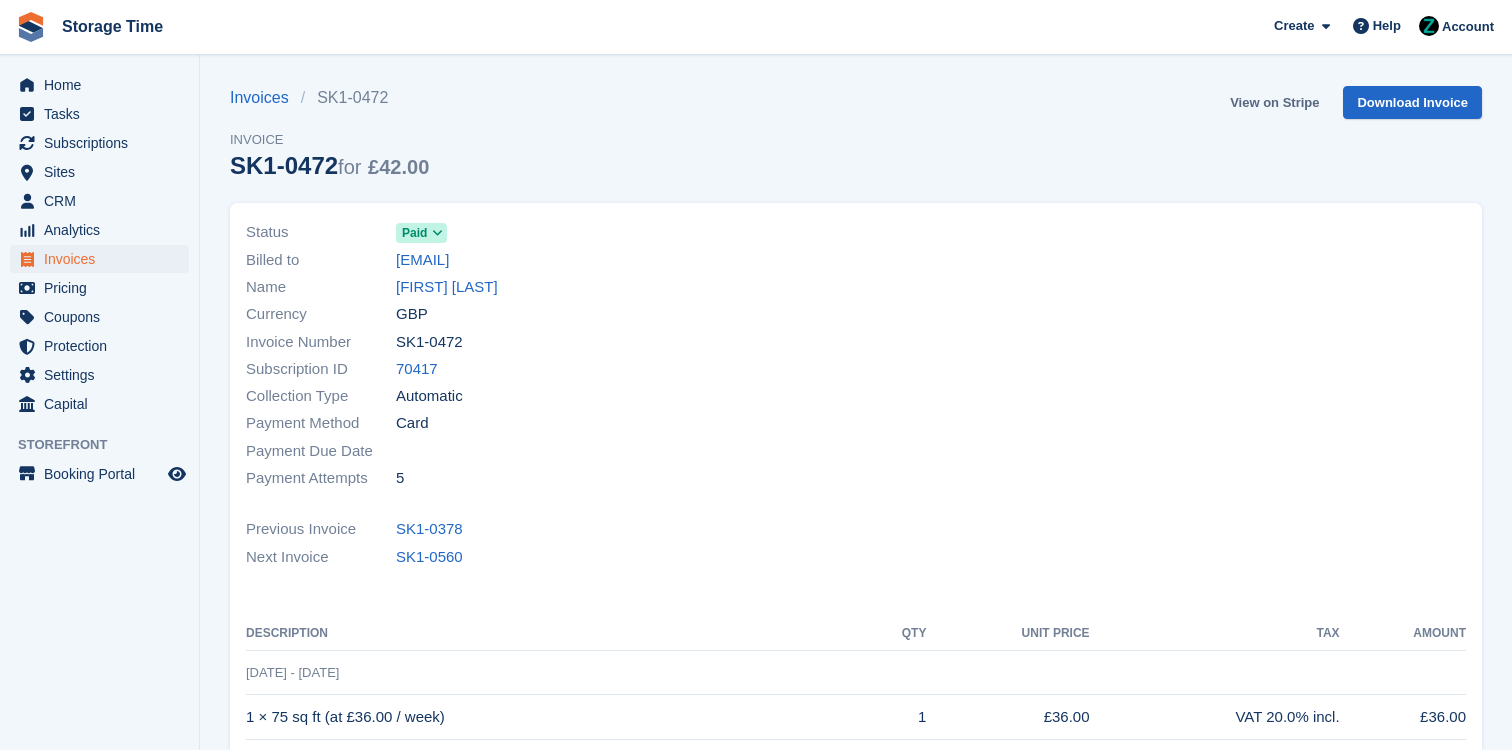 click on "View on Stripe" at bounding box center [1274, 102] 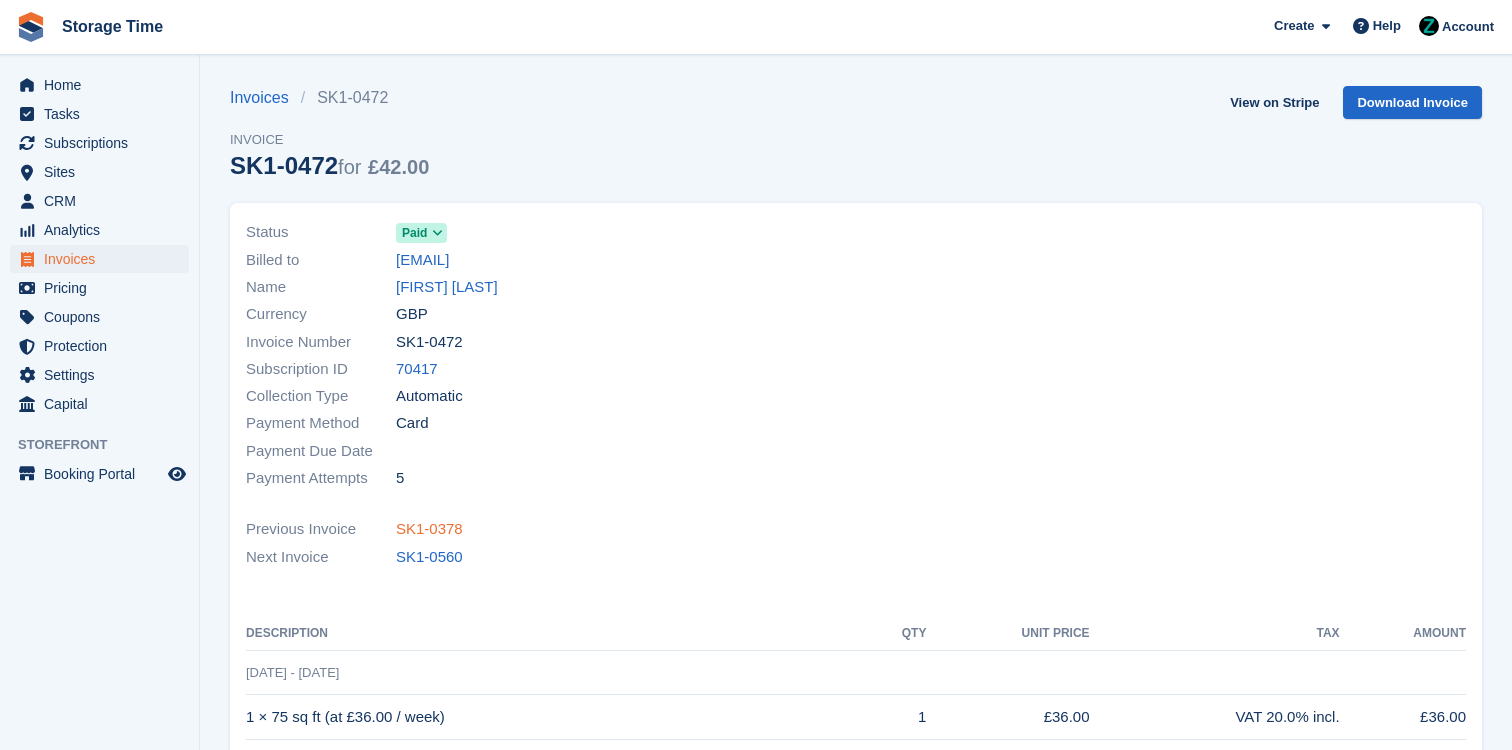 click on "SK1-0378" at bounding box center (429, 529) 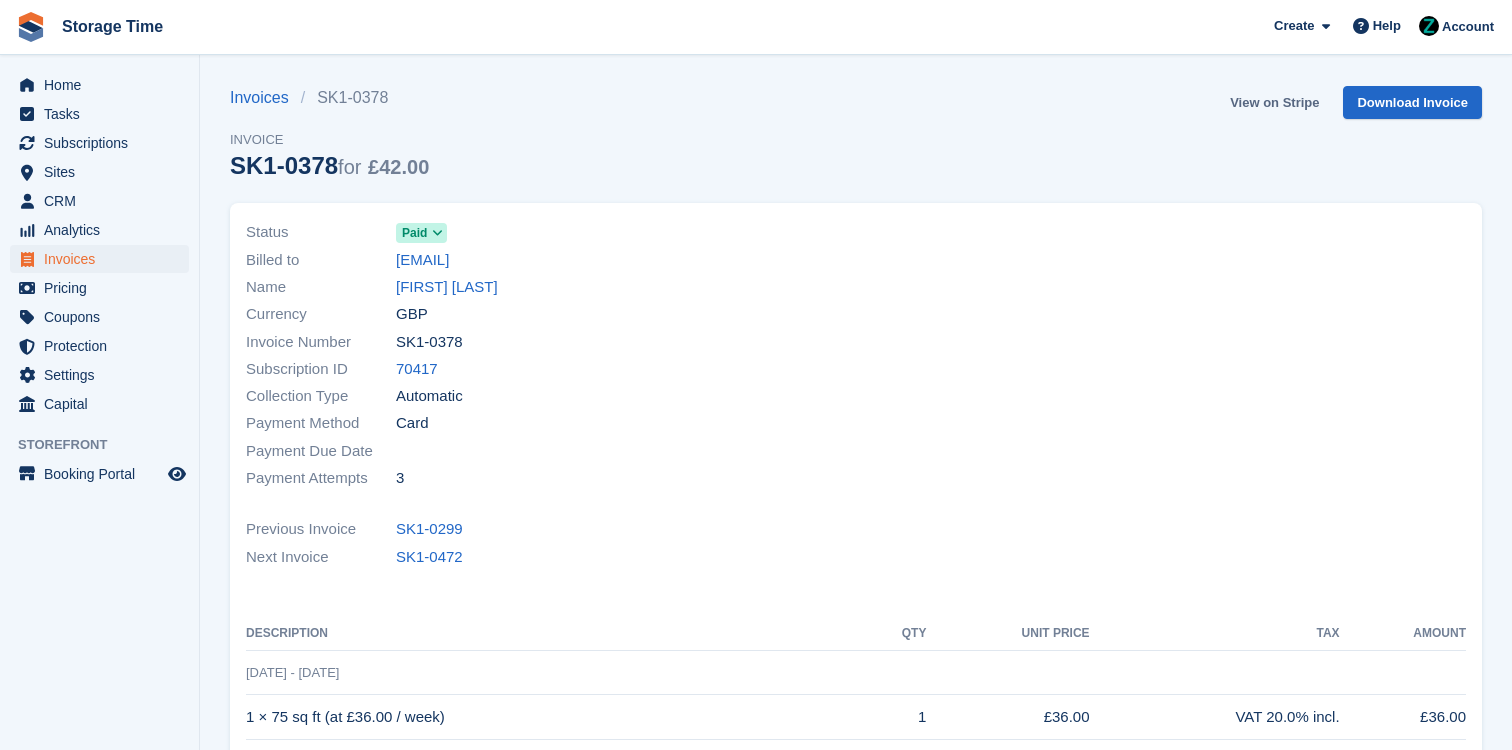 click on "View on Stripe" at bounding box center (1274, 102) 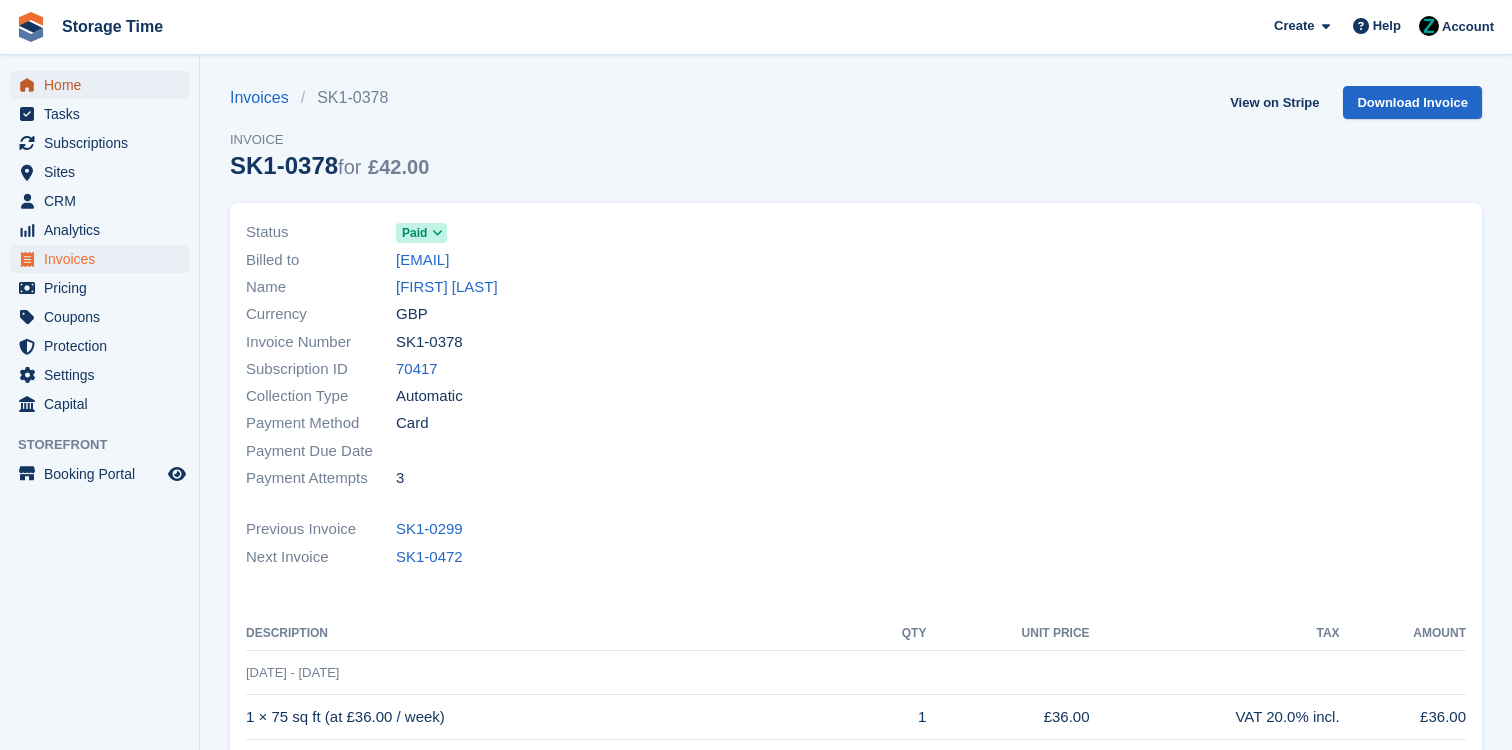 click on "Home" at bounding box center [104, 85] 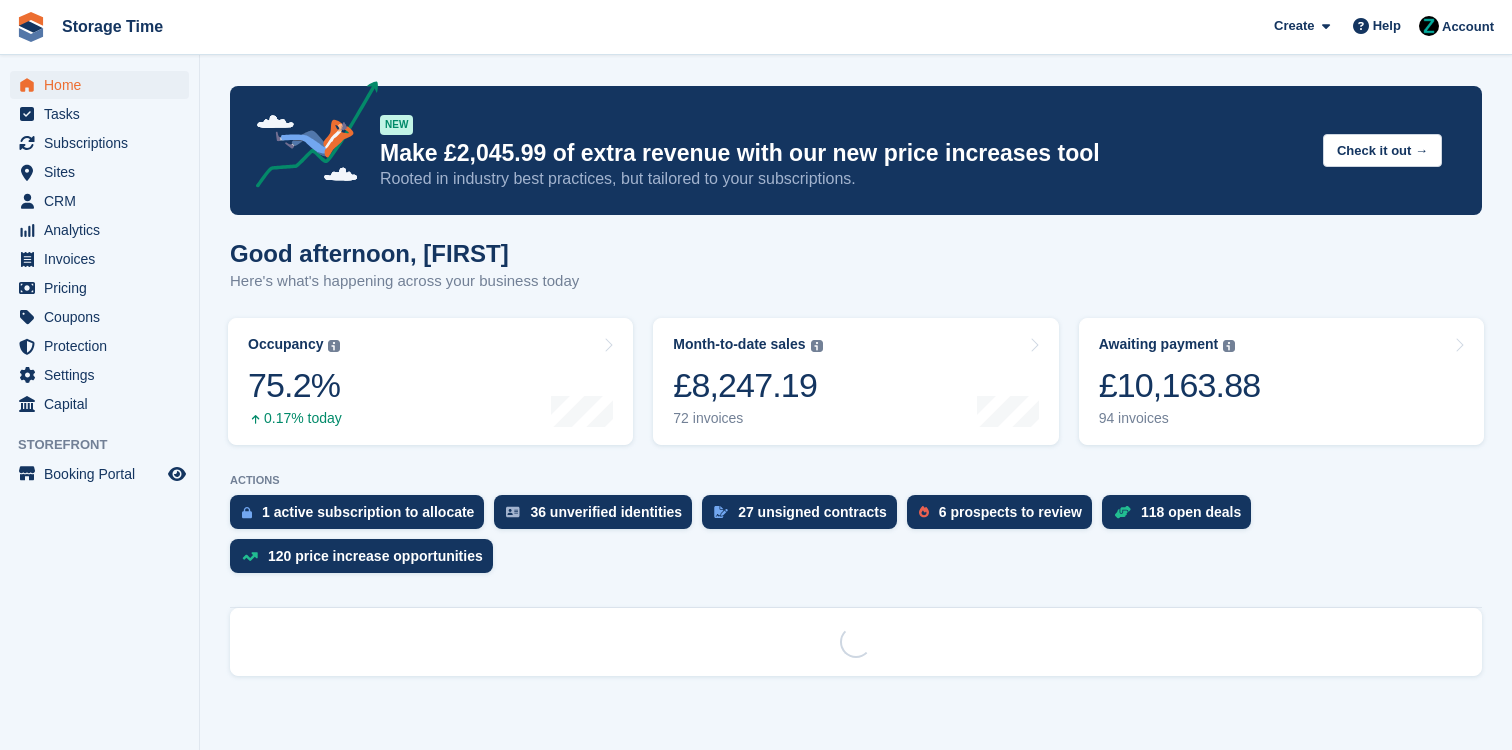 scroll, scrollTop: 53, scrollLeft: 0, axis: vertical 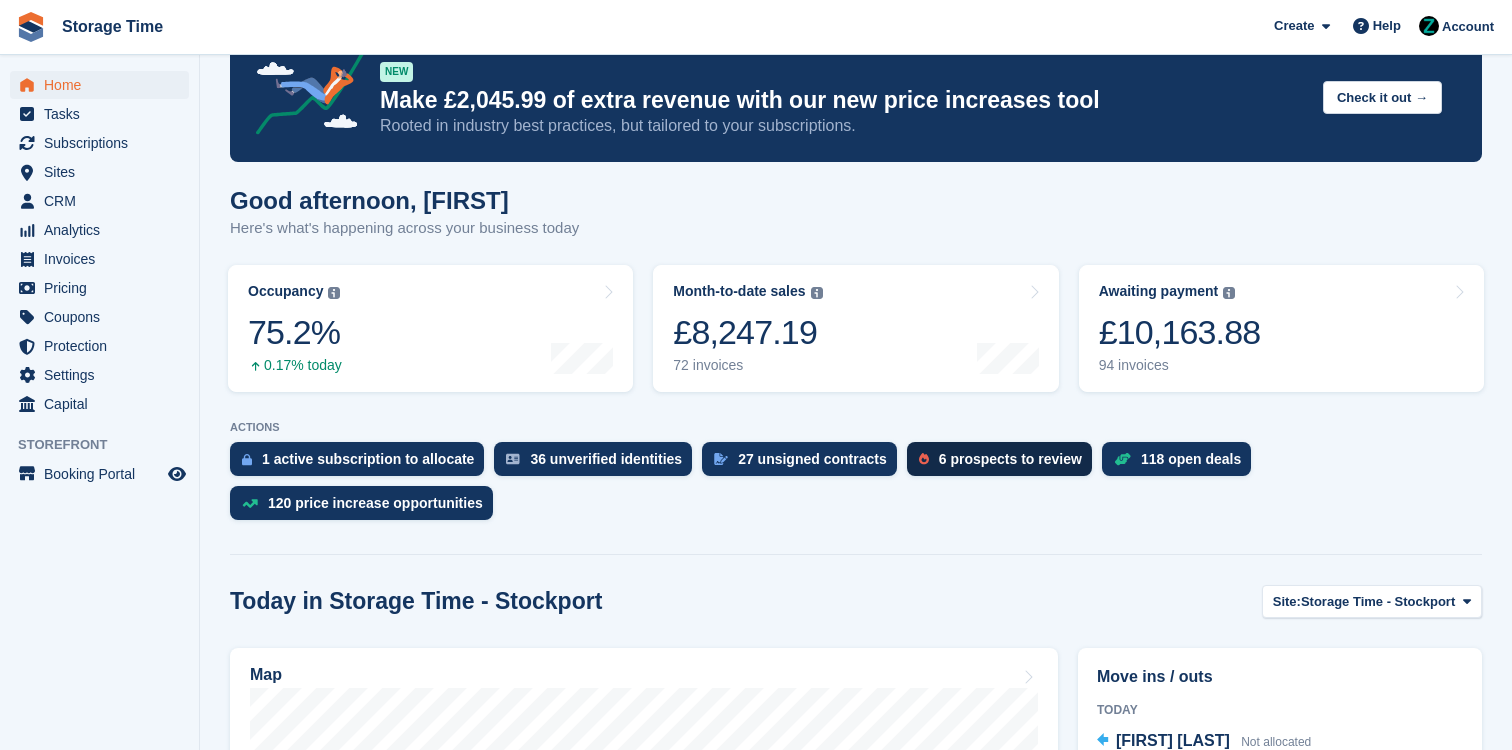 click on "6
prospects to review" at bounding box center (1010, 459) 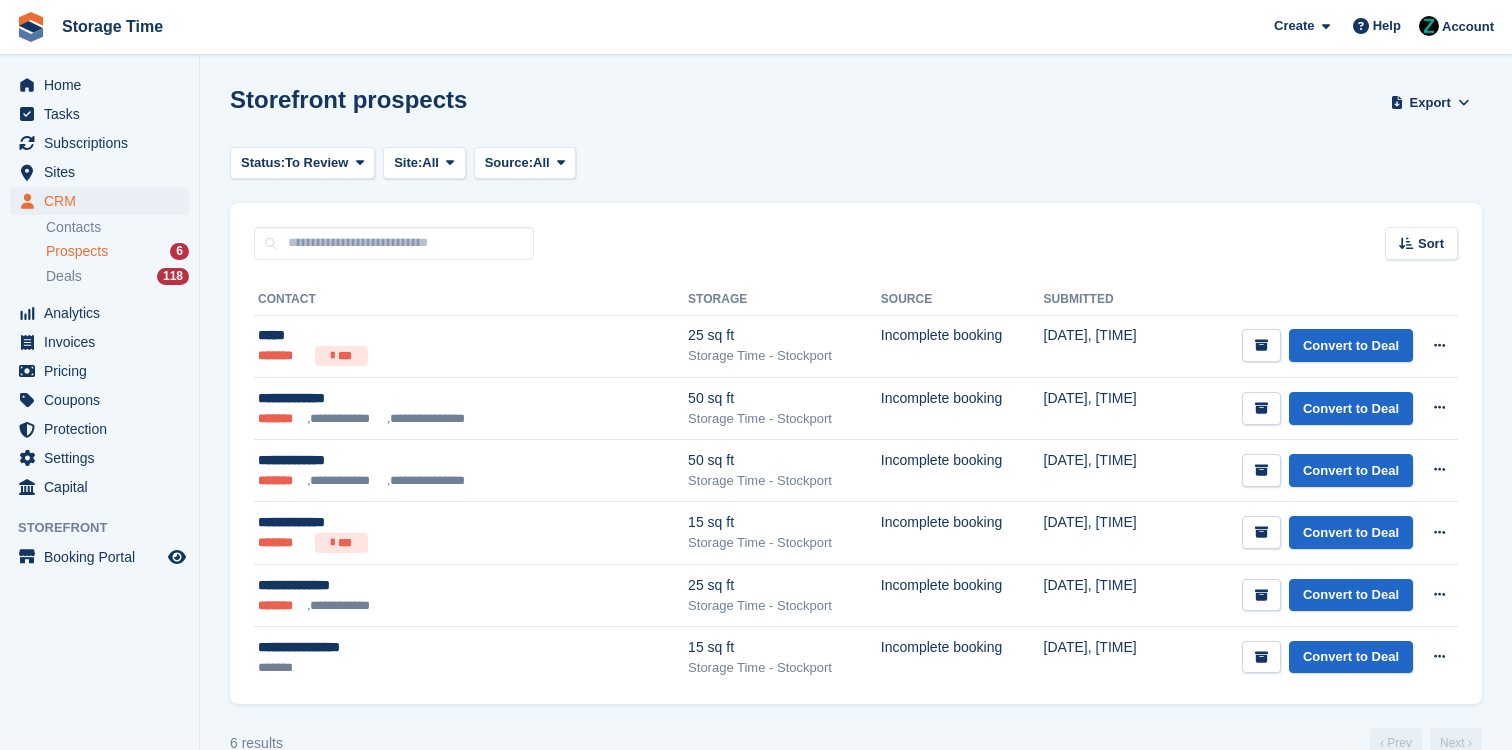 scroll, scrollTop: 0, scrollLeft: 0, axis: both 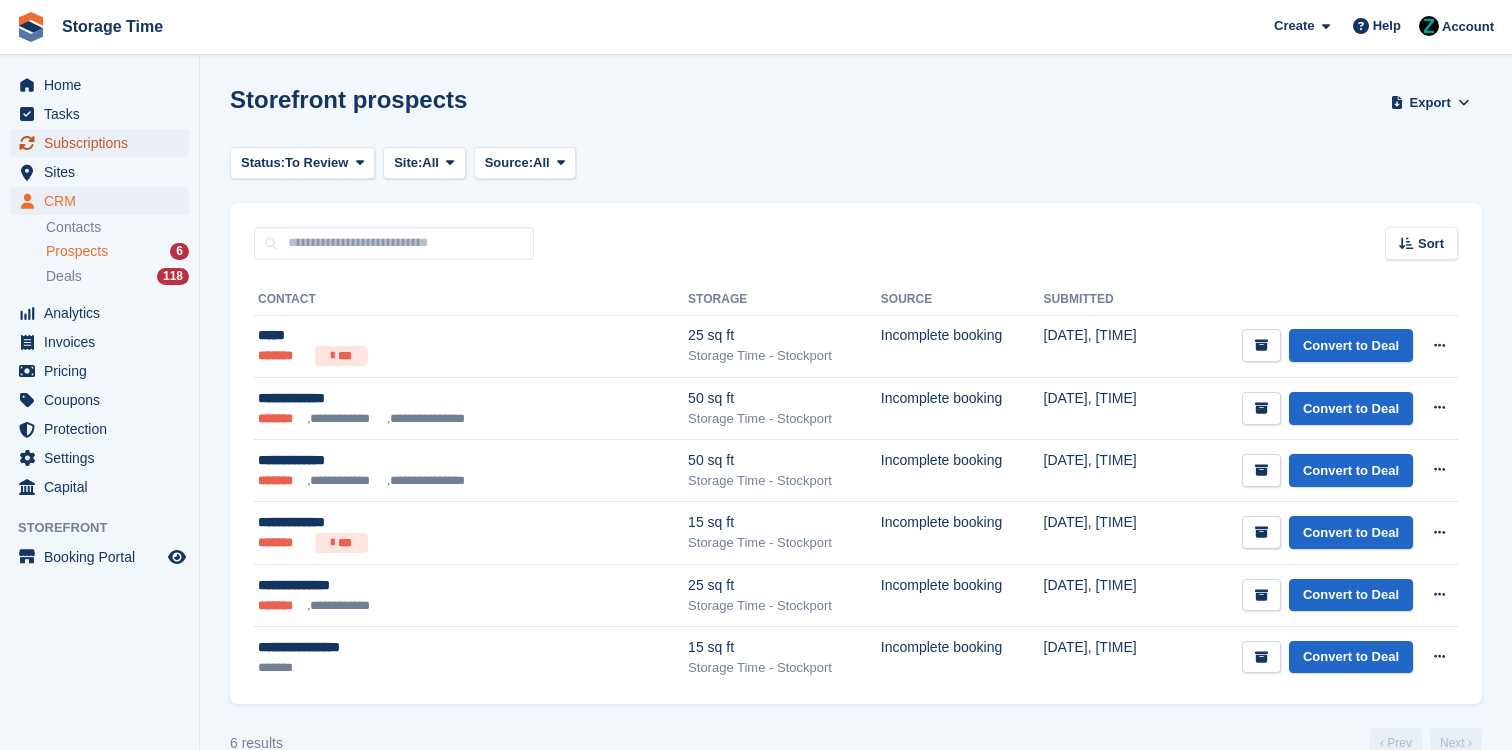 click on "Subscriptions" at bounding box center (104, 143) 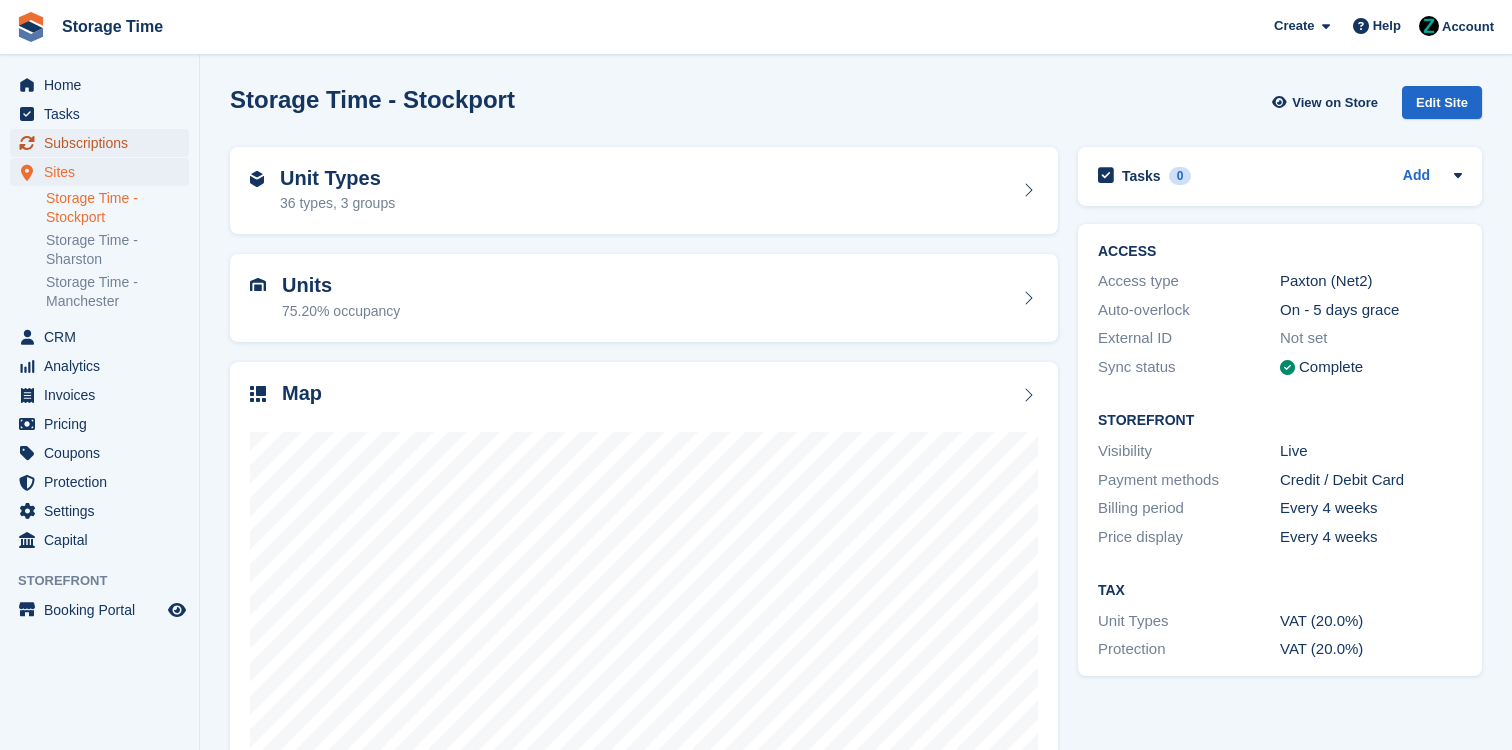 scroll, scrollTop: 0, scrollLeft: 0, axis: both 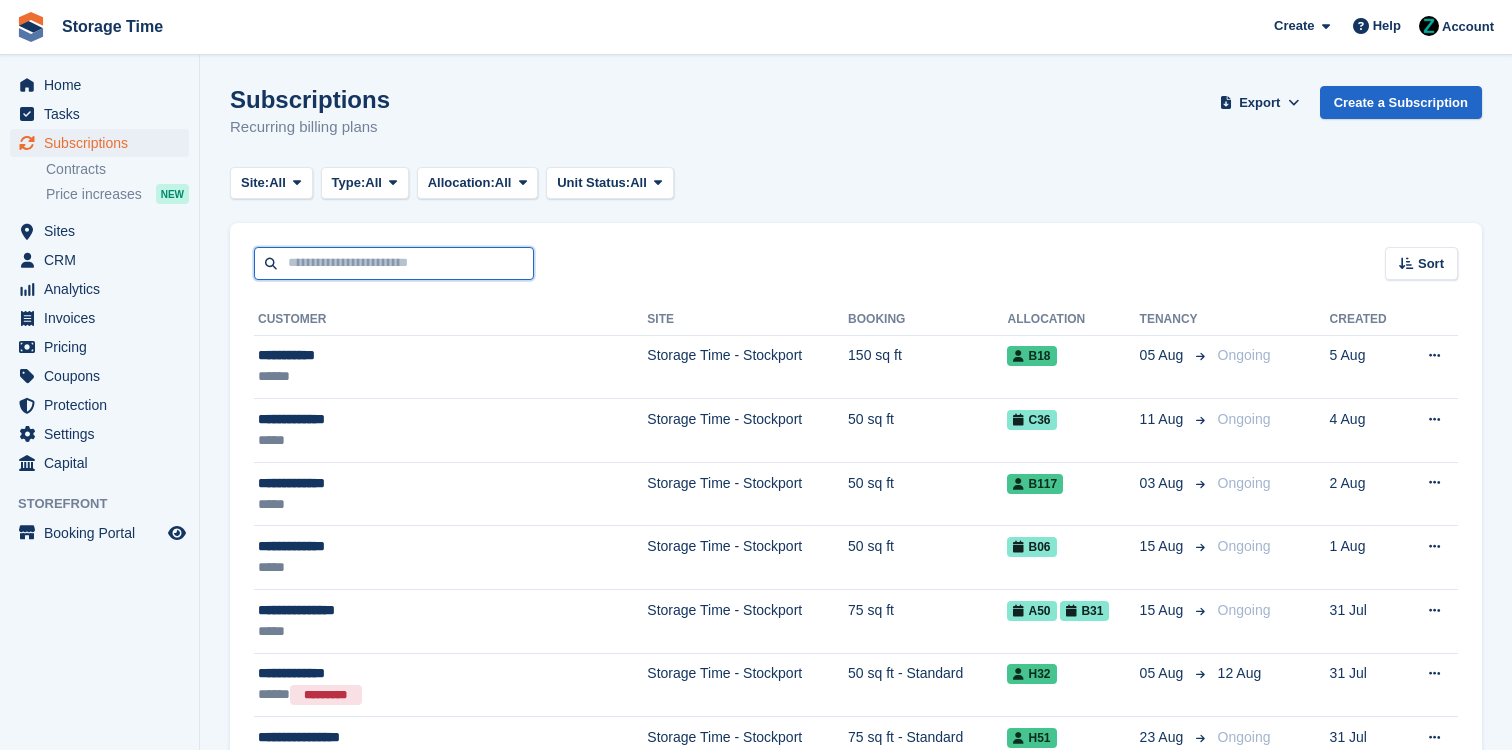 click at bounding box center (394, 263) 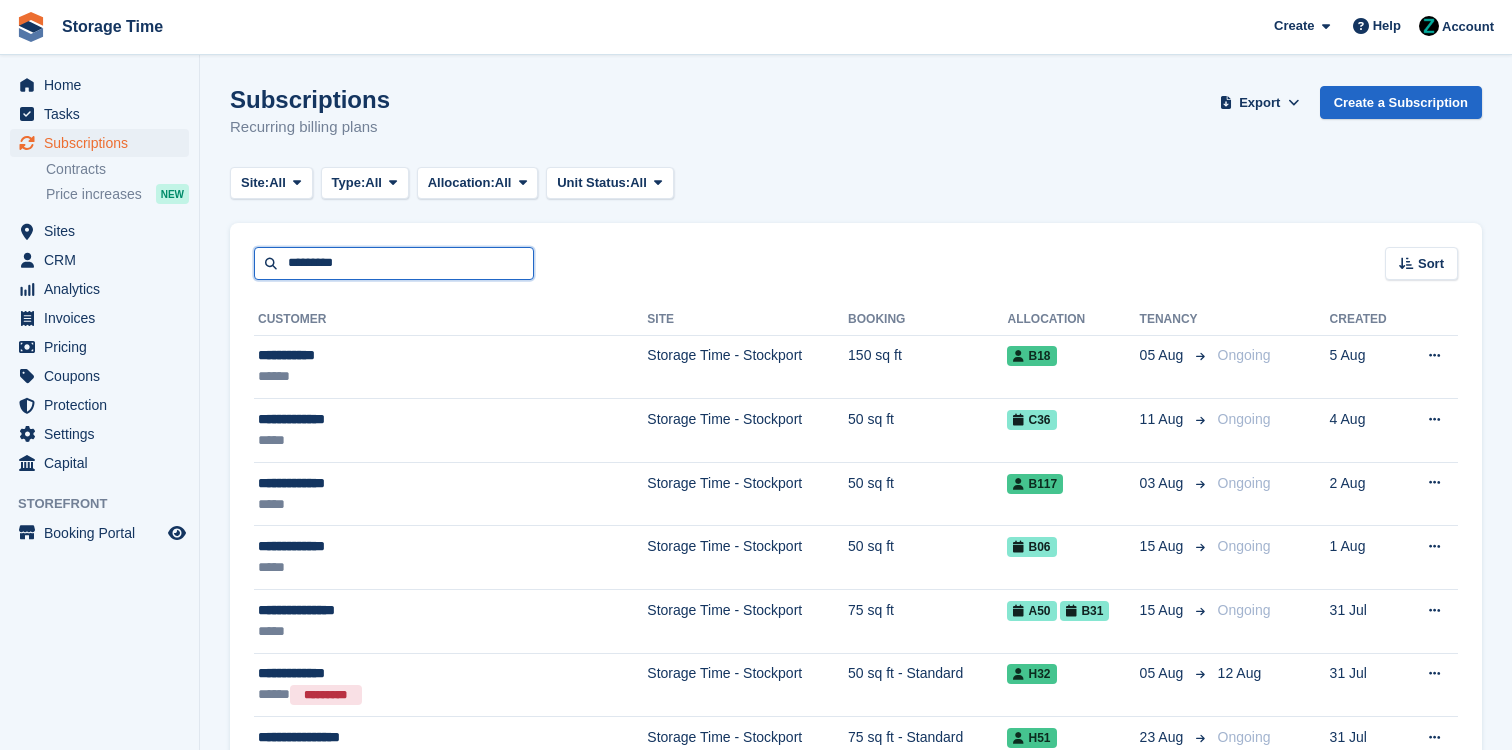 type on "*********" 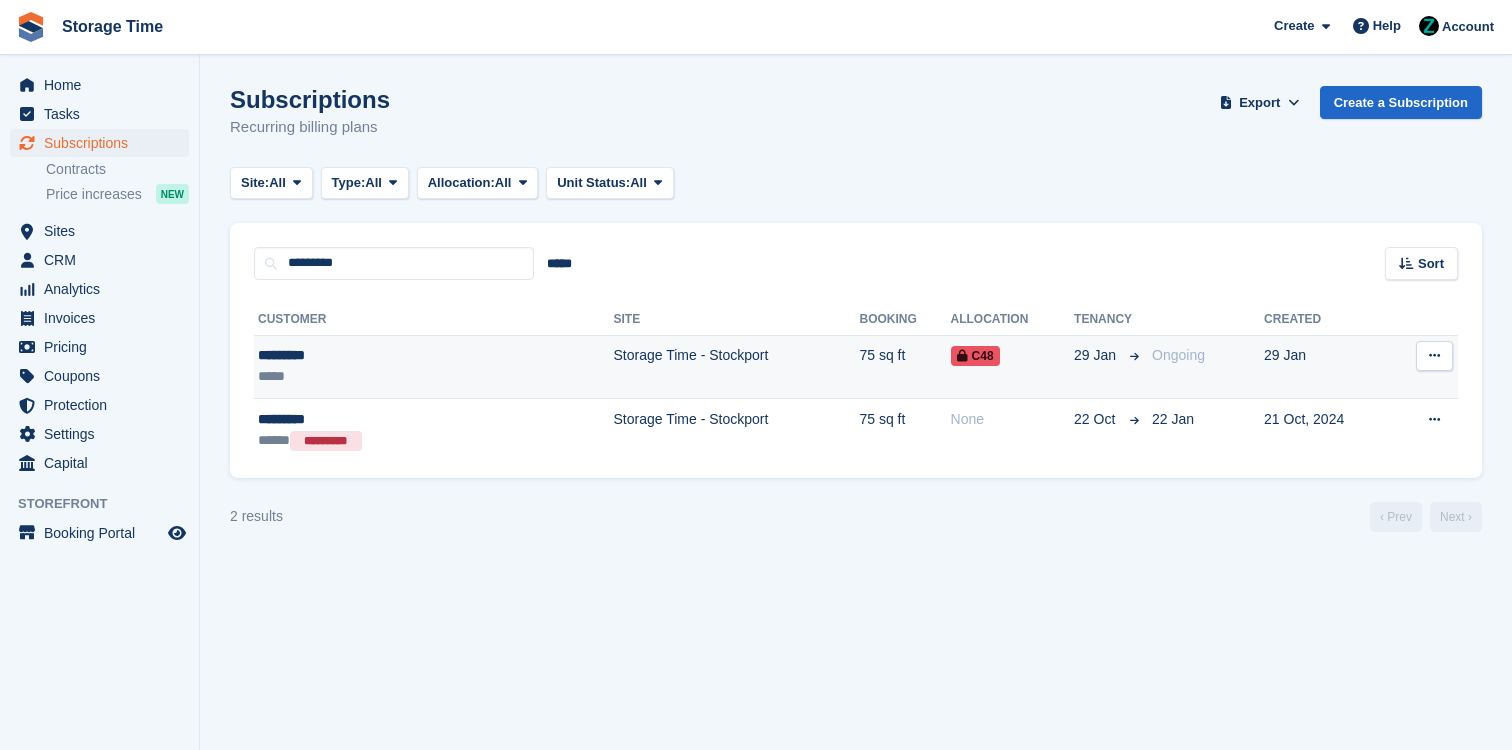click on "*****" at bounding box center (369, 376) 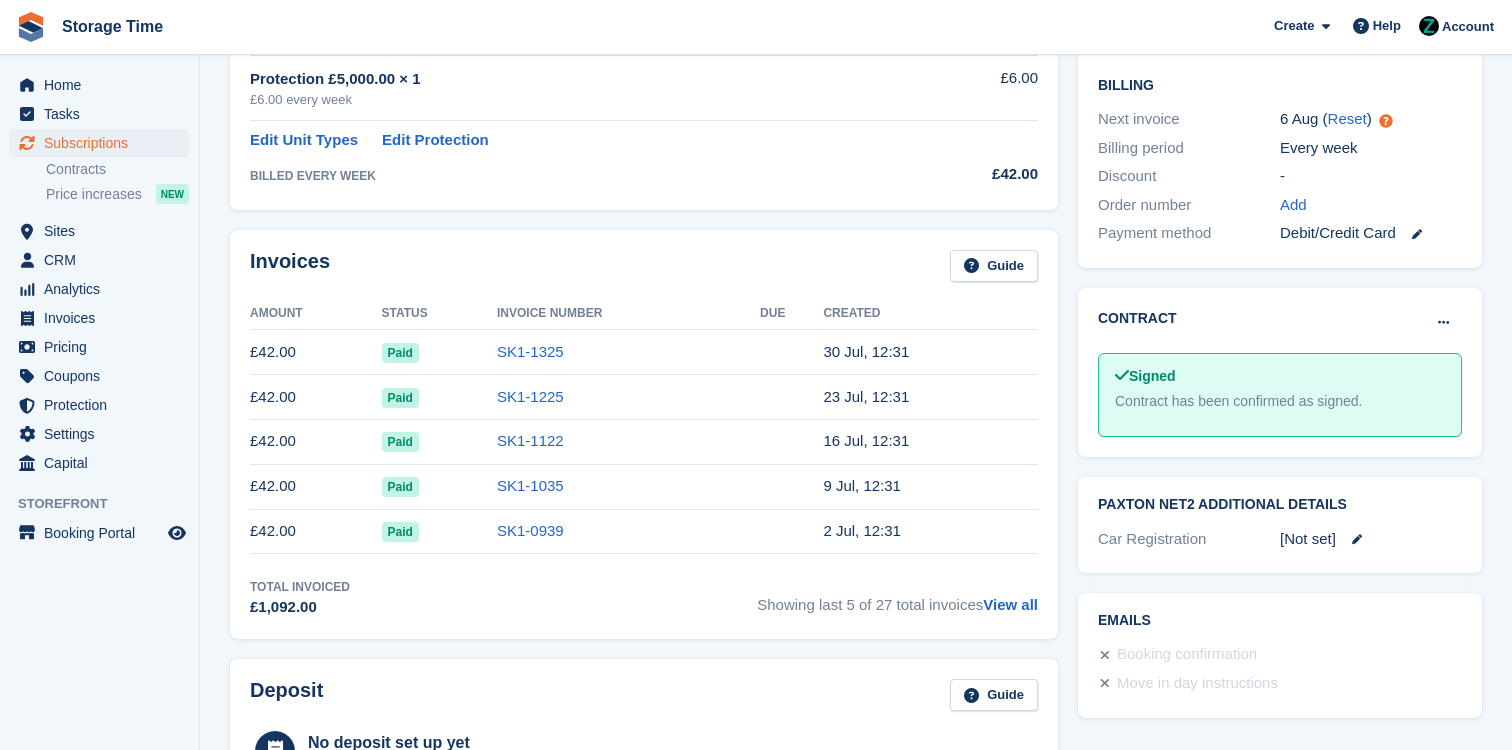 scroll, scrollTop: 487, scrollLeft: 0, axis: vertical 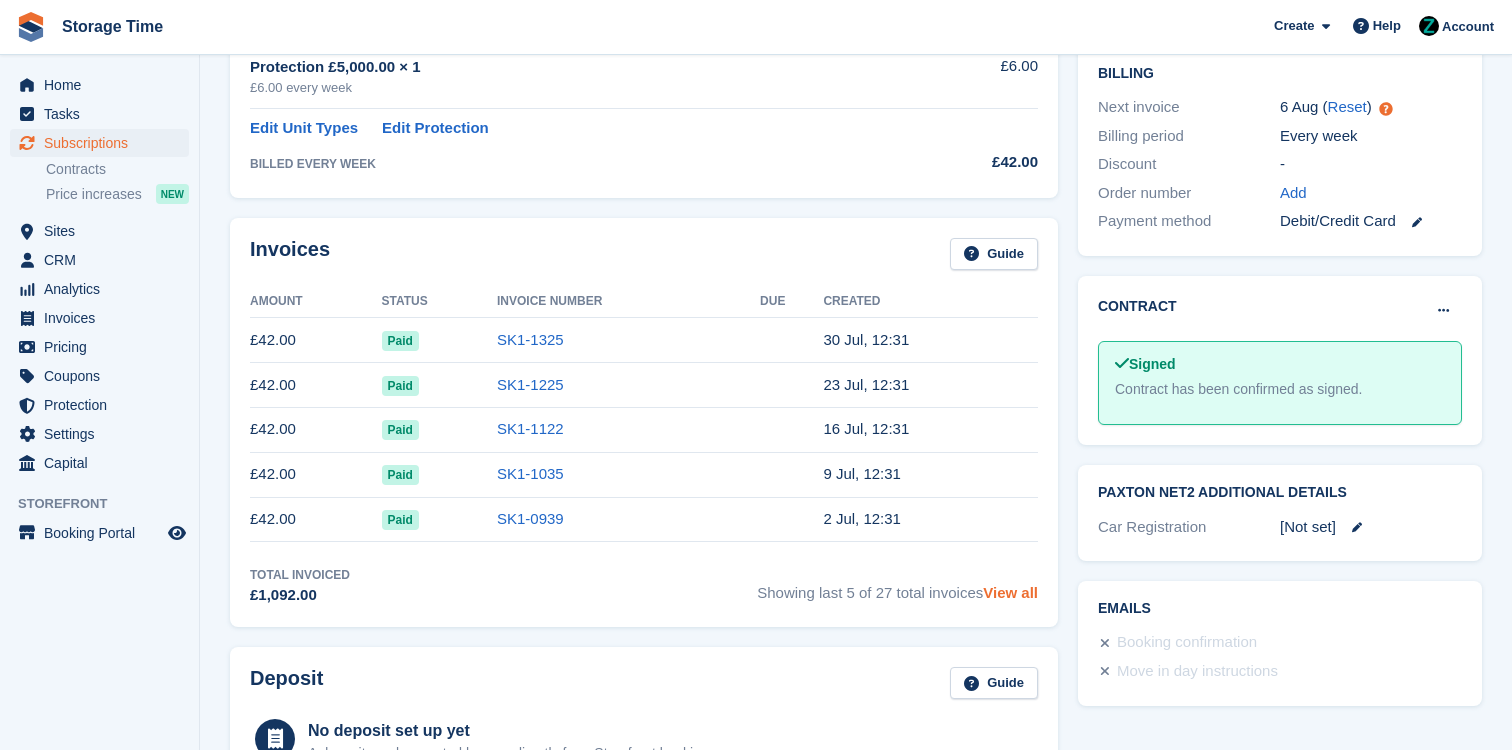click on "View all" at bounding box center (1010, 592) 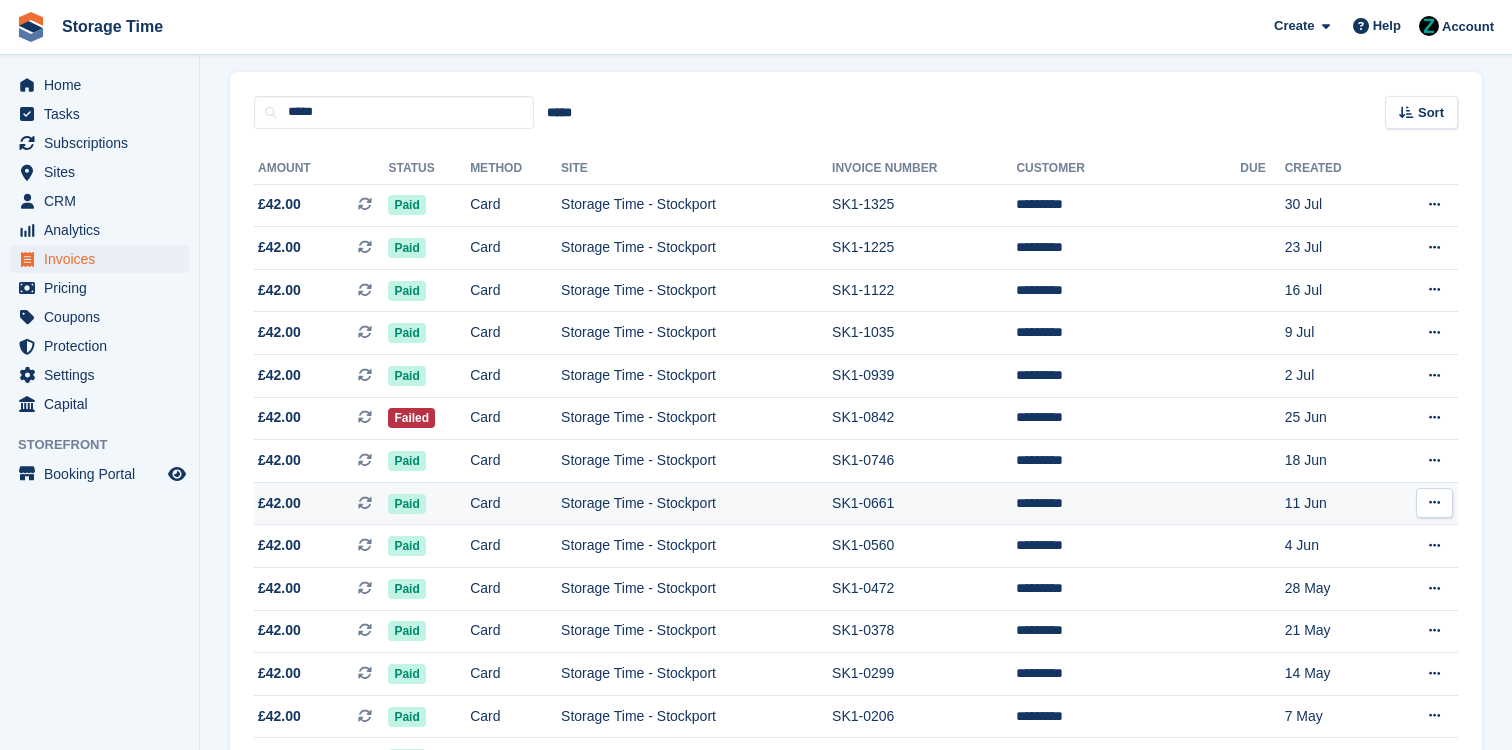scroll, scrollTop: 154, scrollLeft: 0, axis: vertical 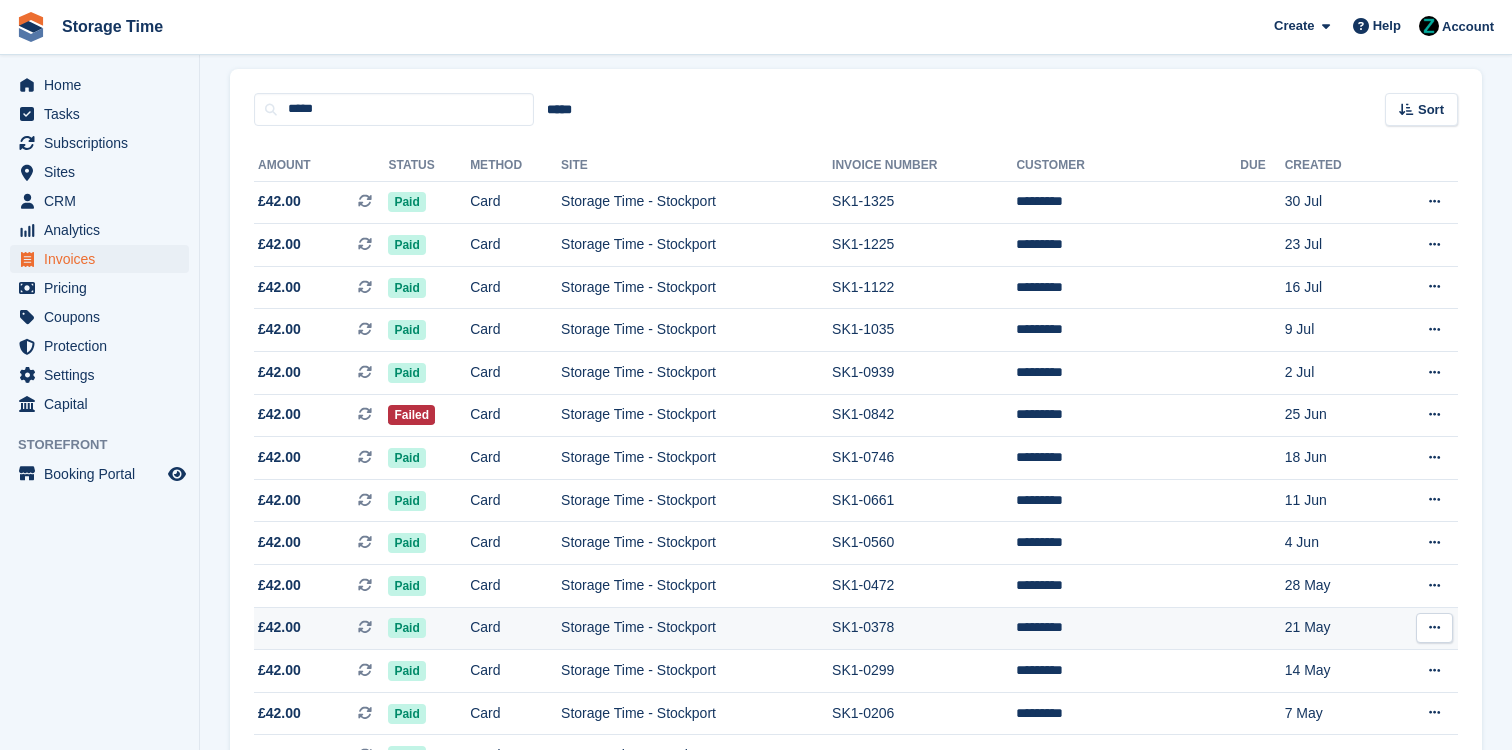 click on "Storage Time - Stockport" at bounding box center [696, 628] 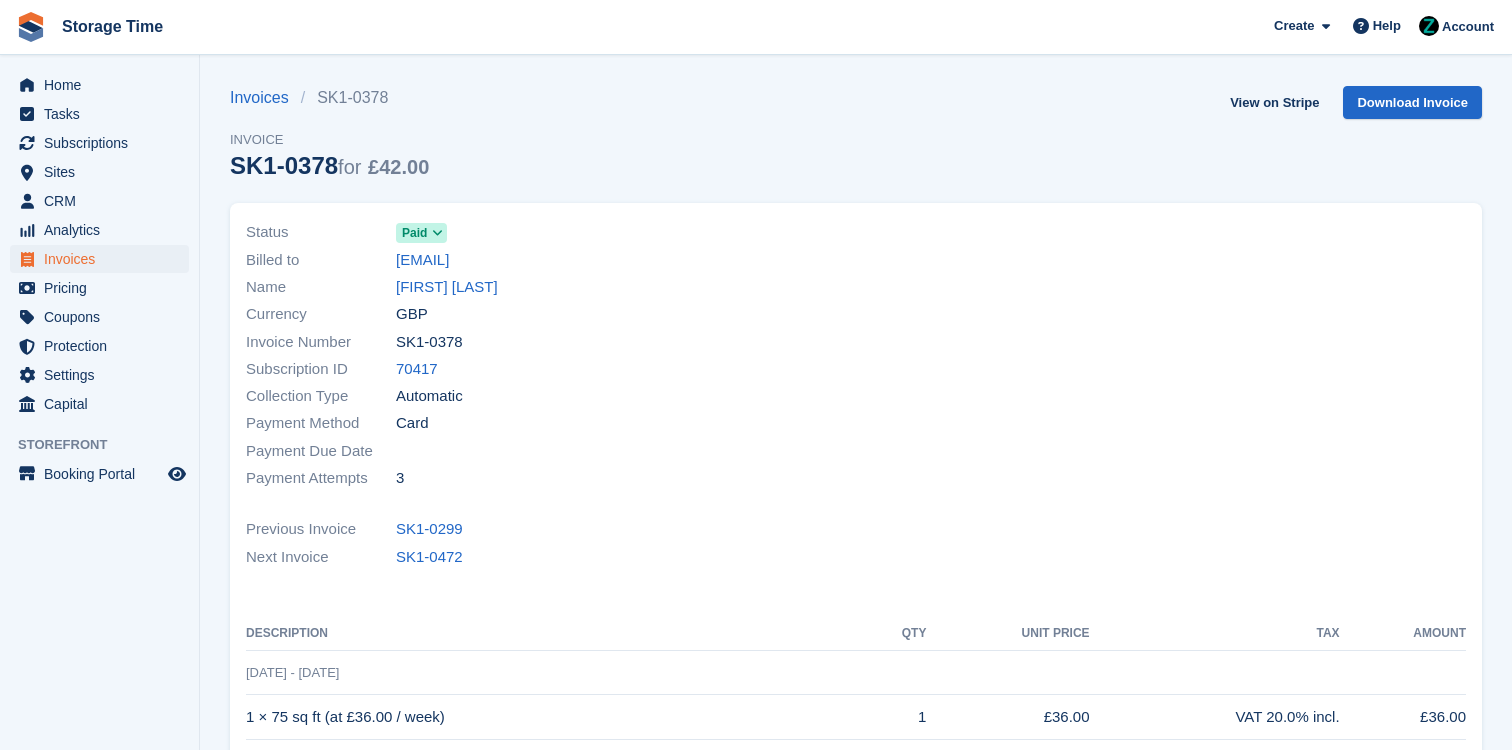 scroll, scrollTop: 0, scrollLeft: 0, axis: both 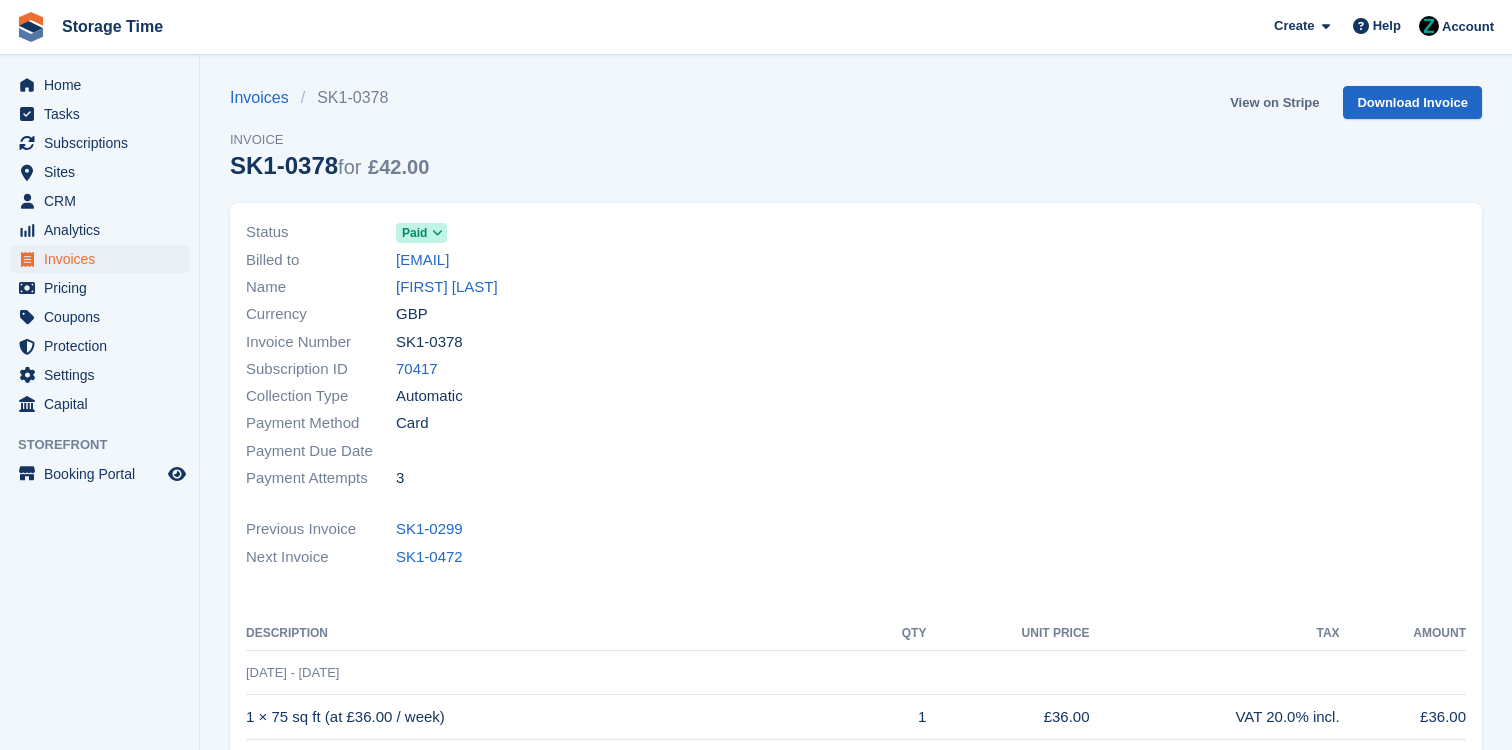 click on "View on Stripe" at bounding box center [1274, 102] 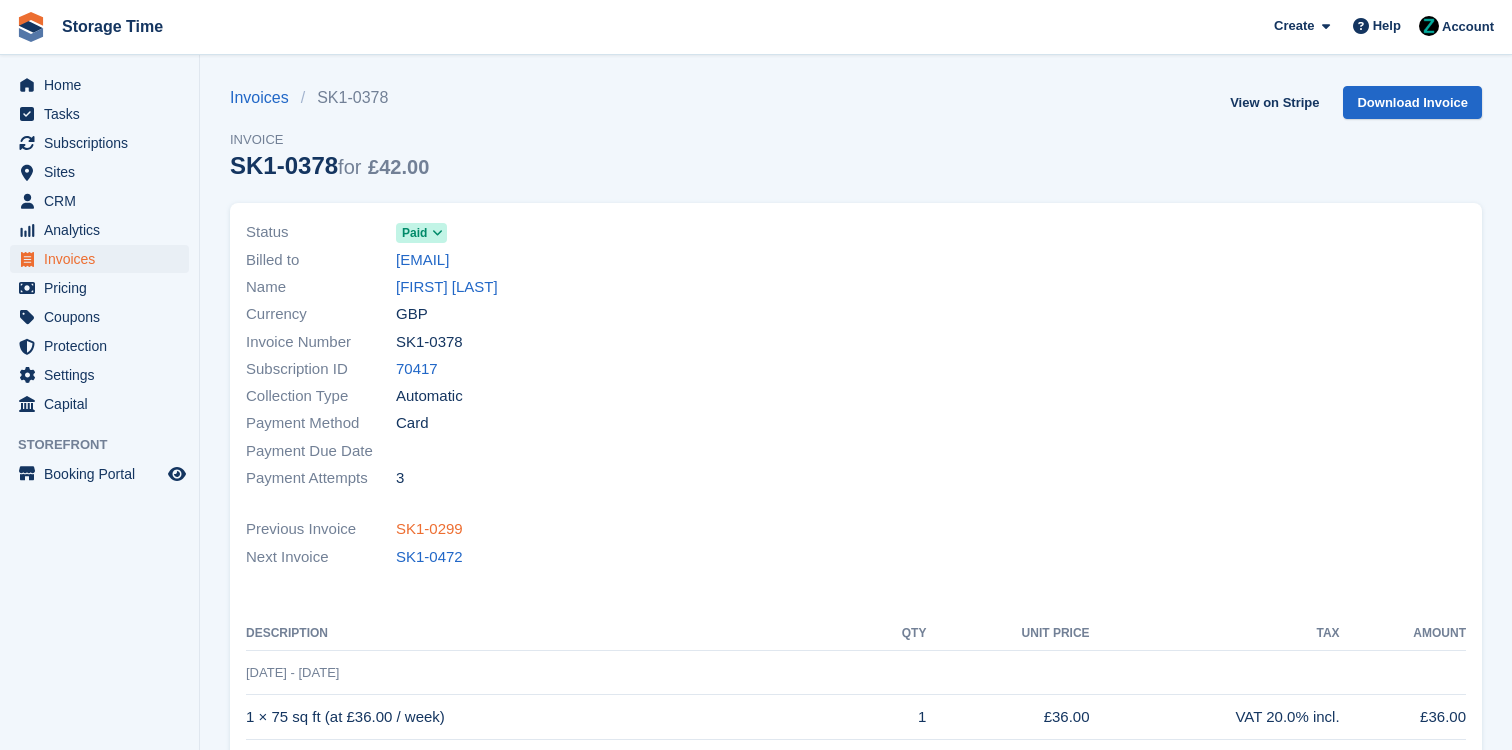 click on "SK1-0299" at bounding box center (429, 529) 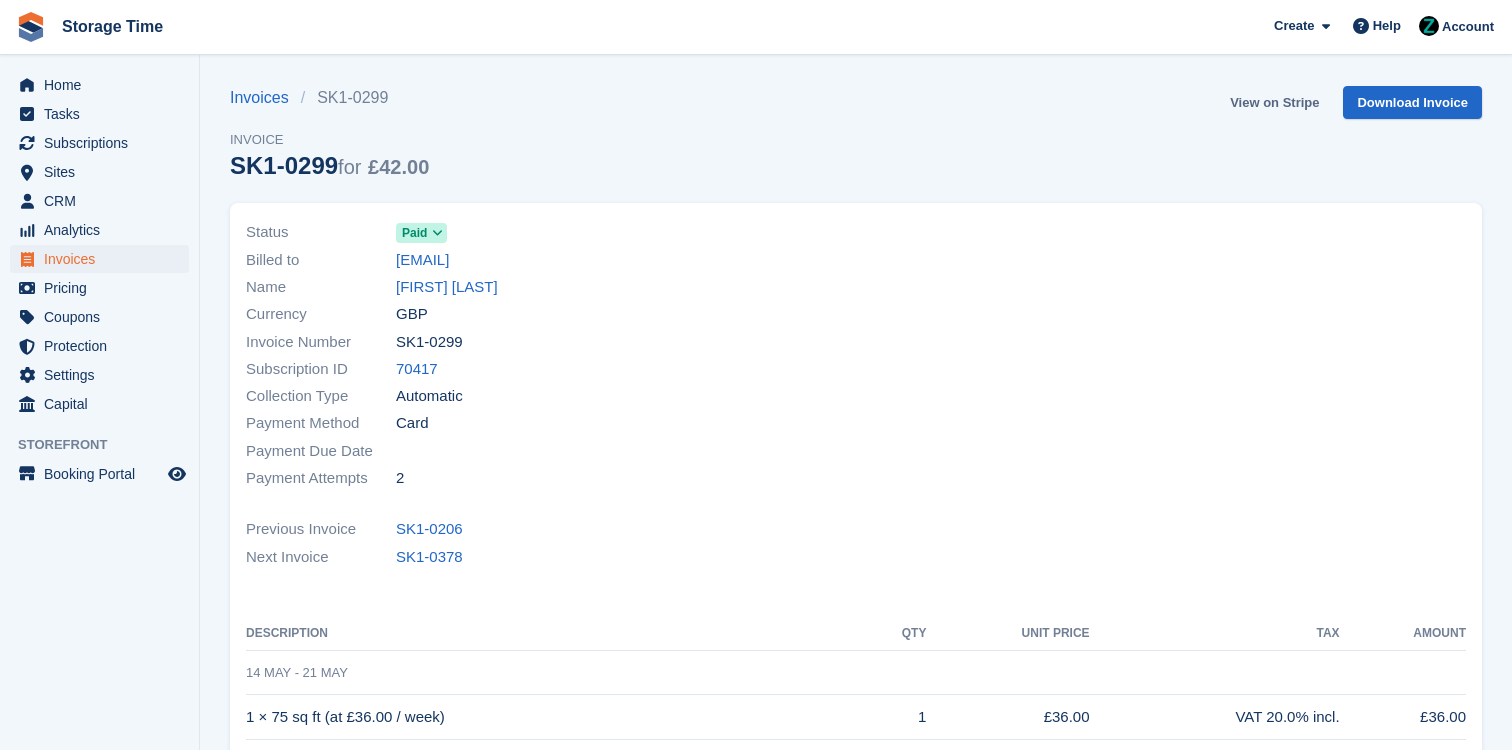 click on "View on Stripe" at bounding box center (1274, 102) 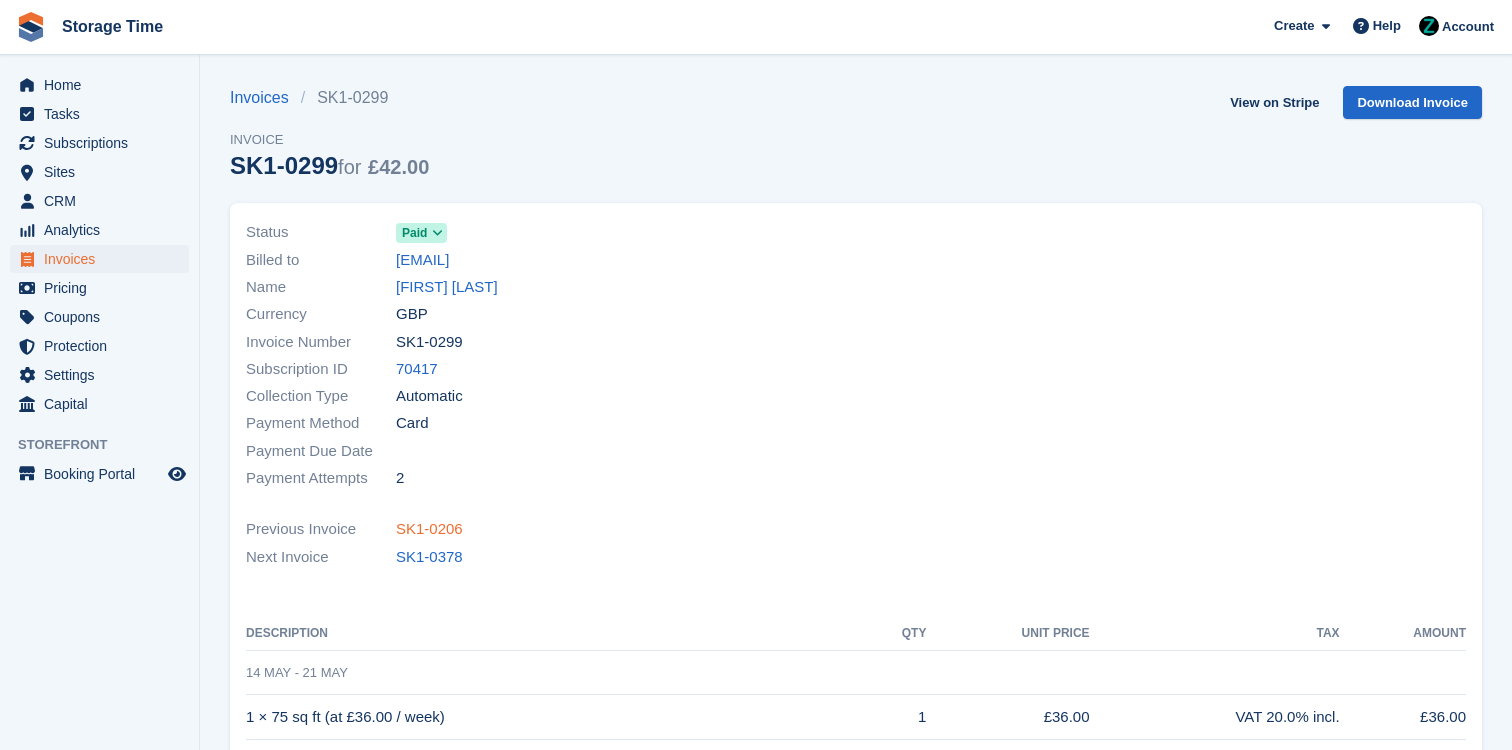 click on "SK1-0206" at bounding box center [429, 529] 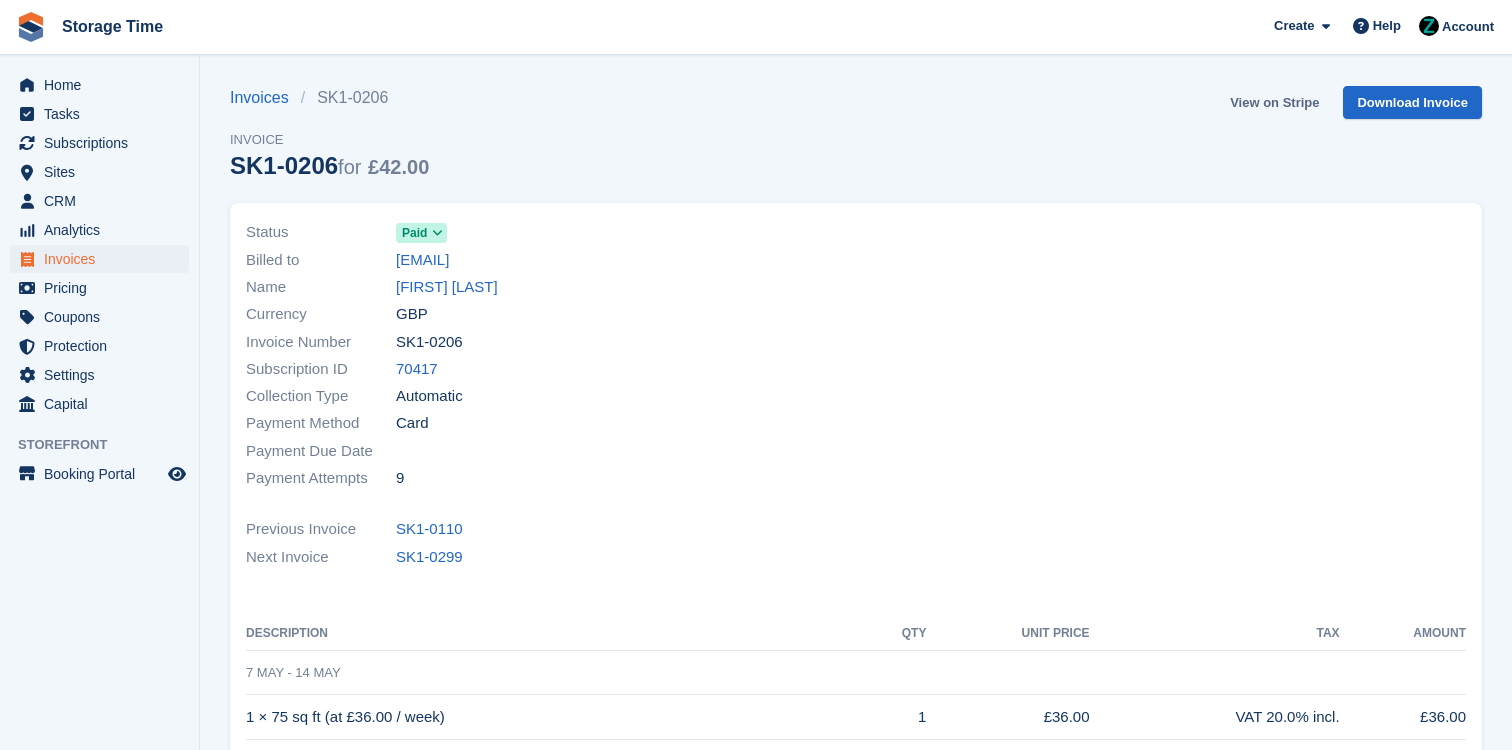 click on "View on Stripe" at bounding box center (1274, 102) 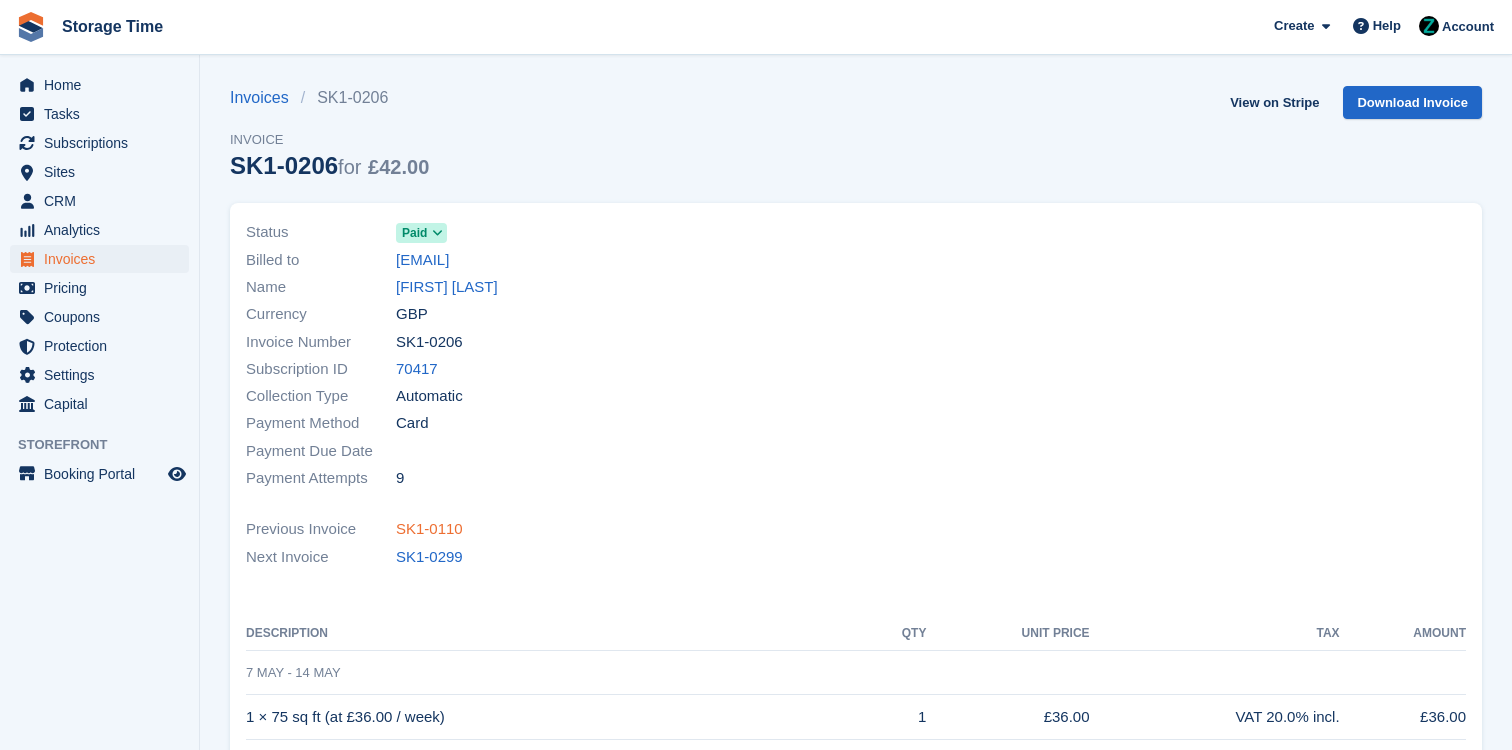 click on "SK1-0110" at bounding box center (429, 529) 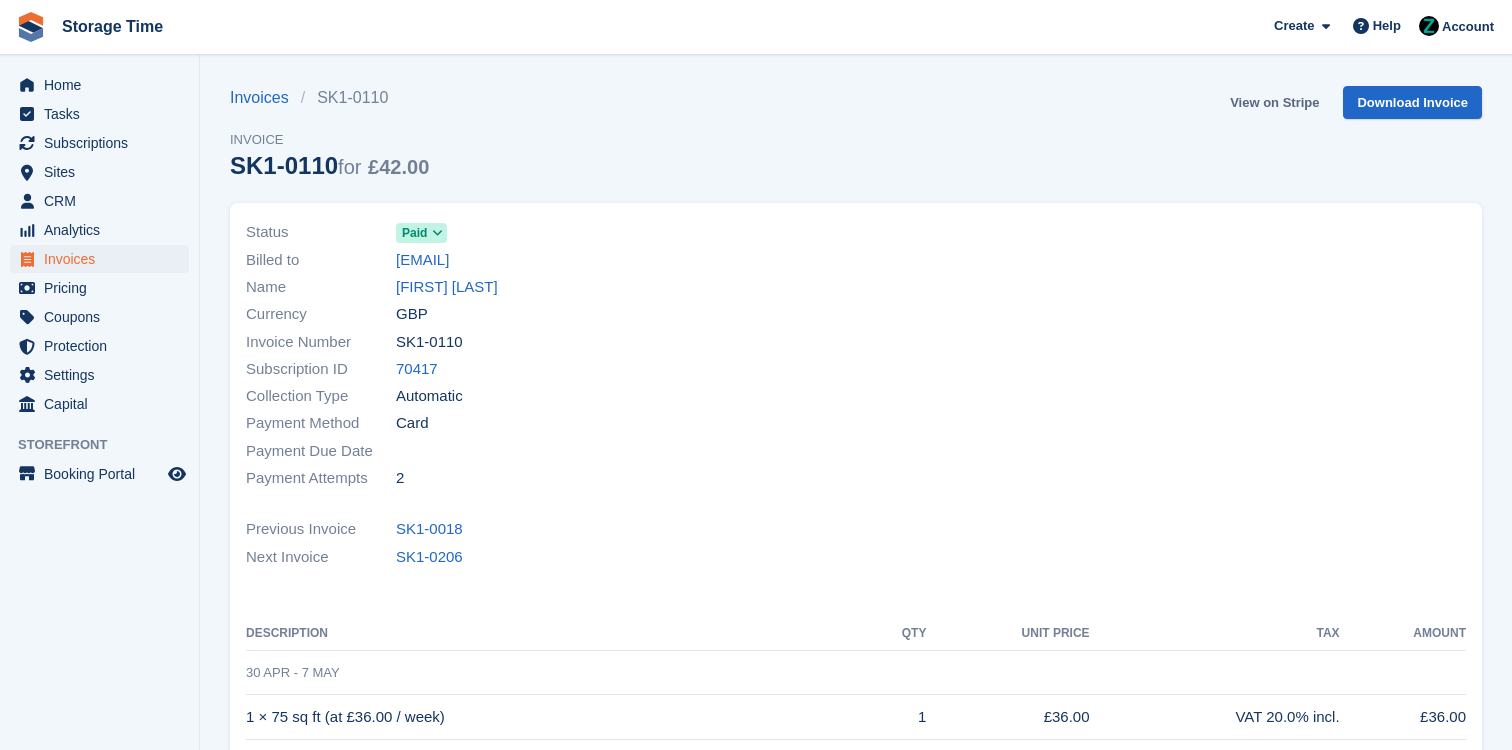 click on "View on Stripe" at bounding box center (1274, 102) 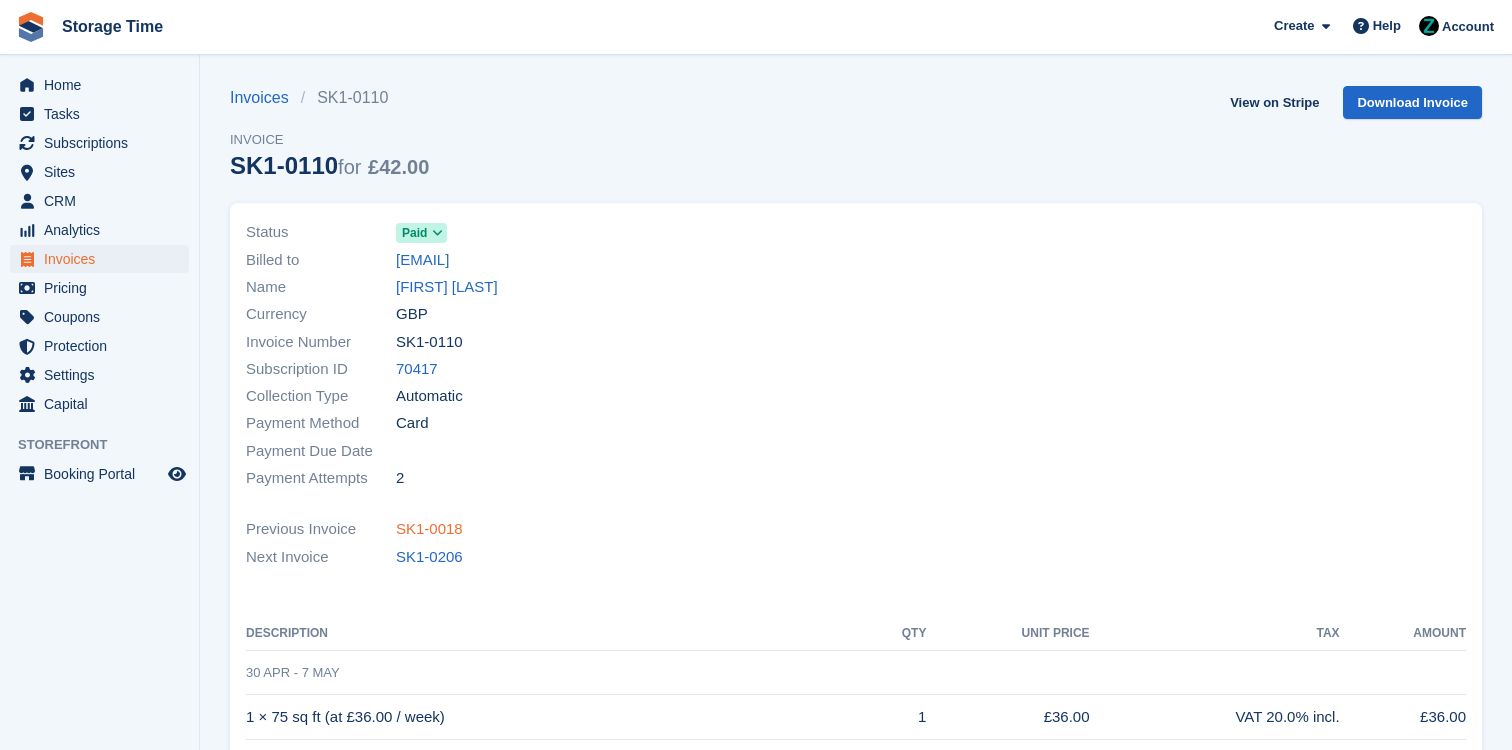 click on "SK1-0018" at bounding box center [429, 529] 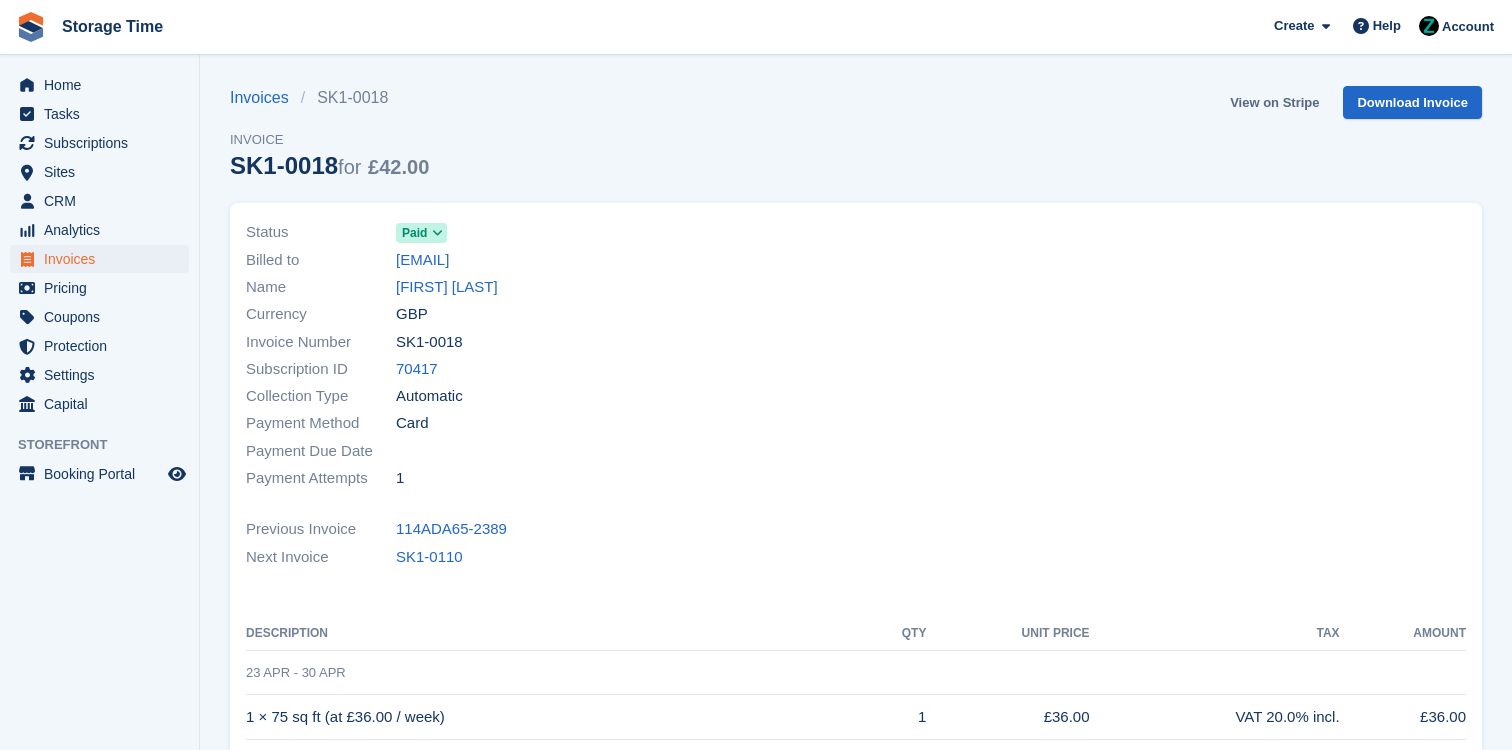 click on "View on Stripe" at bounding box center (1274, 102) 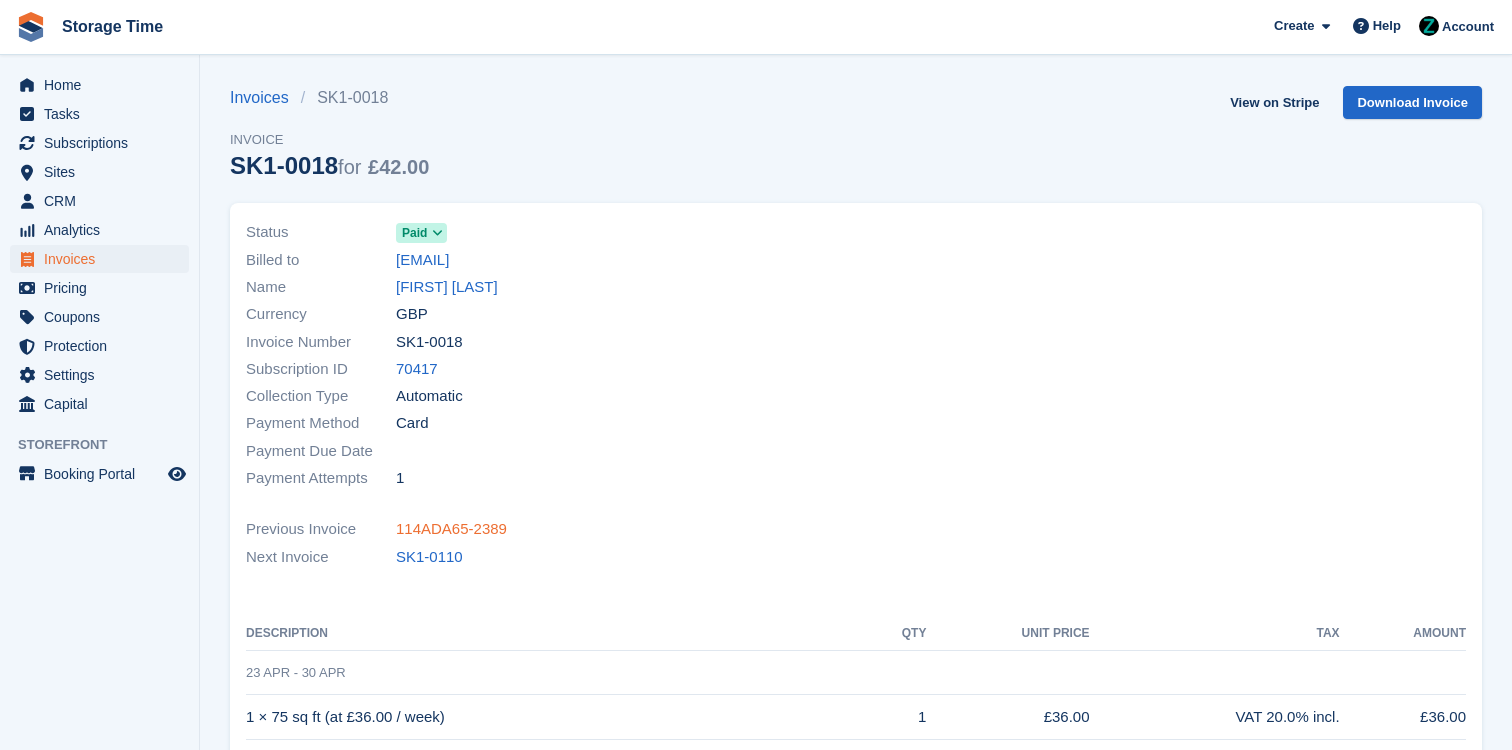 click on "114ADA65-2389" at bounding box center (451, 529) 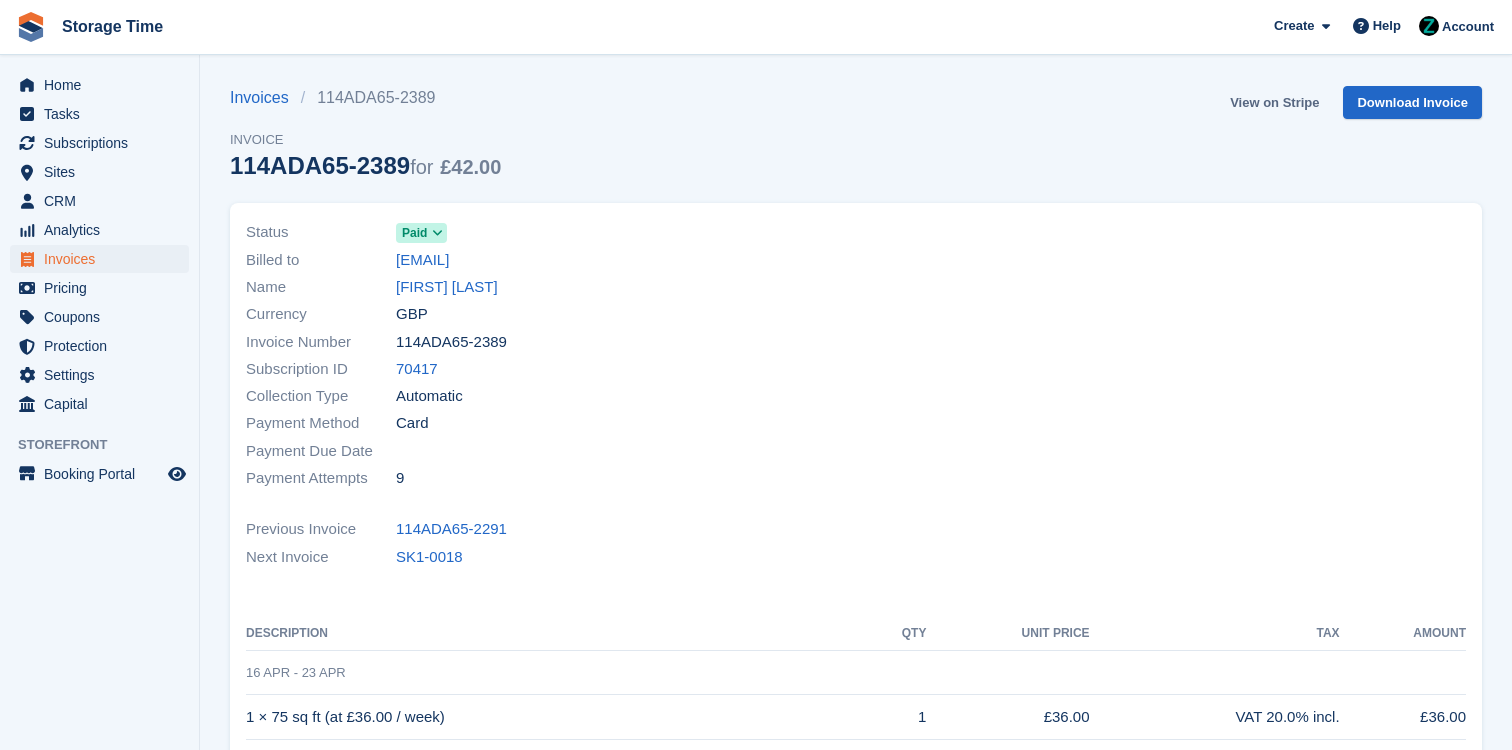 click on "View on Stripe" at bounding box center [1274, 102] 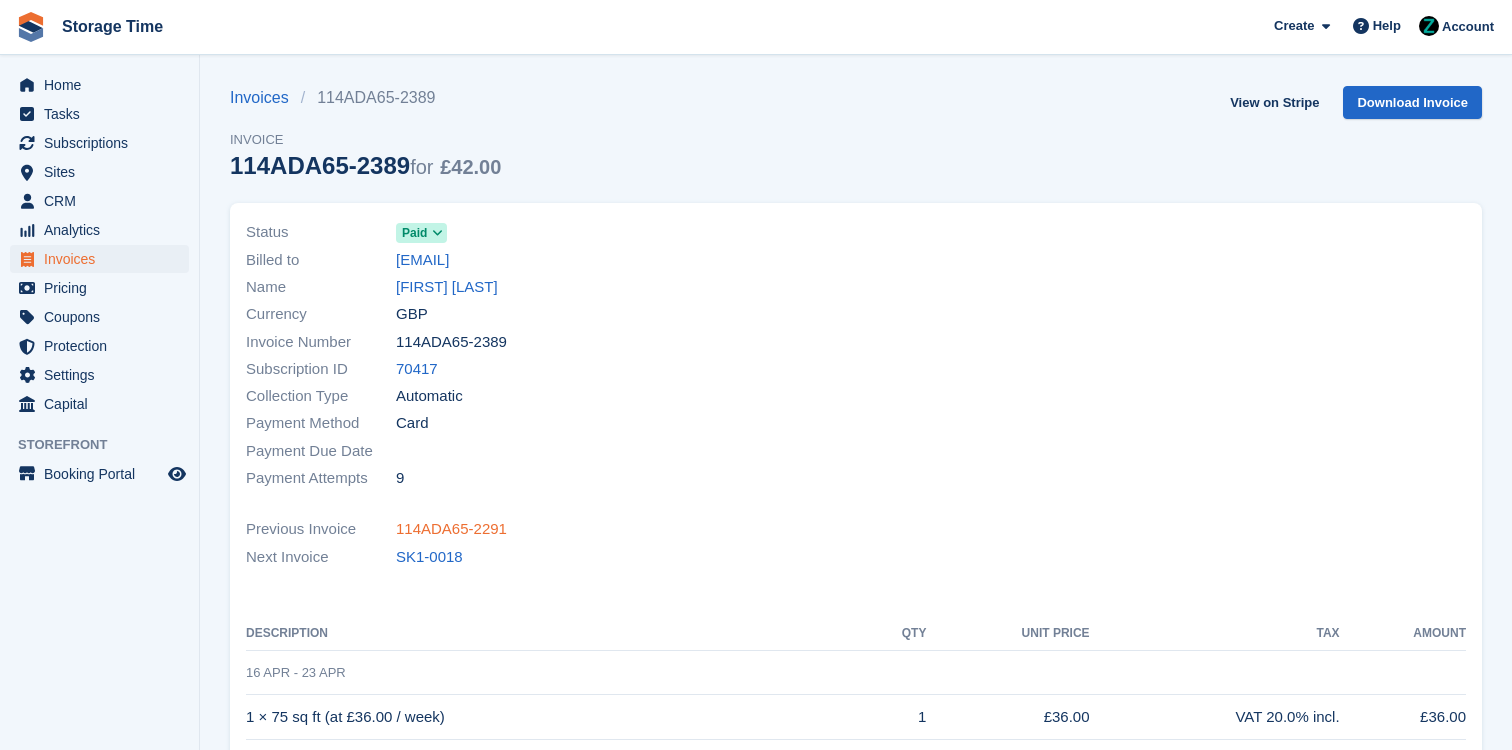 click on "114ADA65-2291" at bounding box center [451, 529] 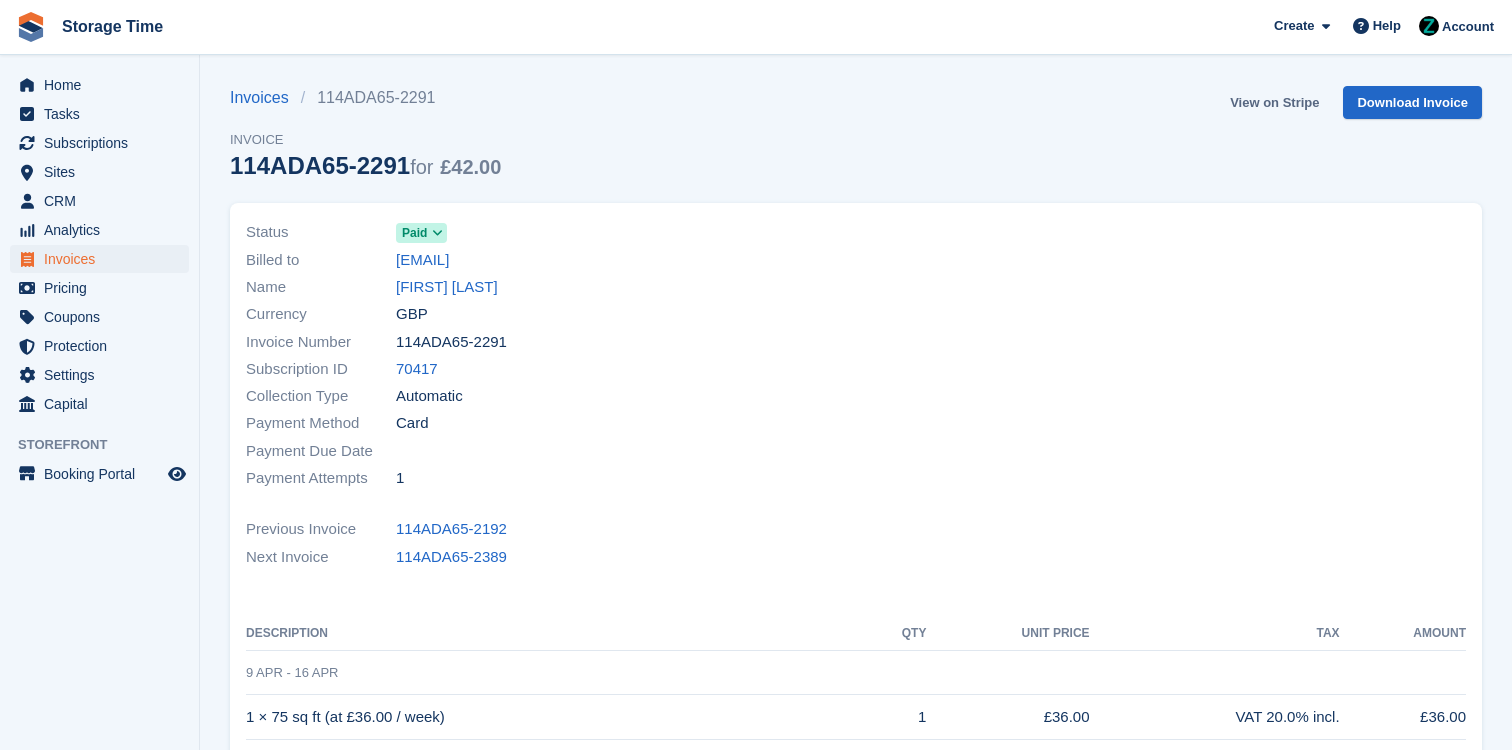 click on "View on Stripe" at bounding box center [1274, 102] 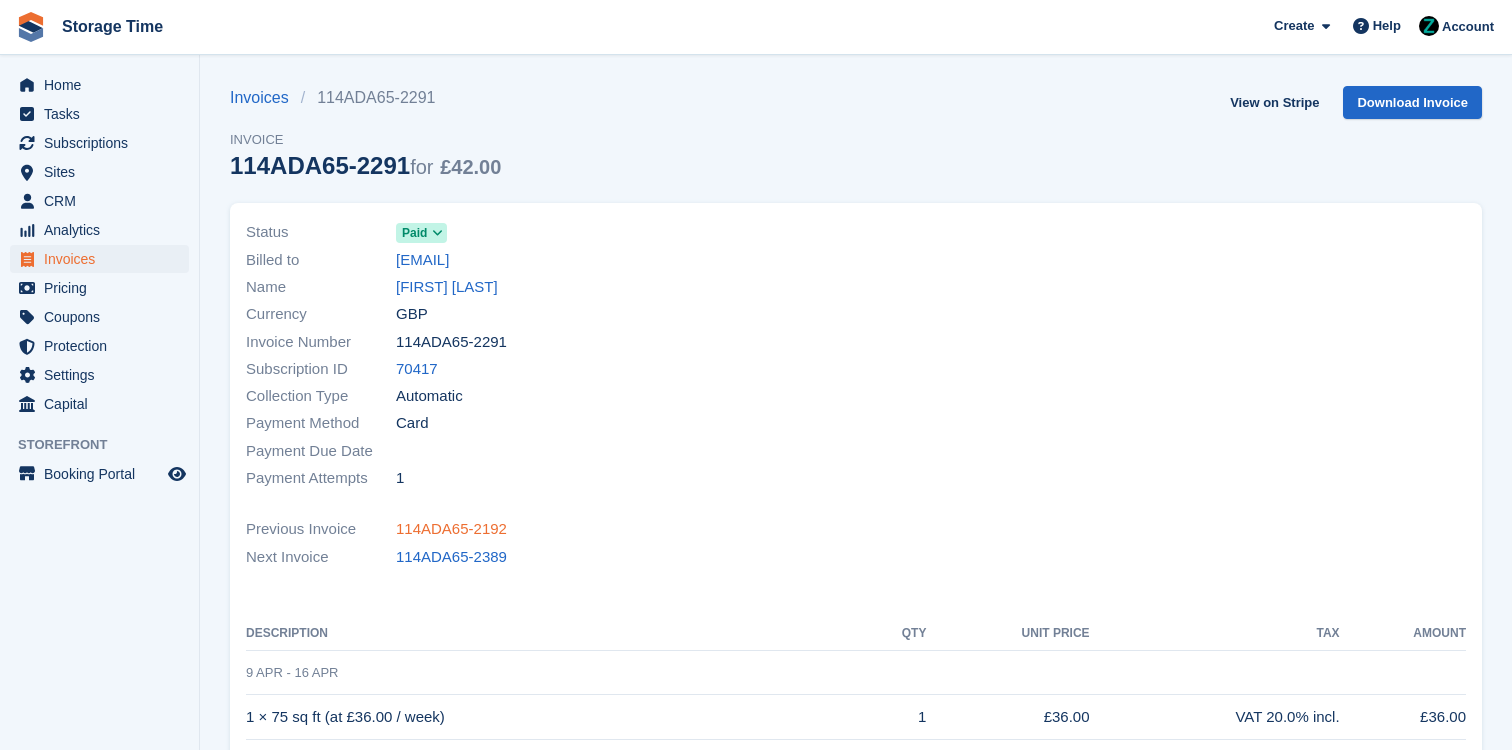 click on "114ADA65-2192" at bounding box center (451, 529) 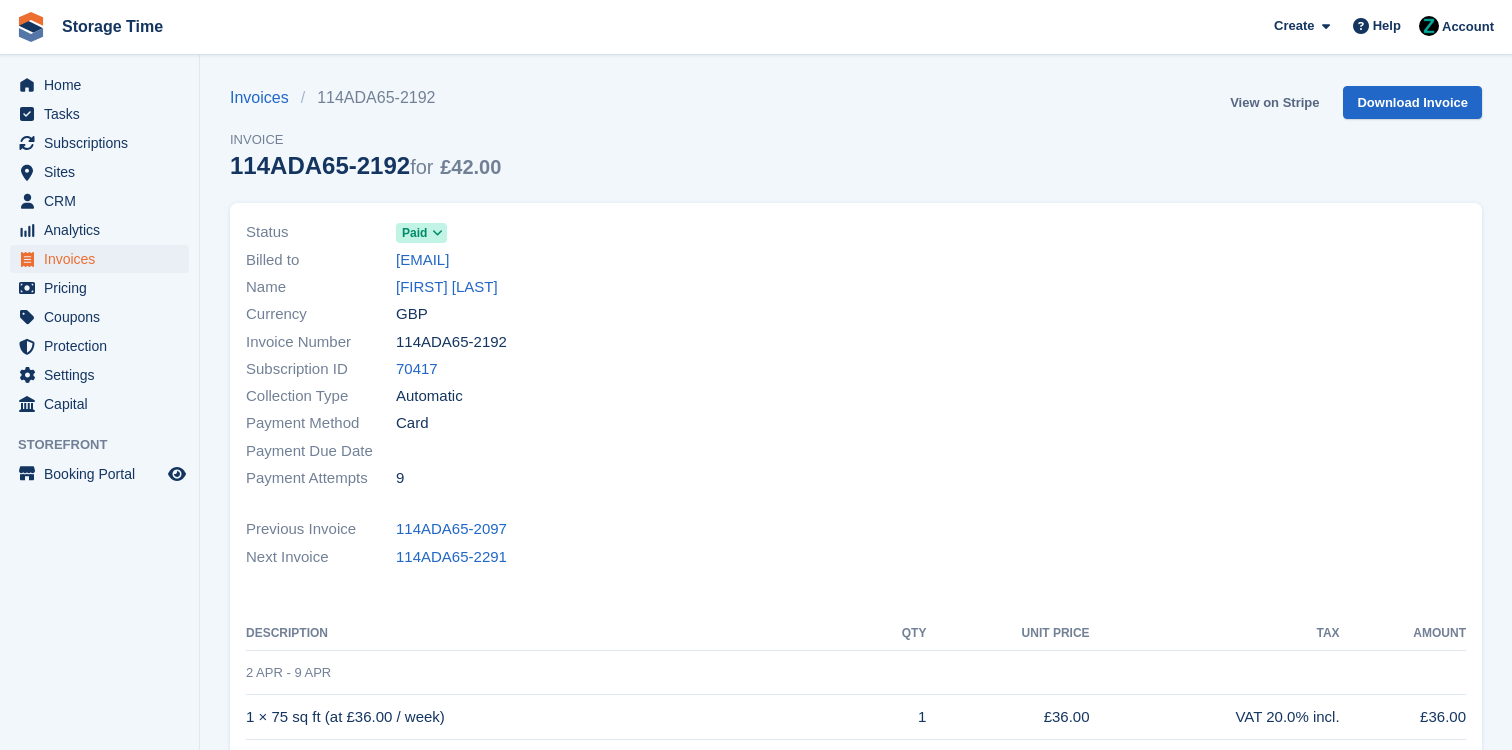 click on "View on Stripe" at bounding box center (1274, 102) 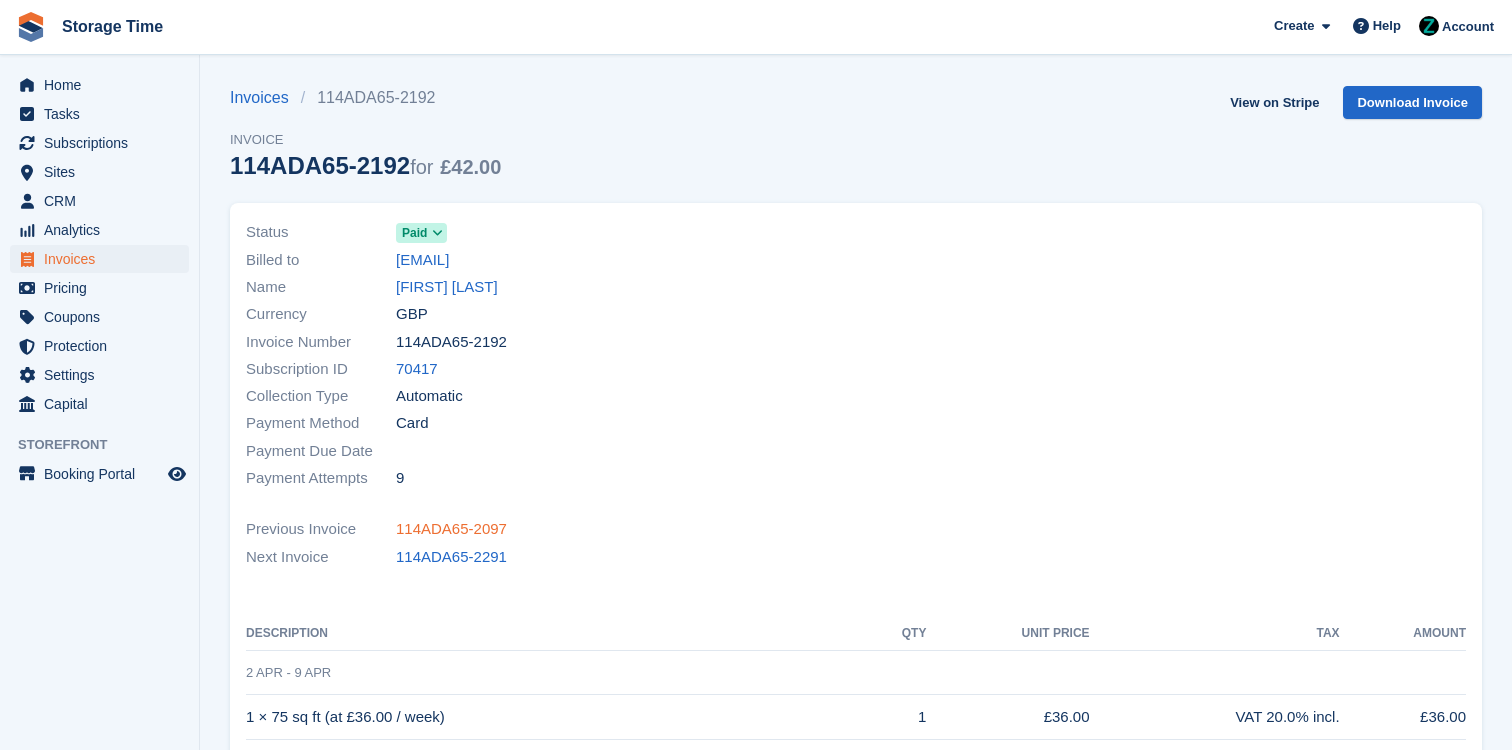 click on "114ADA65-2097" at bounding box center [451, 529] 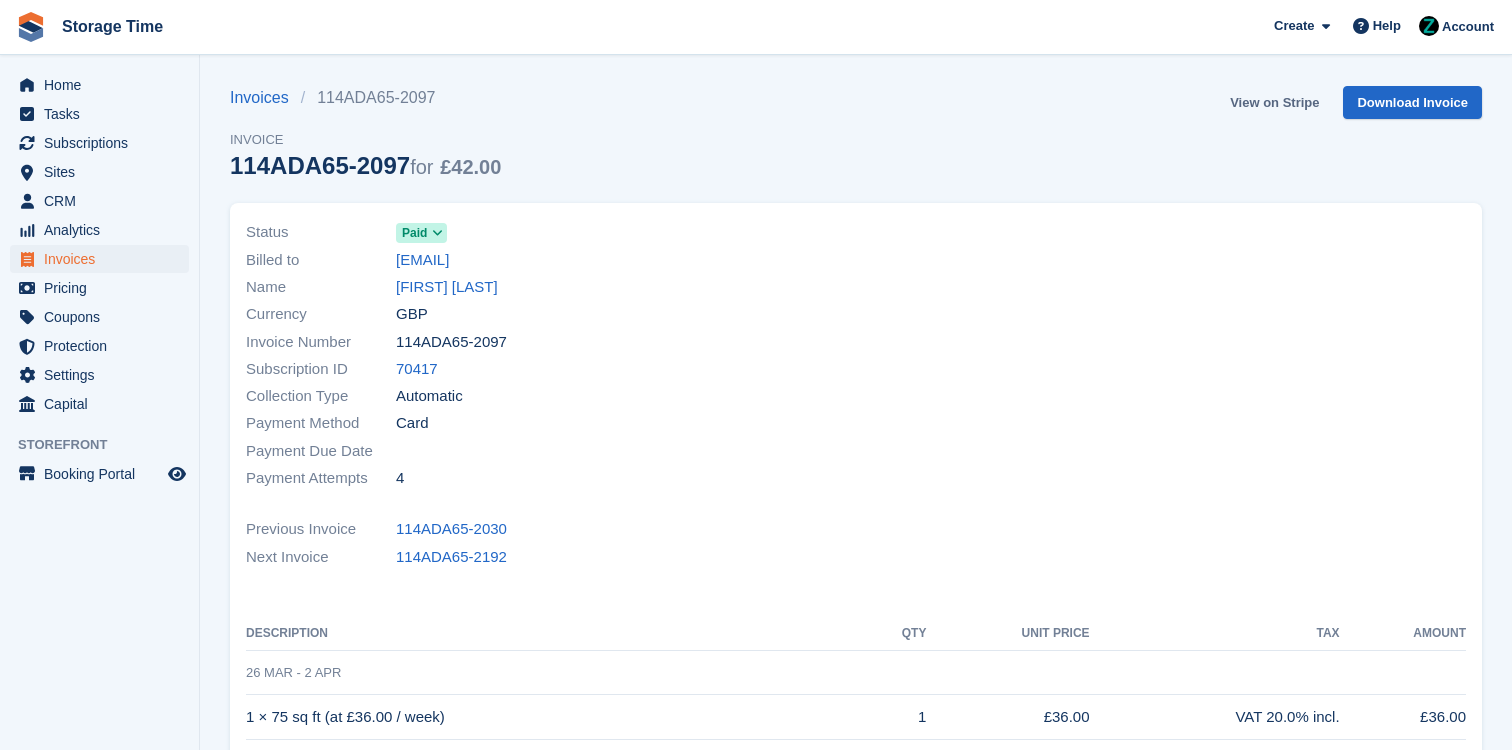 click on "View on Stripe" at bounding box center (1274, 102) 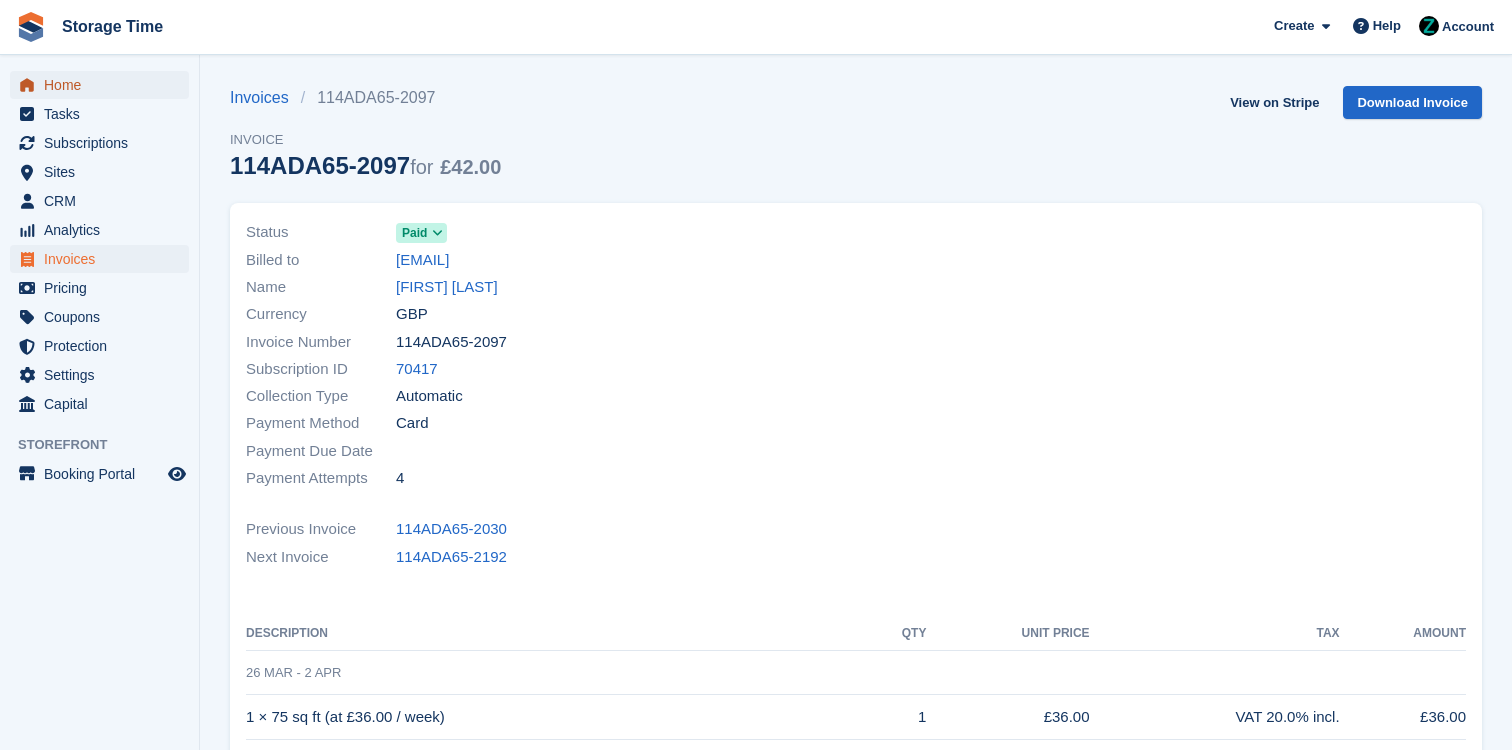 click on "Home" at bounding box center [104, 85] 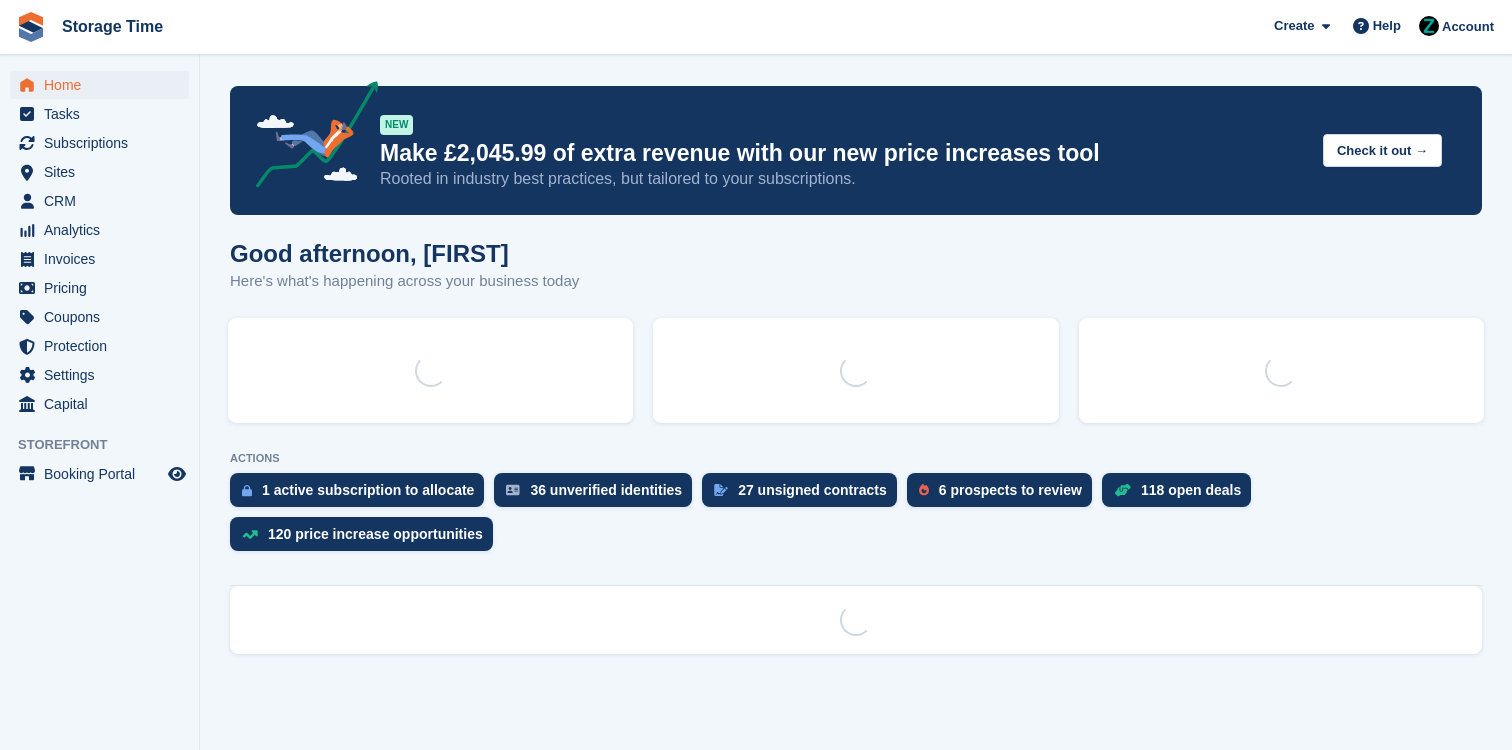 scroll, scrollTop: 0, scrollLeft: 0, axis: both 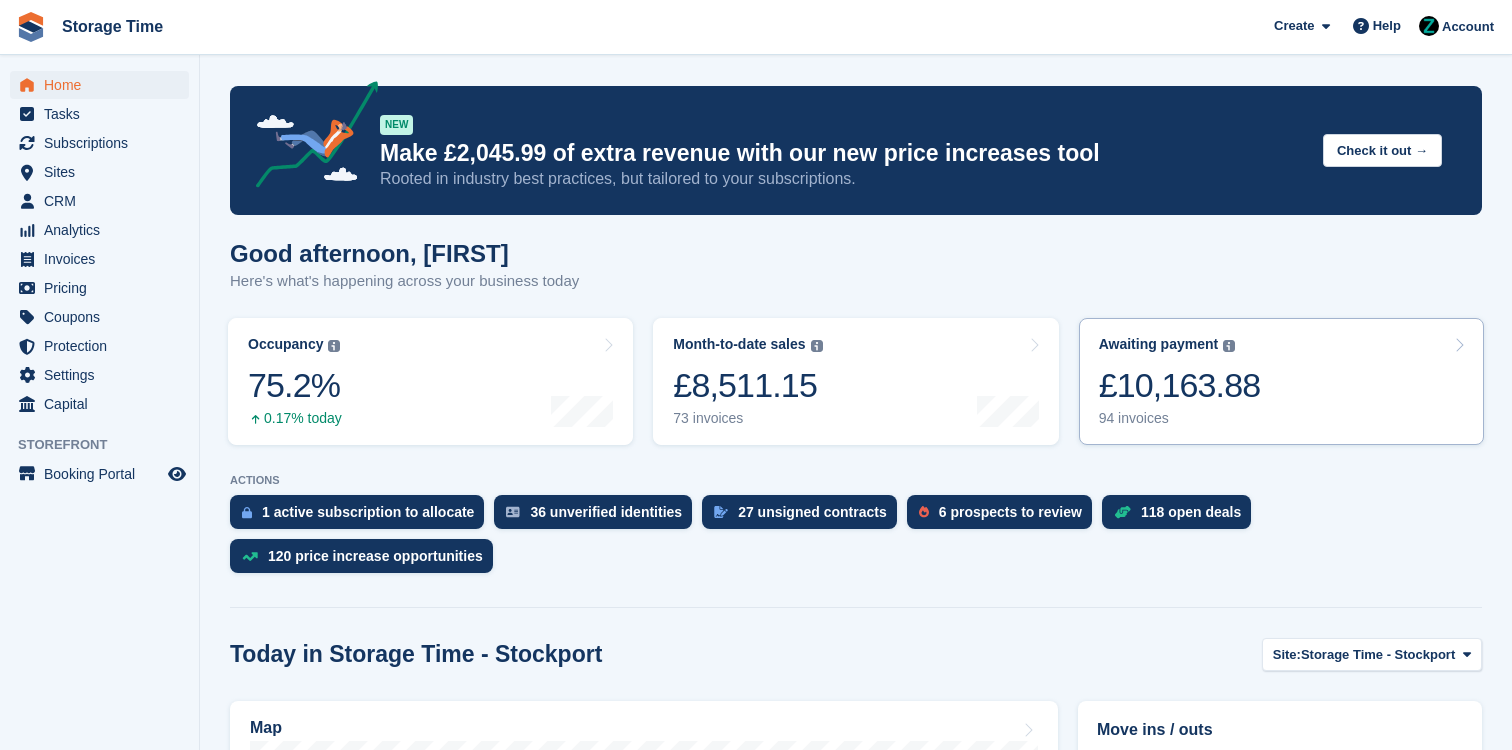 click on "£10,163.88" at bounding box center [1180, 385] 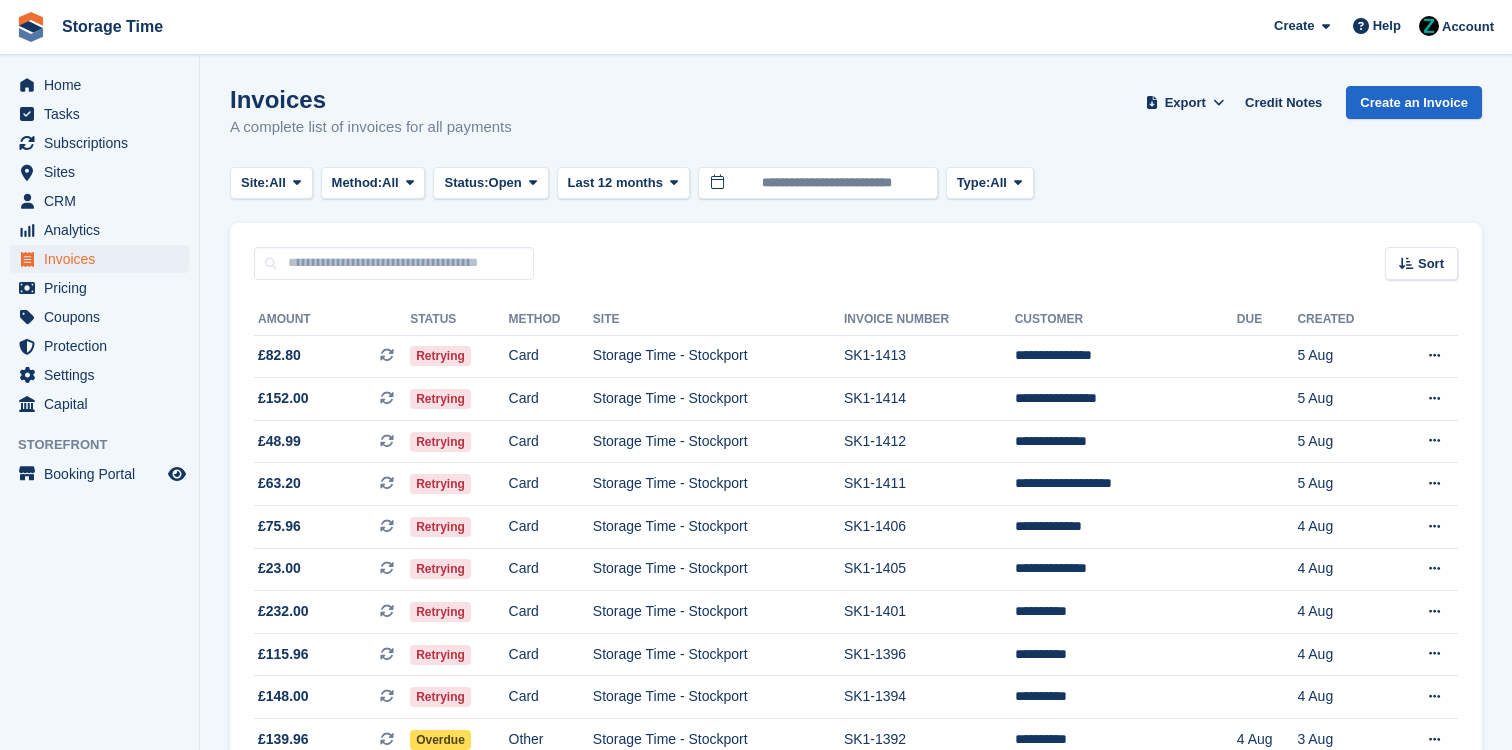 scroll, scrollTop: 0, scrollLeft: 0, axis: both 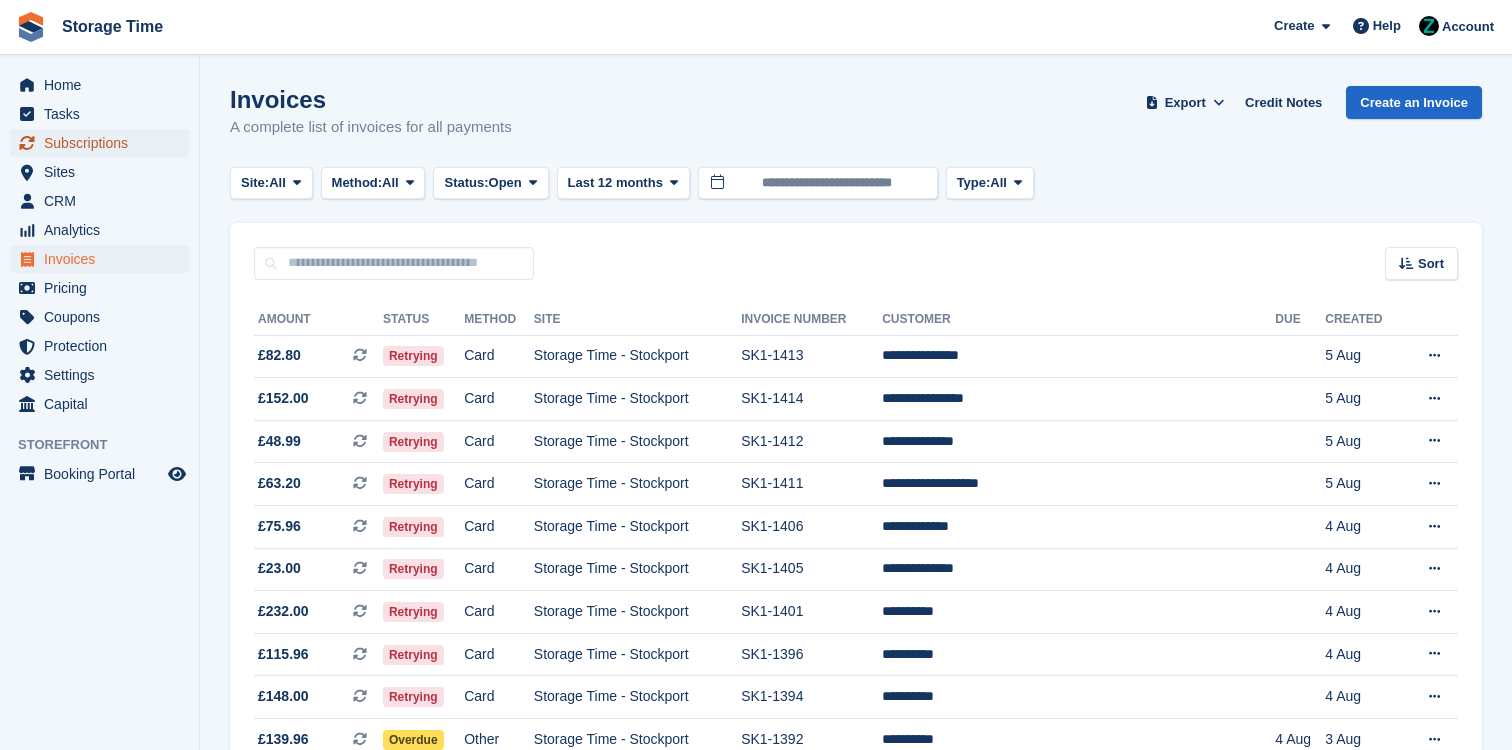 click on "Subscriptions" at bounding box center (104, 143) 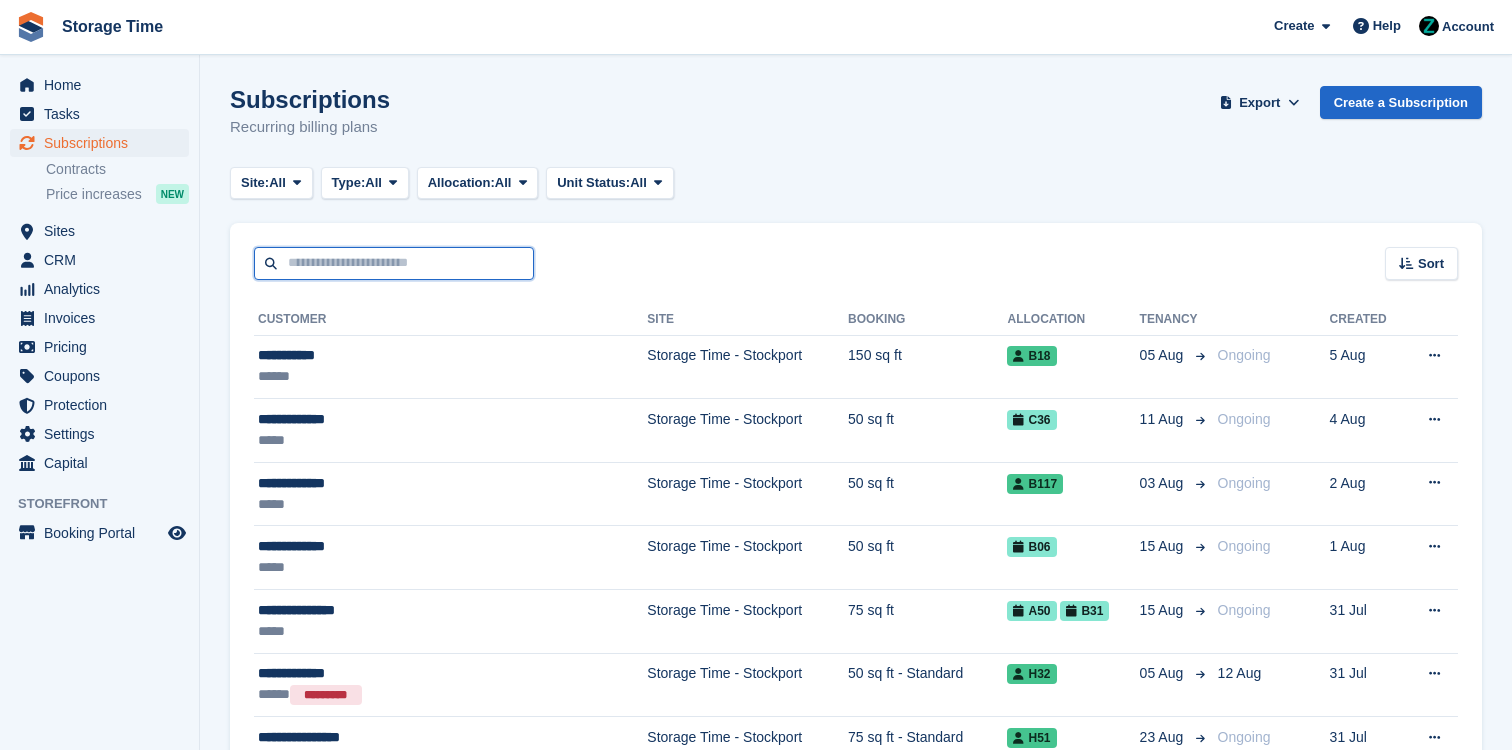 click at bounding box center [394, 263] 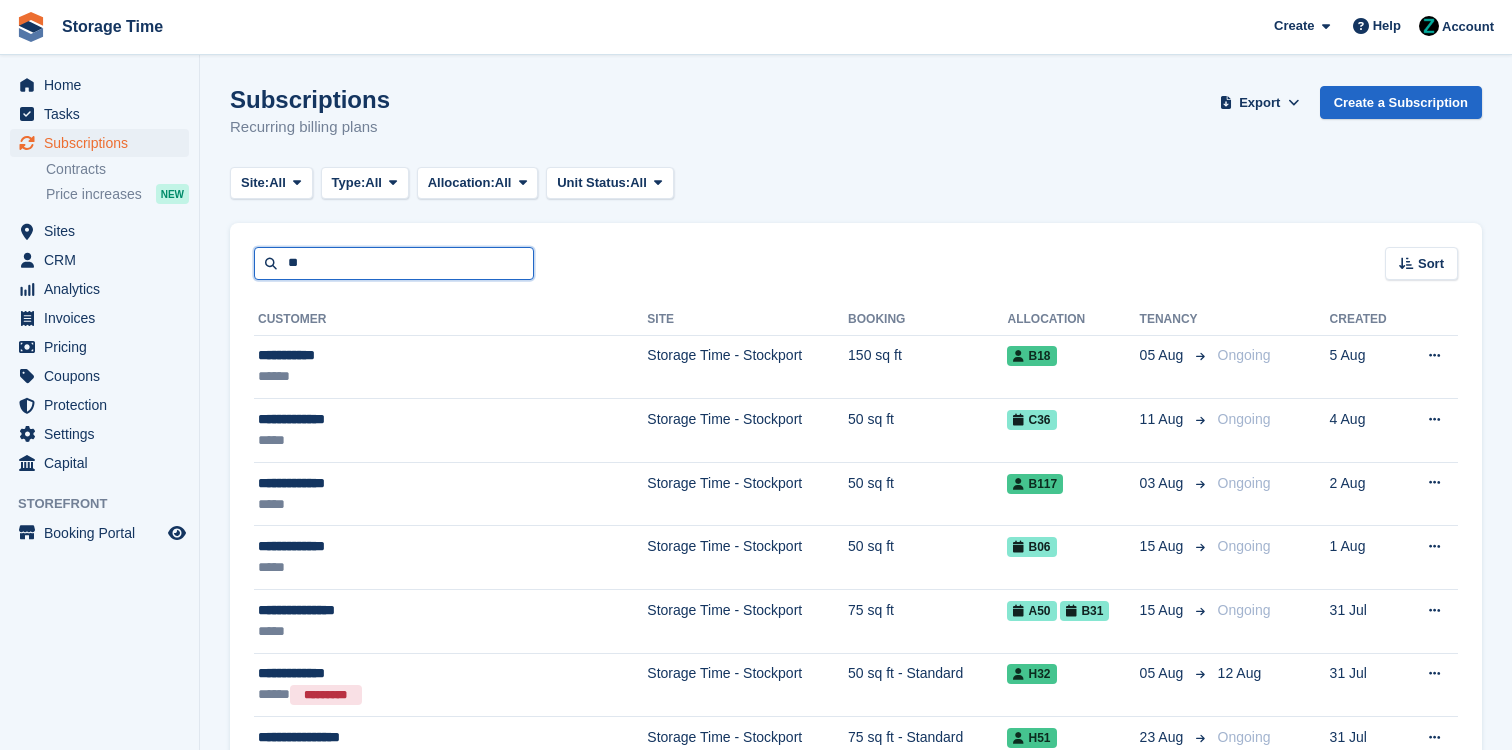 type on "*" 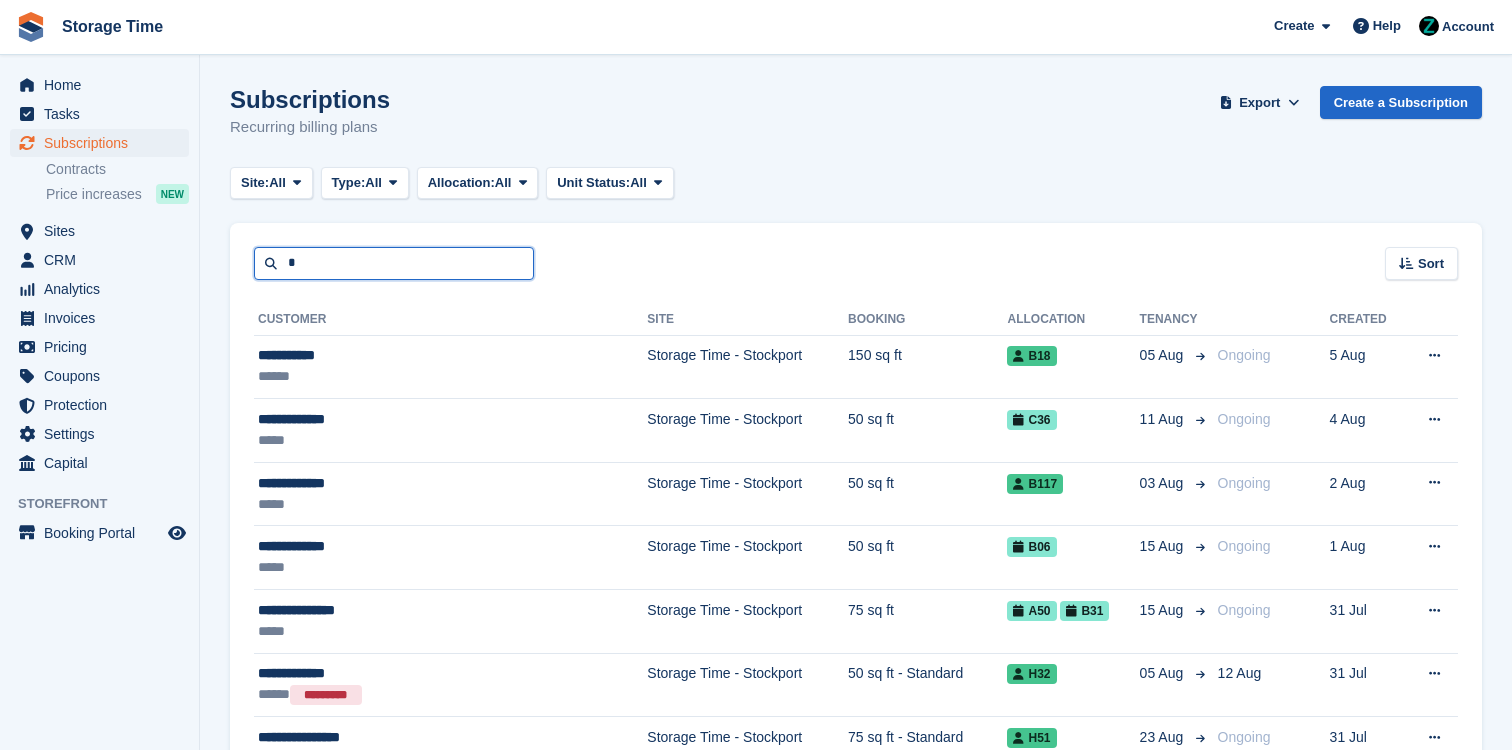 type 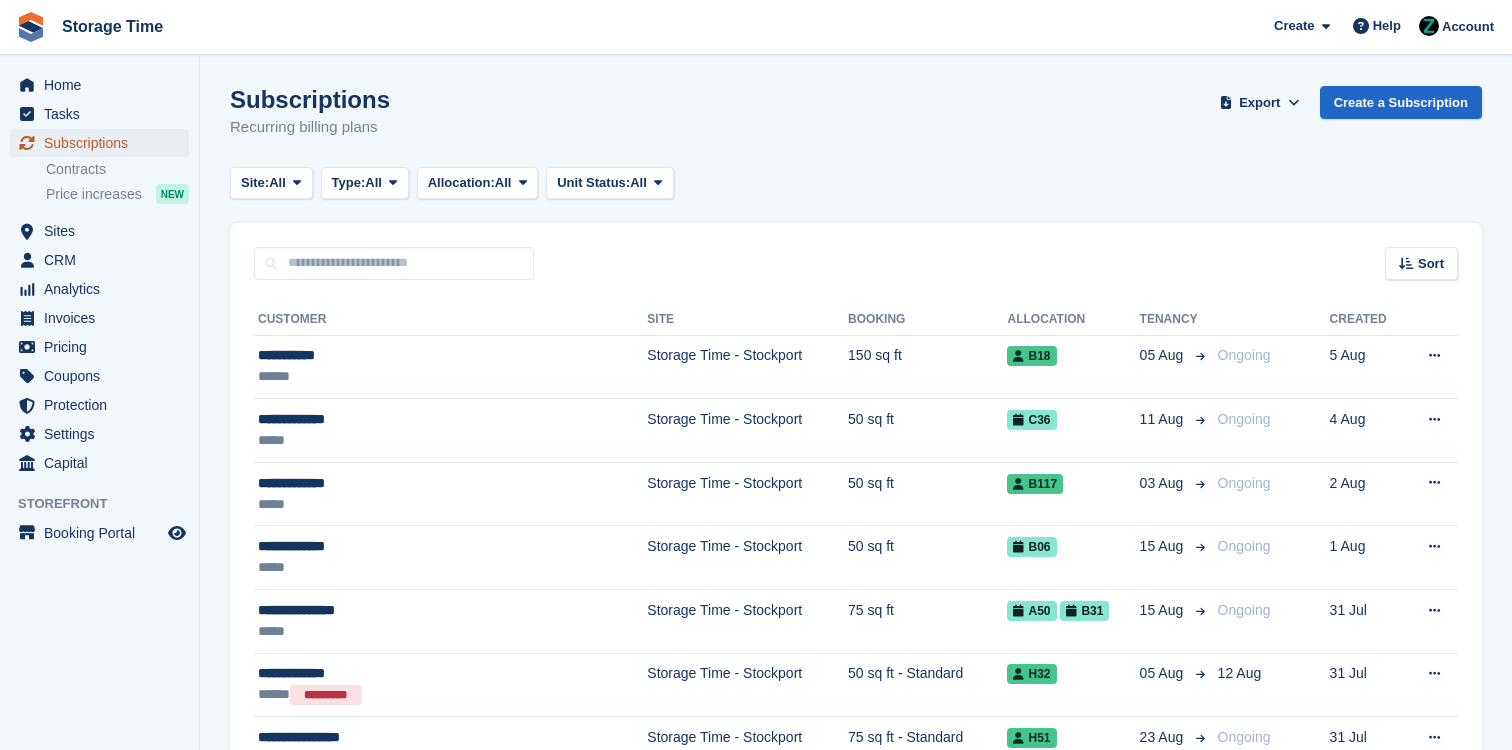 click on "Subscriptions" at bounding box center (104, 143) 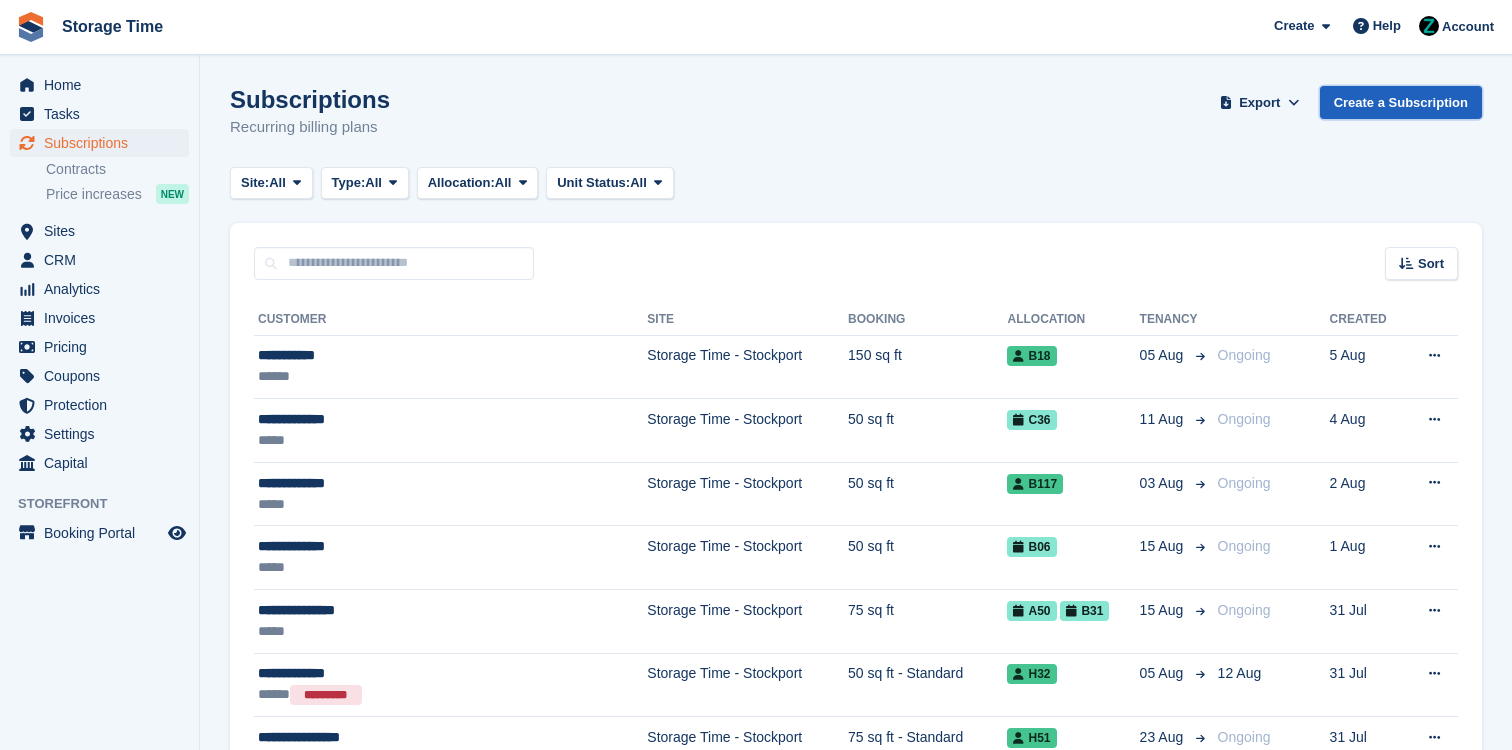 click on "Create a Subscription" at bounding box center [1401, 102] 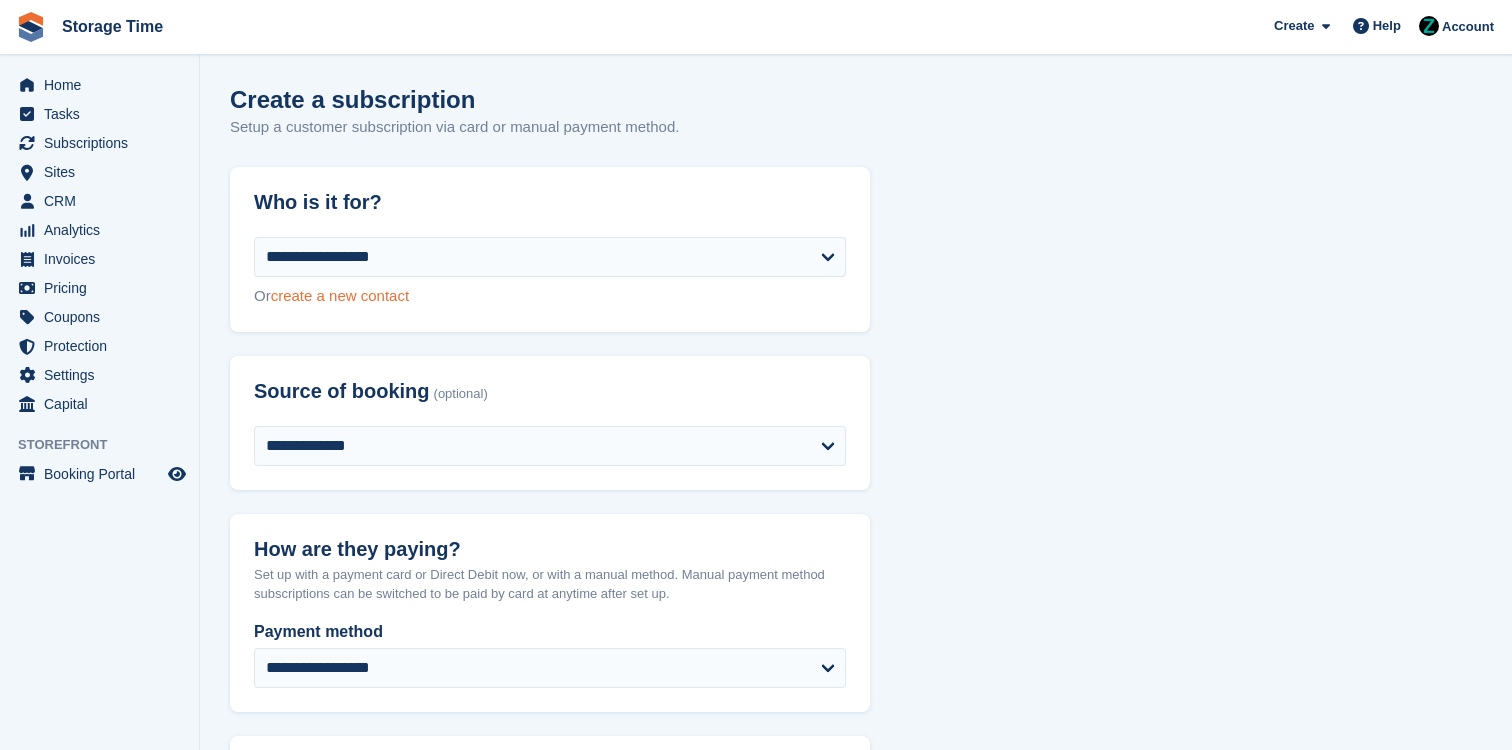 click on "create a new contact" at bounding box center [340, 295] 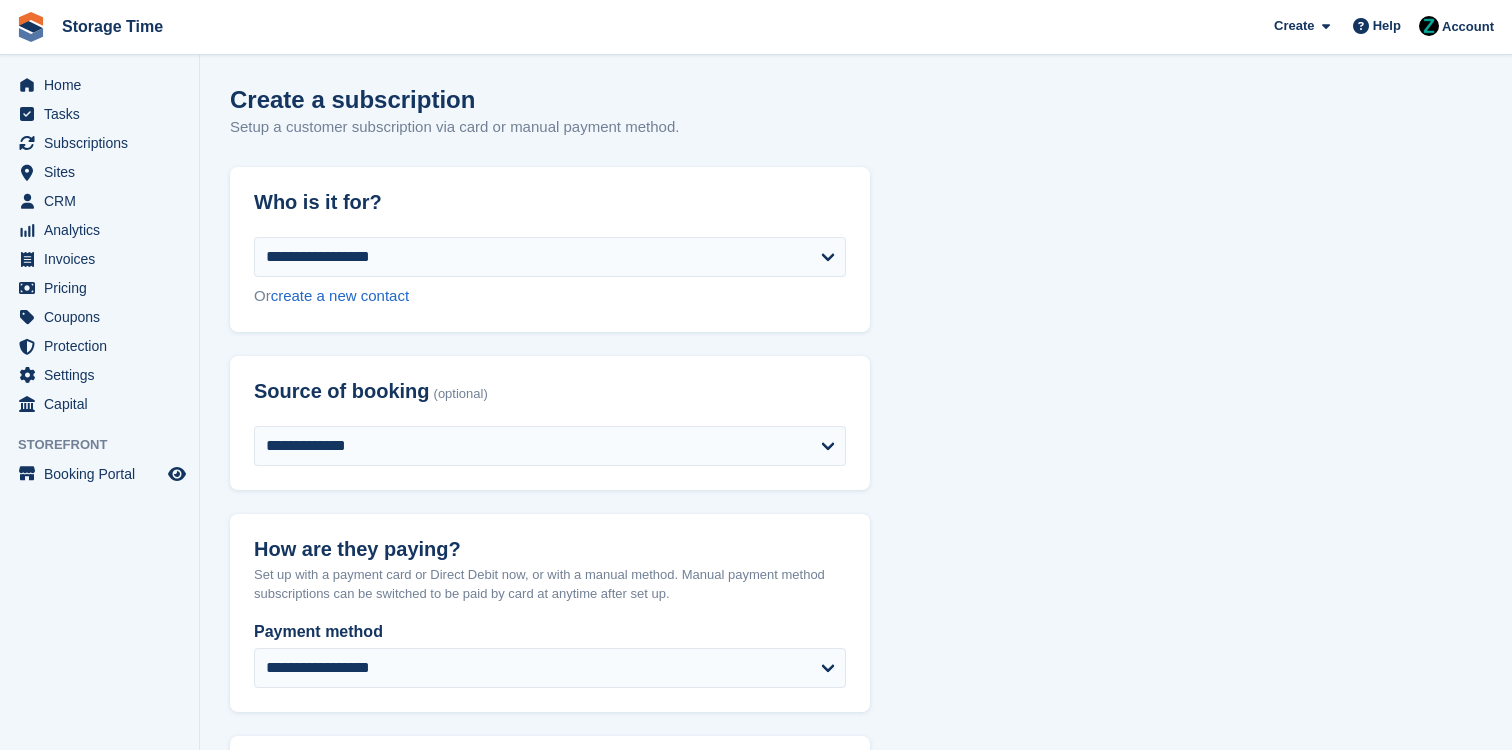 select on "**********" 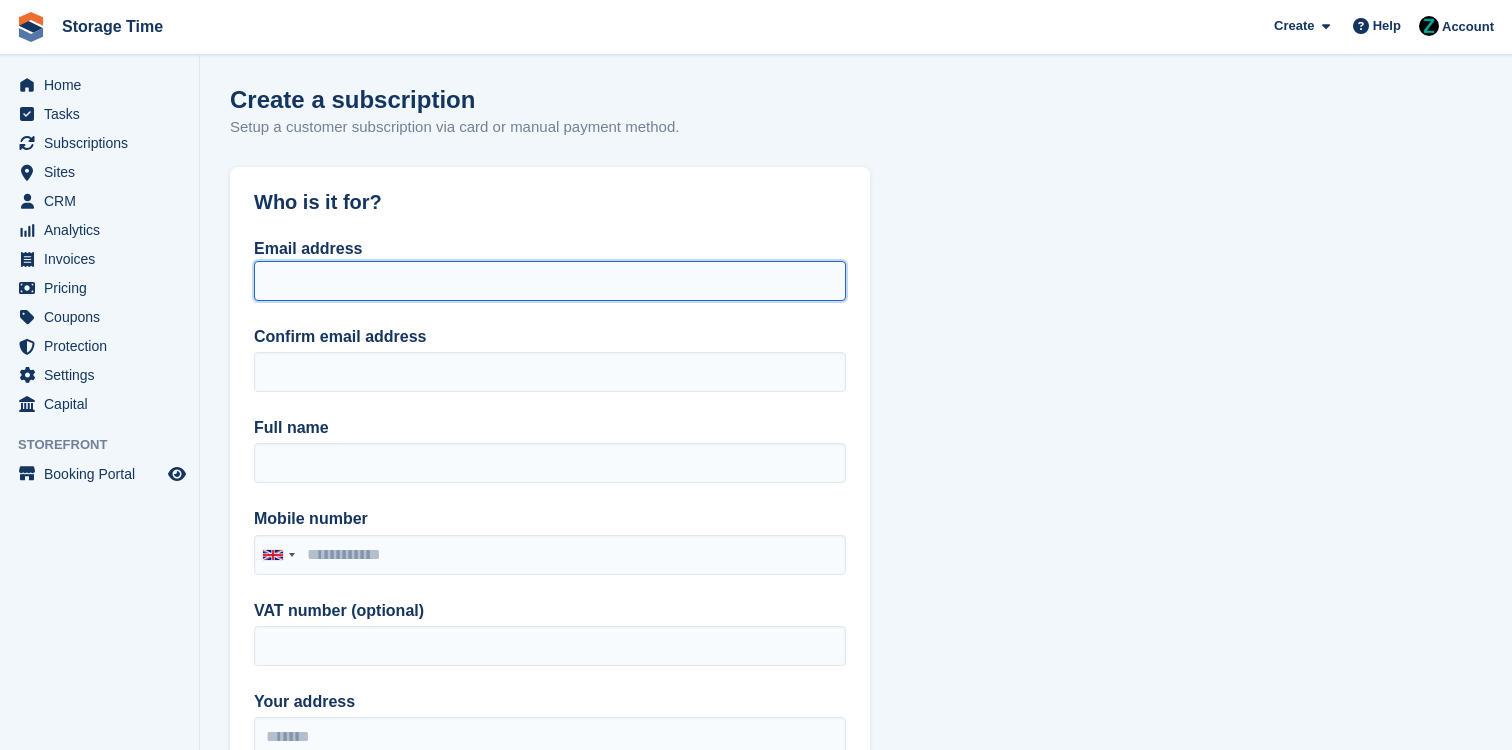 click on "Email address" at bounding box center [550, 281] 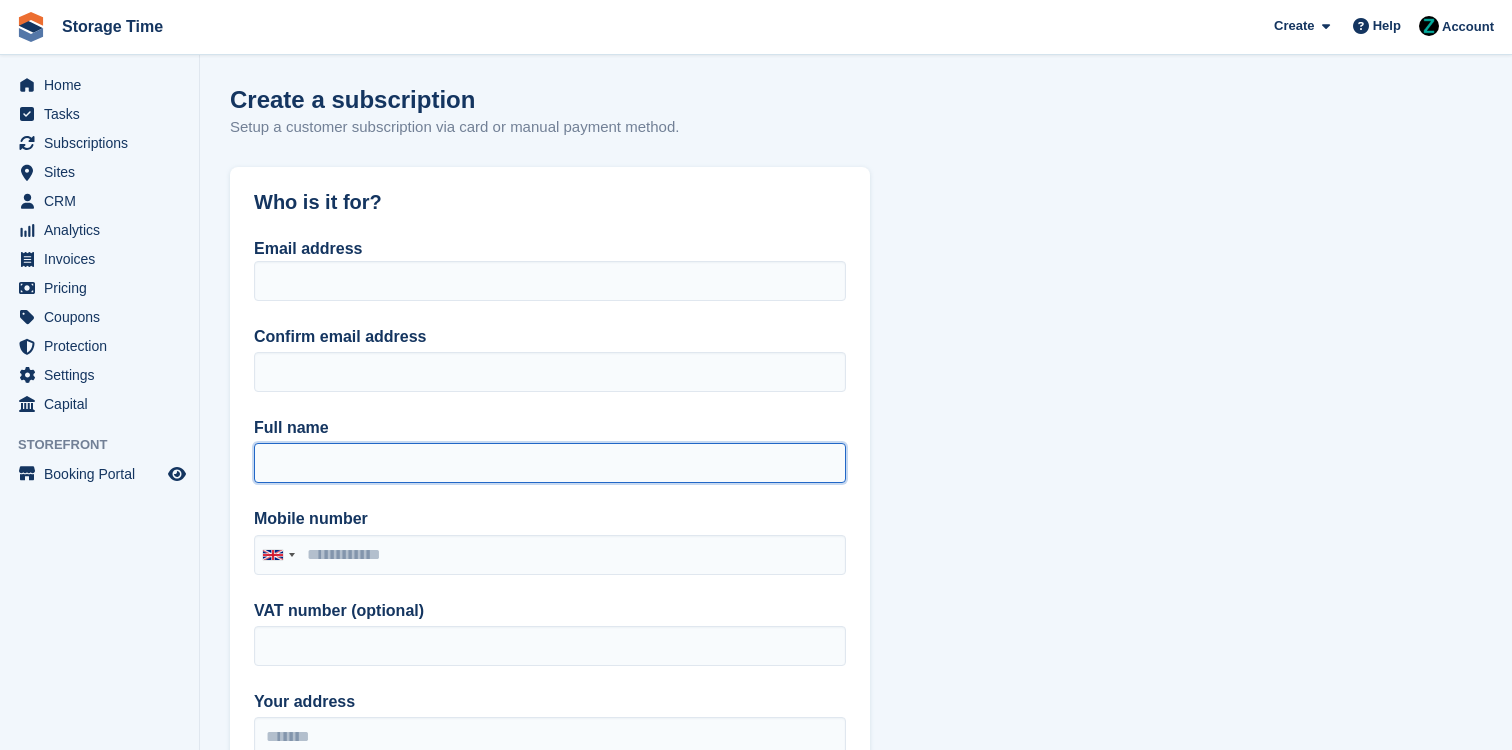 click on "Full name" at bounding box center (550, 463) 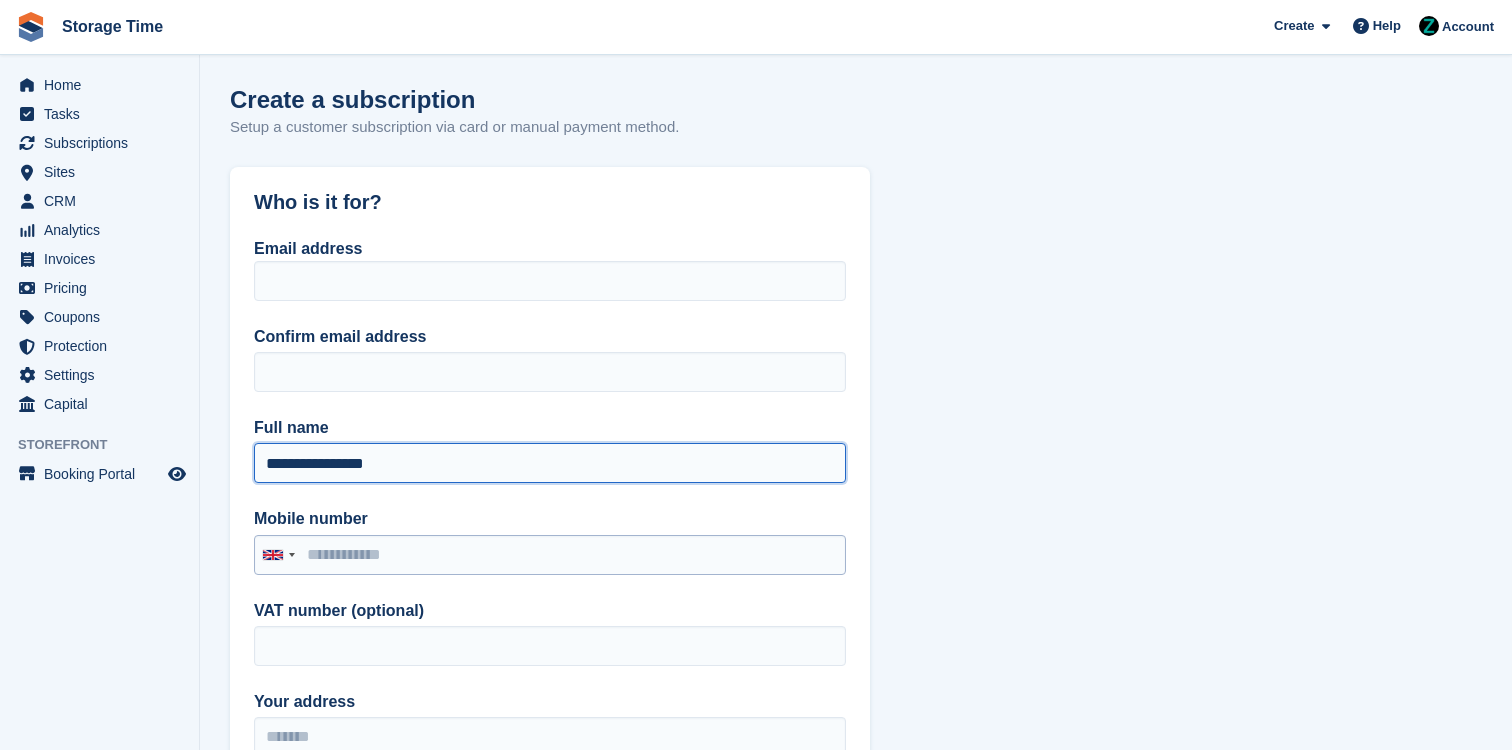type on "**********" 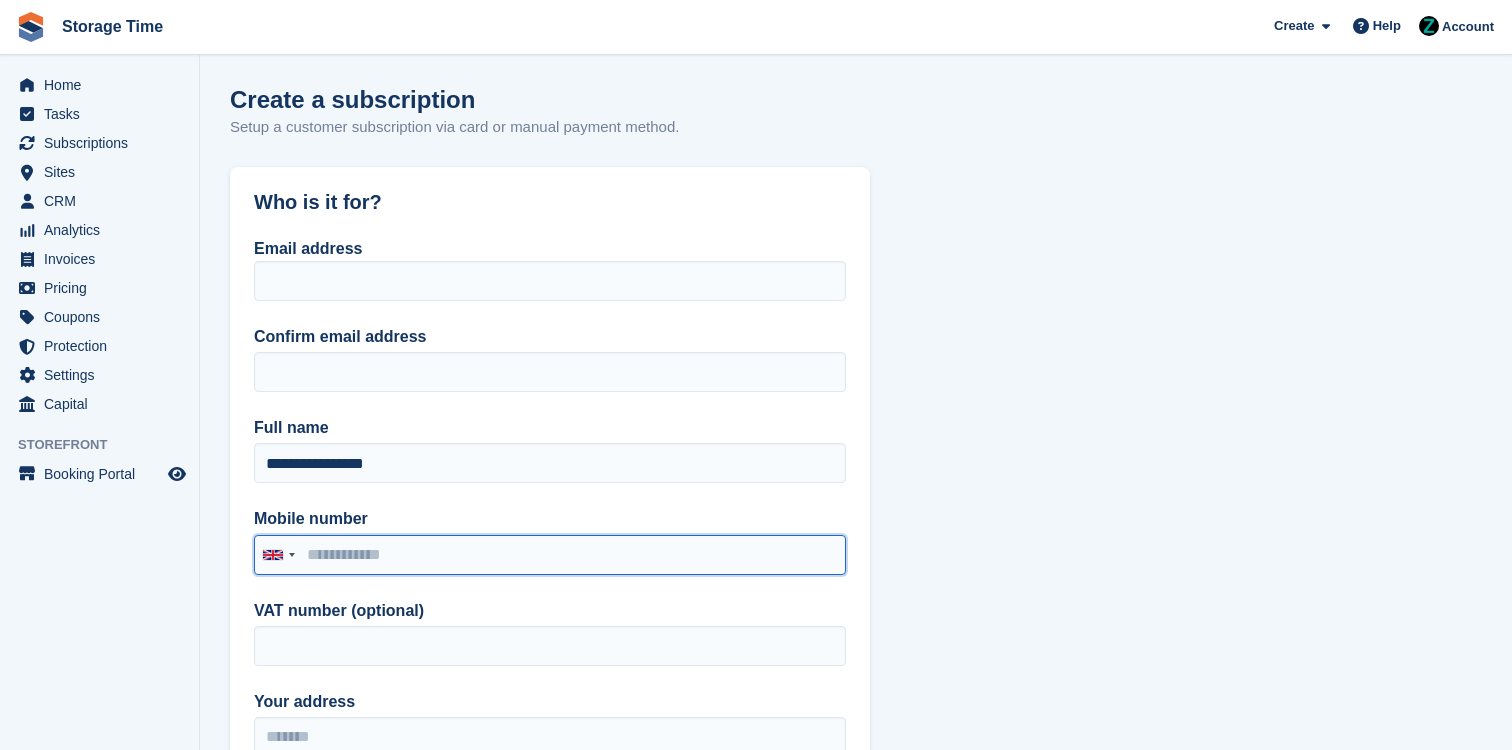 click on "Mobile number" at bounding box center (550, 555) 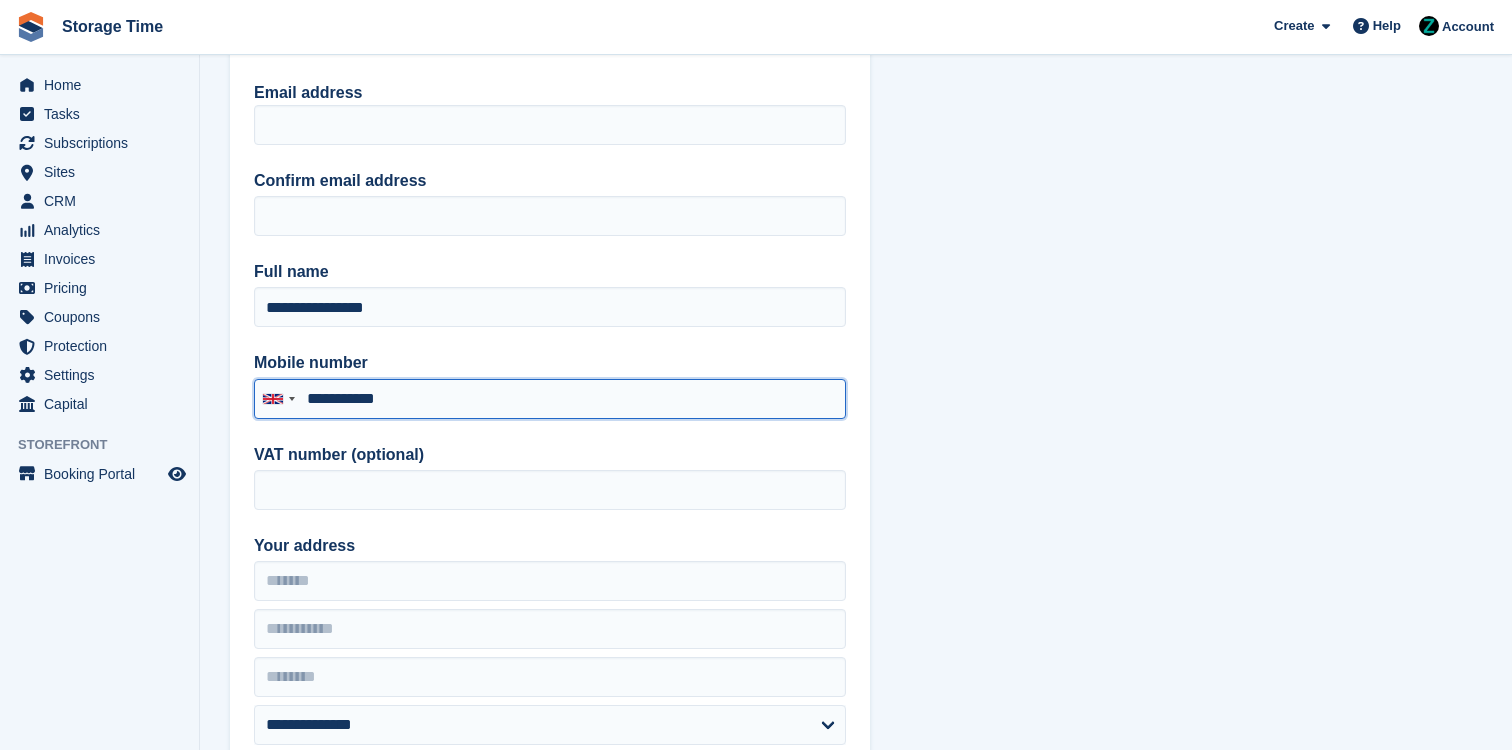 scroll, scrollTop: 157, scrollLeft: 0, axis: vertical 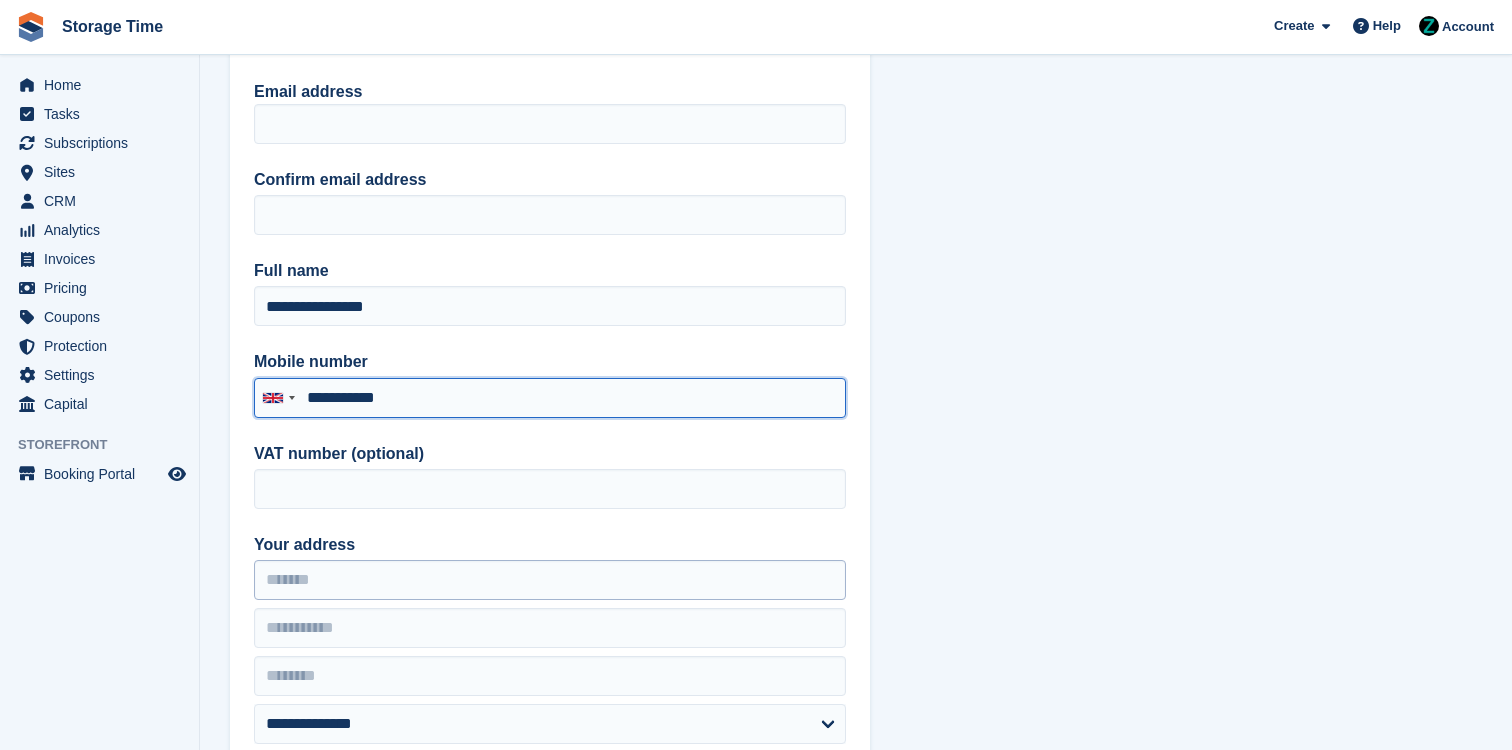 type on "**********" 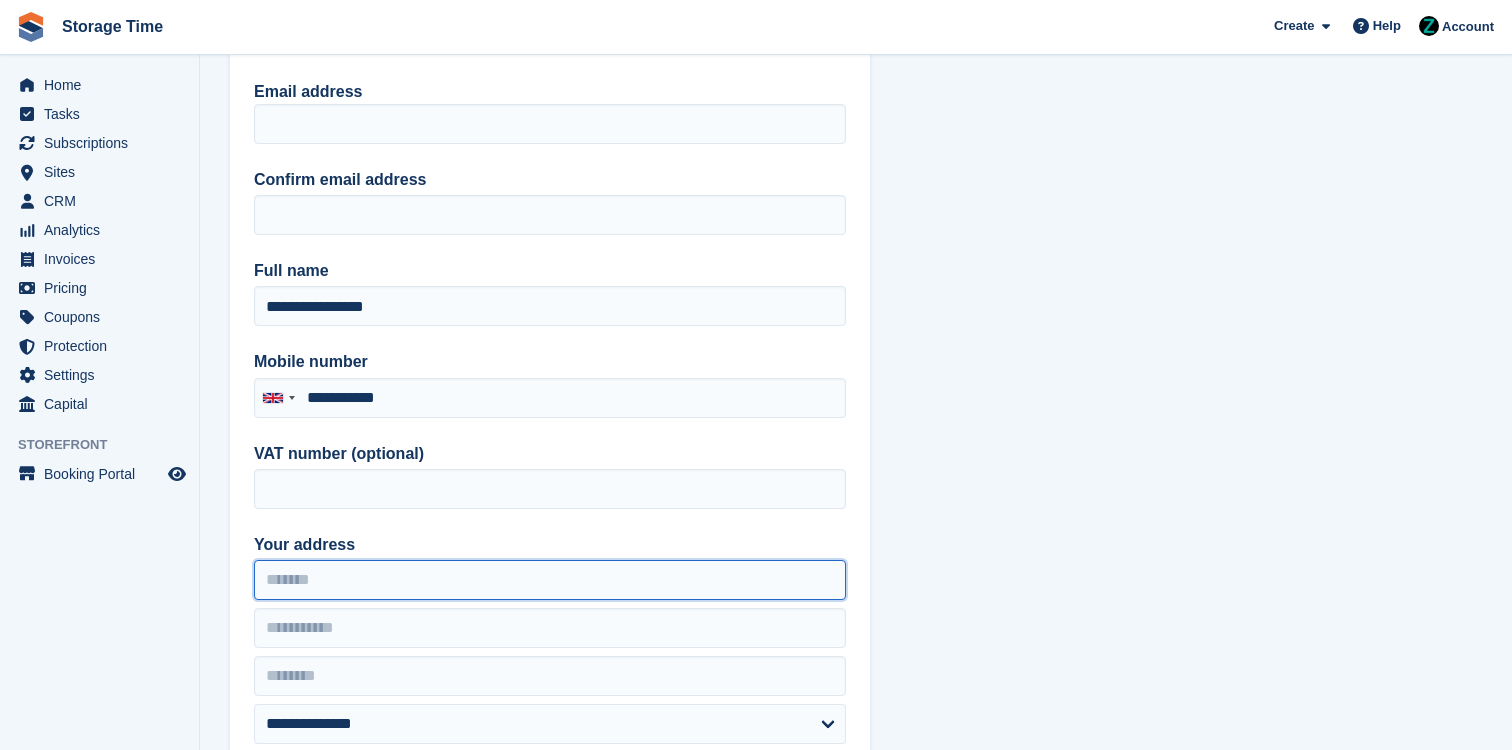 click on "Your address" at bounding box center (550, 580) 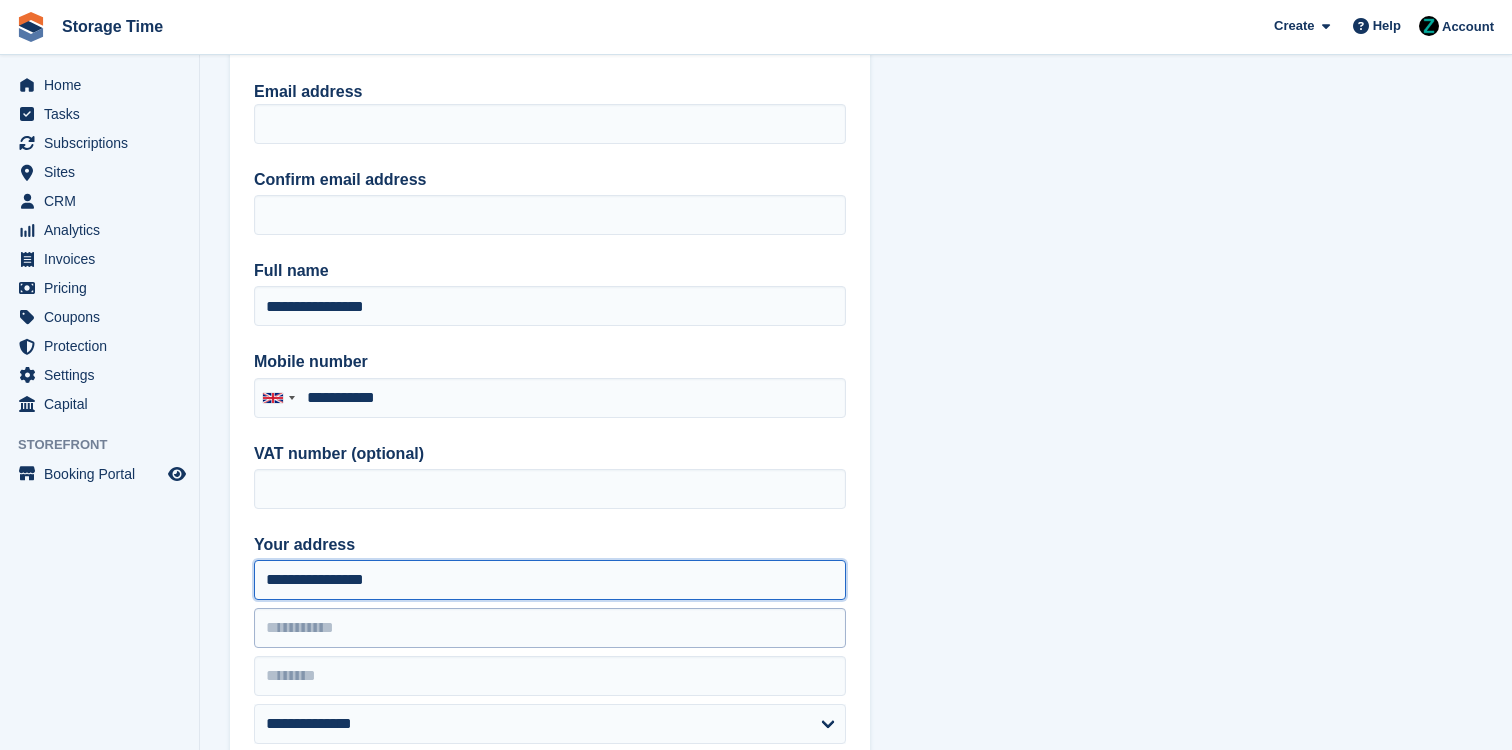 type on "**********" 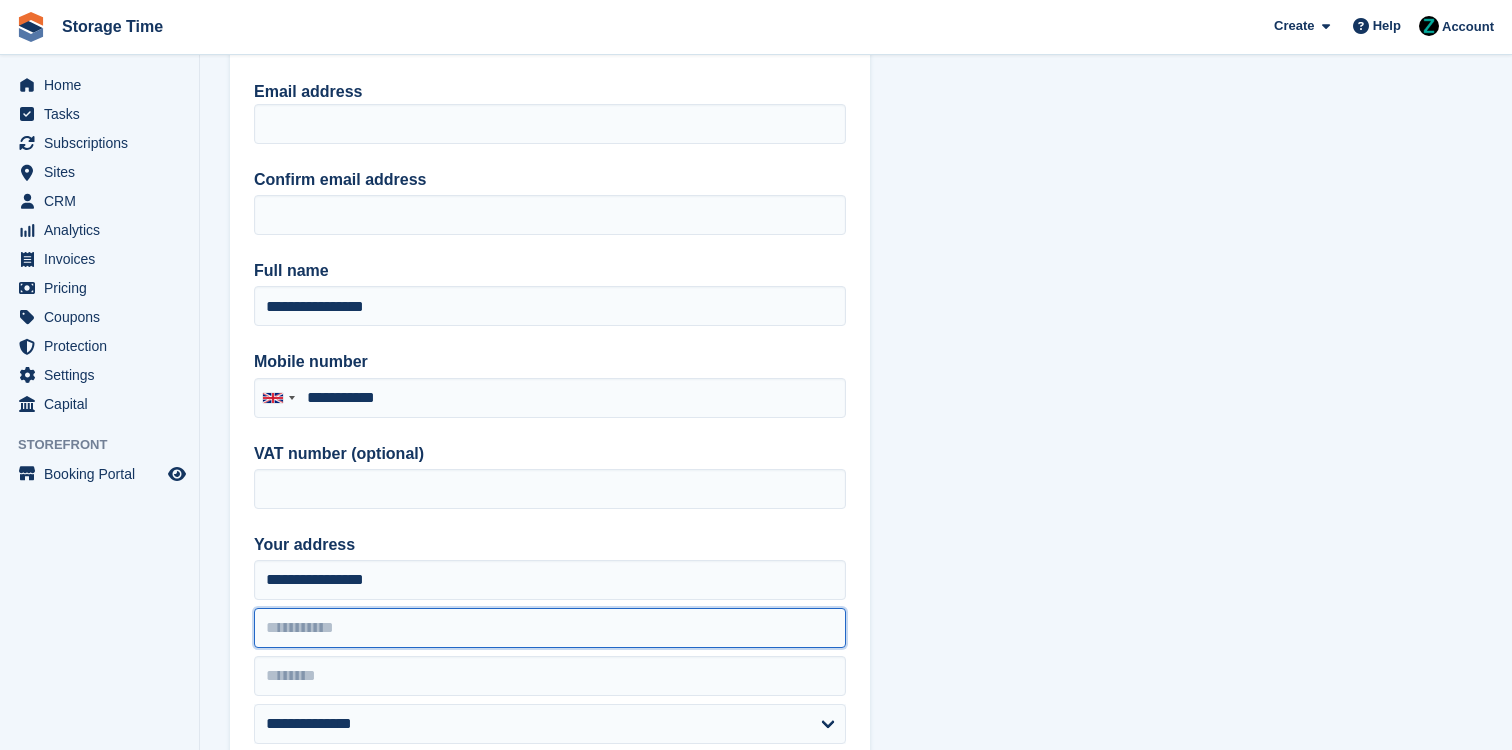 click at bounding box center [550, 628] 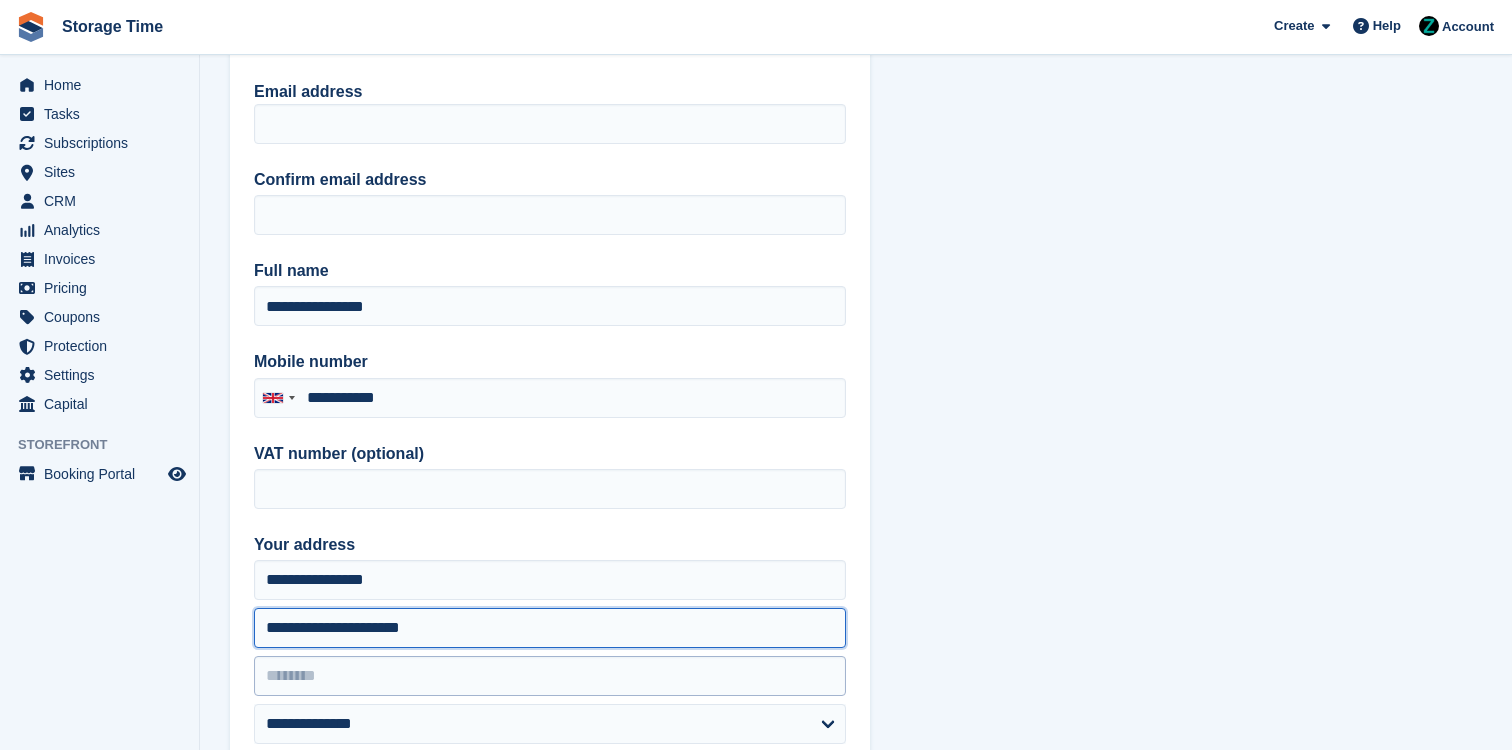 type on "**********" 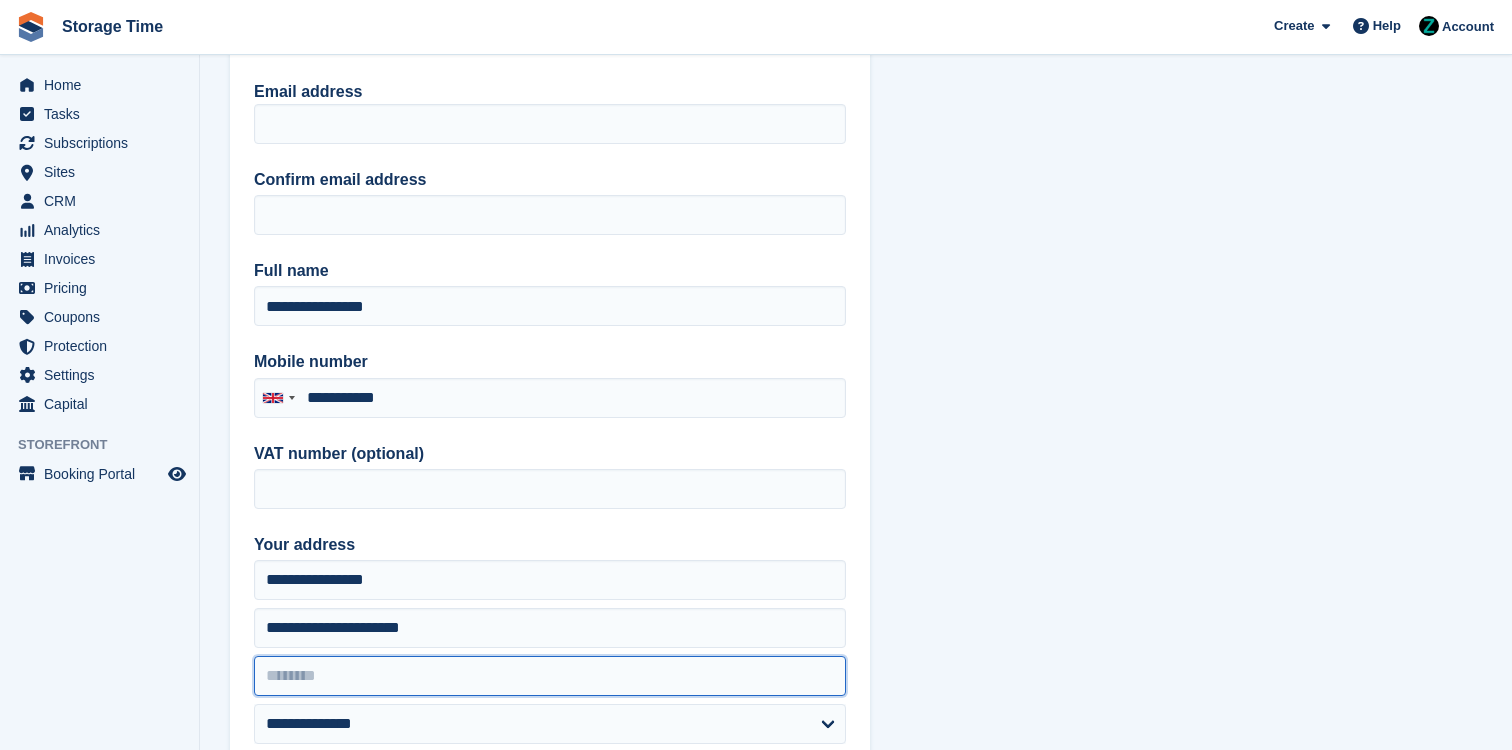 click at bounding box center [550, 676] 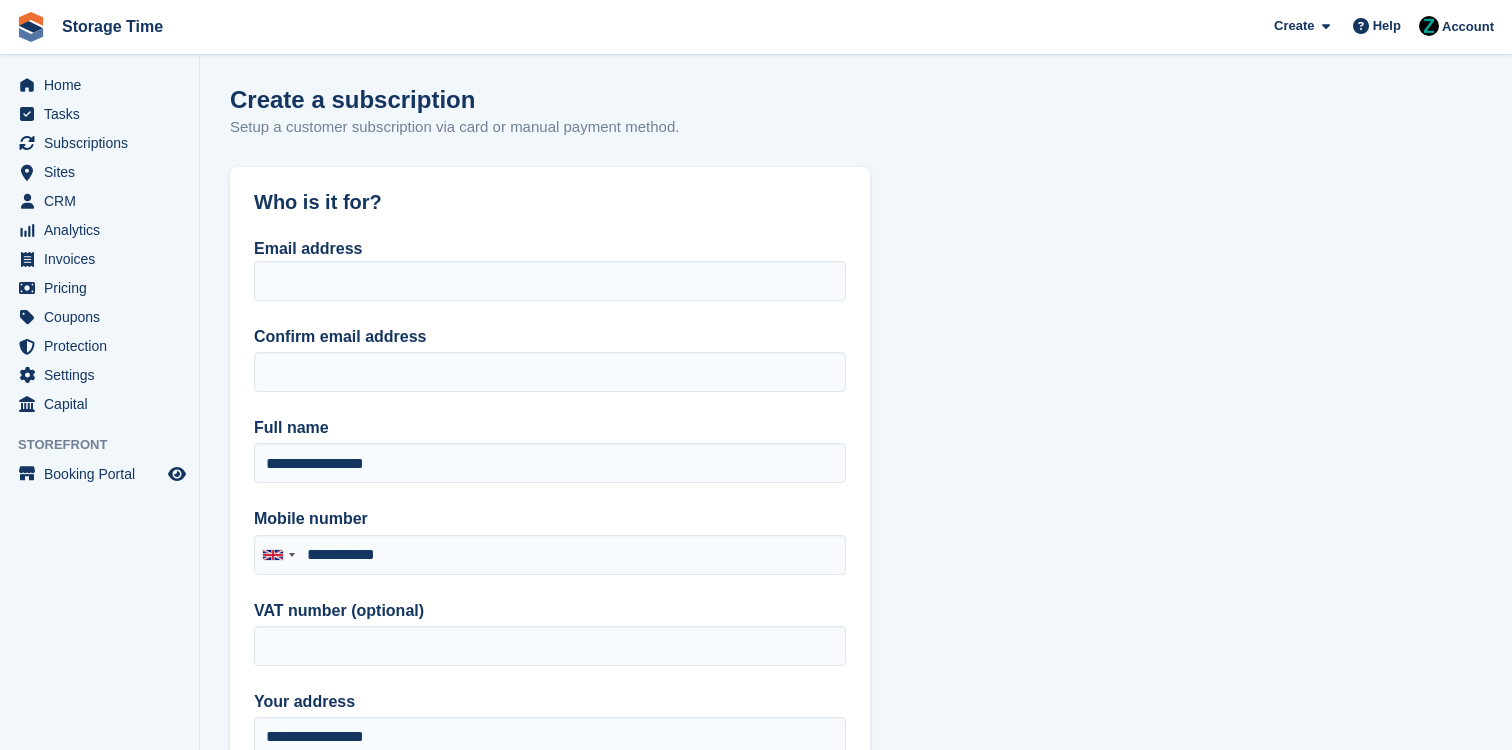 scroll, scrollTop: 101, scrollLeft: 0, axis: vertical 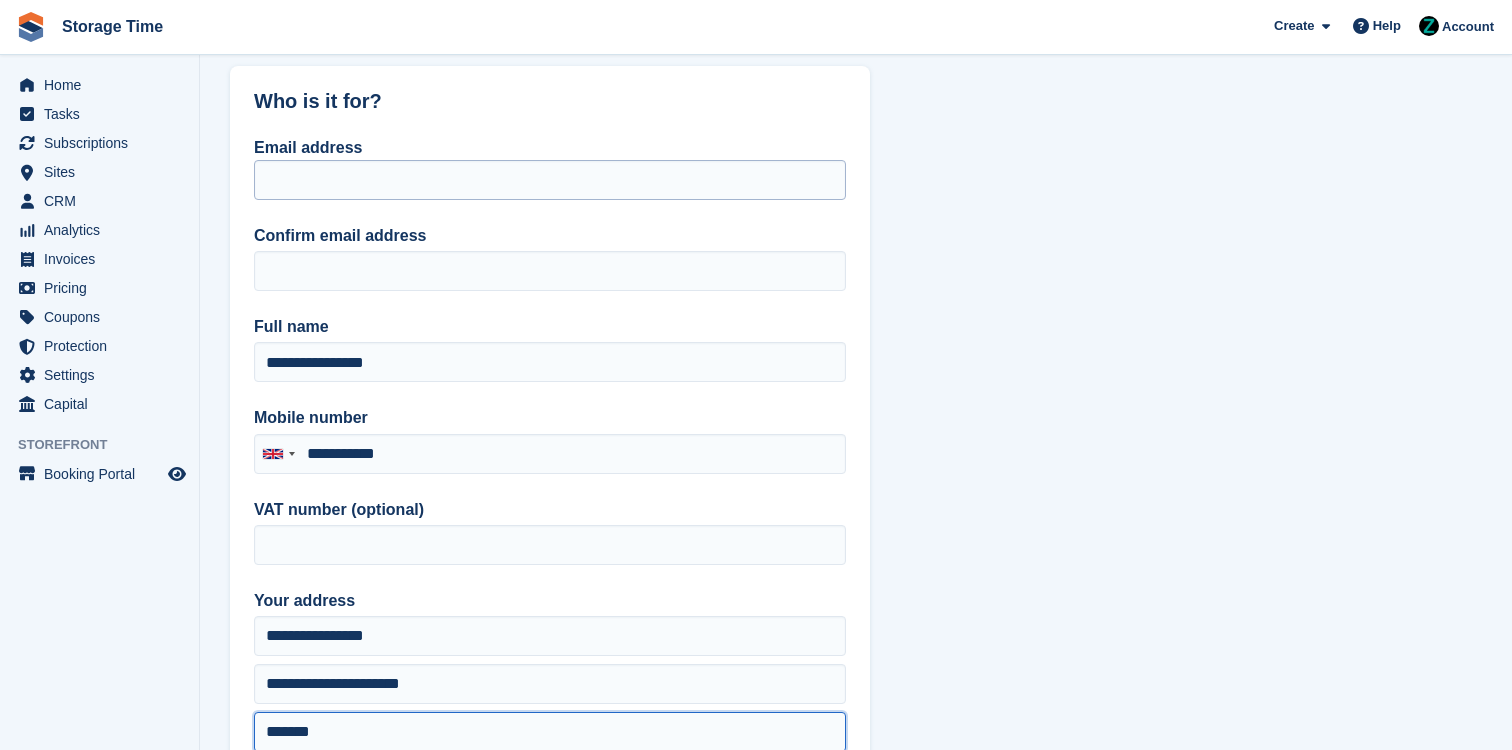 type on "*******" 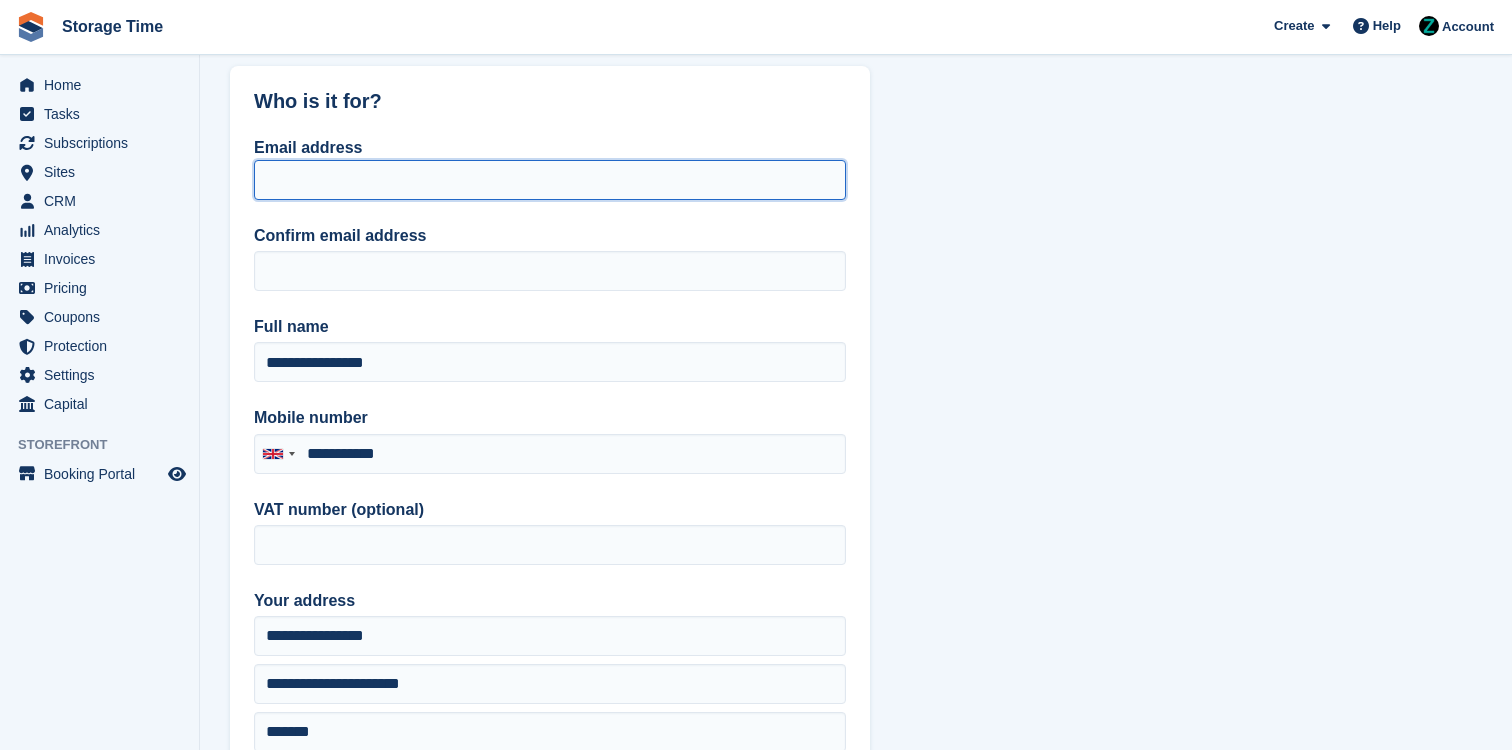 click on "Email address" at bounding box center (550, 180) 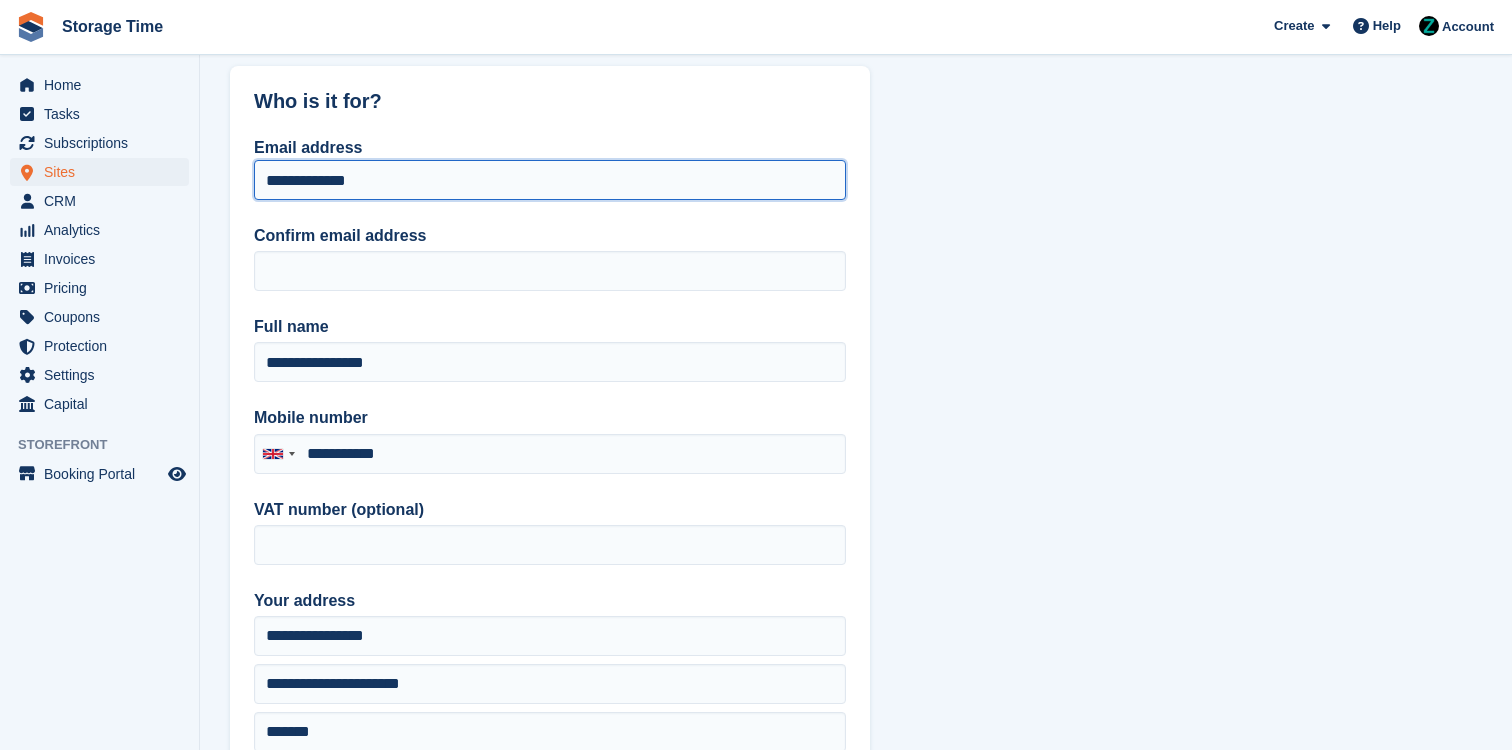 drag, startPoint x: 466, startPoint y: 177, endPoint x: 178, endPoint y: 168, distance: 288.1406 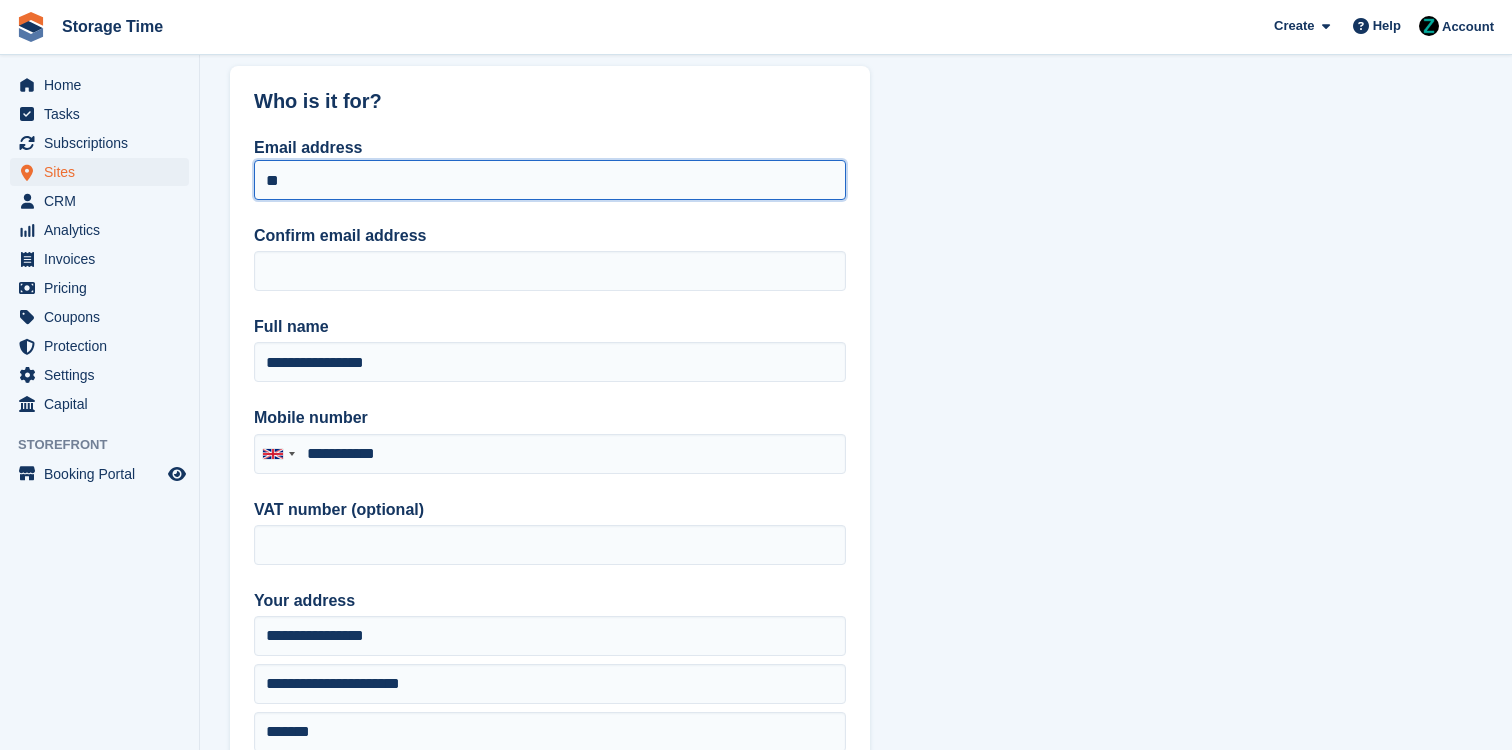 type on "*" 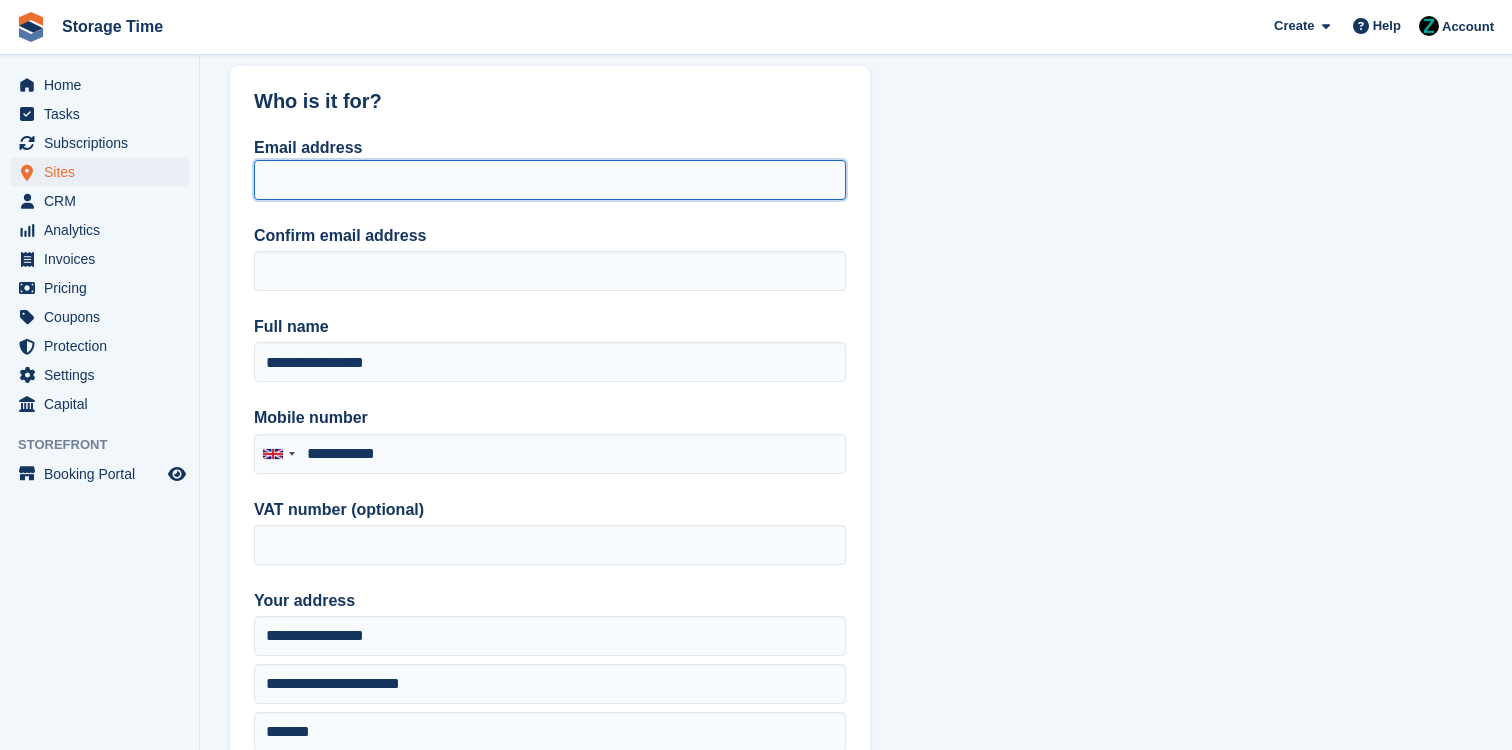type on "*" 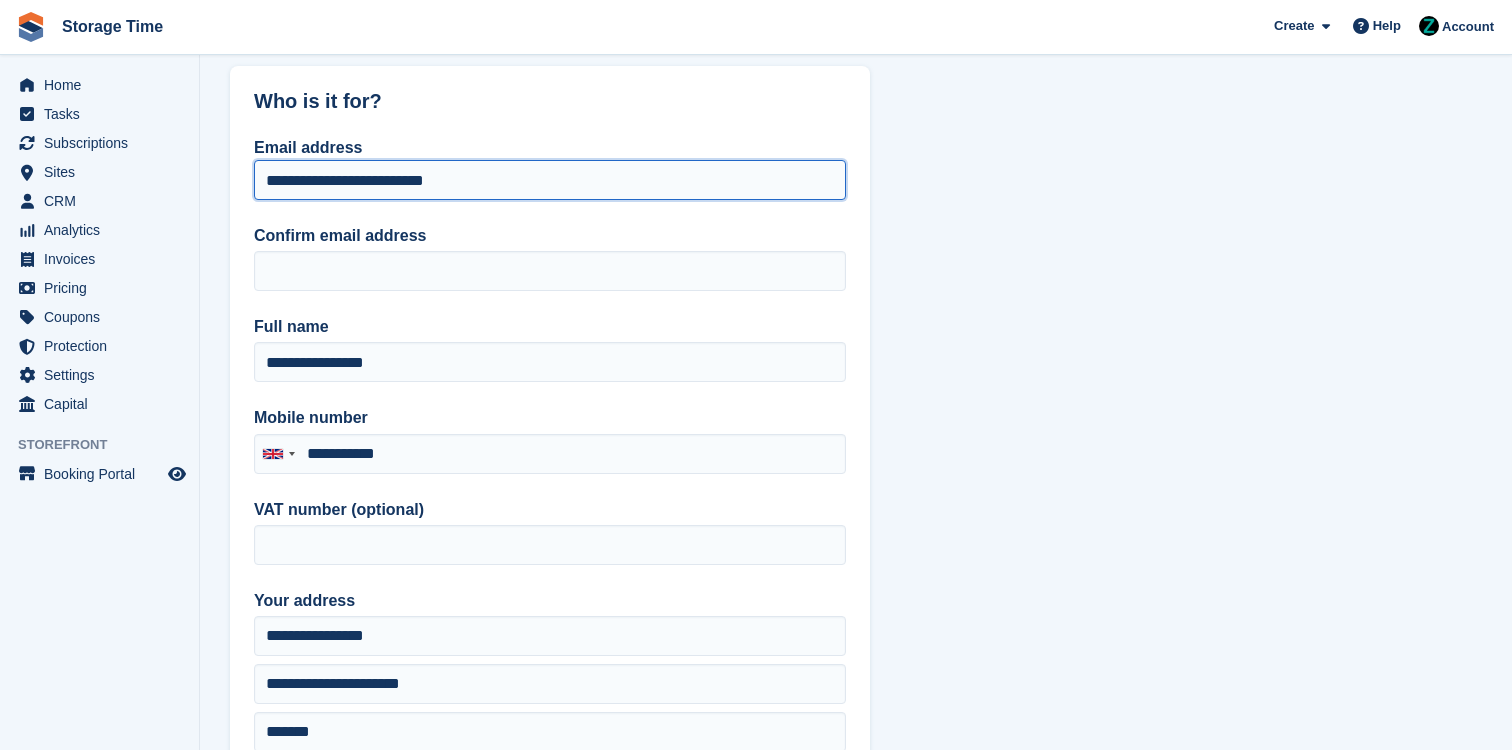 drag, startPoint x: 489, startPoint y: 192, endPoint x: 224, endPoint y: 193, distance: 265.0019 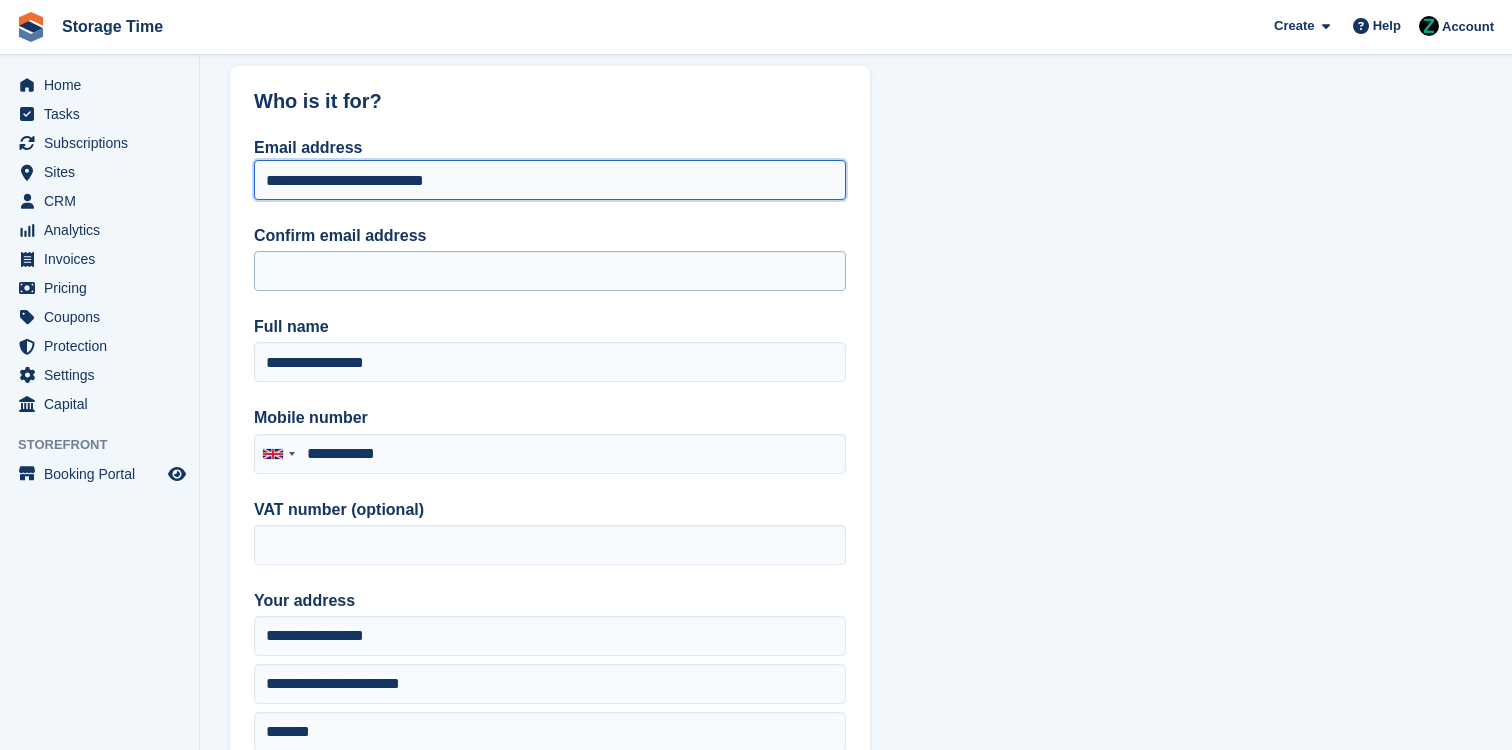 type on "**********" 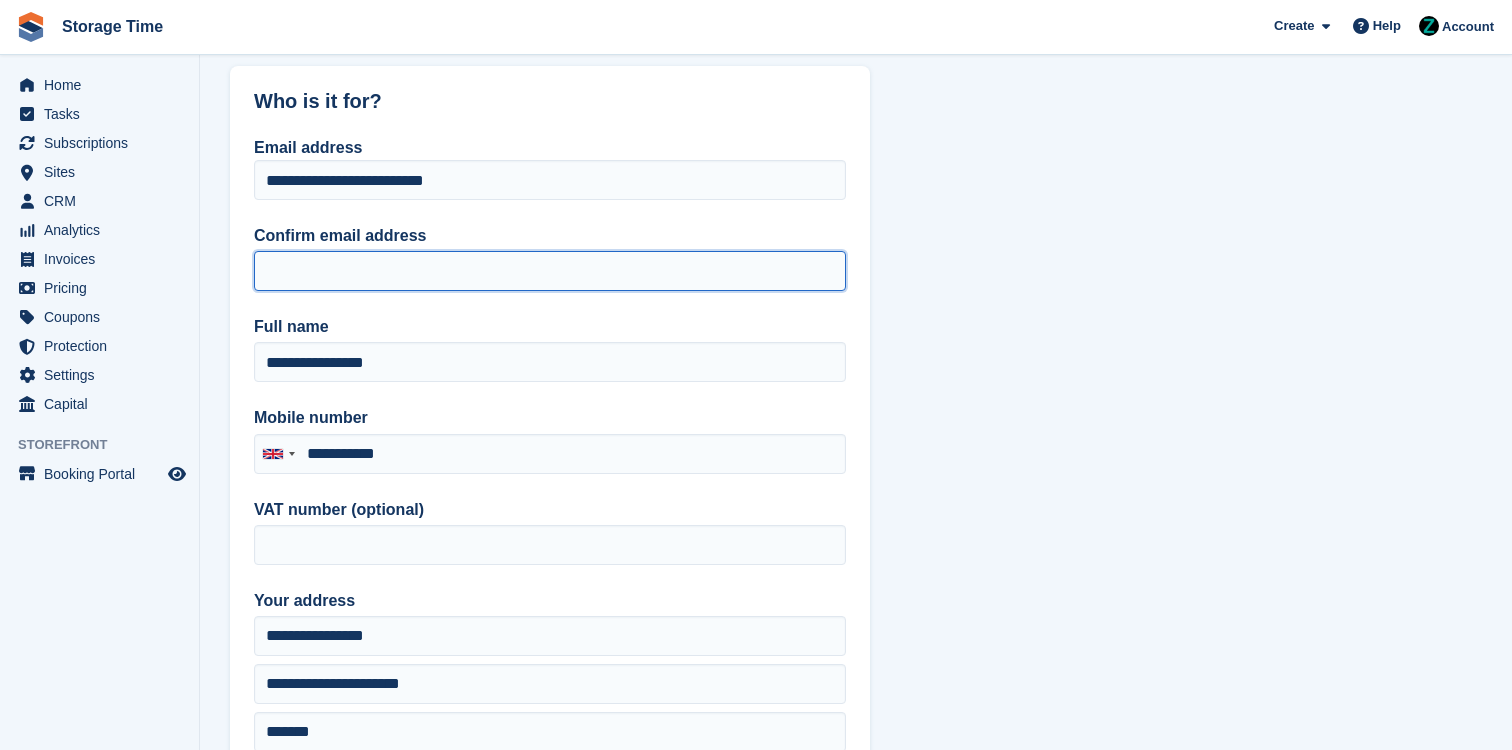 click on "Confirm email address" at bounding box center (550, 271) 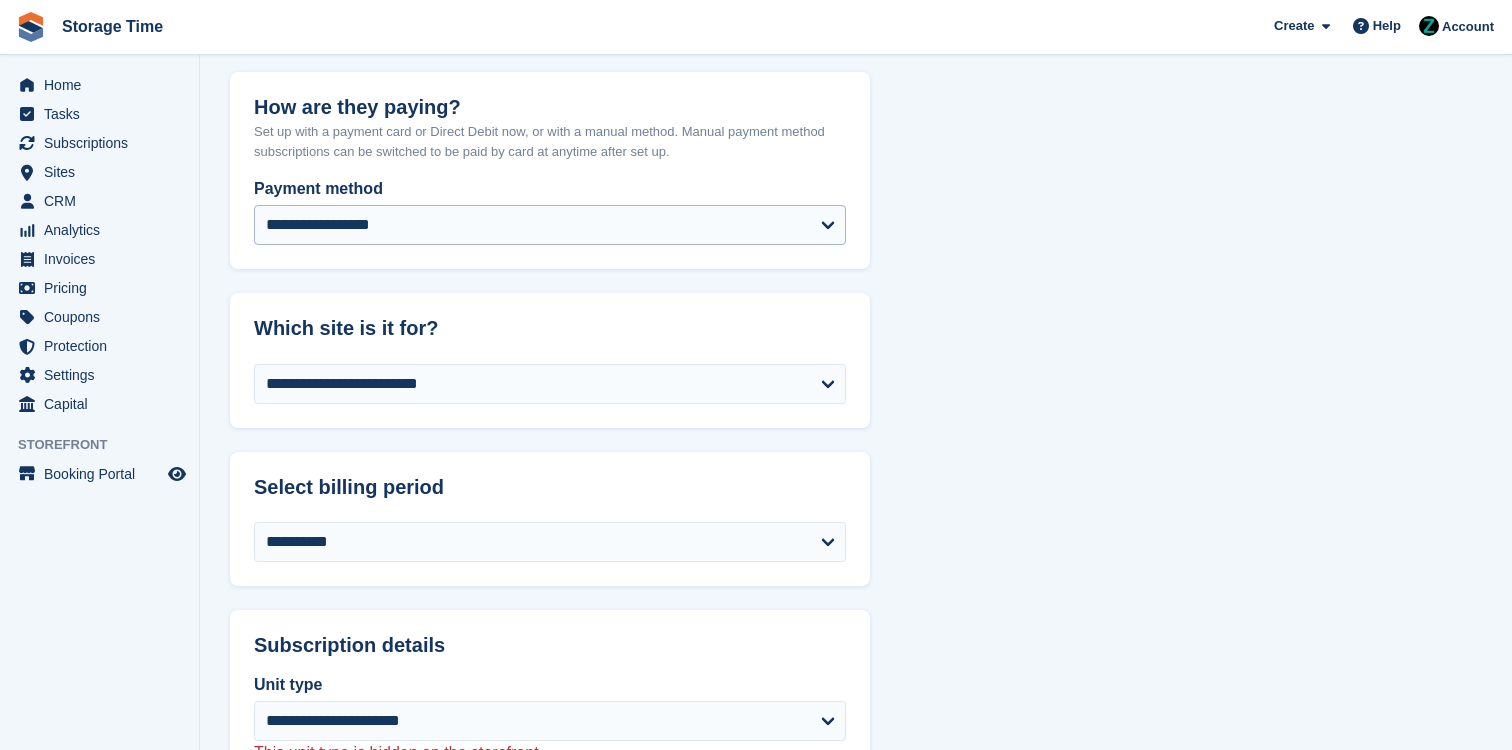 scroll, scrollTop: 1077, scrollLeft: 0, axis: vertical 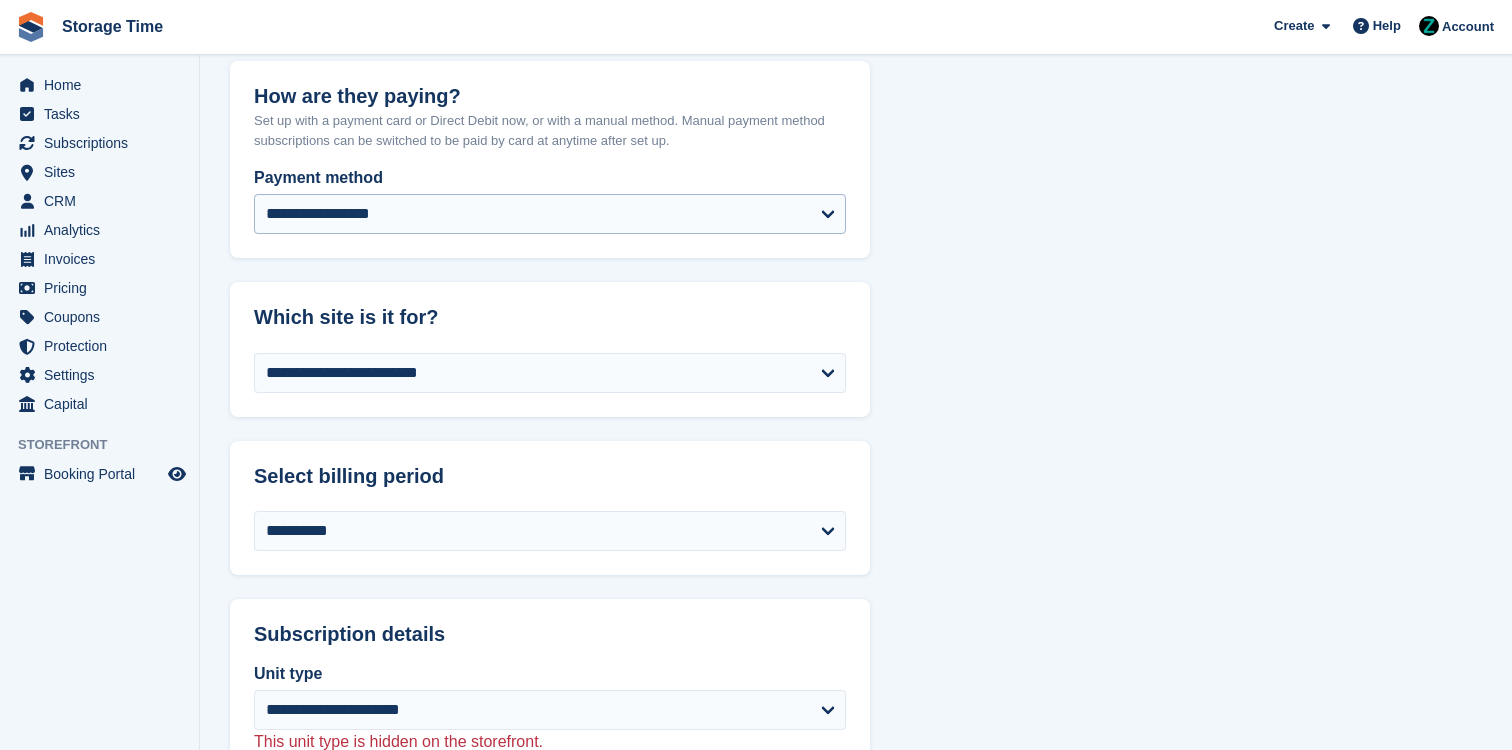 type on "**********" 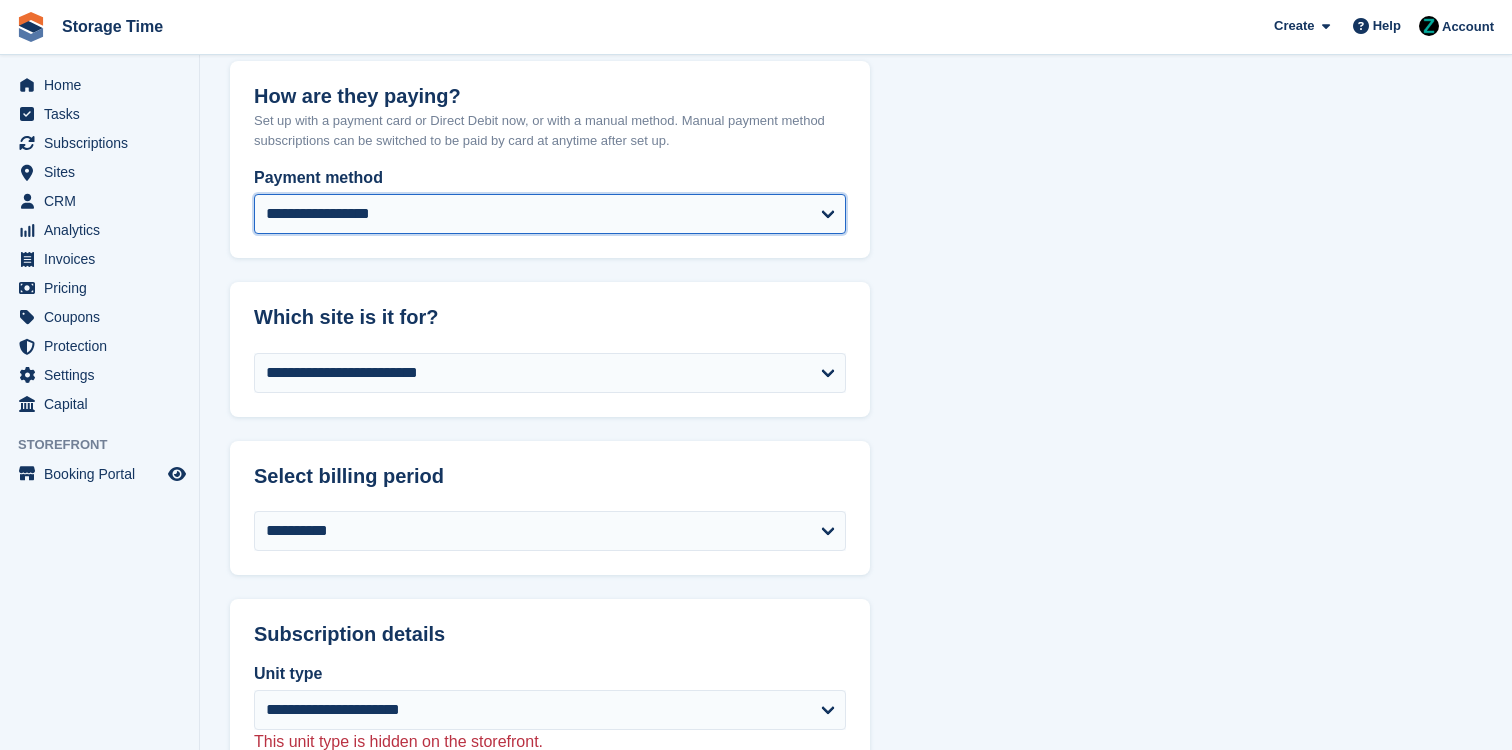 click on "**********" at bounding box center (550, 214) 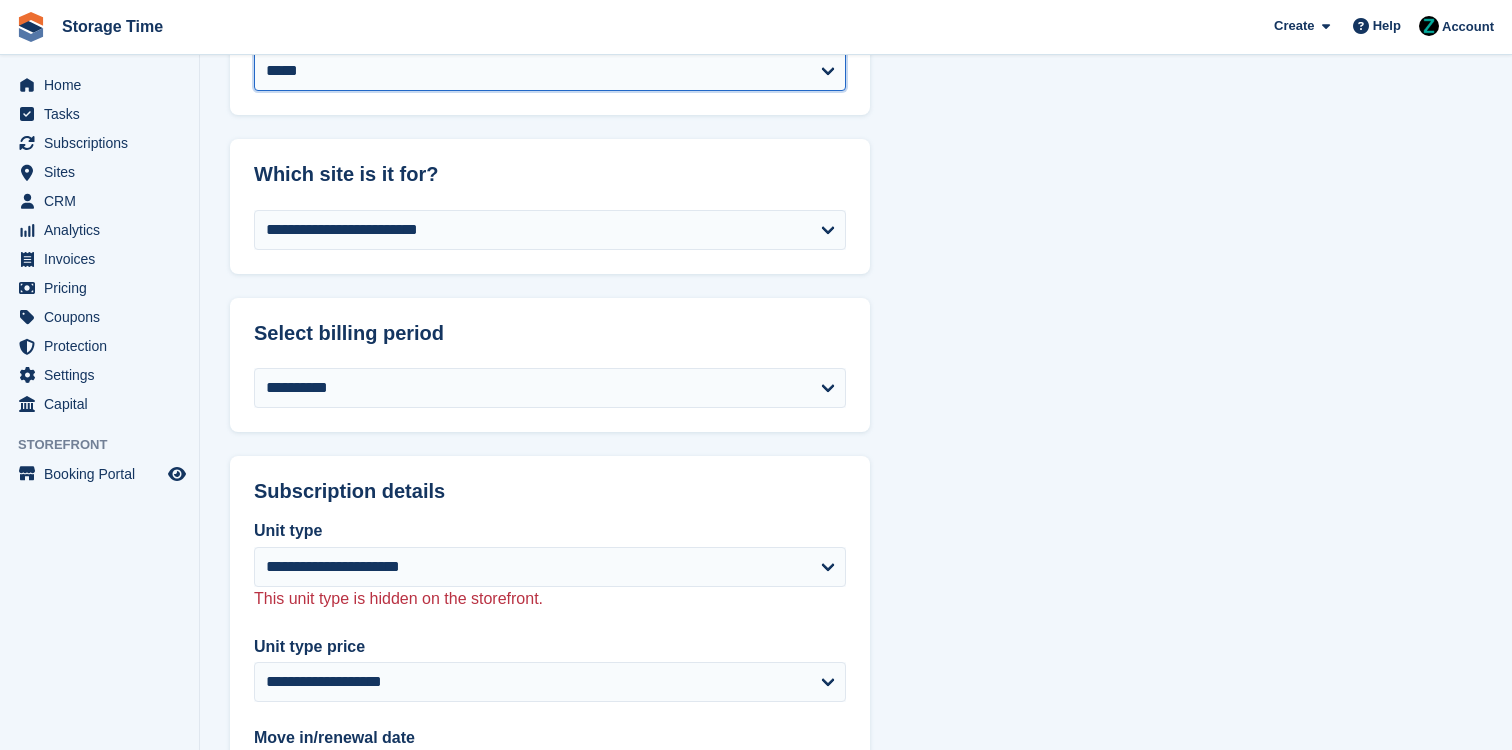 select on "****" 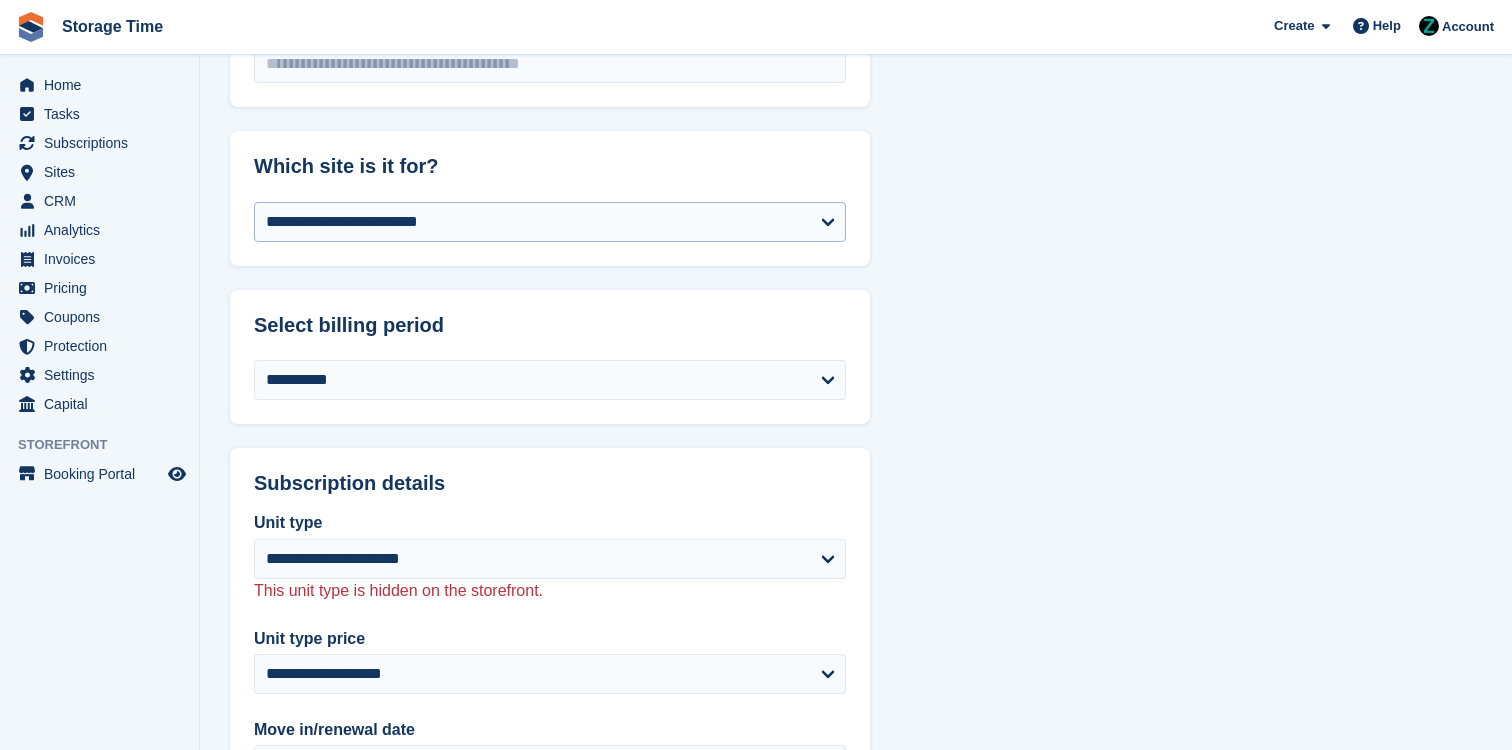 scroll, scrollTop: 1590, scrollLeft: 0, axis: vertical 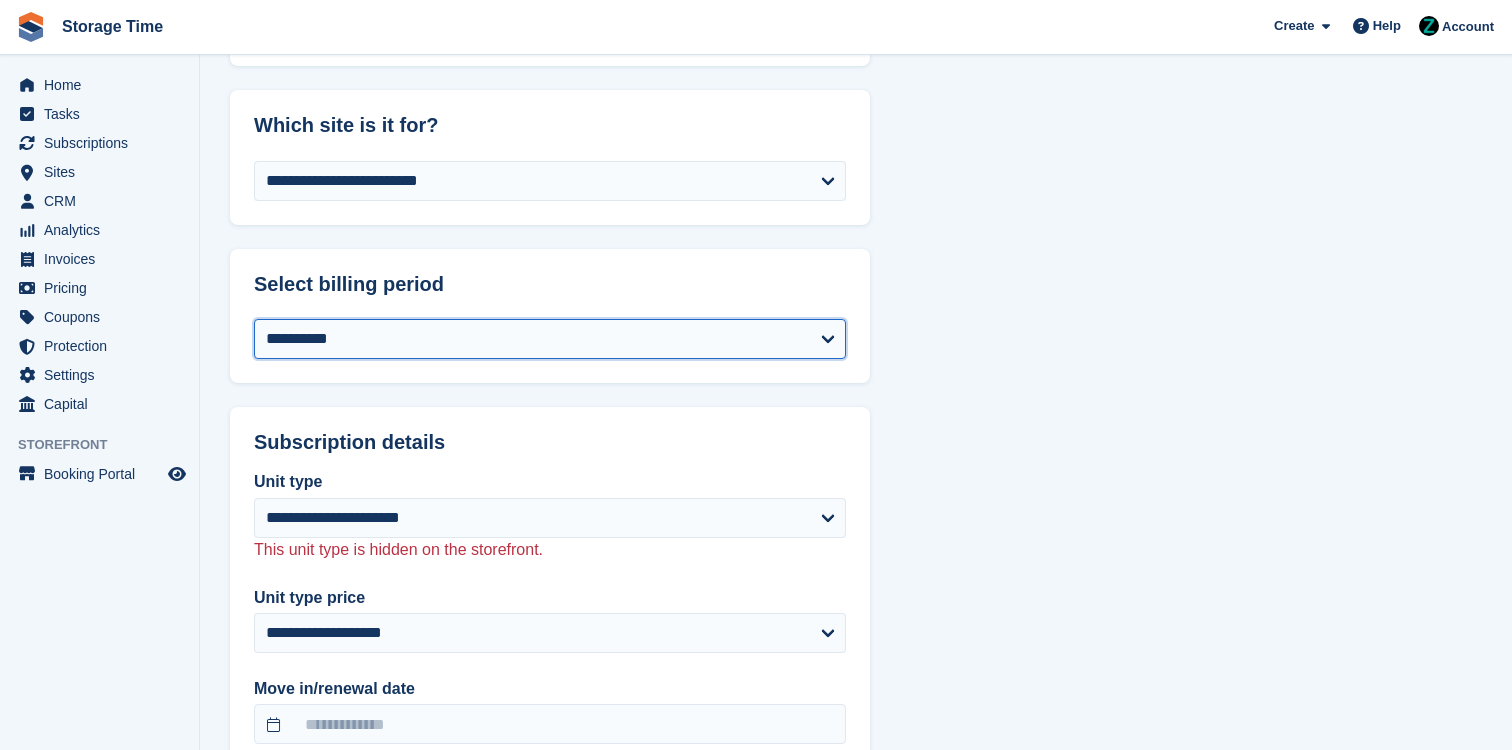 click on "**********" at bounding box center (550, 339) 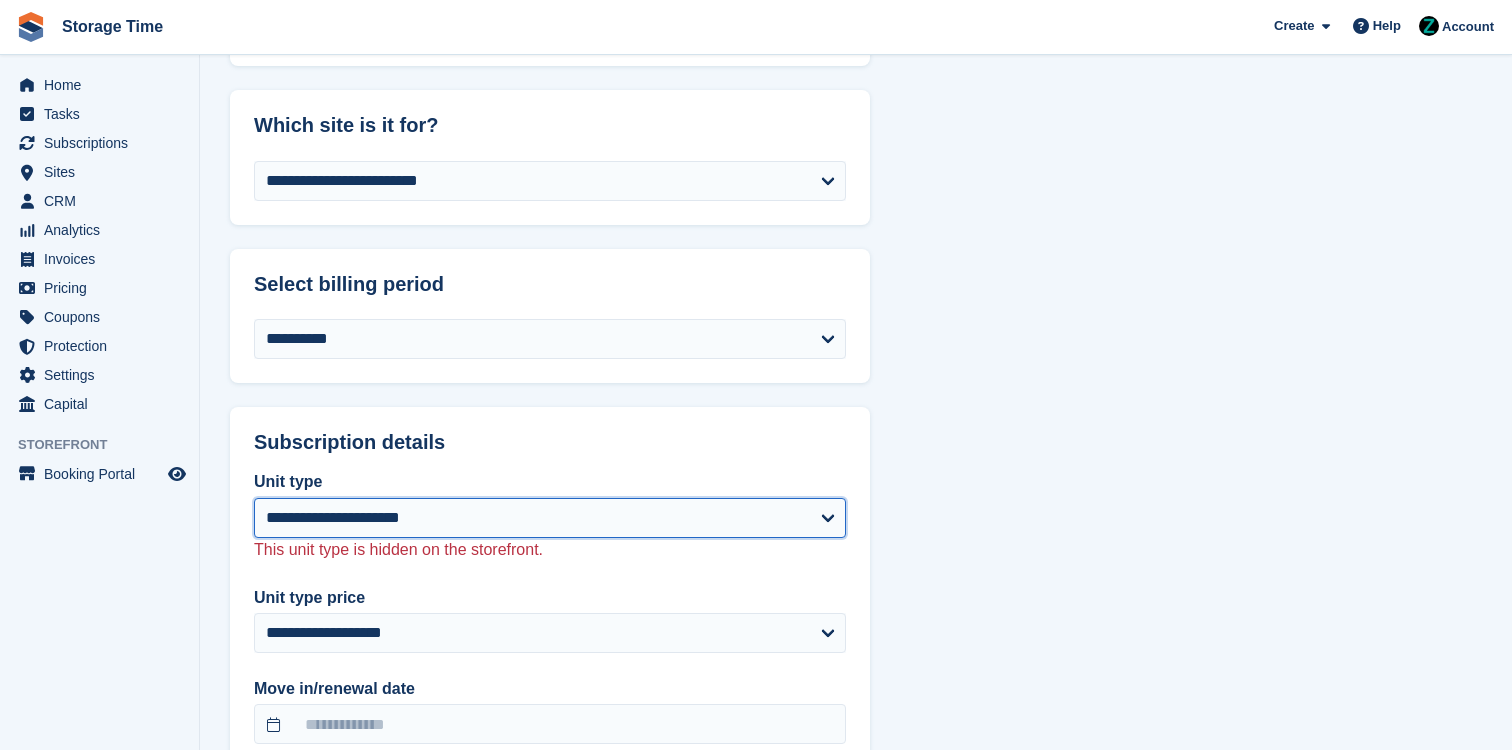 click on "**********" at bounding box center [550, 518] 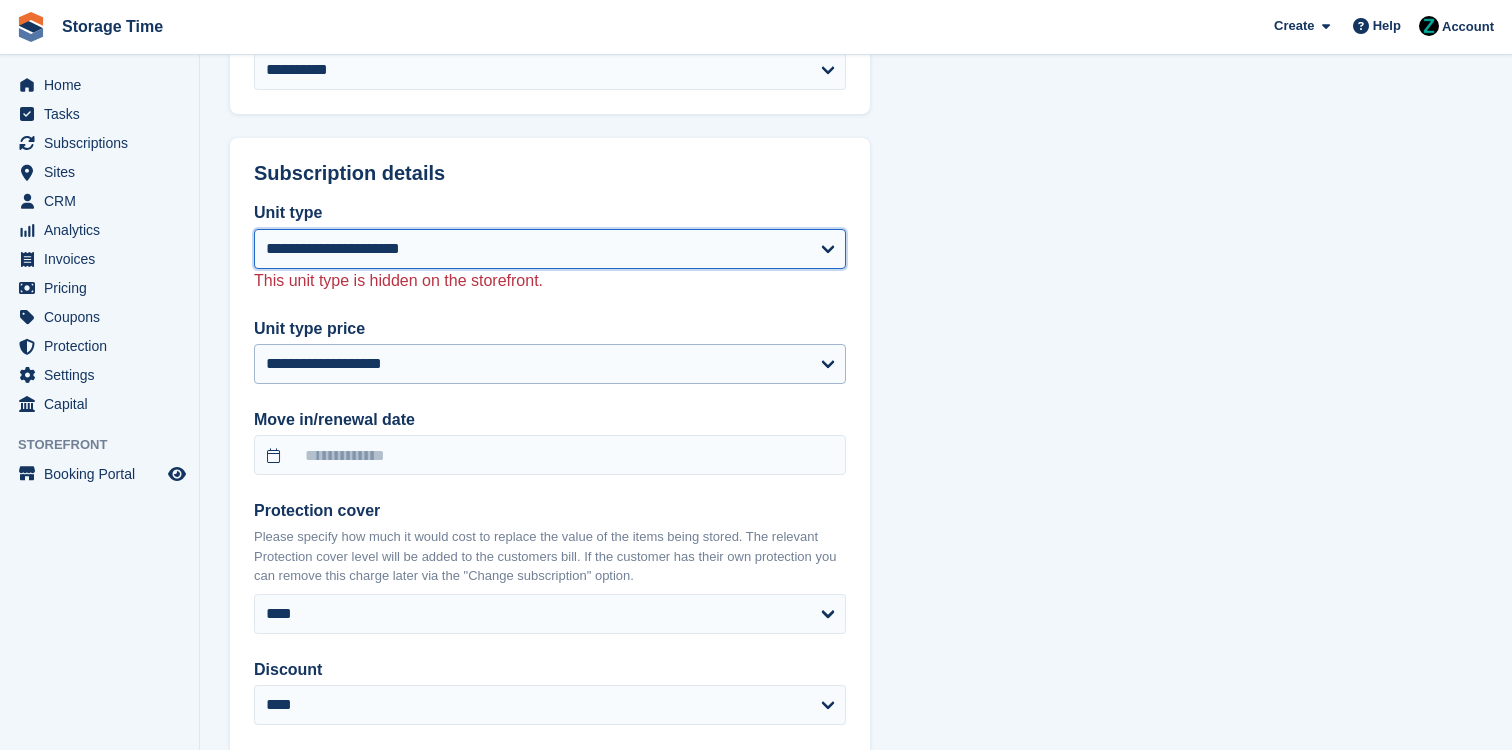 scroll, scrollTop: 1883, scrollLeft: 0, axis: vertical 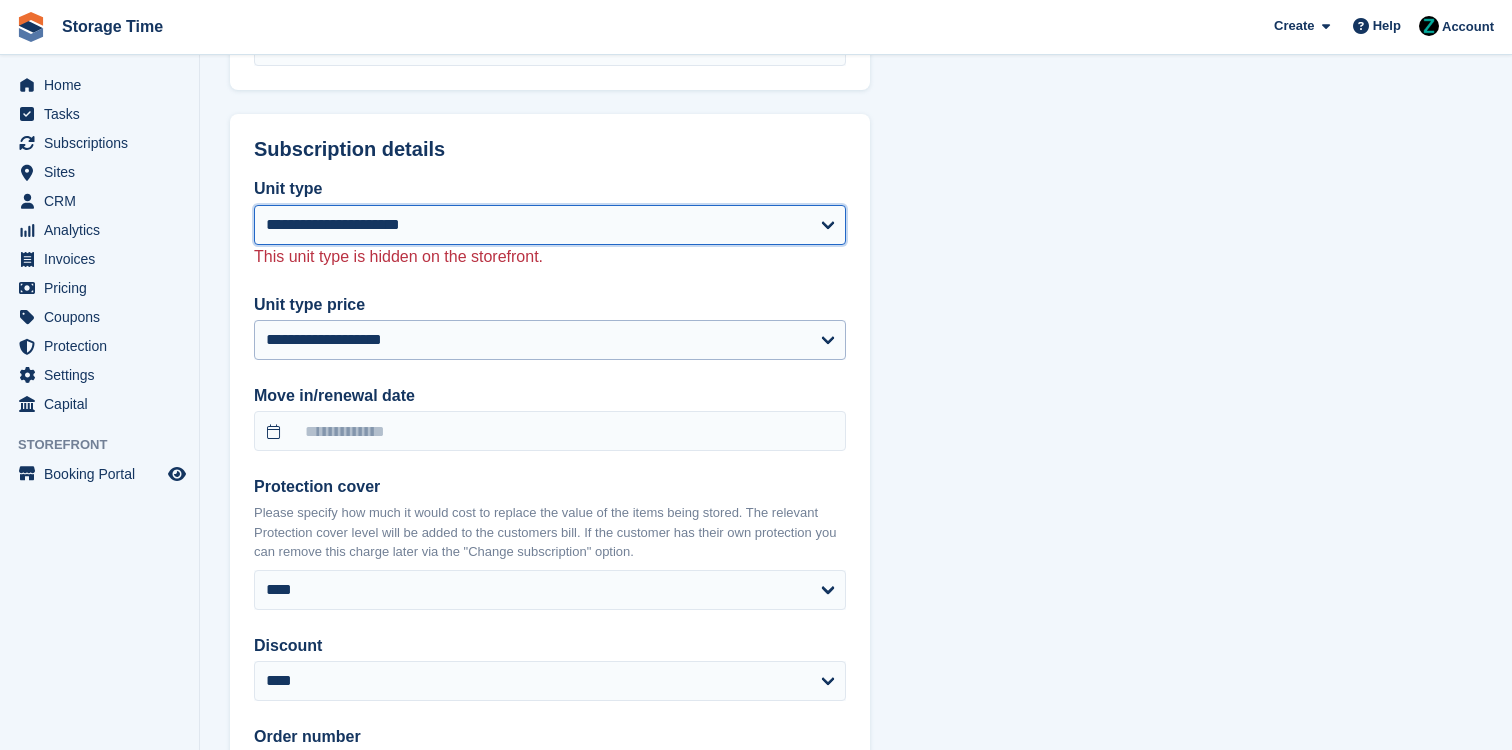 select on "*****" 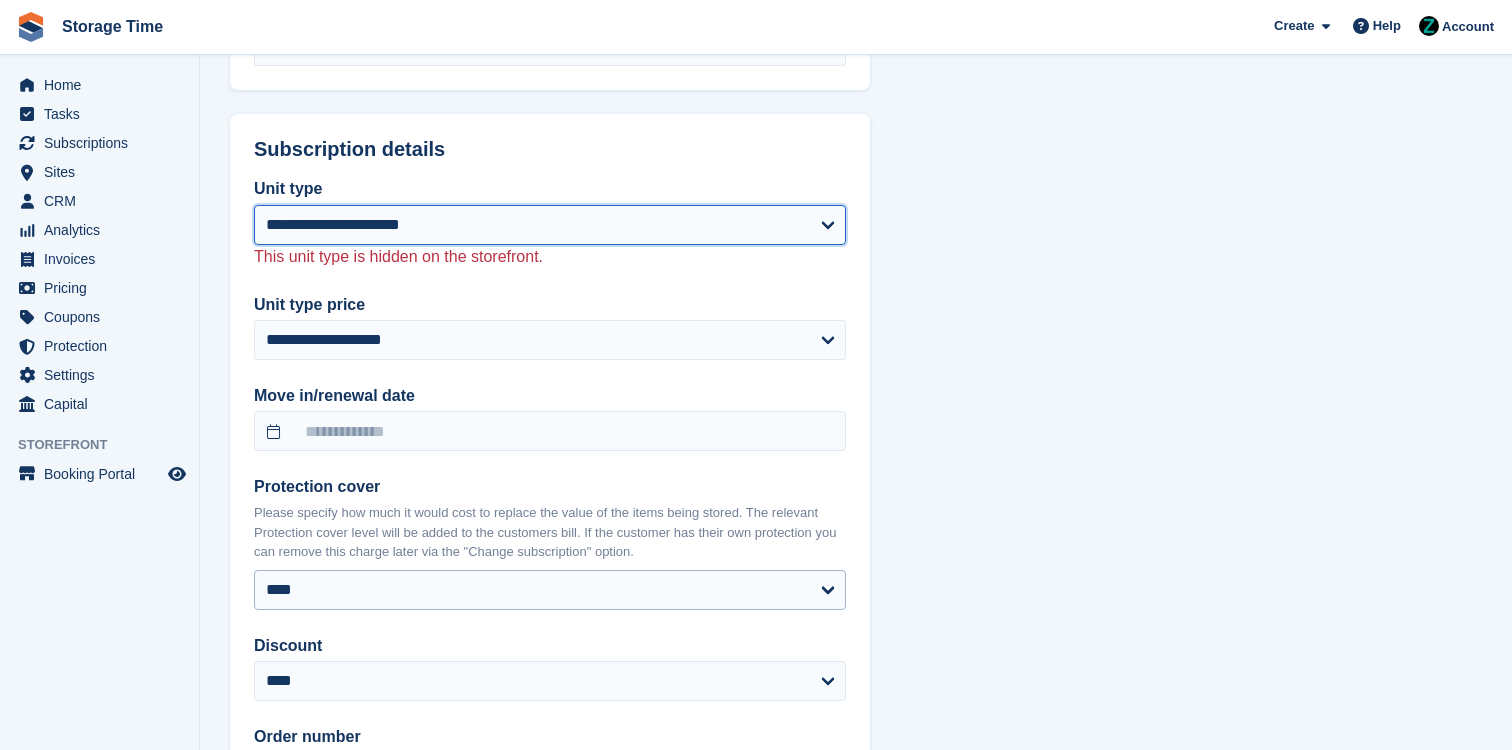 select on "*****" 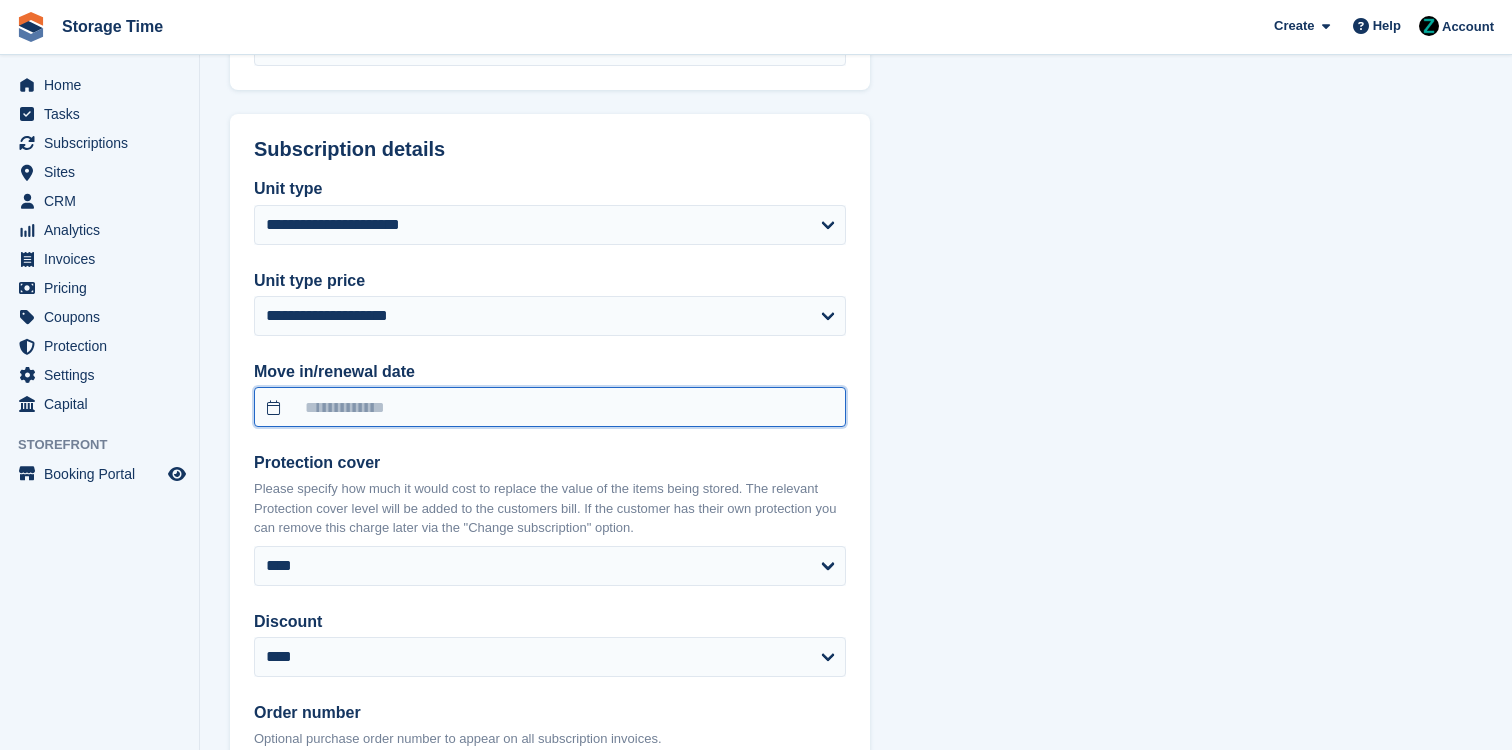 click at bounding box center [550, 407] 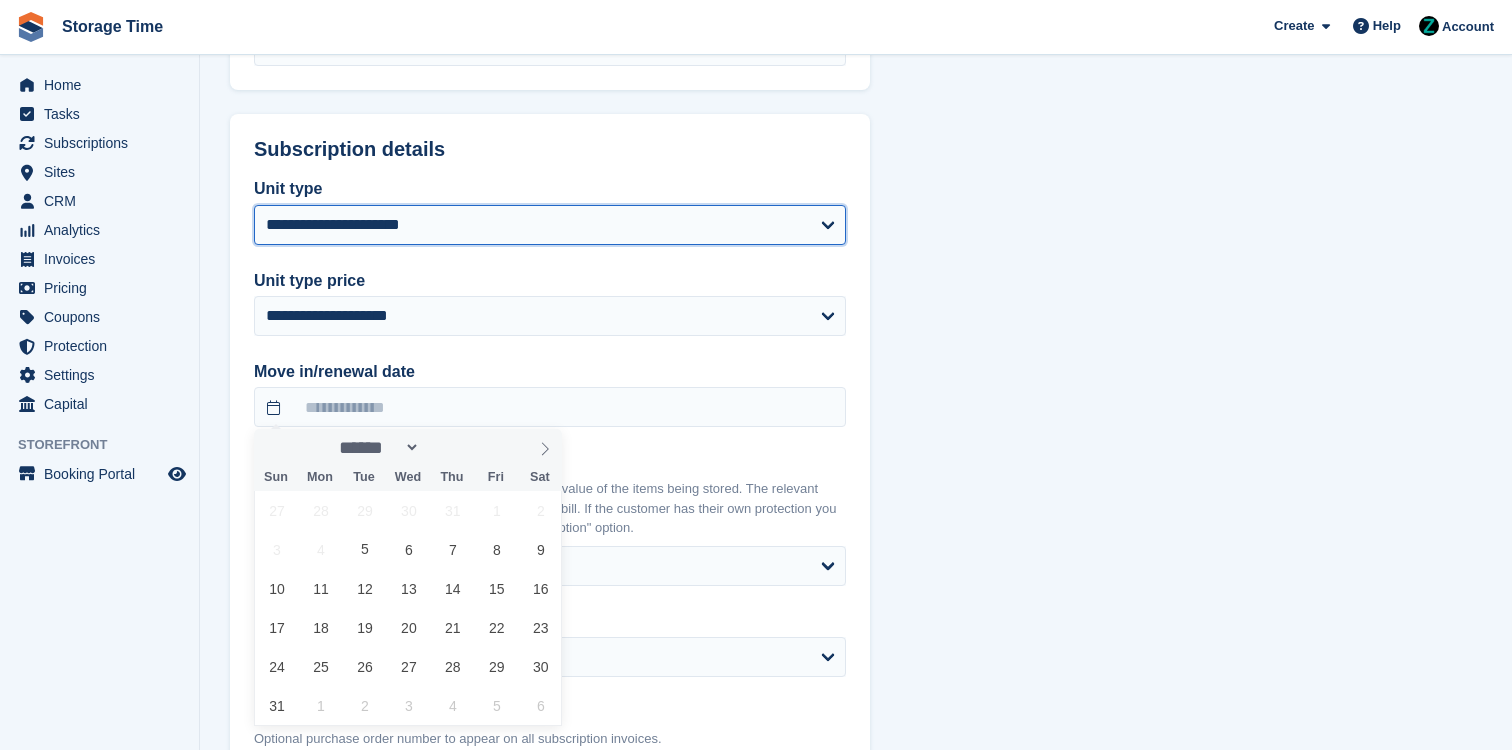 click on "**********" at bounding box center [550, 225] 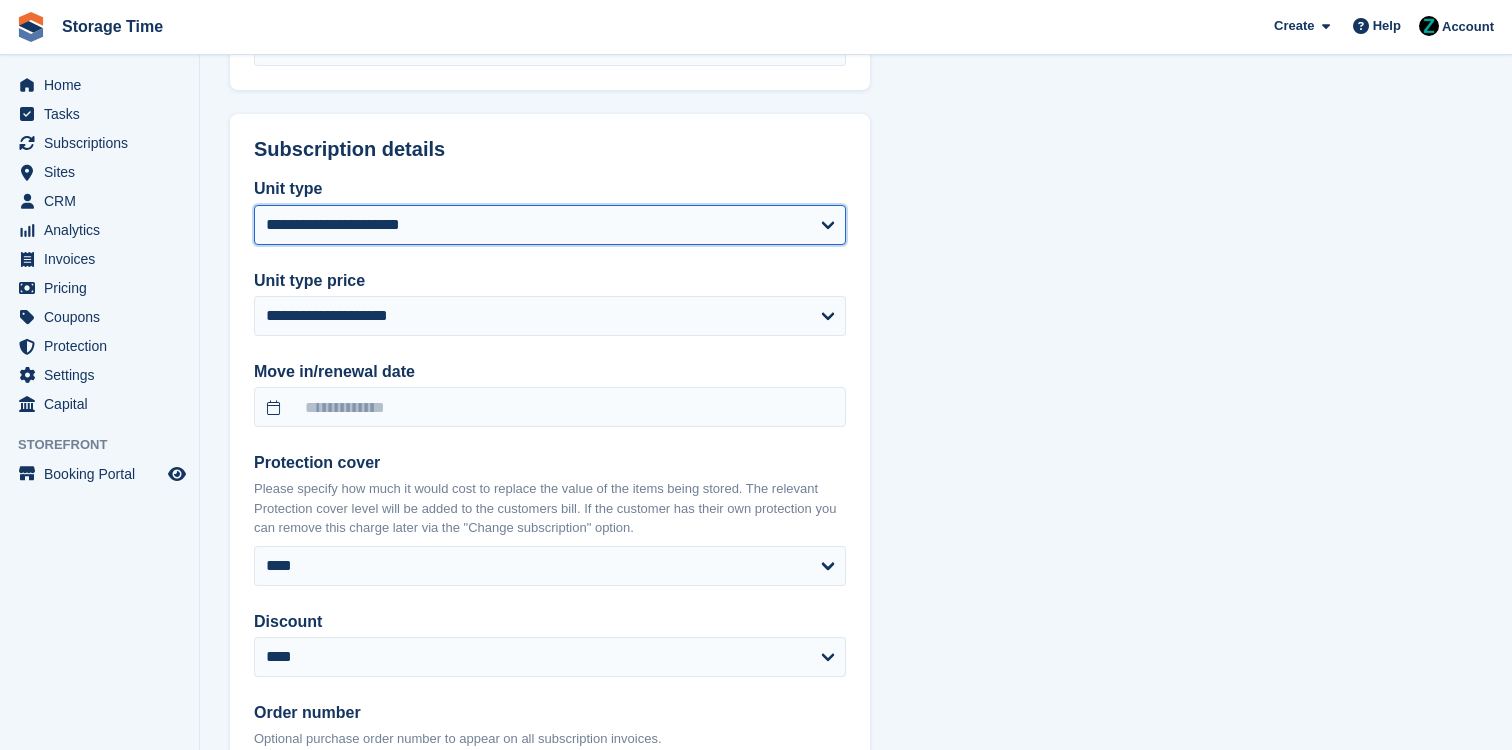 click on "**********" at bounding box center (550, 225) 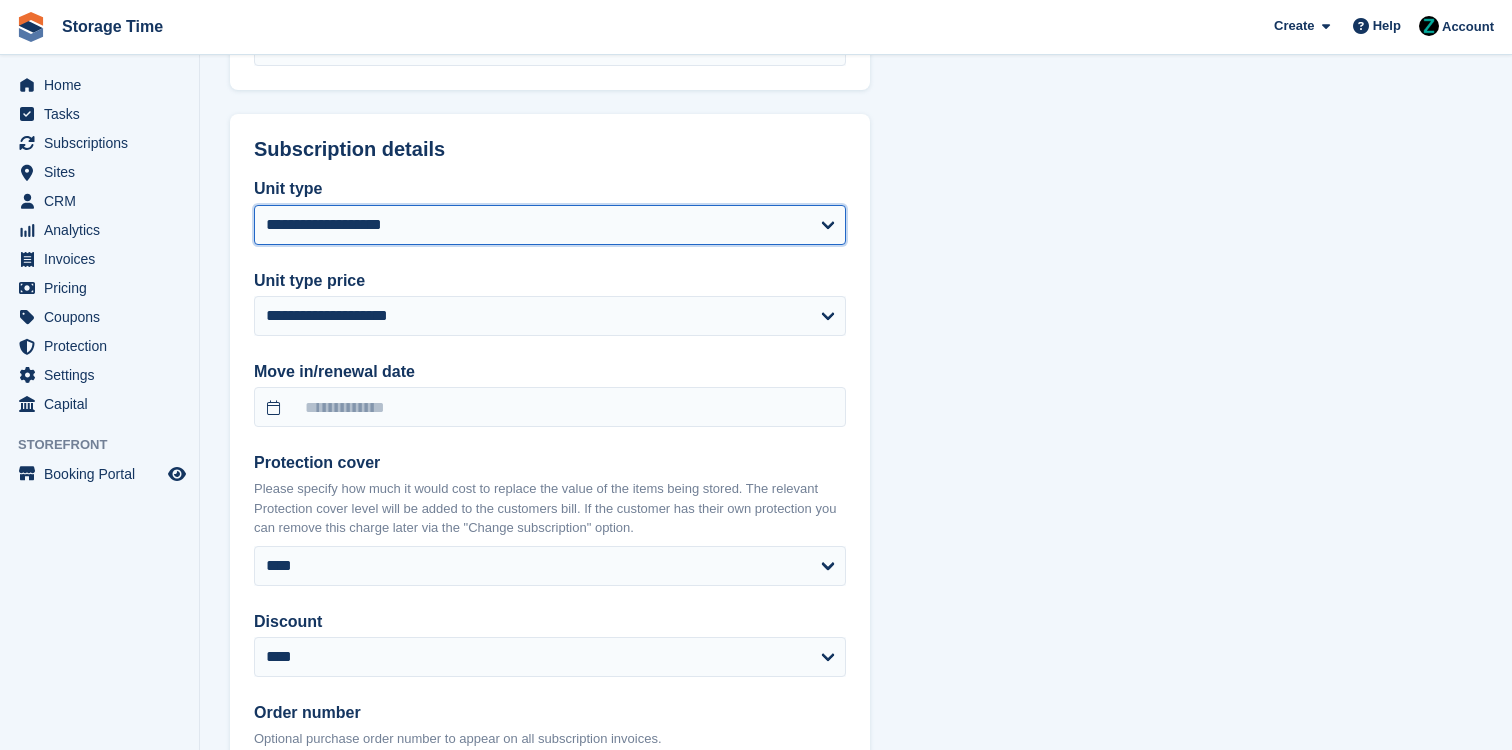 click on "**********" at bounding box center (550, 225) 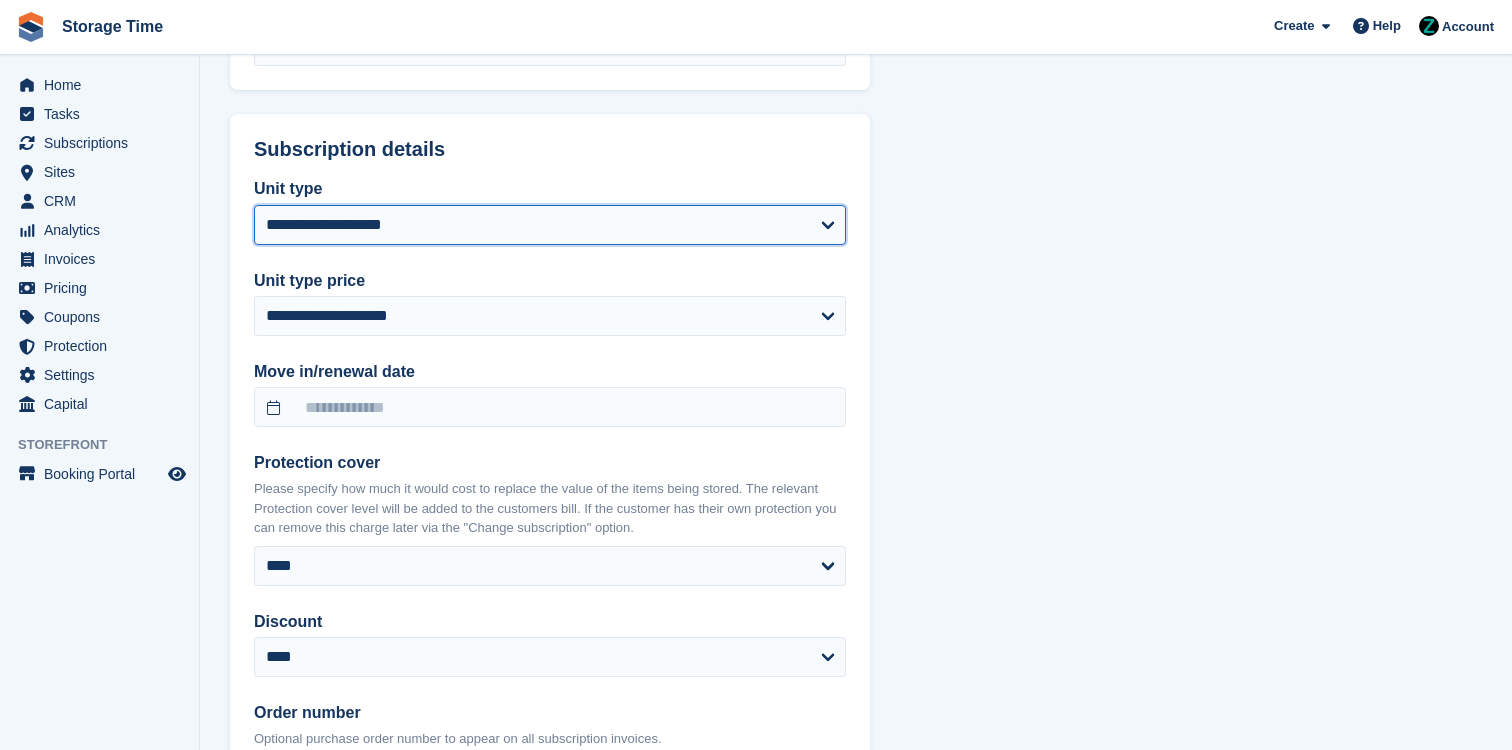 select on "****" 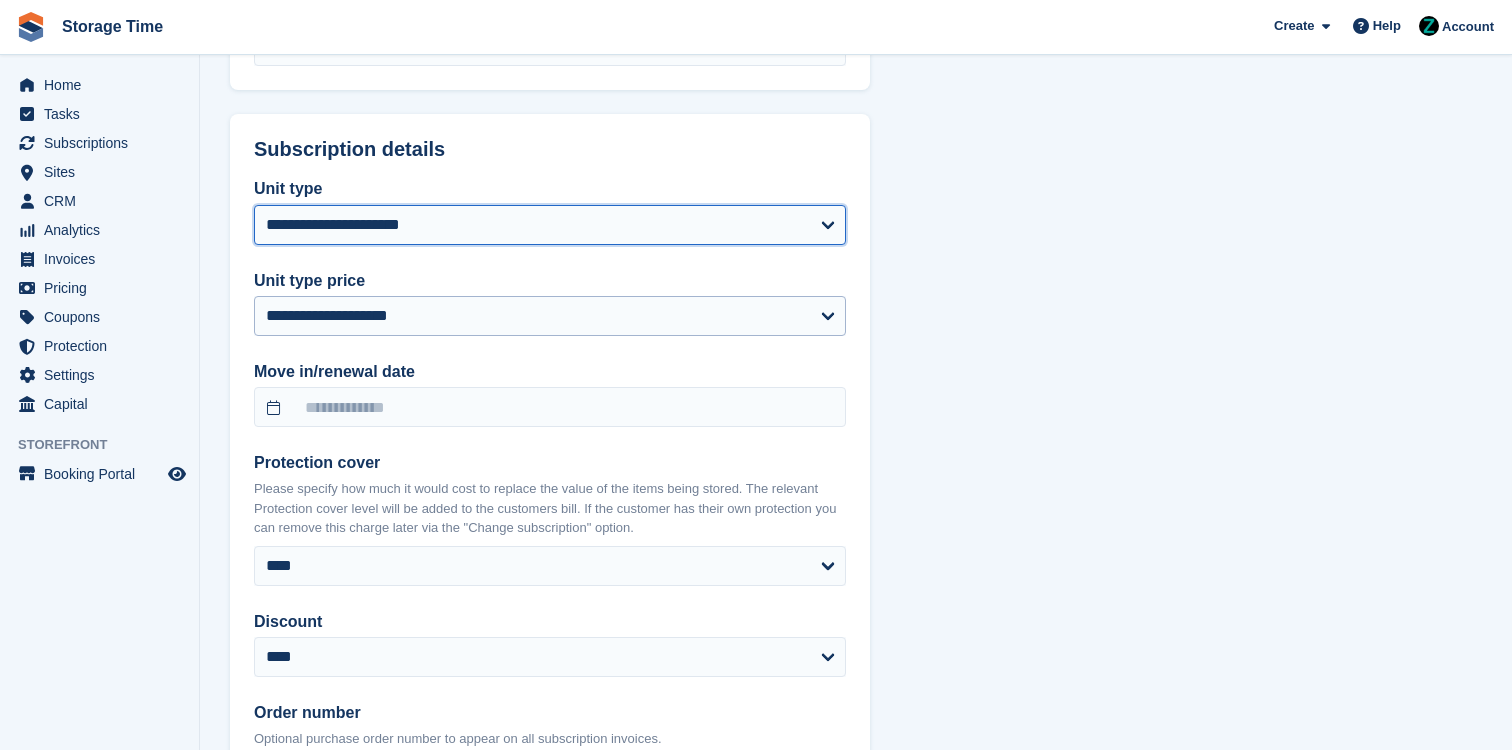 select on "*****" 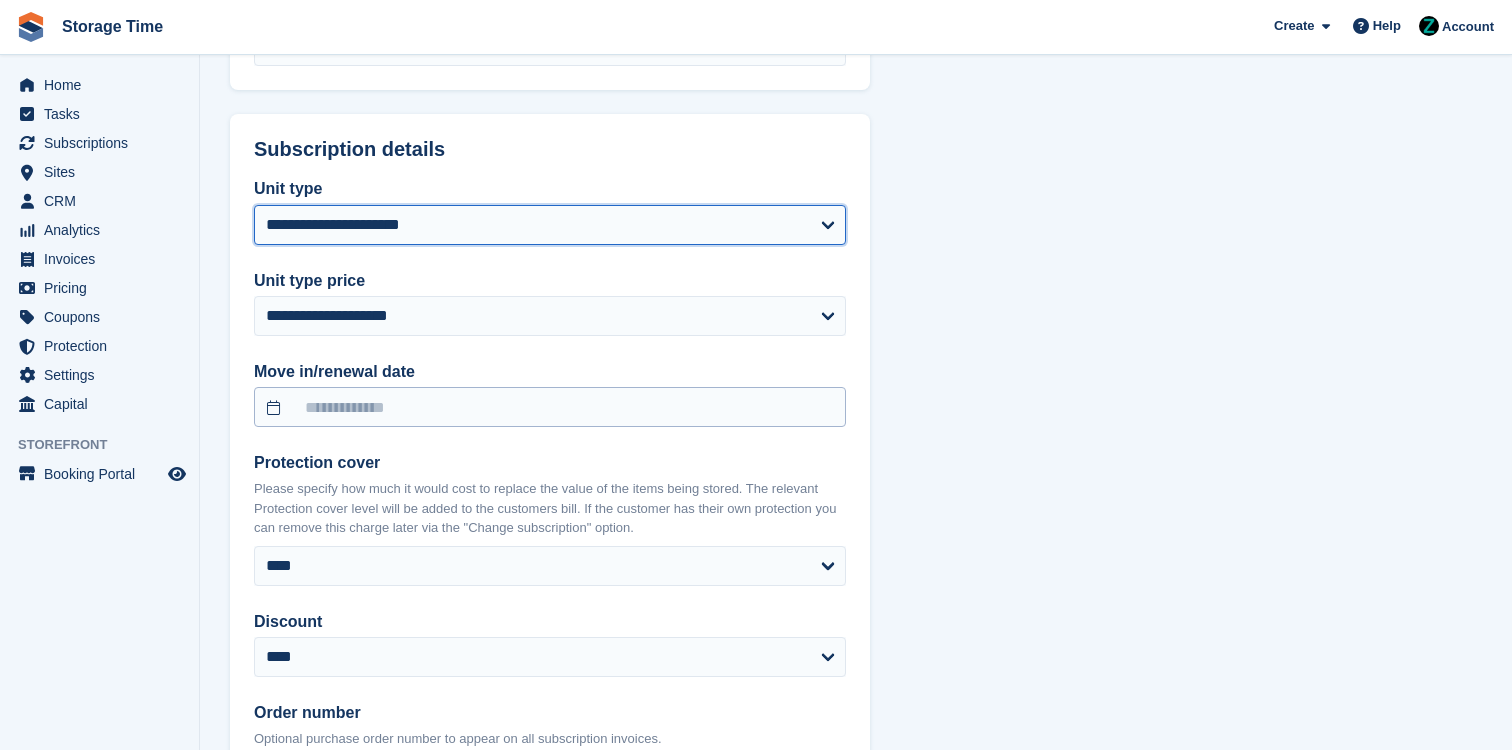 select on "*****" 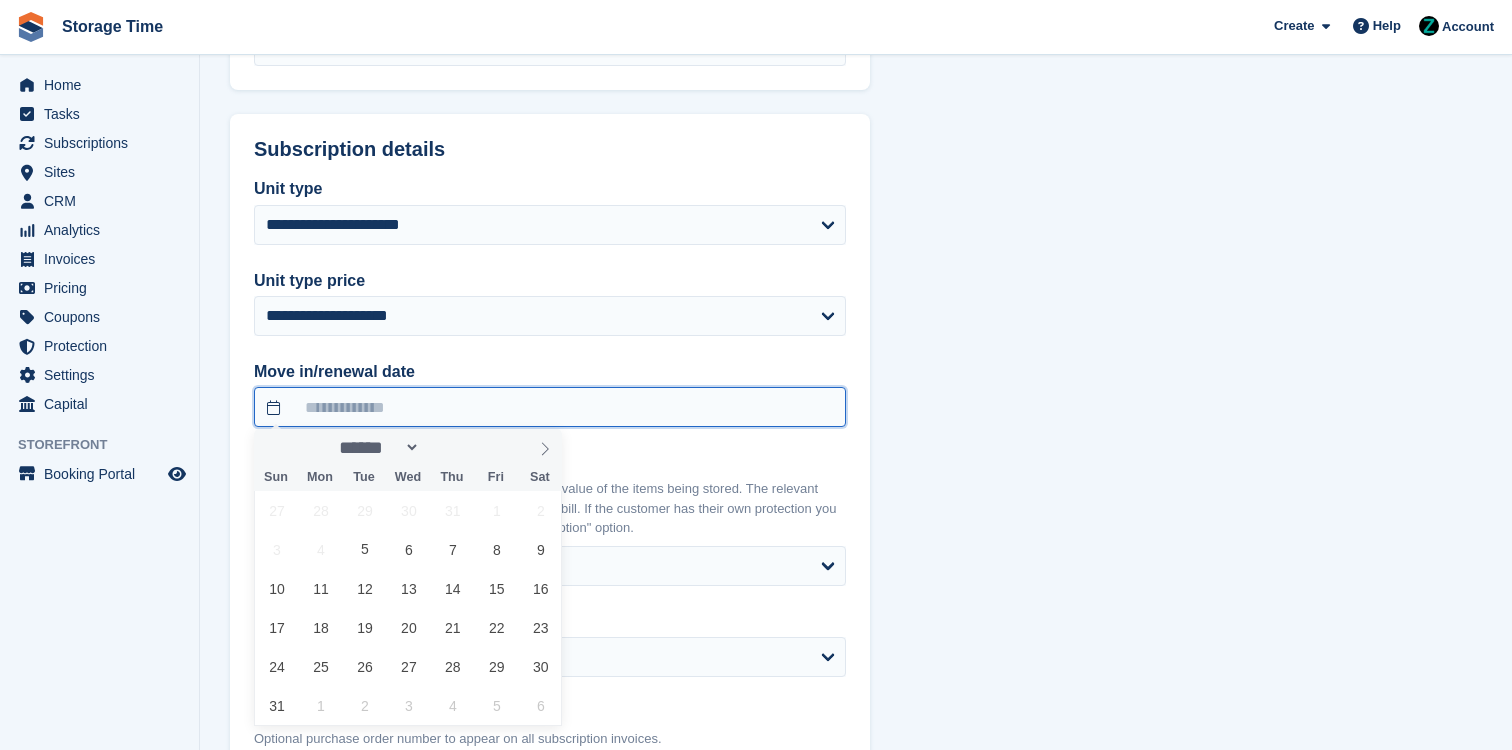 click at bounding box center [550, 407] 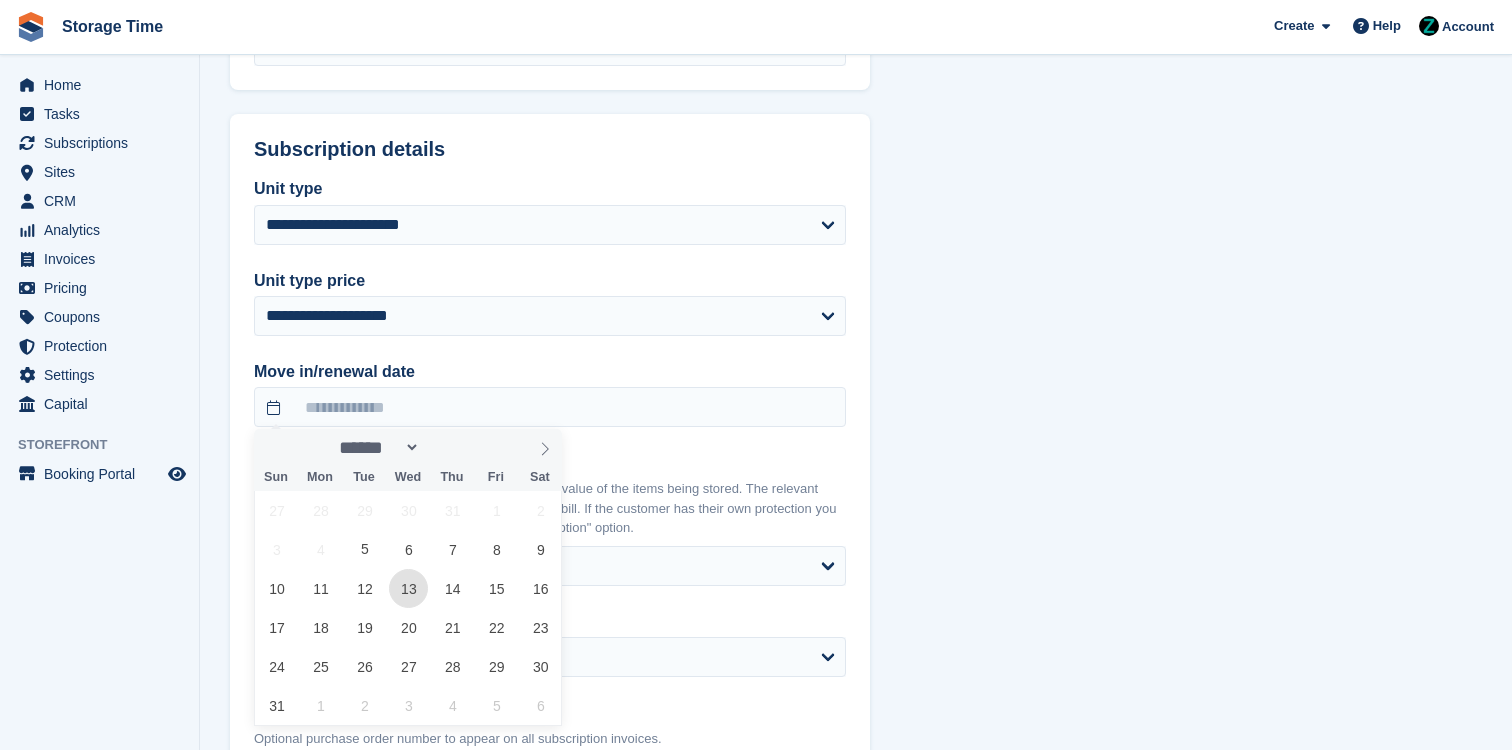 click on "13" at bounding box center [408, 588] 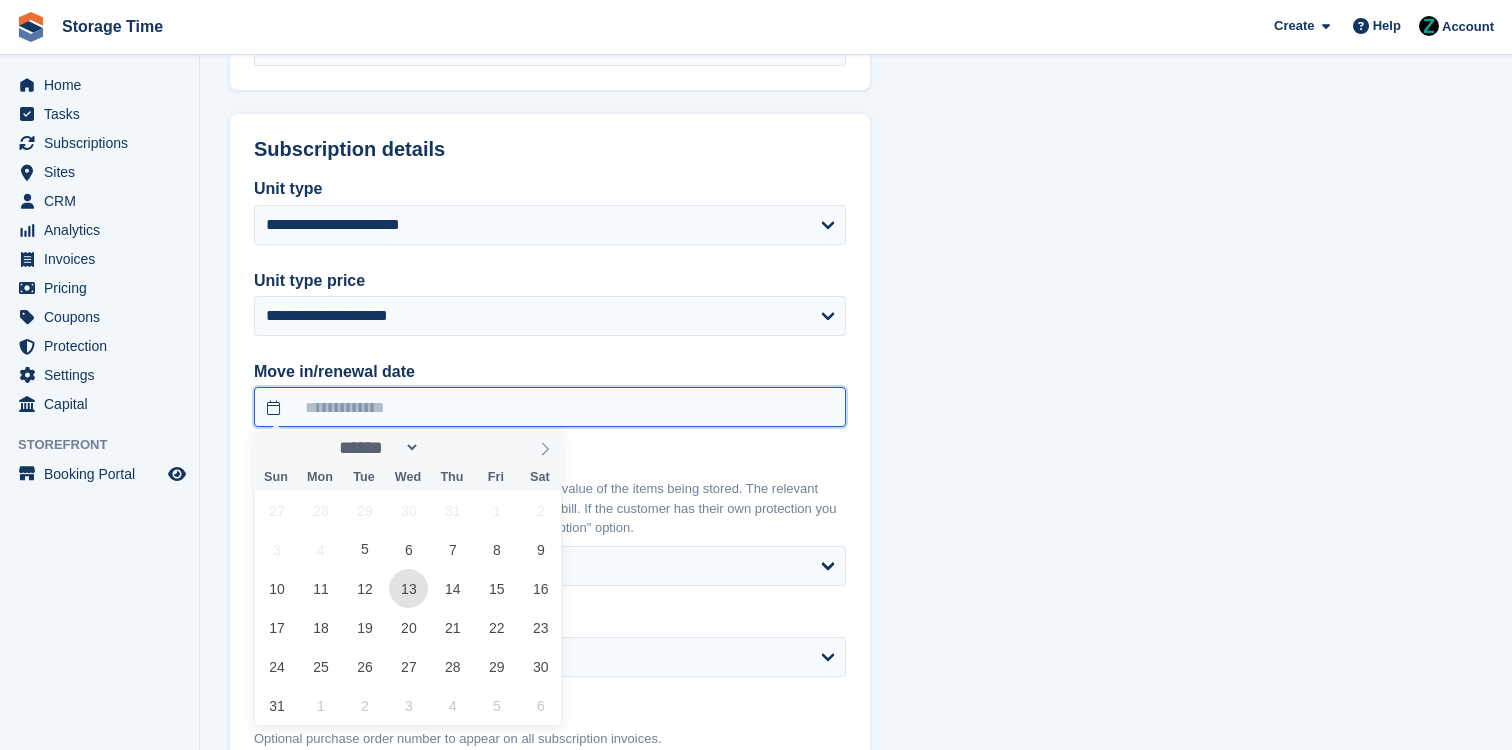type on "**********" 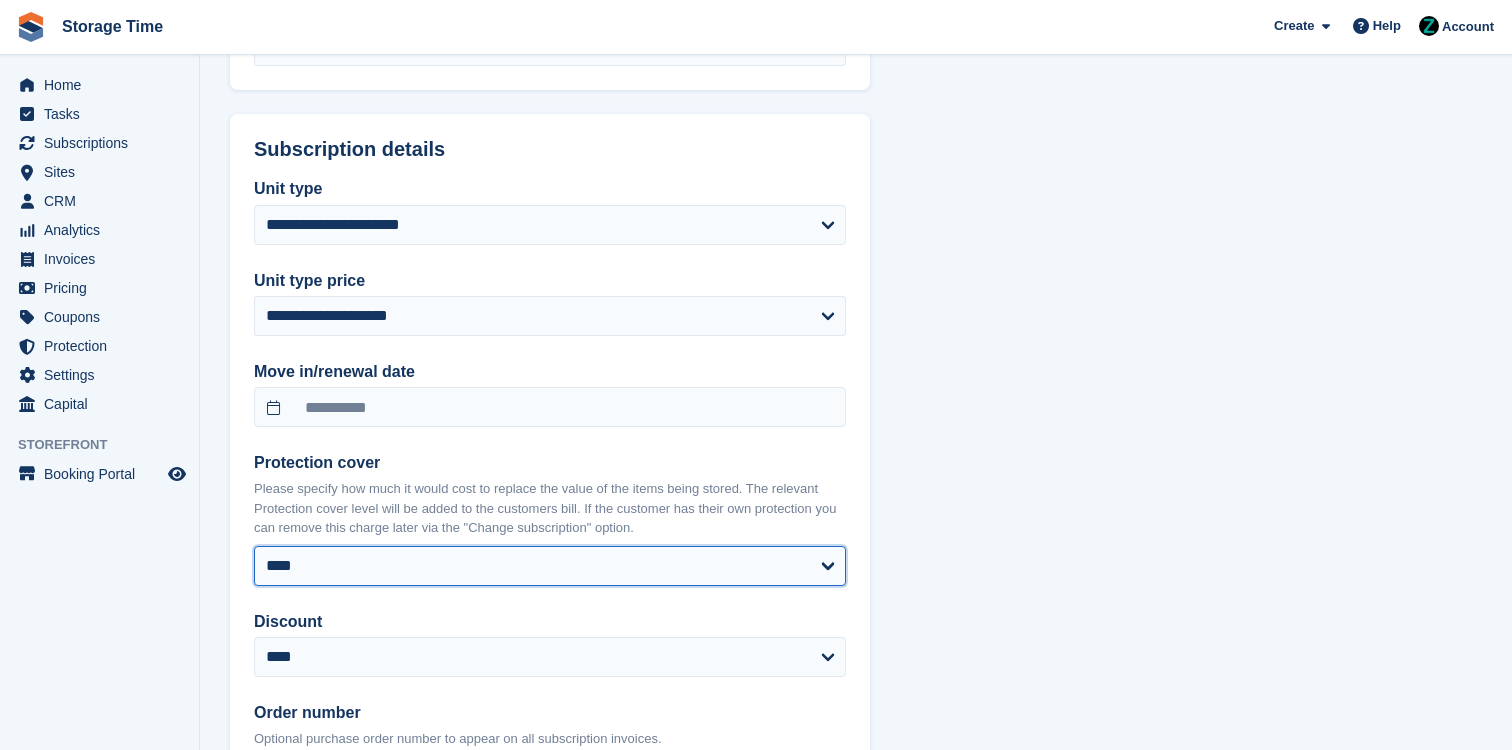 click on "****
****
******
******
******
******
*******
*******
*******
*******" at bounding box center [550, 566] 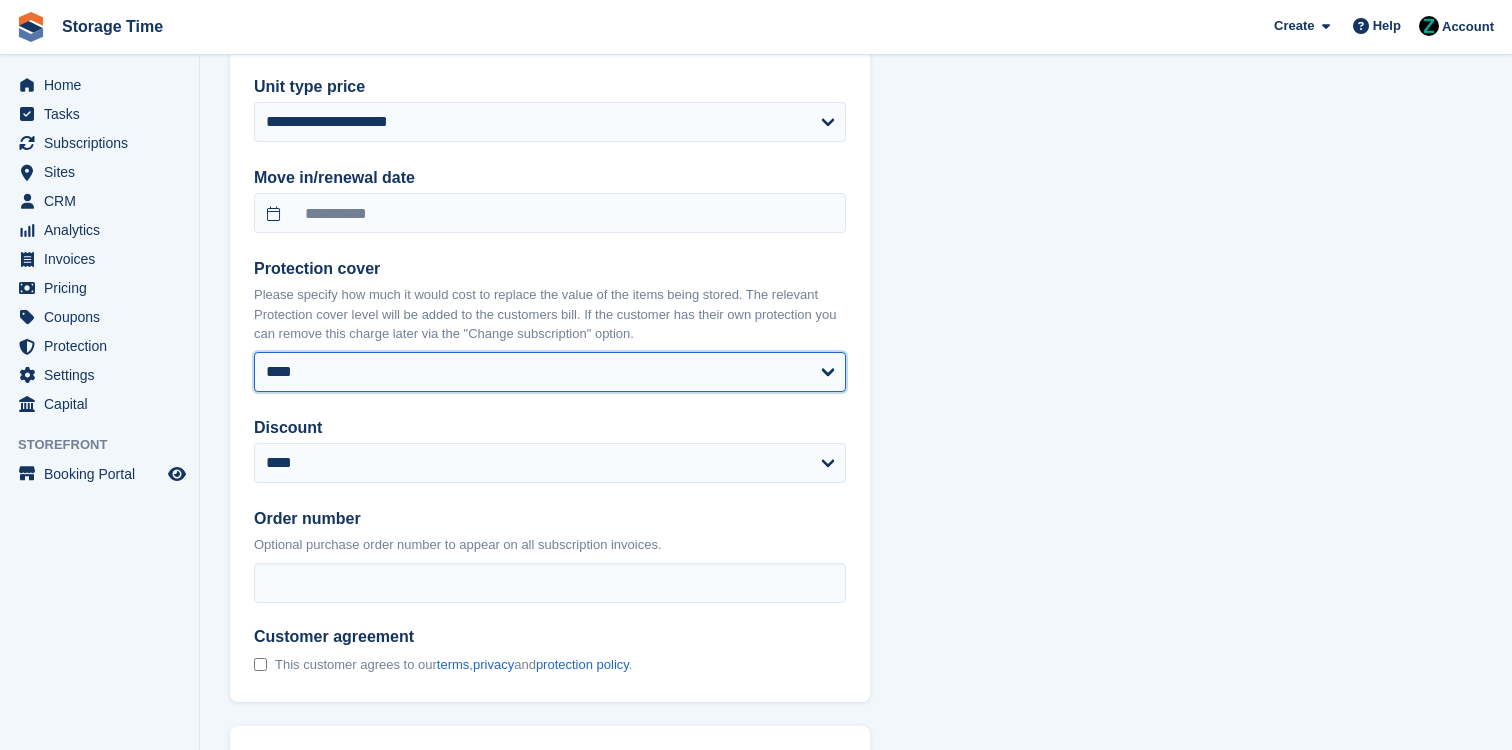 scroll, scrollTop: 2083, scrollLeft: 0, axis: vertical 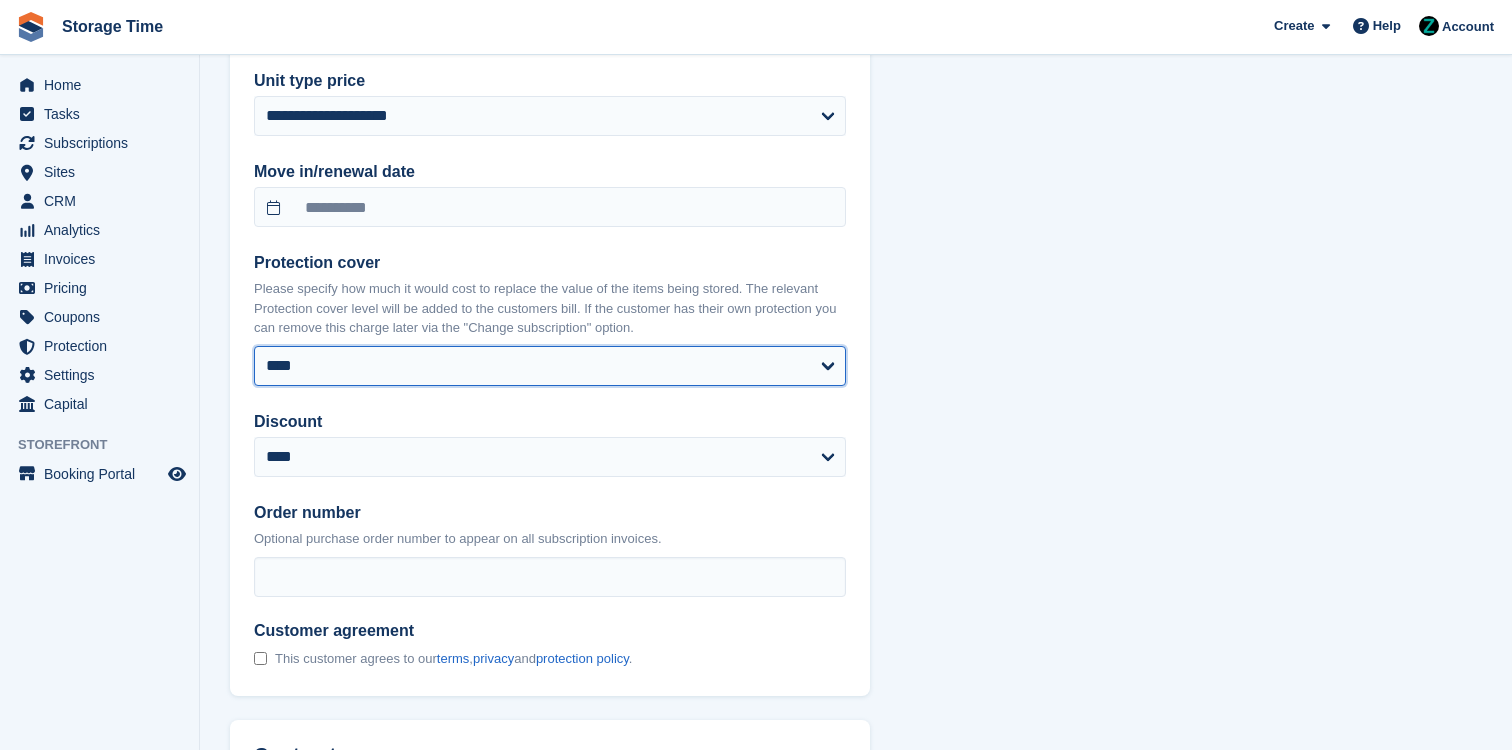 select on "*****" 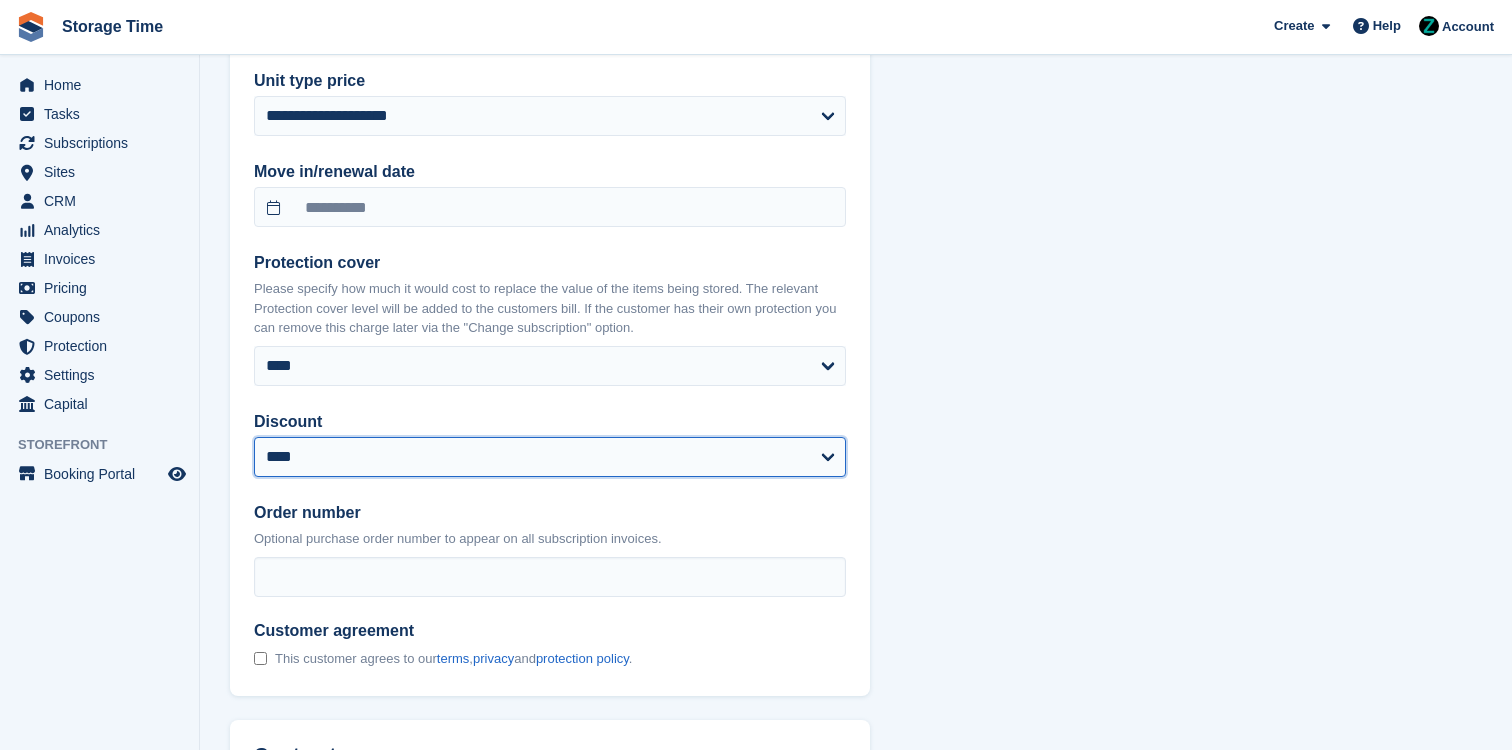 click on "**********" at bounding box center (550, 457) 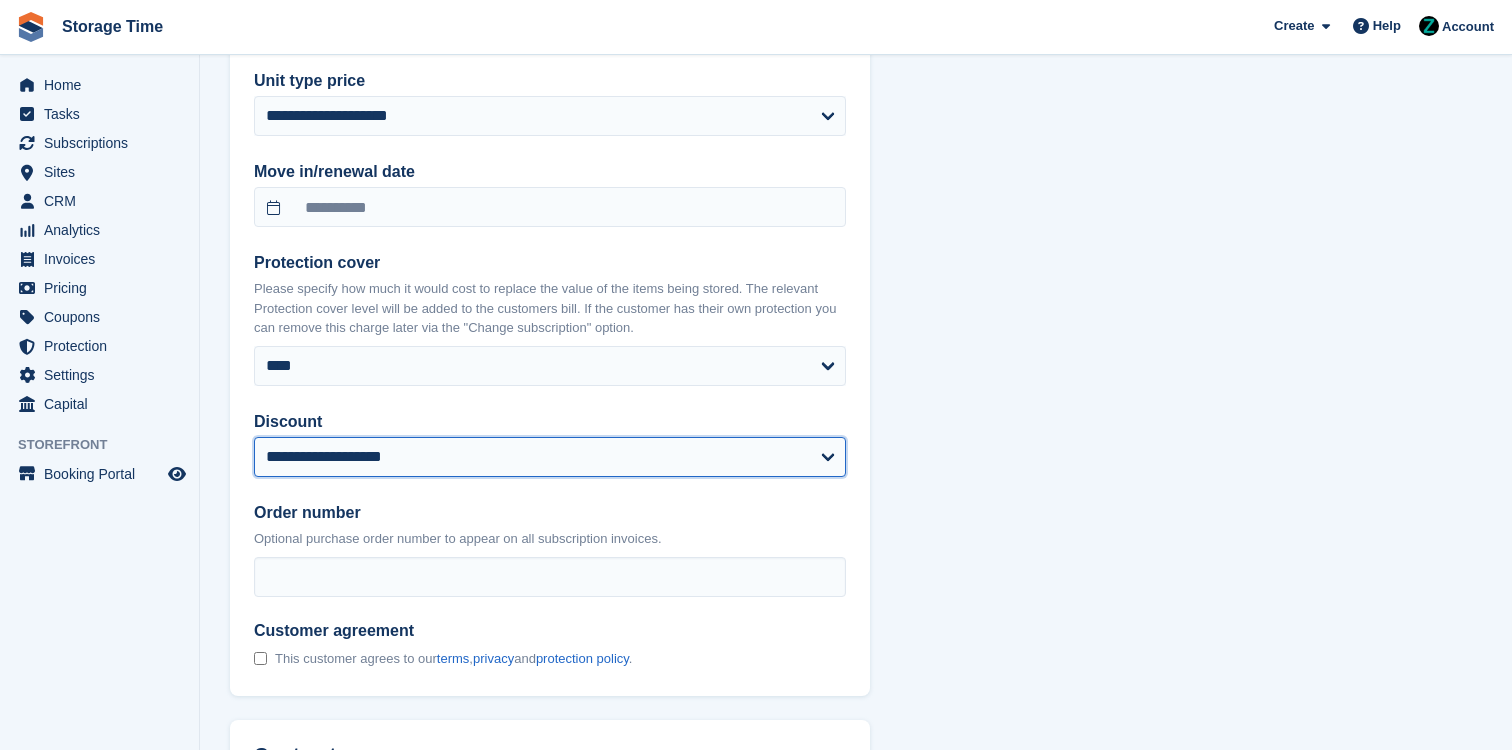 select on "*****" 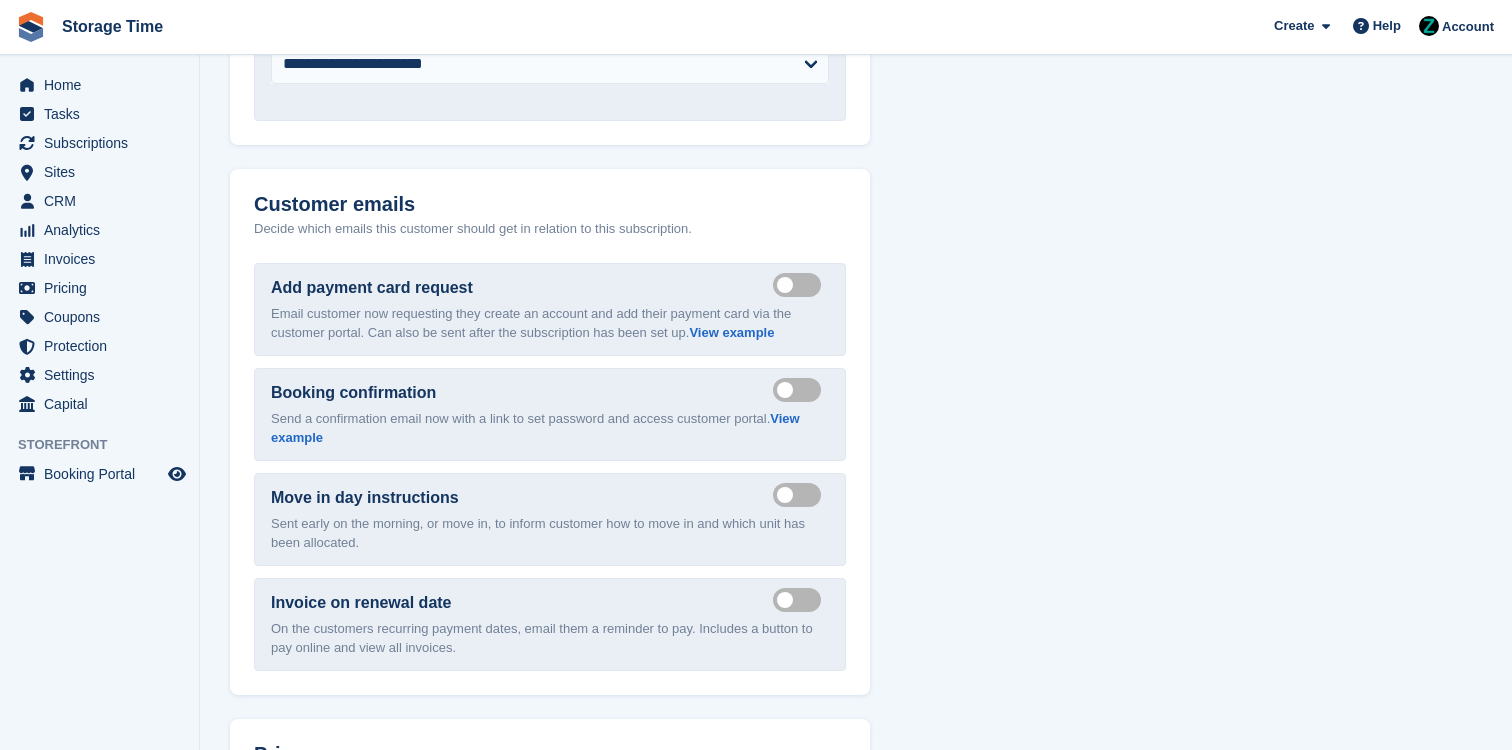 scroll, scrollTop: 3328, scrollLeft: 0, axis: vertical 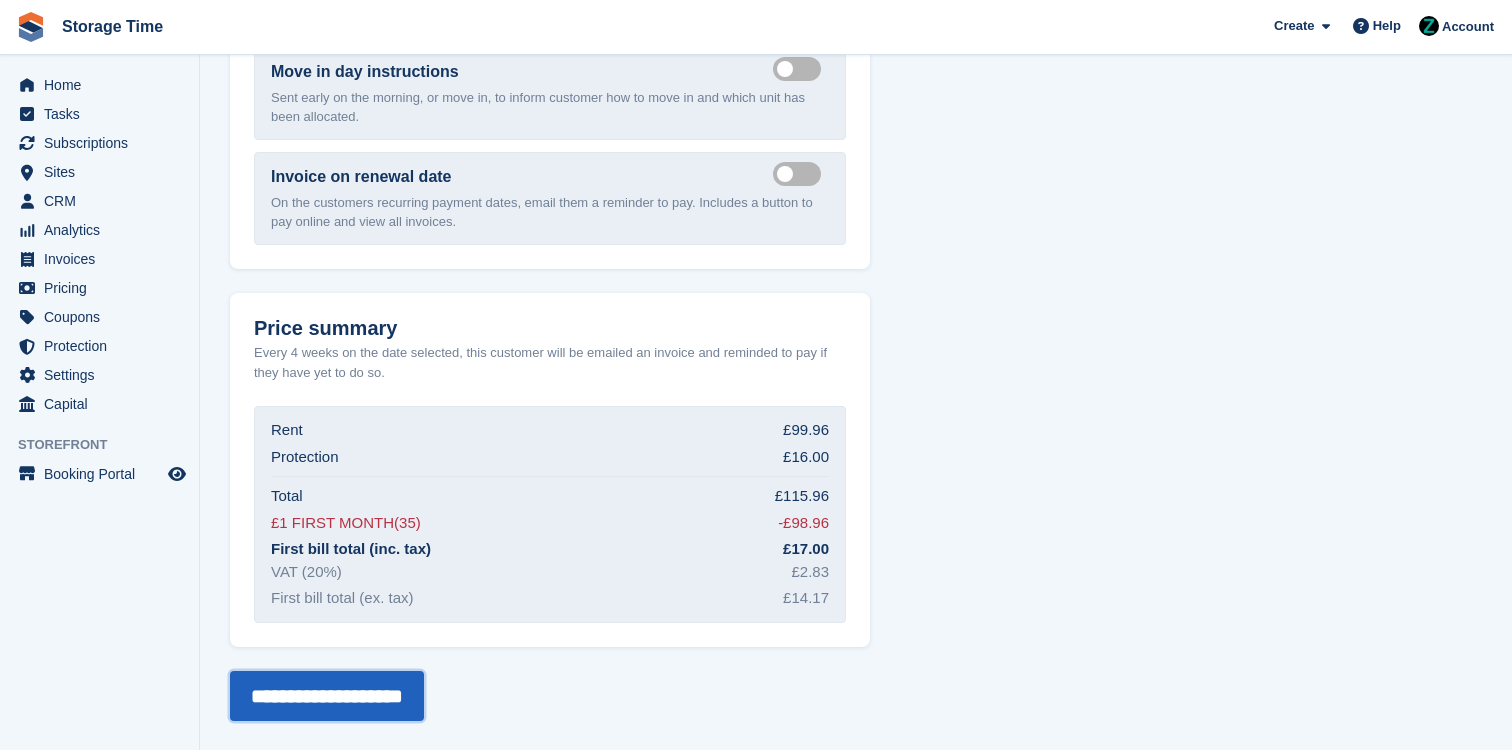 click on "**********" at bounding box center [327, 696] 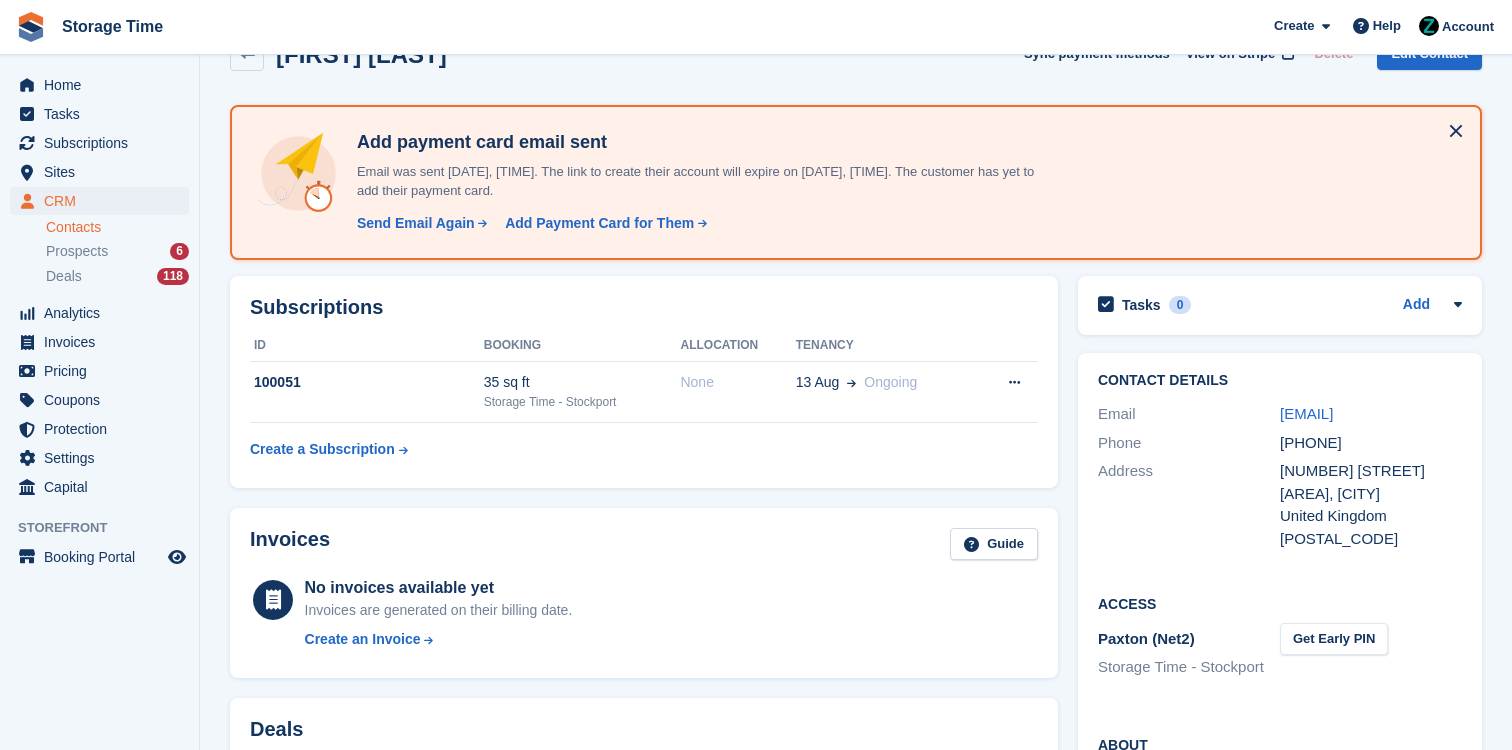 scroll, scrollTop: 0, scrollLeft: 0, axis: both 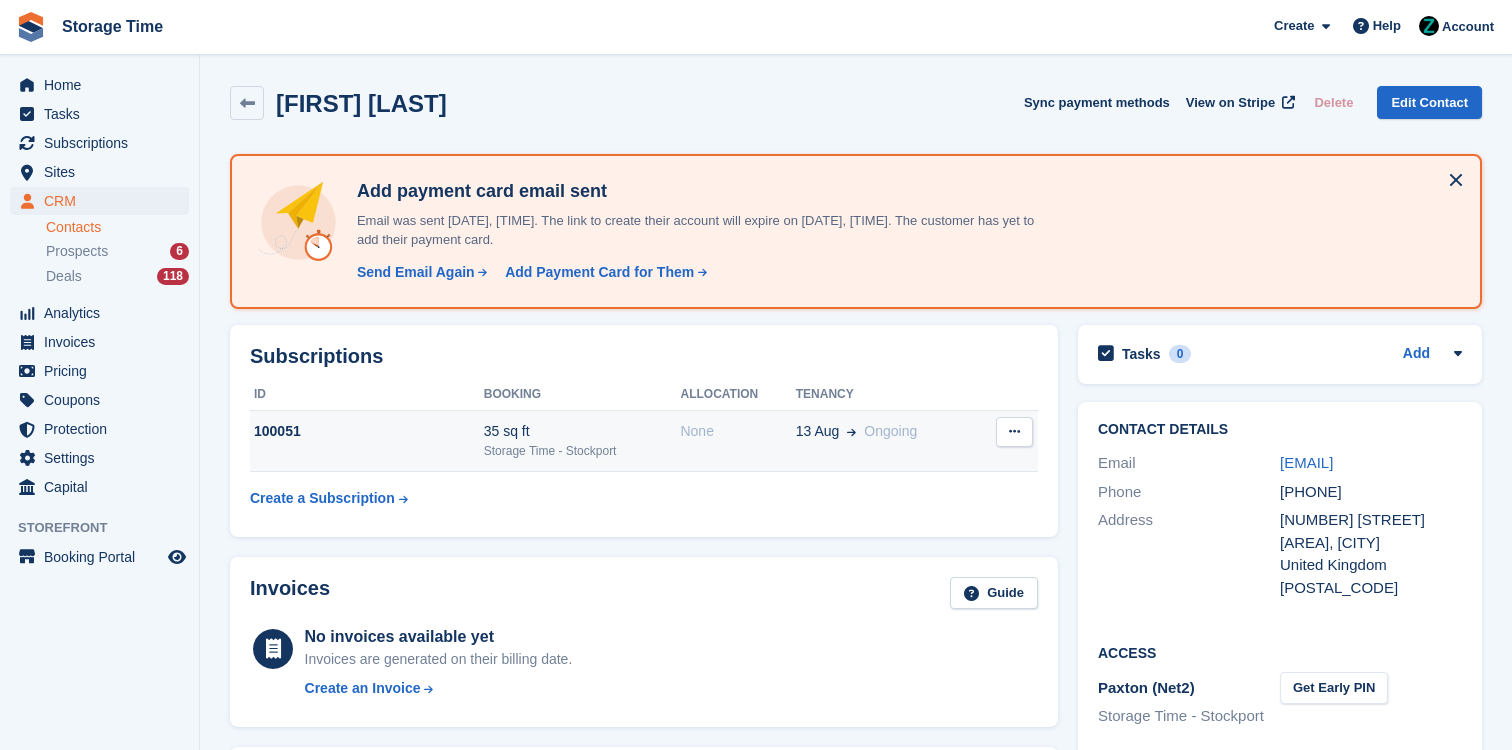 click on "None" at bounding box center [737, 441] 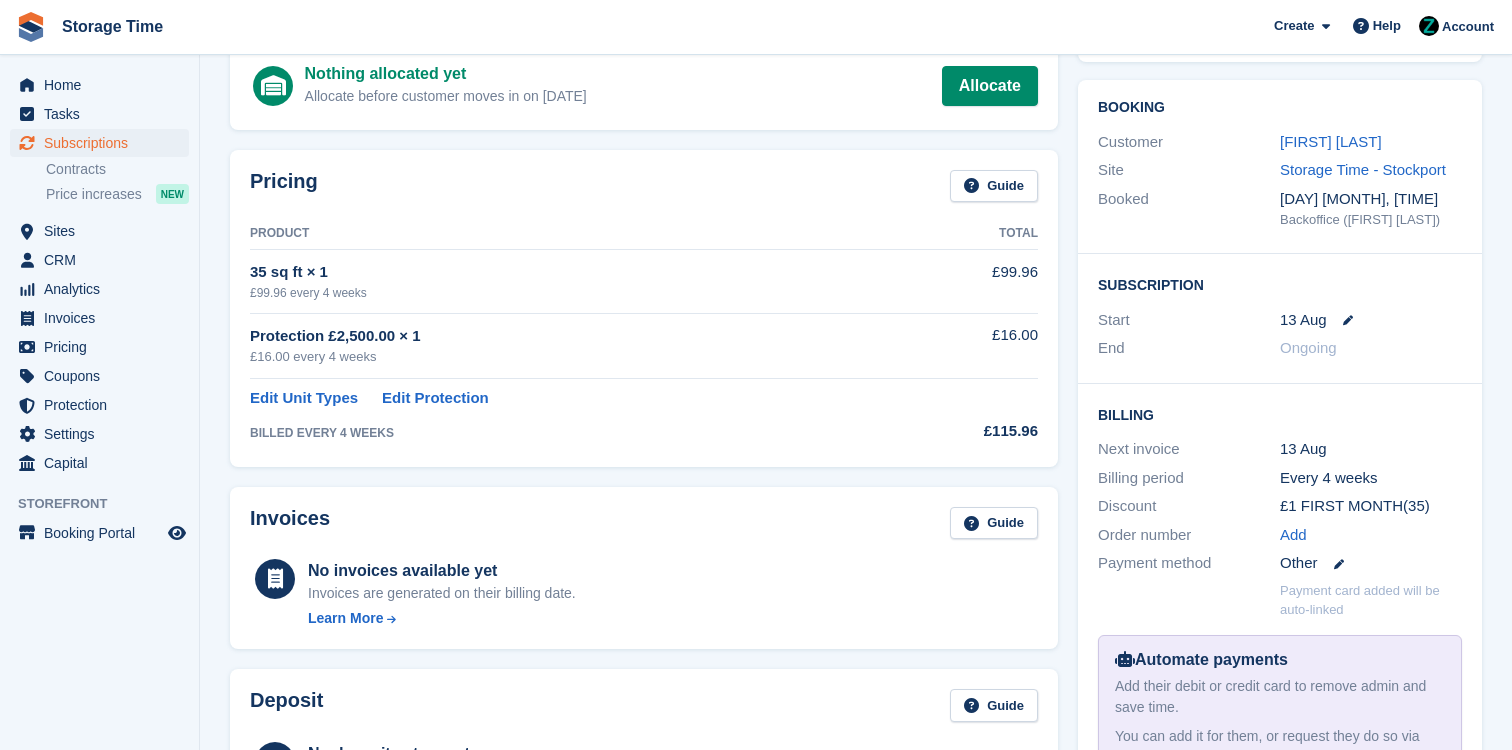scroll, scrollTop: 181, scrollLeft: 0, axis: vertical 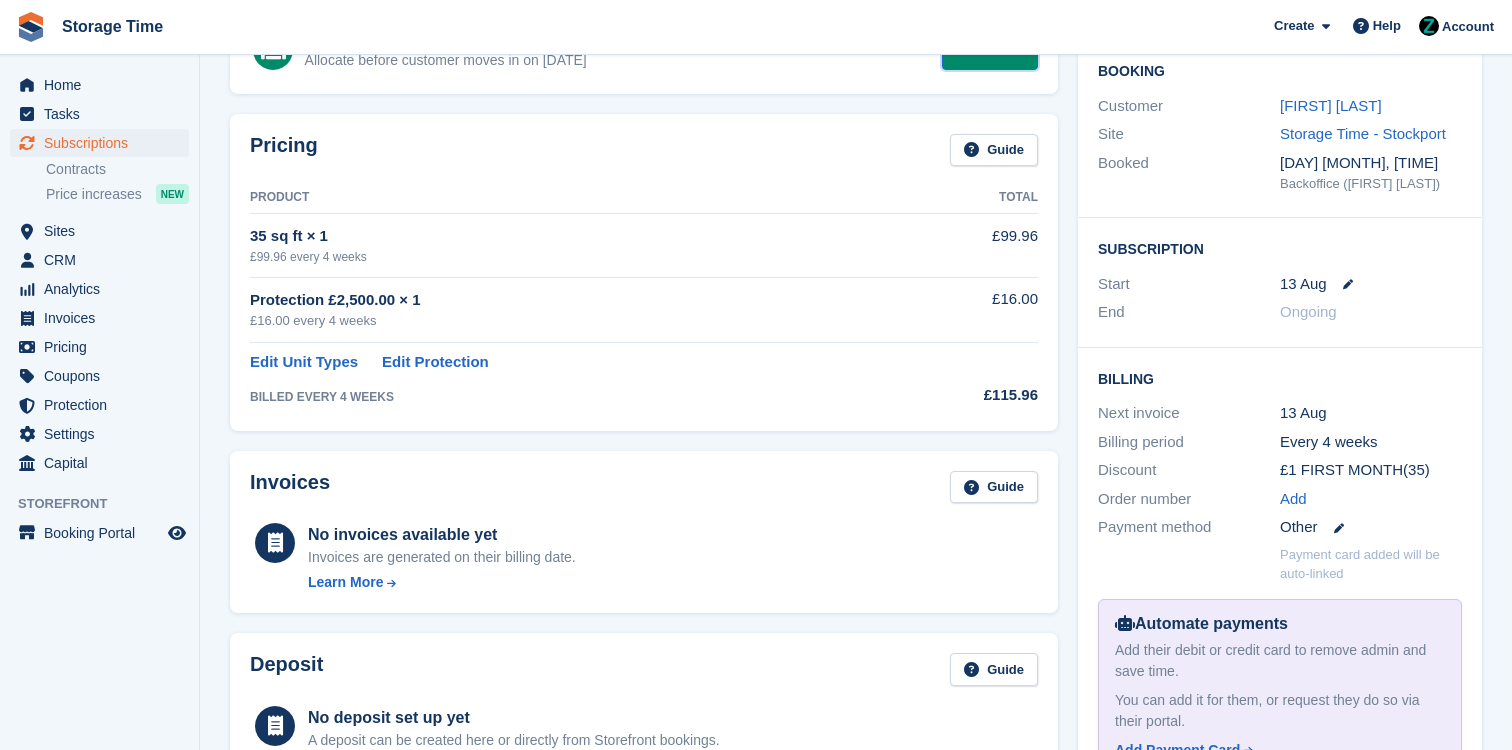 click on "Allocate" at bounding box center [990, 50] 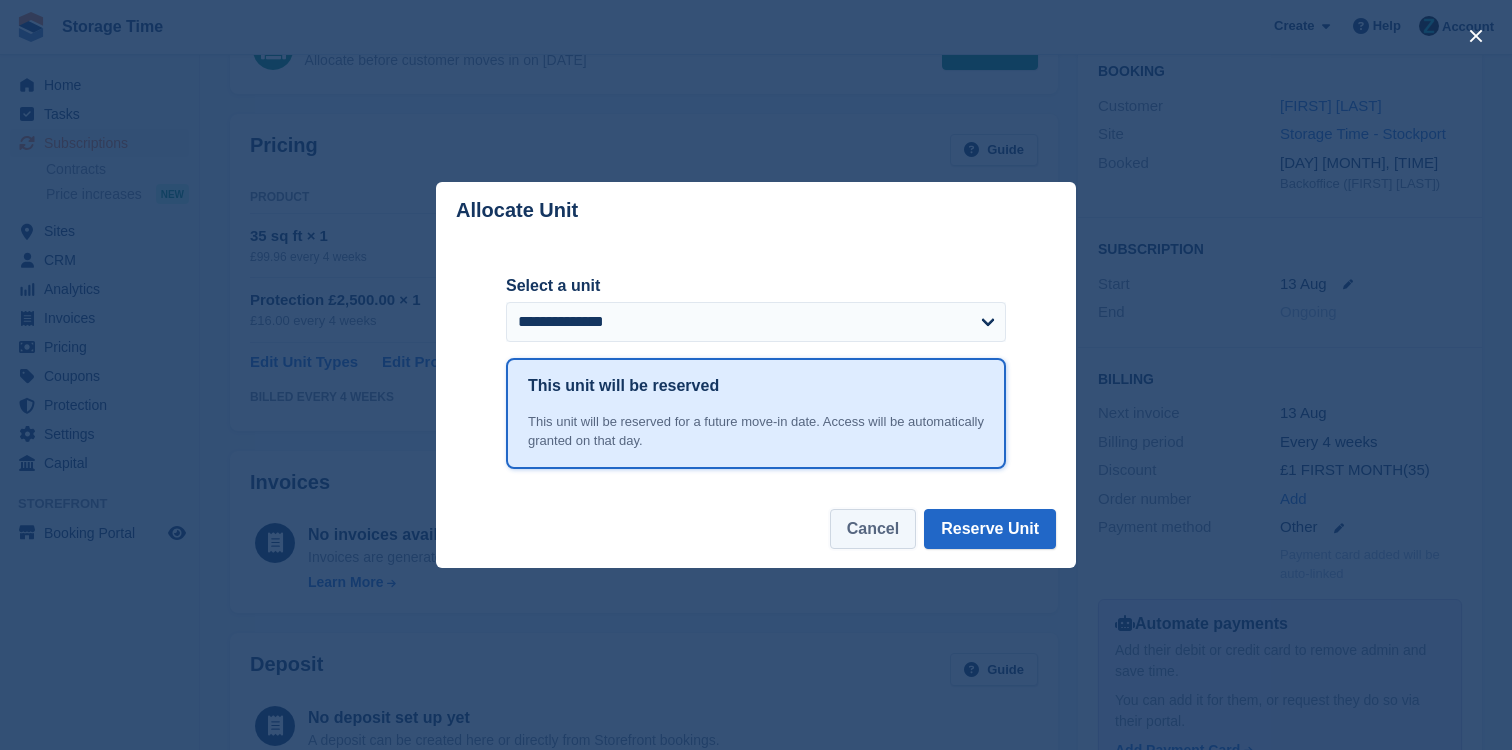 click on "Cancel" at bounding box center (873, 529) 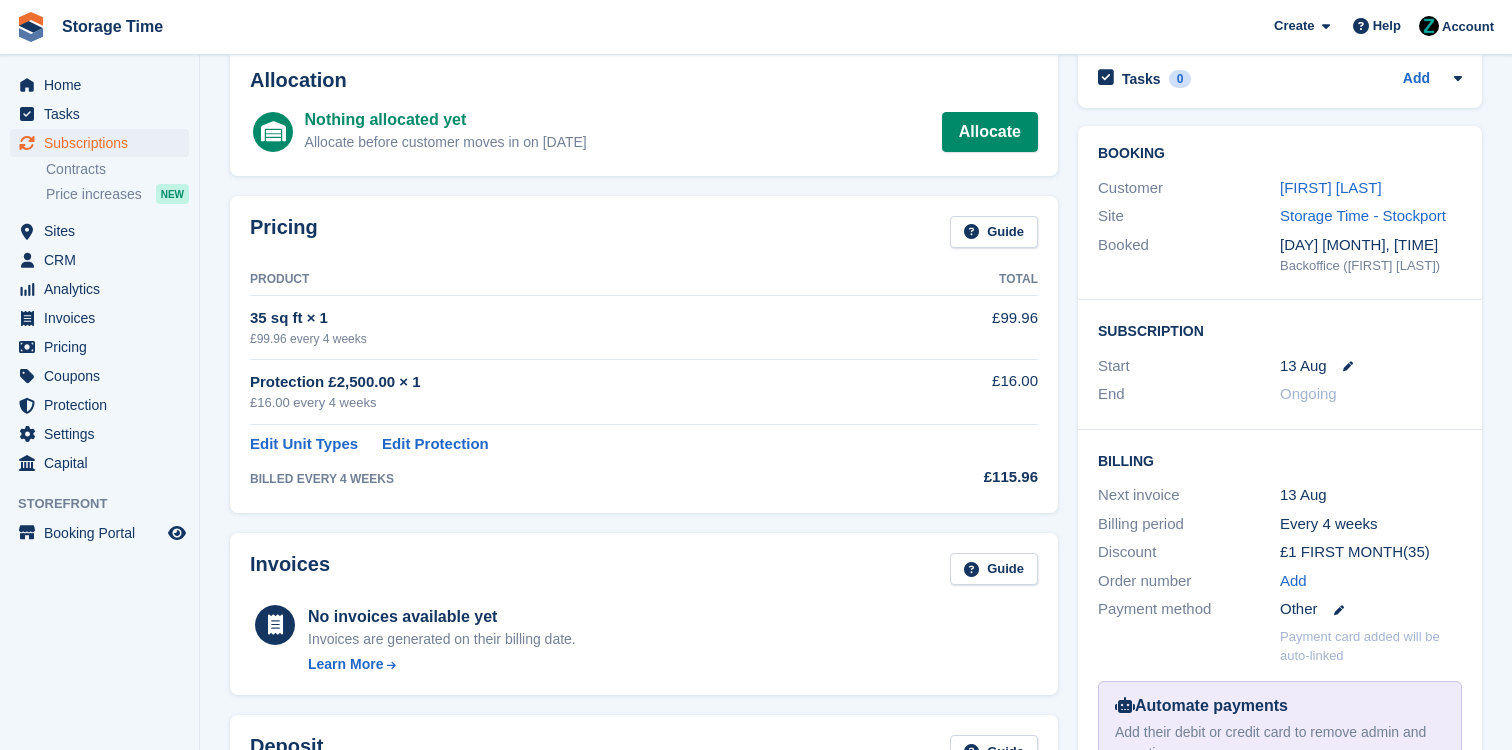 scroll, scrollTop: 0, scrollLeft: 0, axis: both 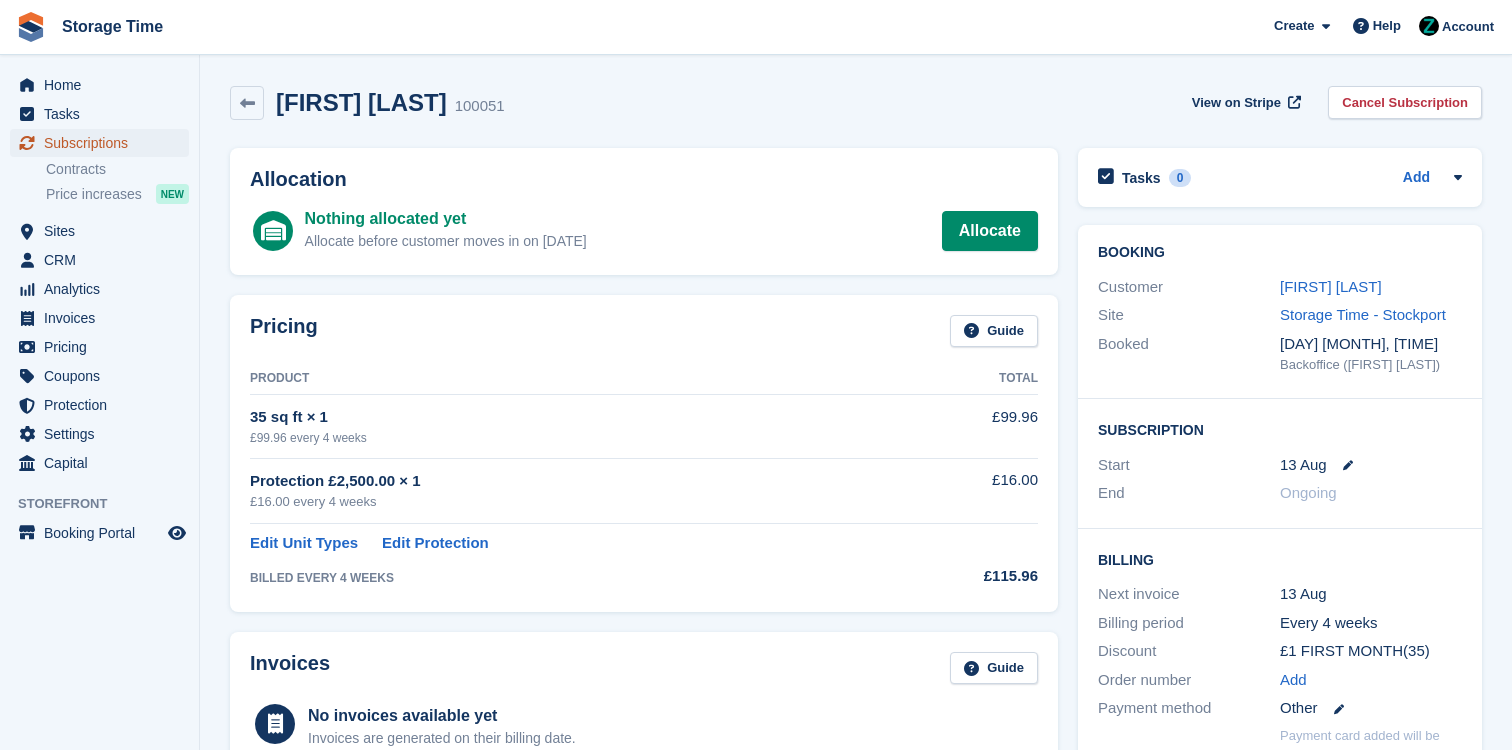 click on "Subscriptions" at bounding box center [104, 143] 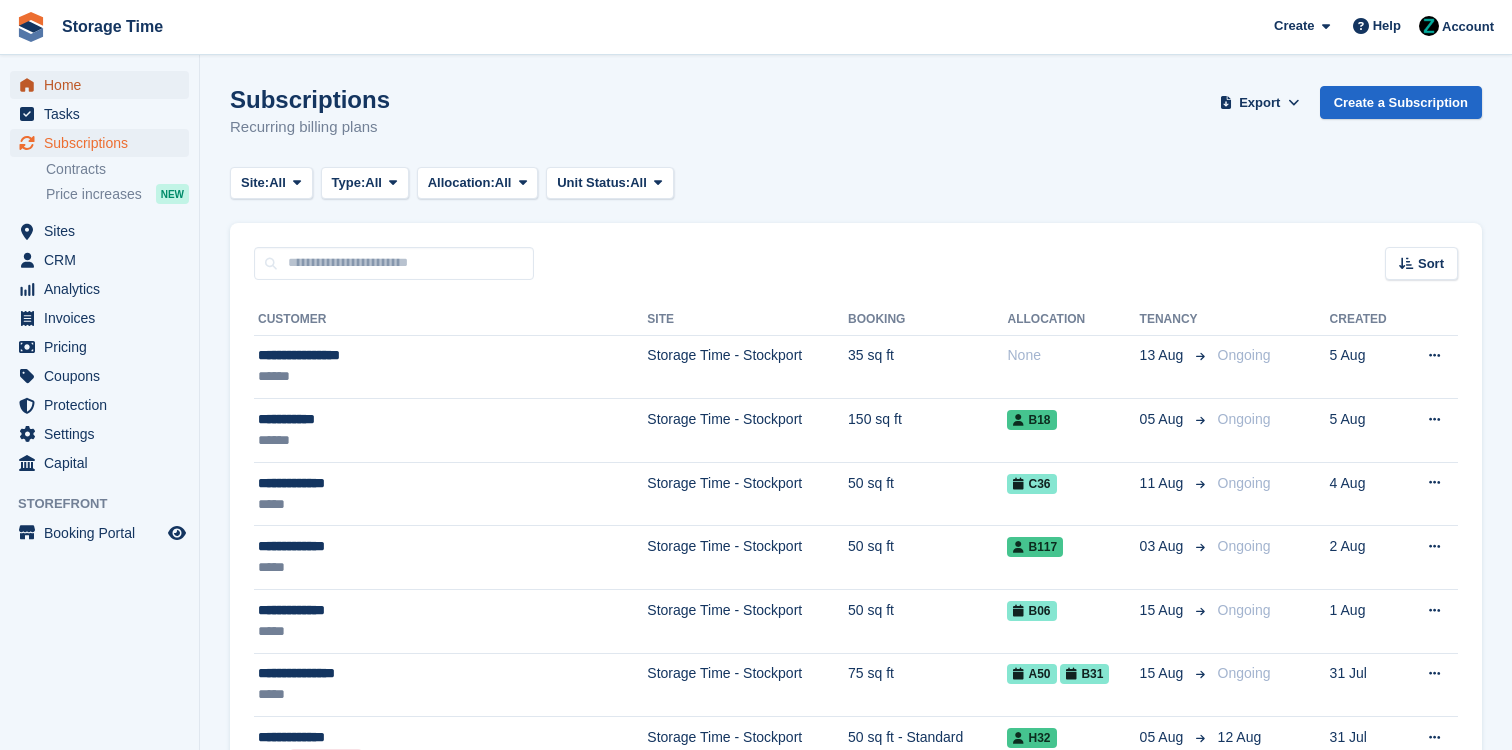 click on "Home" at bounding box center [104, 85] 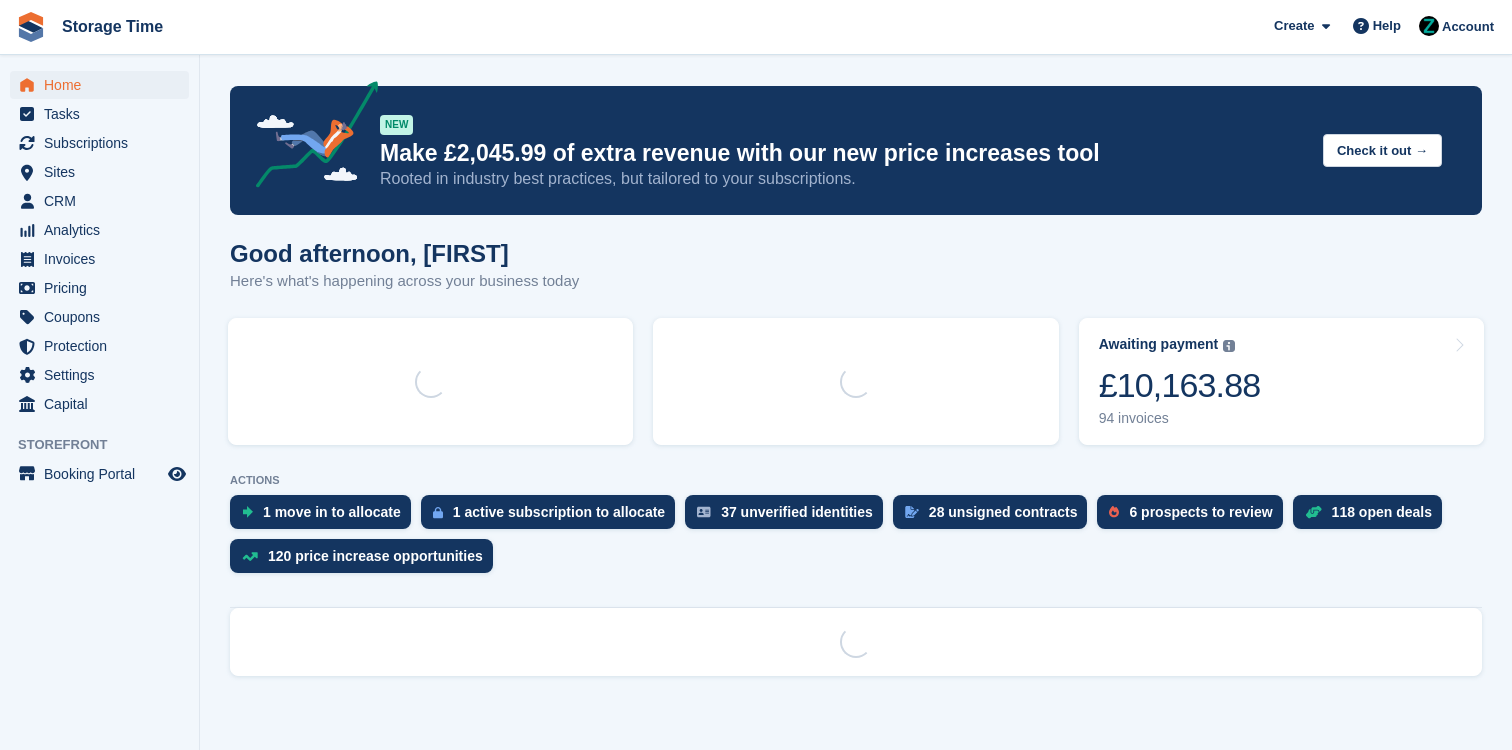 scroll, scrollTop: 0, scrollLeft: 0, axis: both 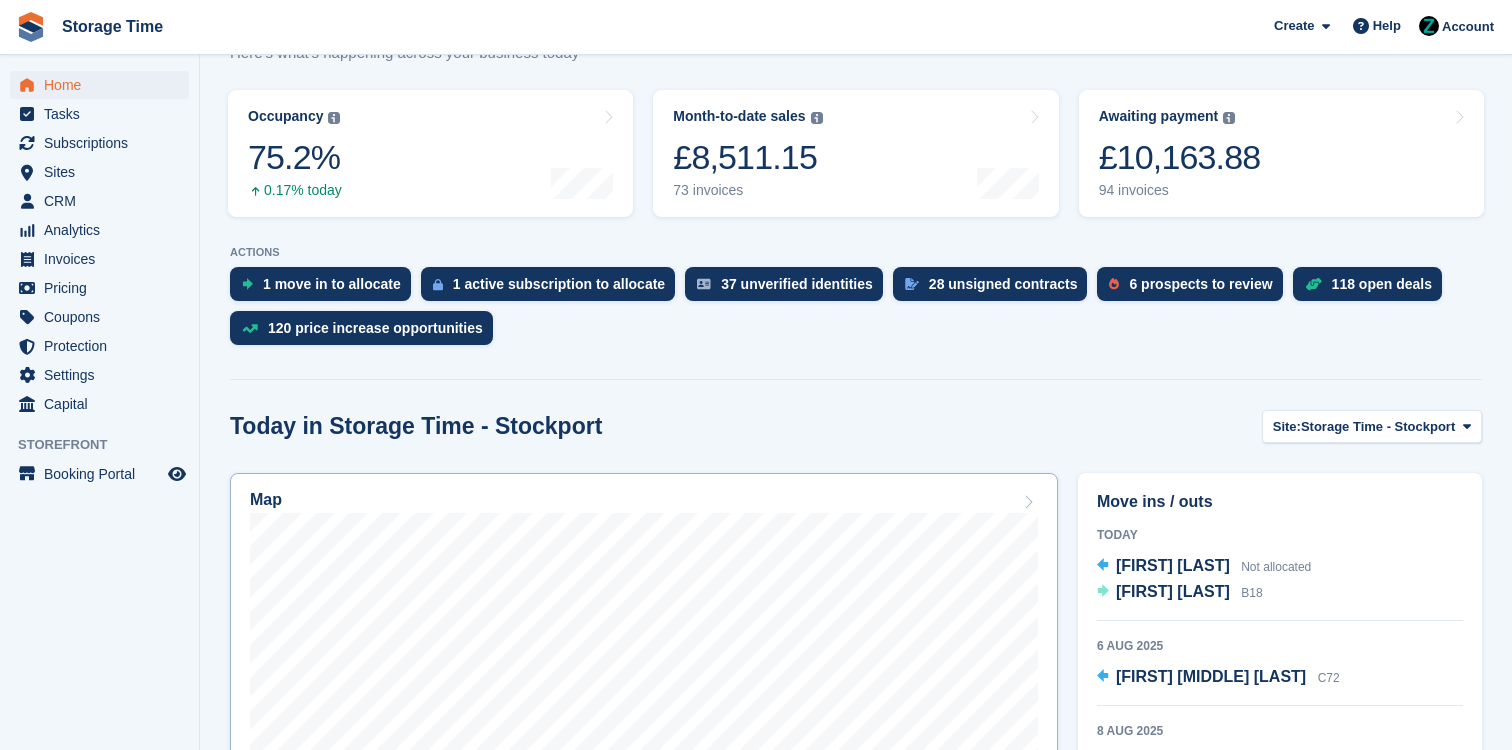 click on "Map" at bounding box center [644, 502] 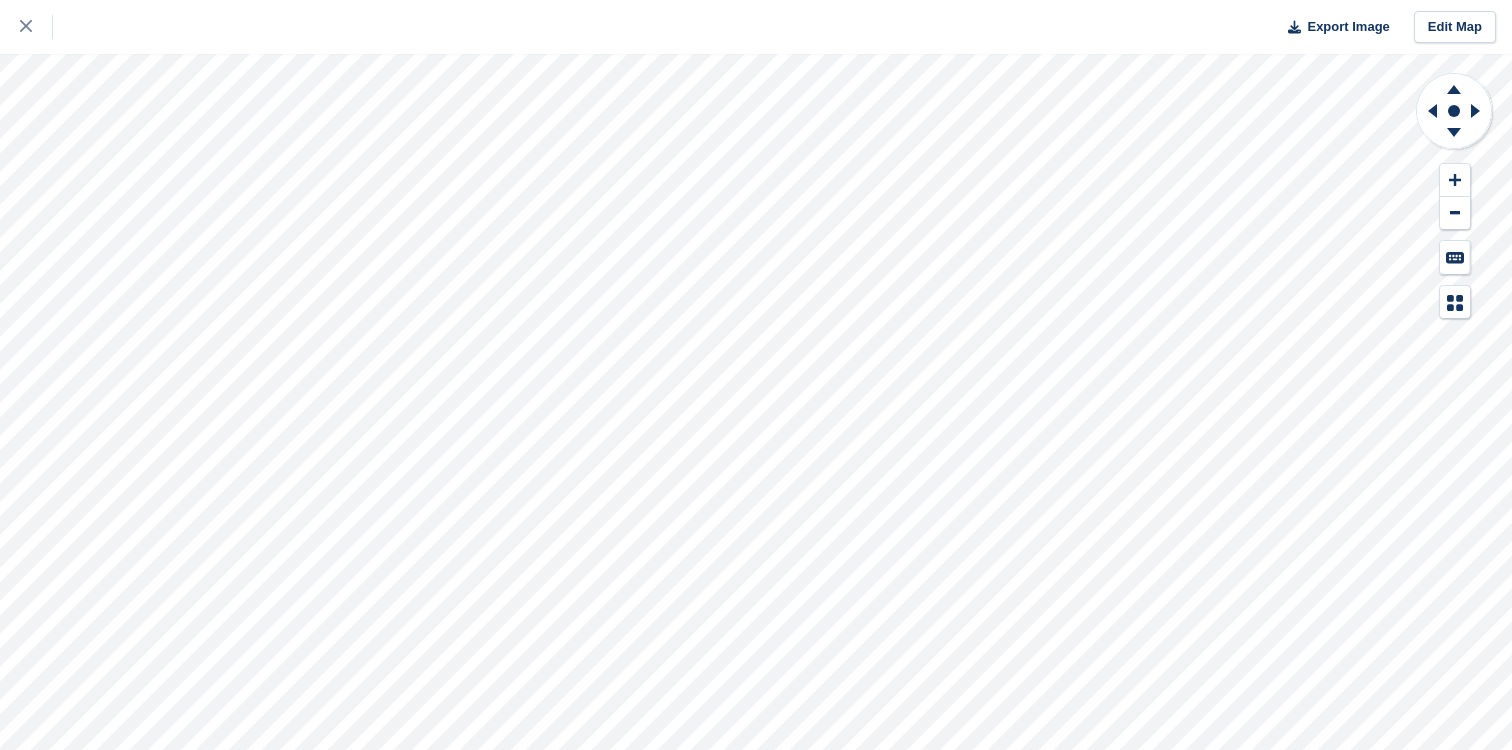 scroll, scrollTop: 0, scrollLeft: 0, axis: both 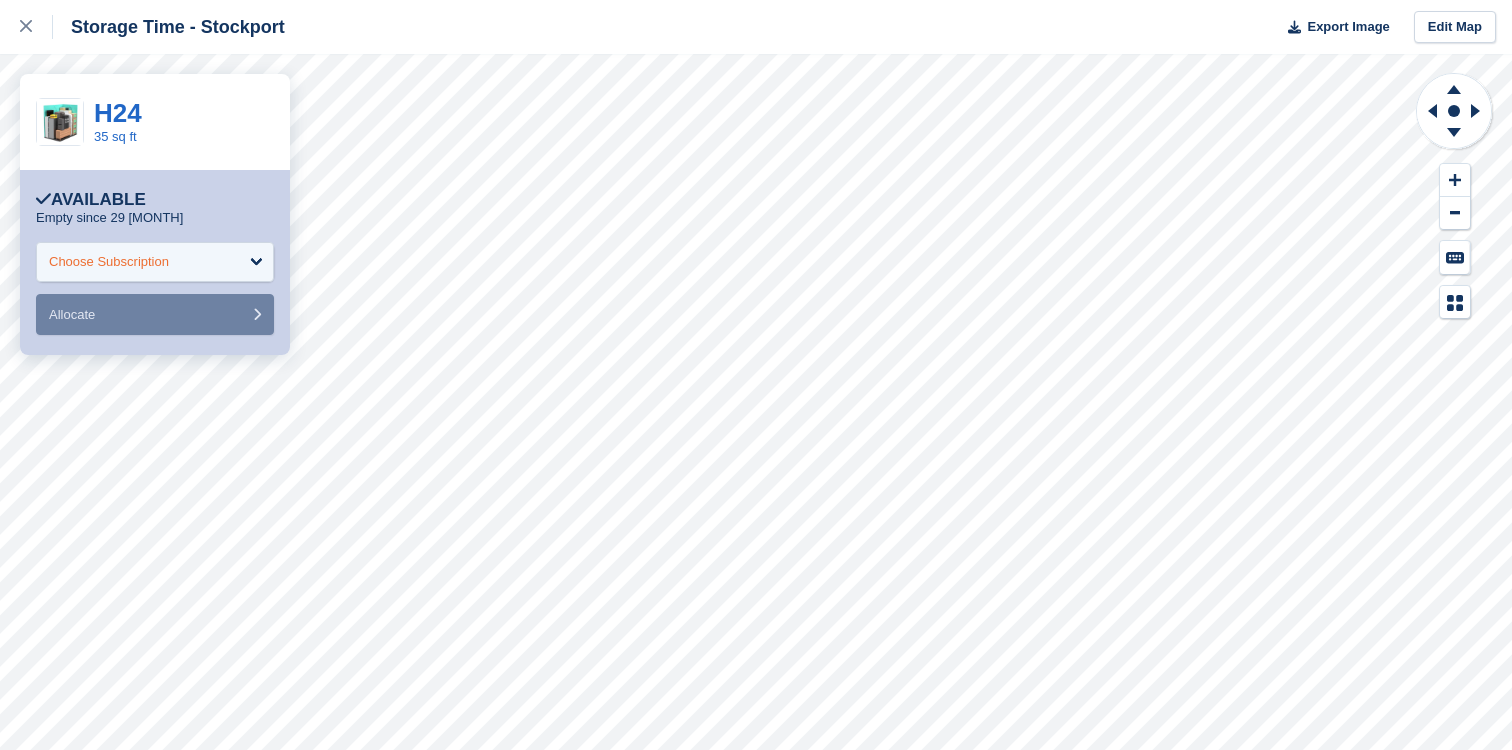 click on "Choose Subscription" at bounding box center [155, 262] 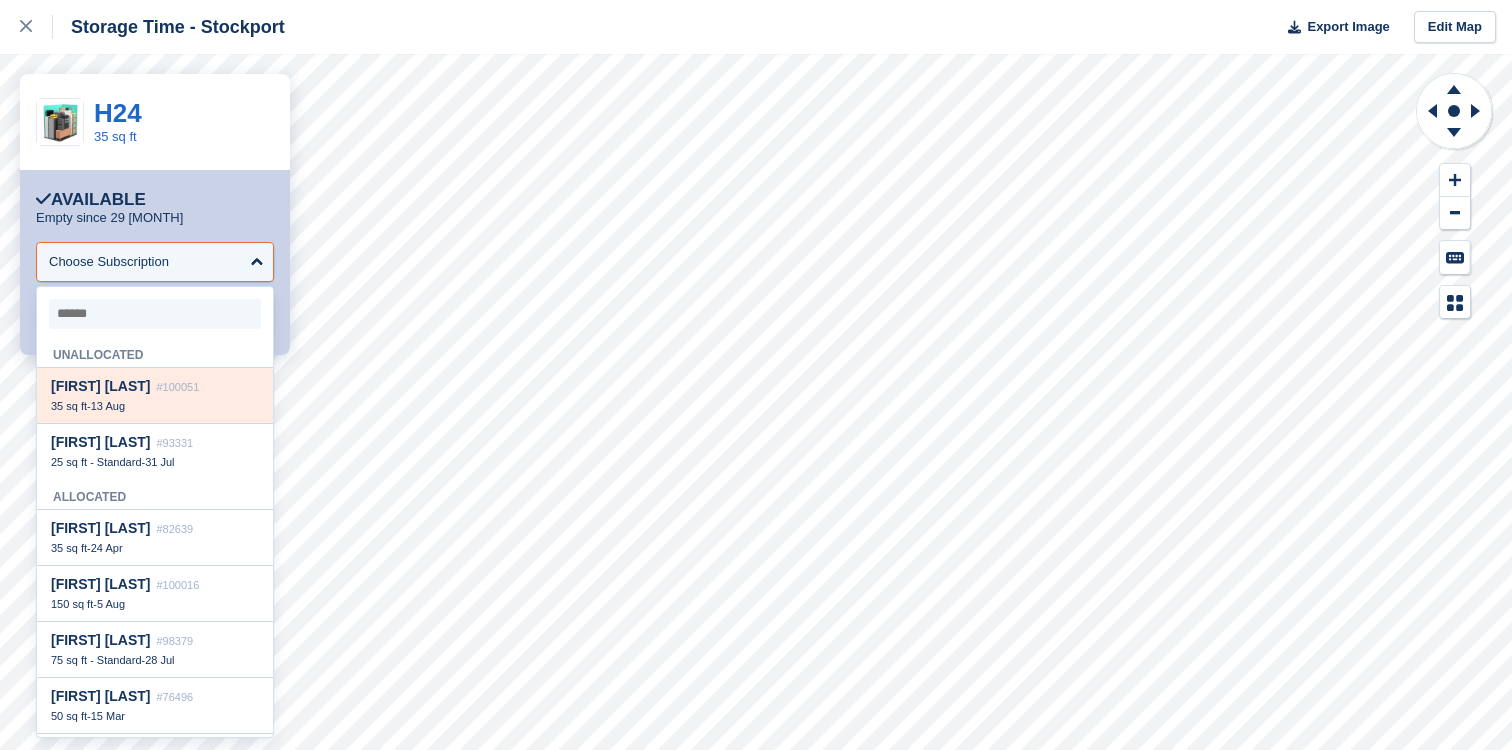 click on "[FIRST] [LAST]
#100051
35 sq ft  -  13 [MONTH]" at bounding box center [155, 396] 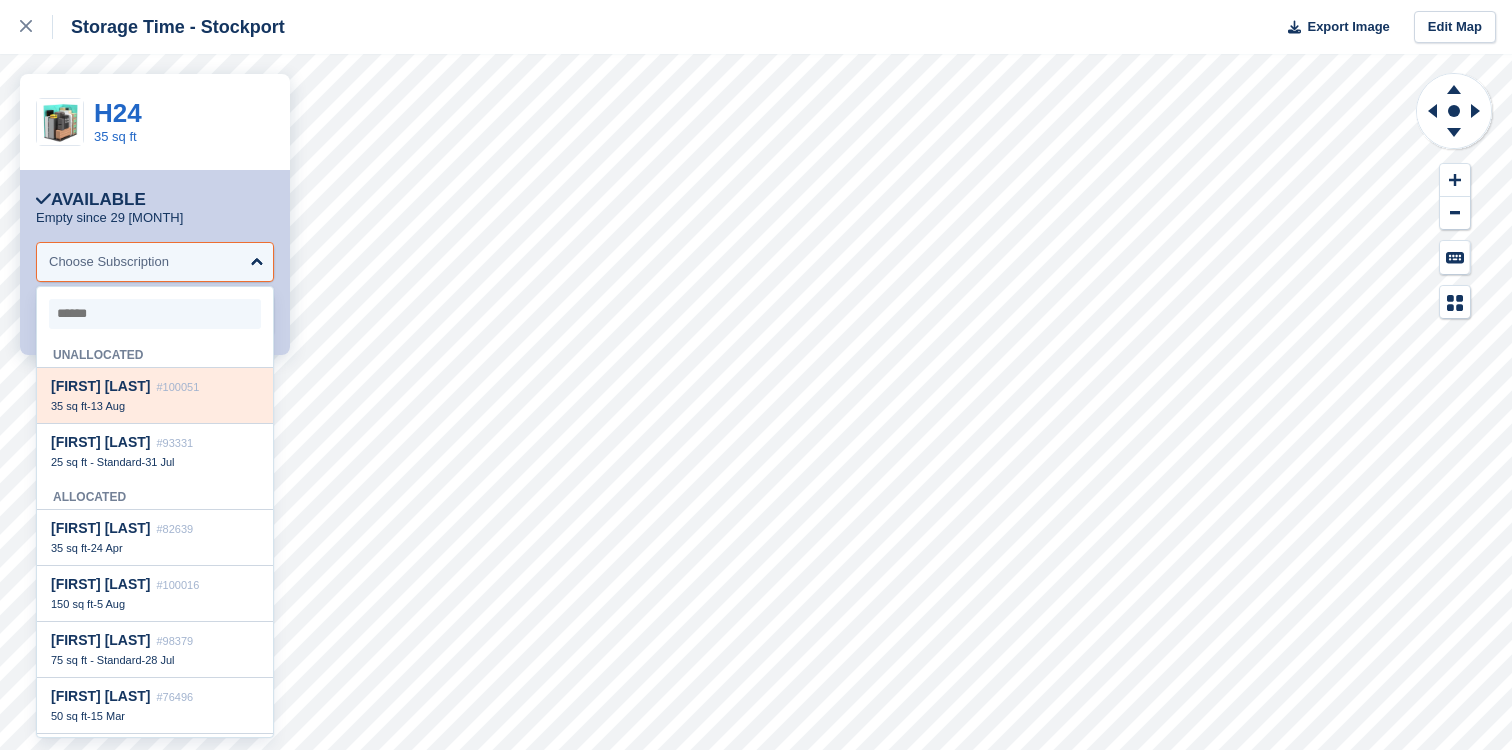 select on "******" 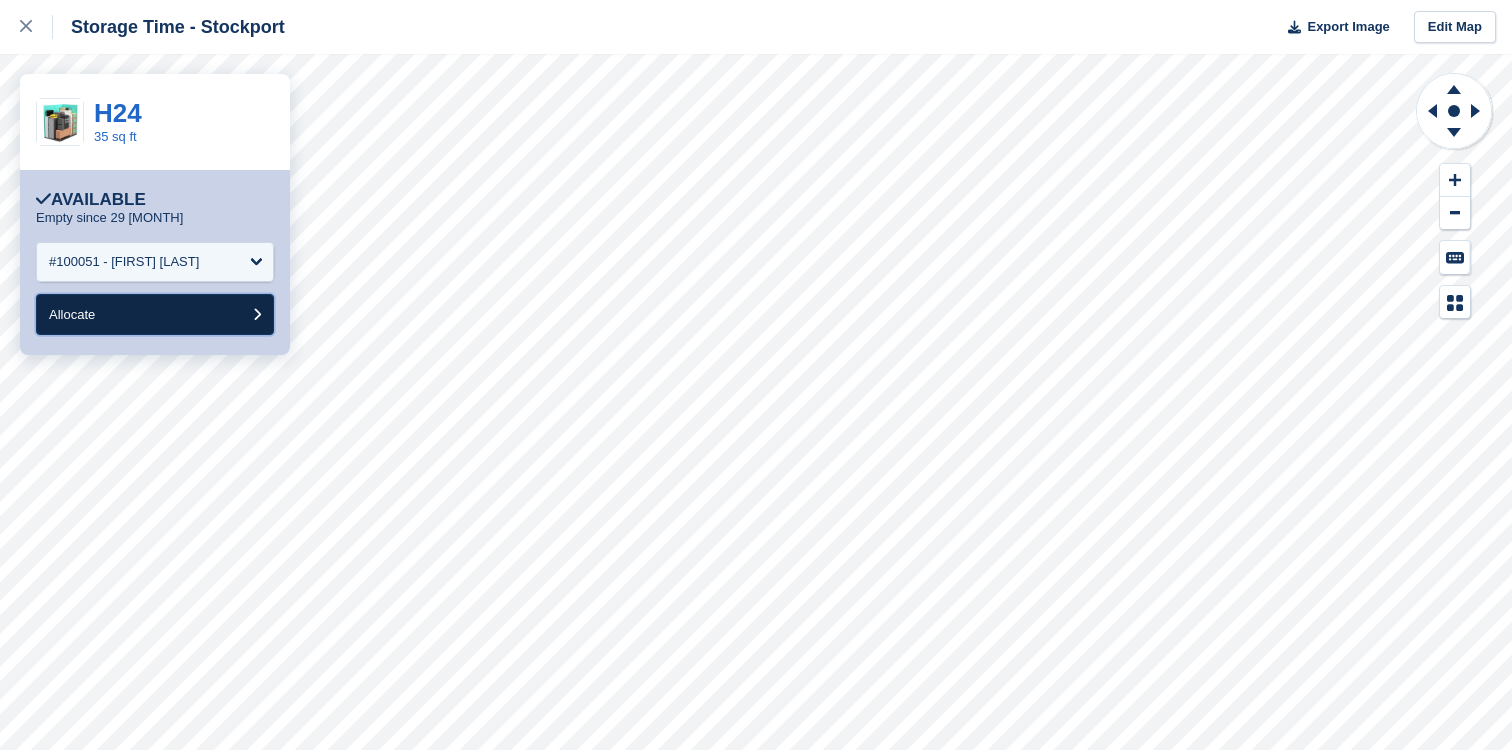 click on "Allocate" at bounding box center (155, 314) 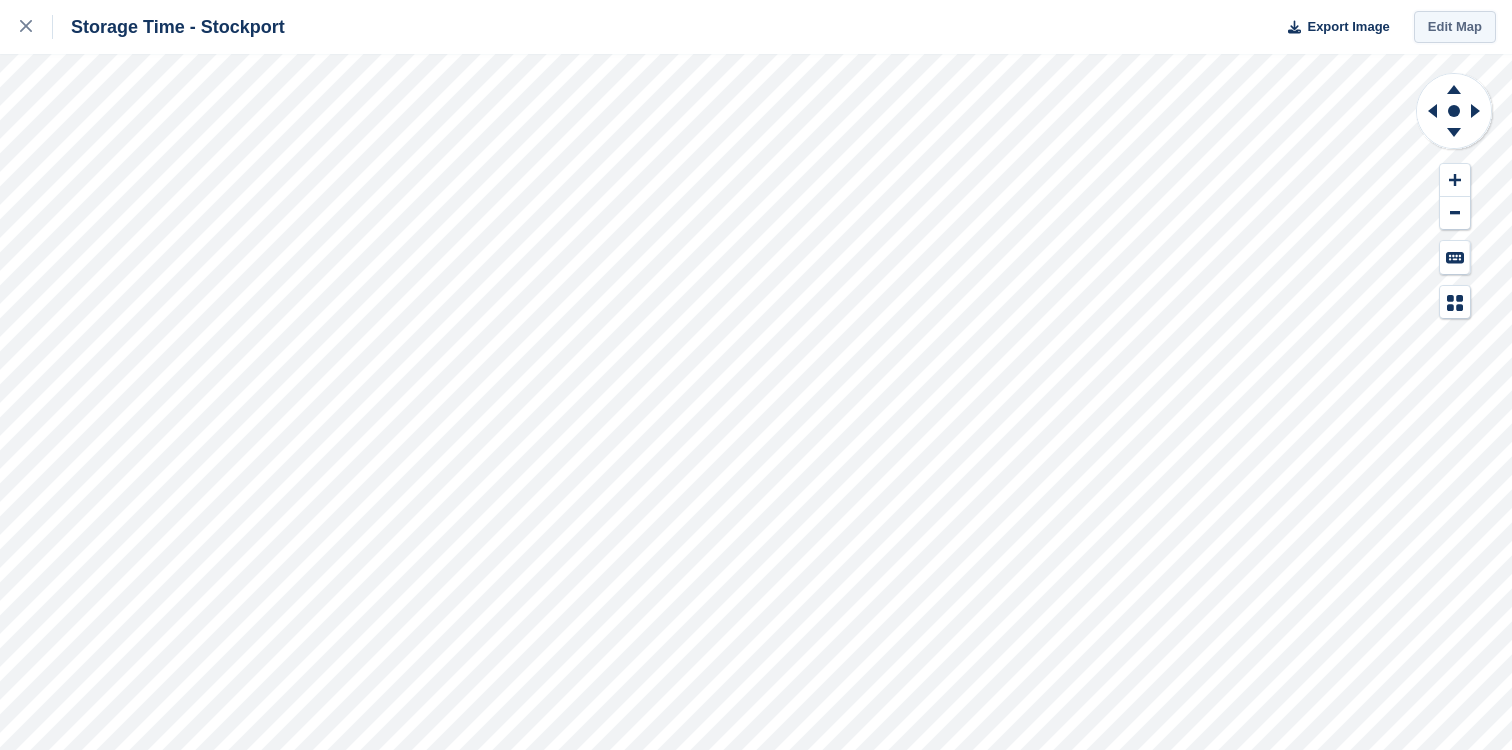click on "Edit Map" at bounding box center [1455, 27] 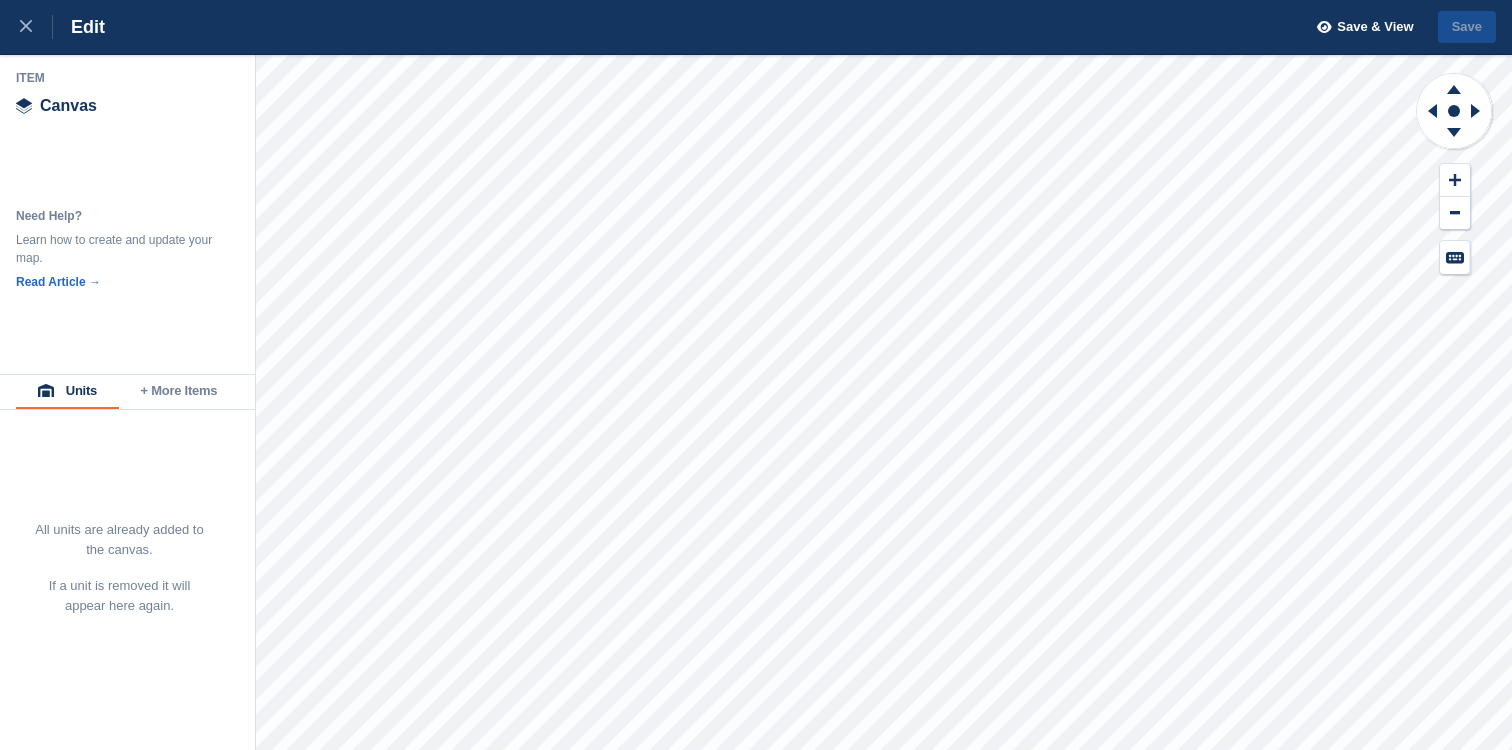 scroll, scrollTop: 0, scrollLeft: 0, axis: both 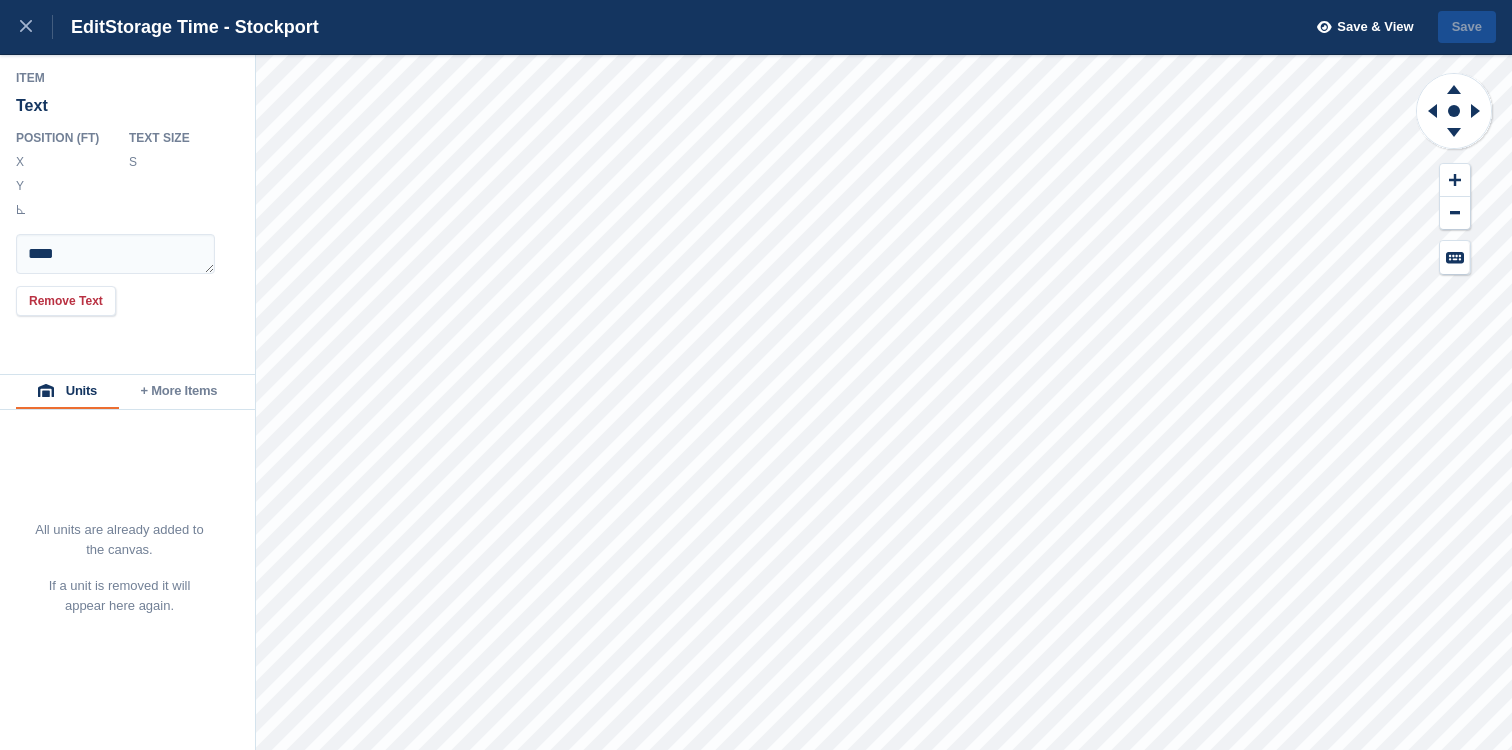 click on "+ More Items" at bounding box center (179, 392) 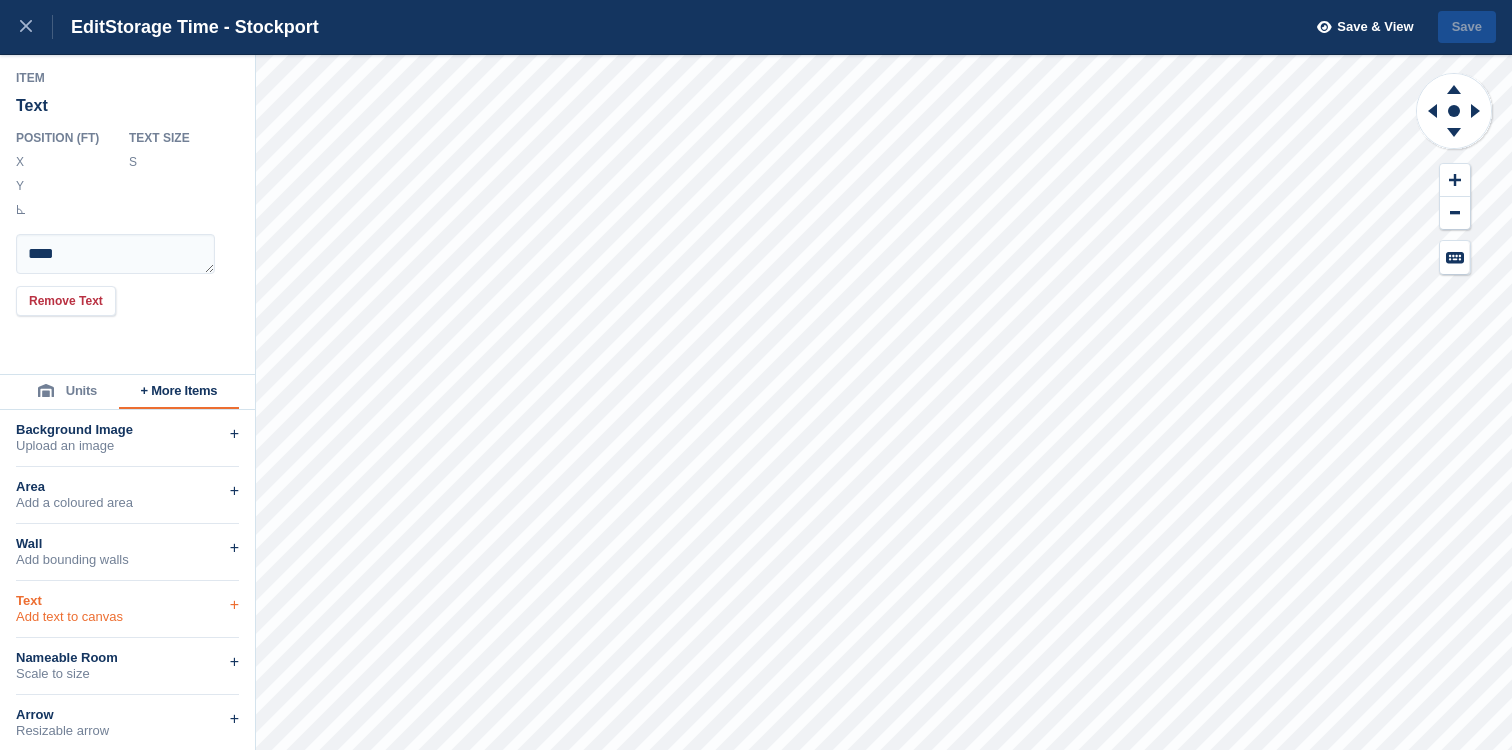 click on "Text" at bounding box center [127, 601] 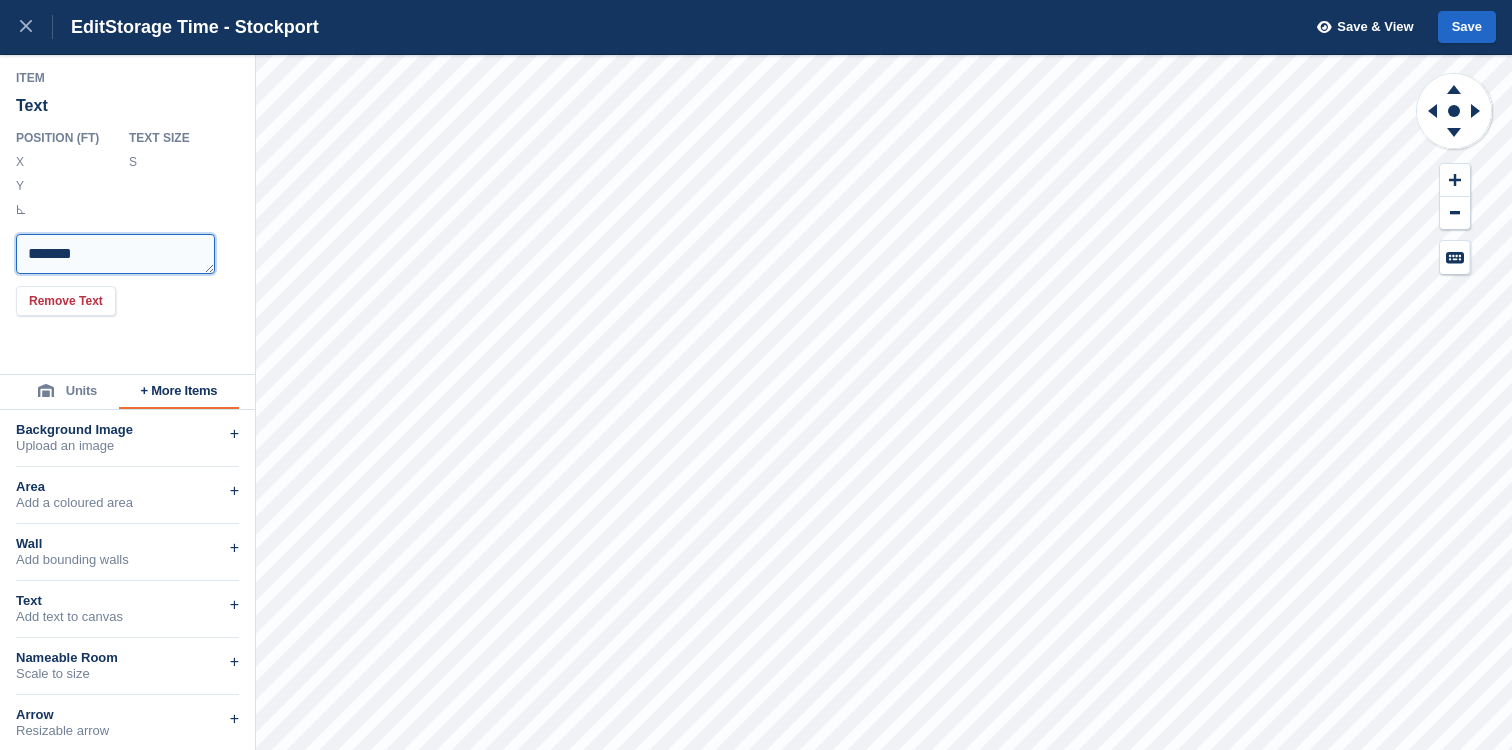 drag, startPoint x: 143, startPoint y: 243, endPoint x: 0, endPoint y: 243, distance: 143 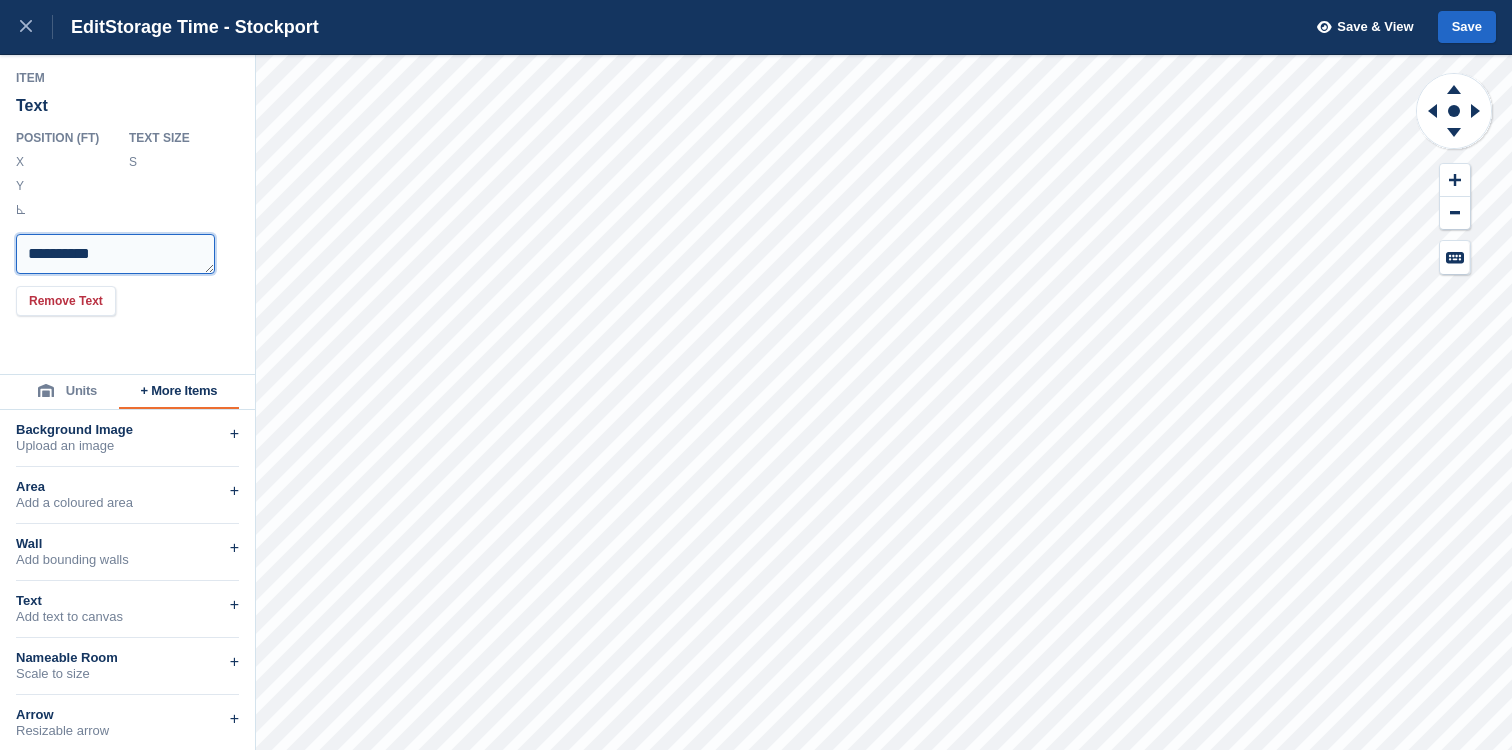 type on "**********" 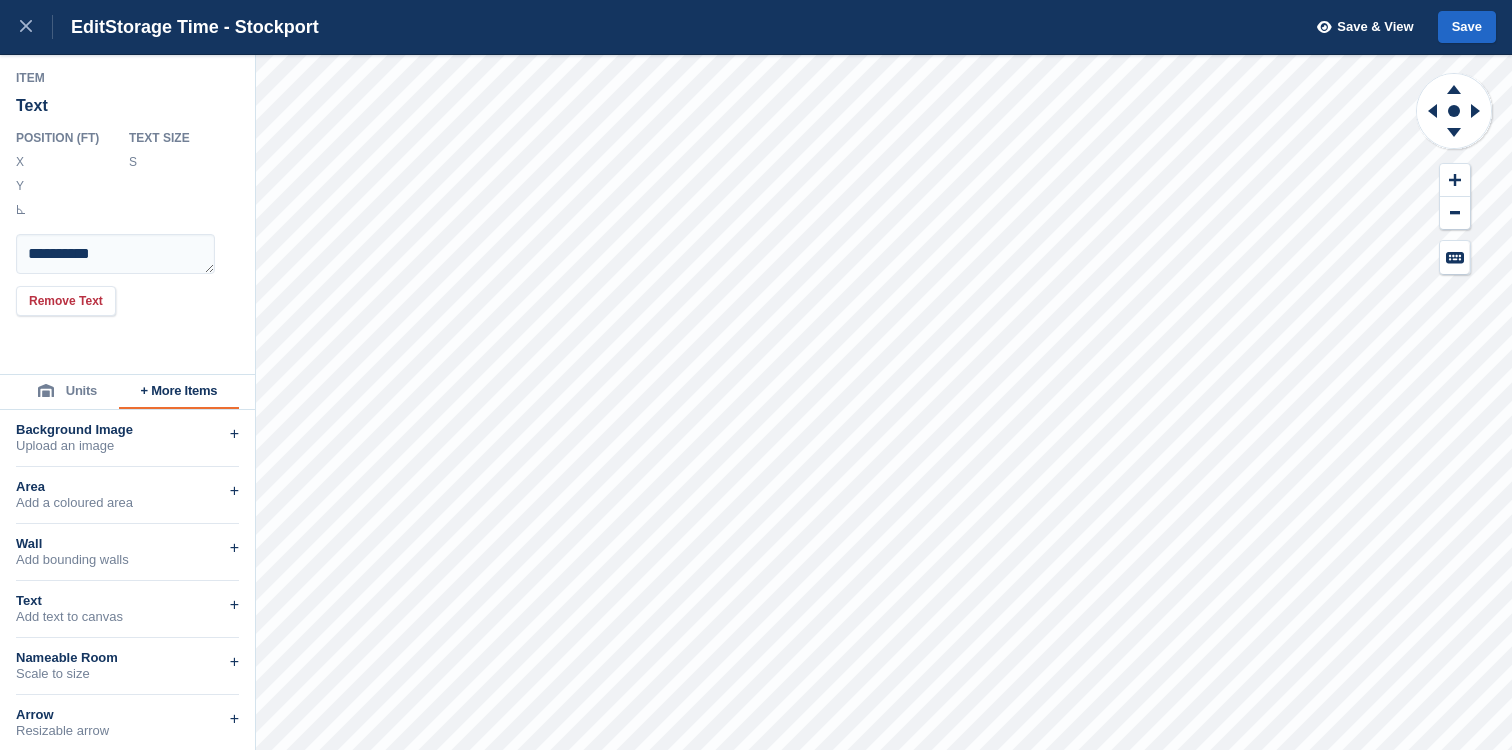 drag, startPoint x: 180, startPoint y: 156, endPoint x: 106, endPoint y: 156, distance: 74 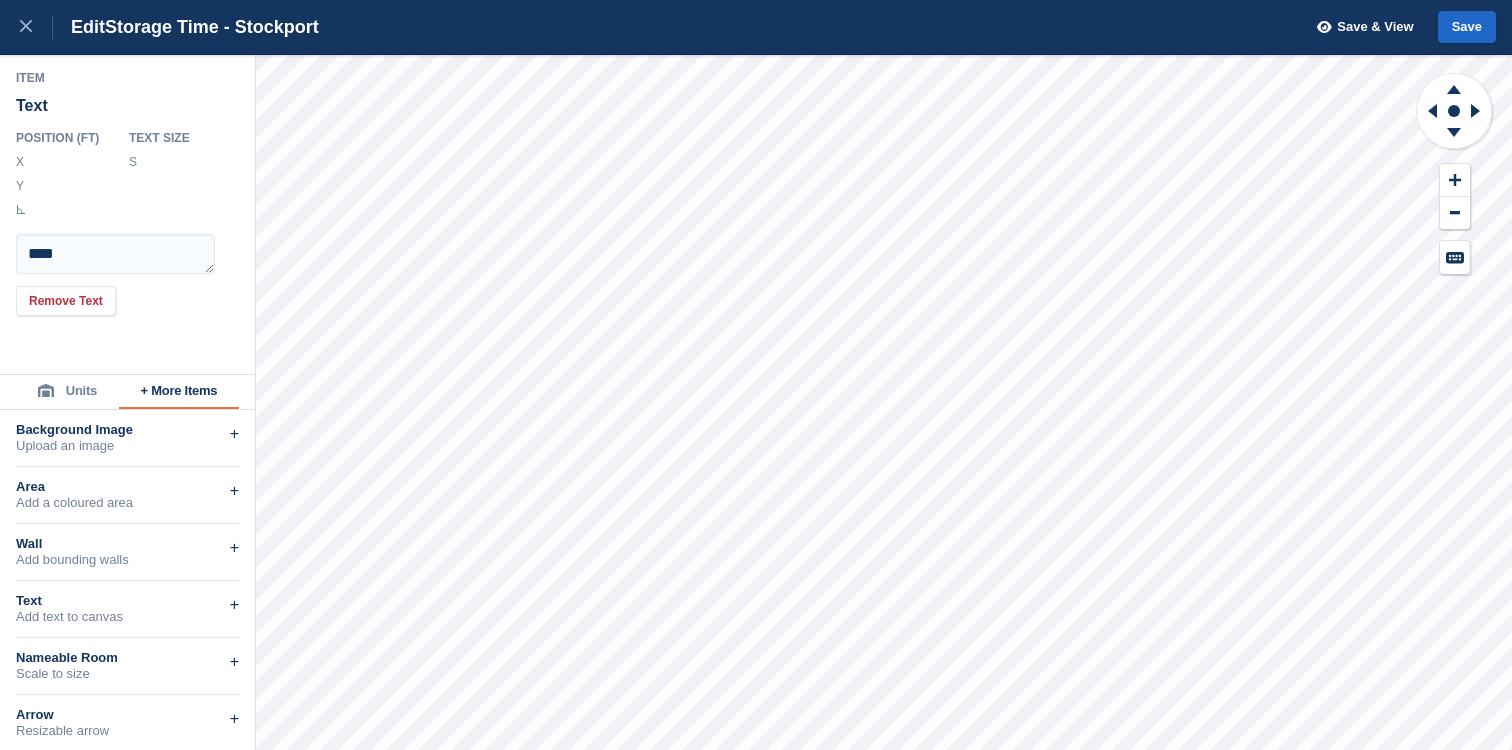 type on "********" 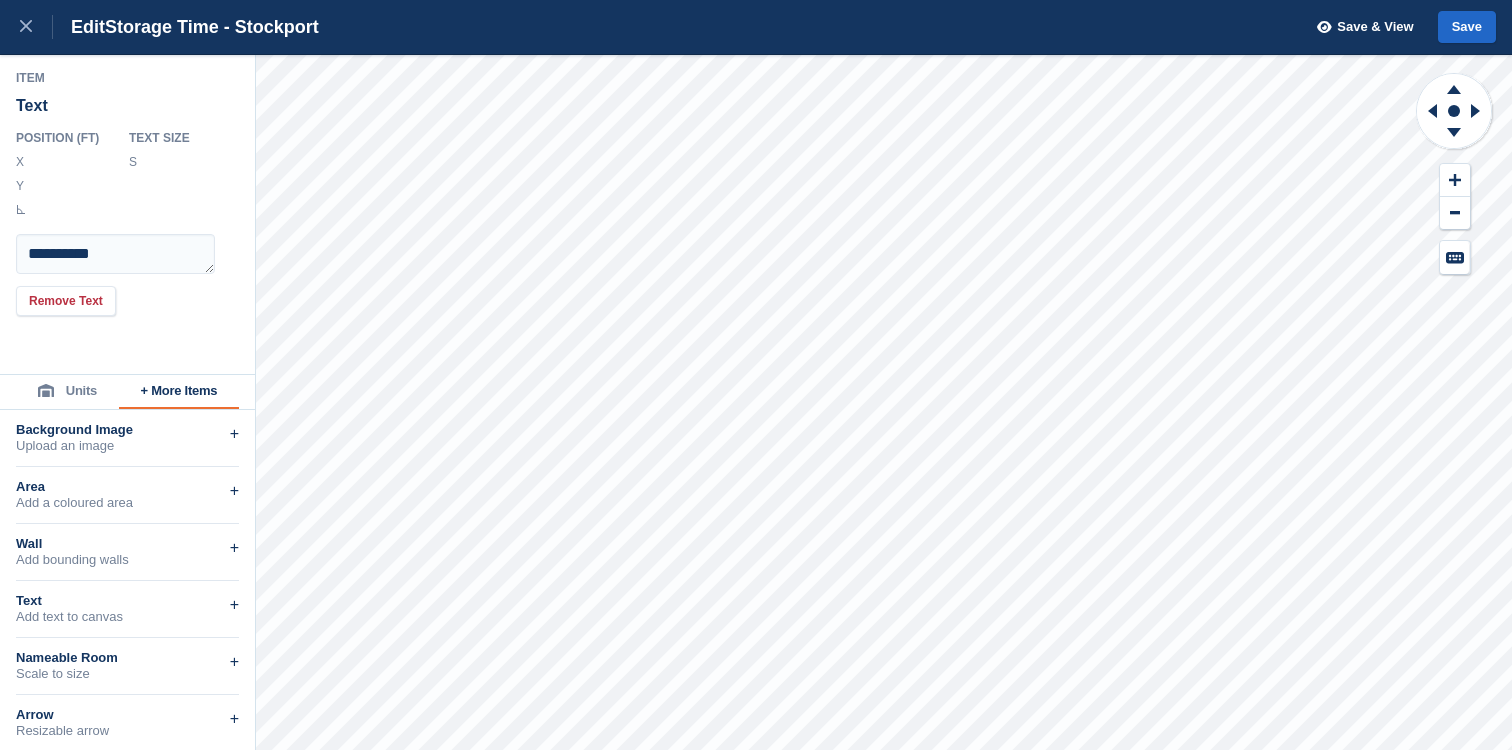 type on "********" 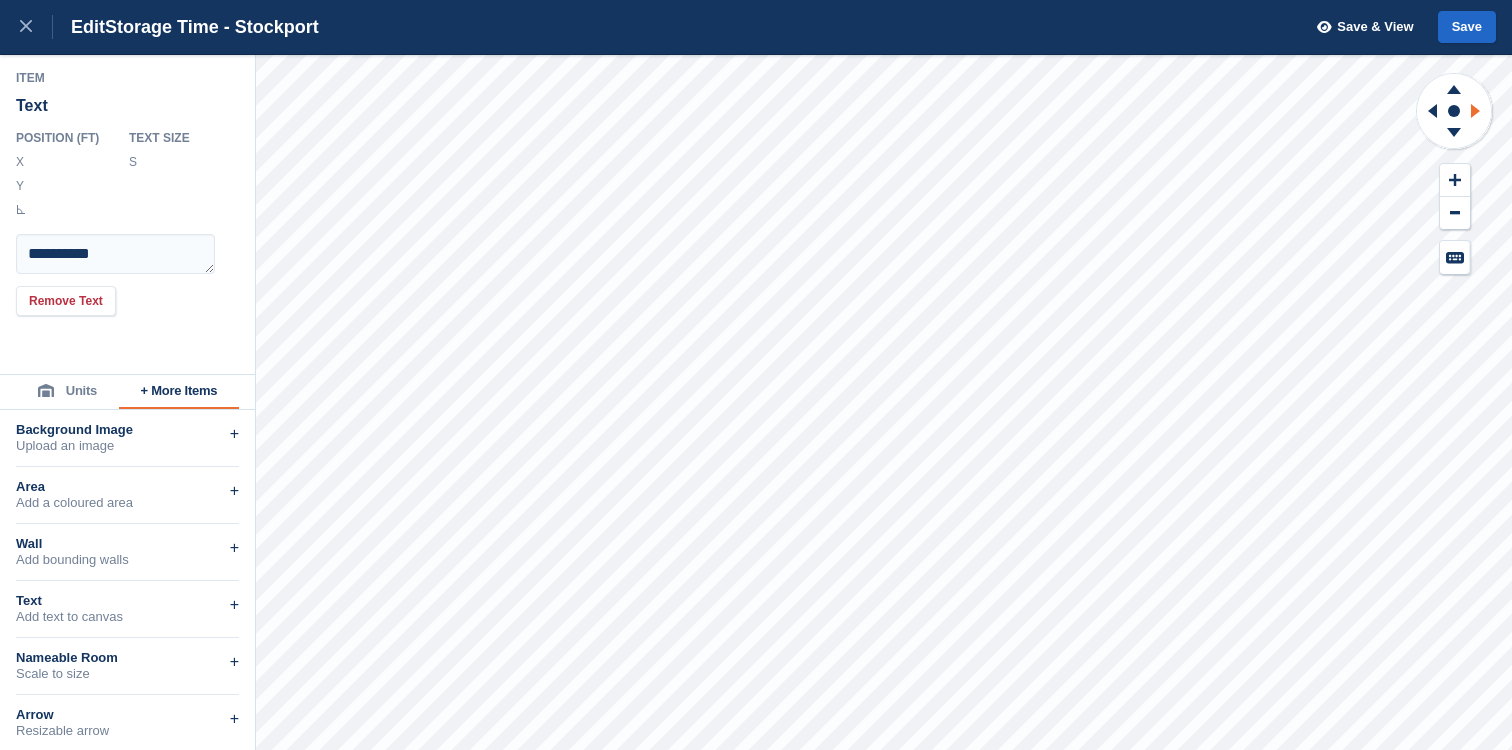 click 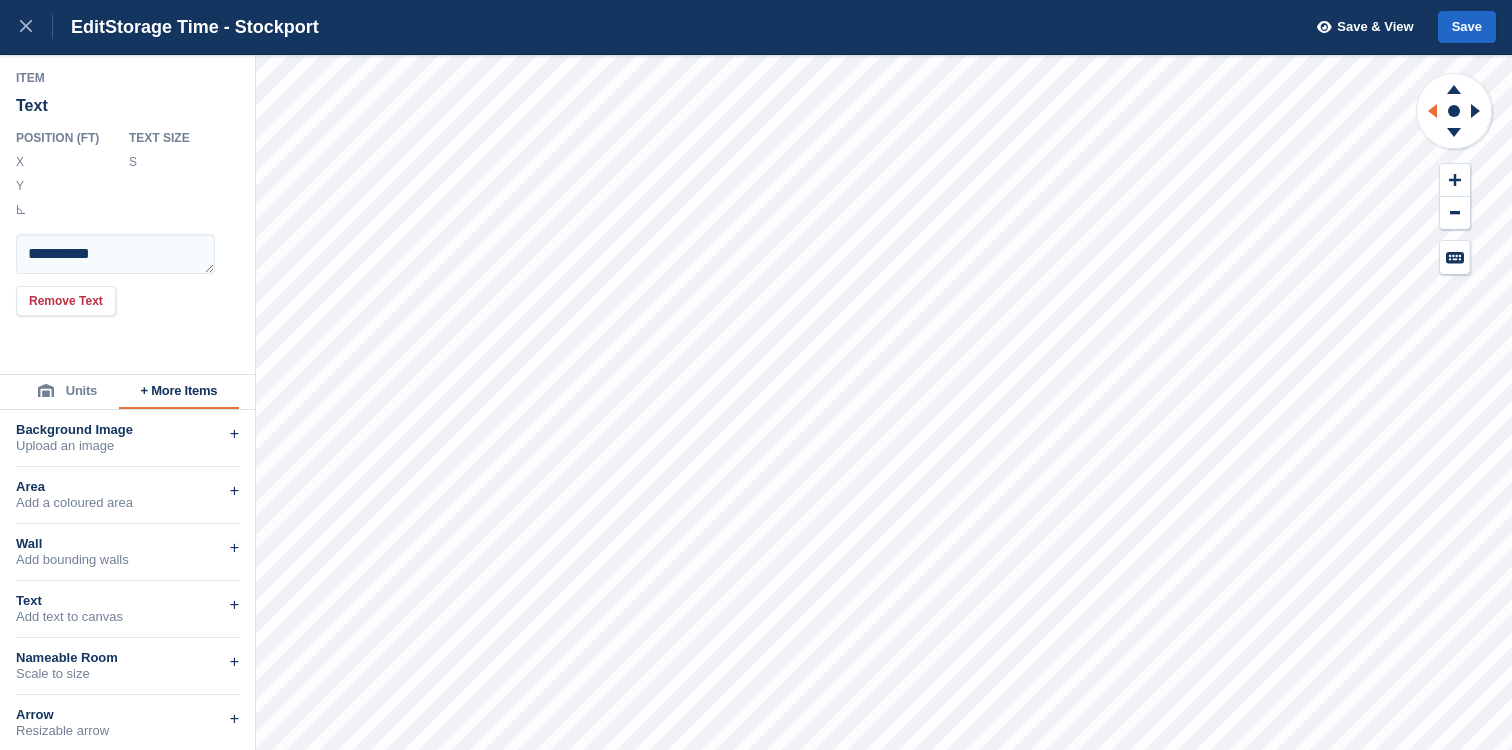 click 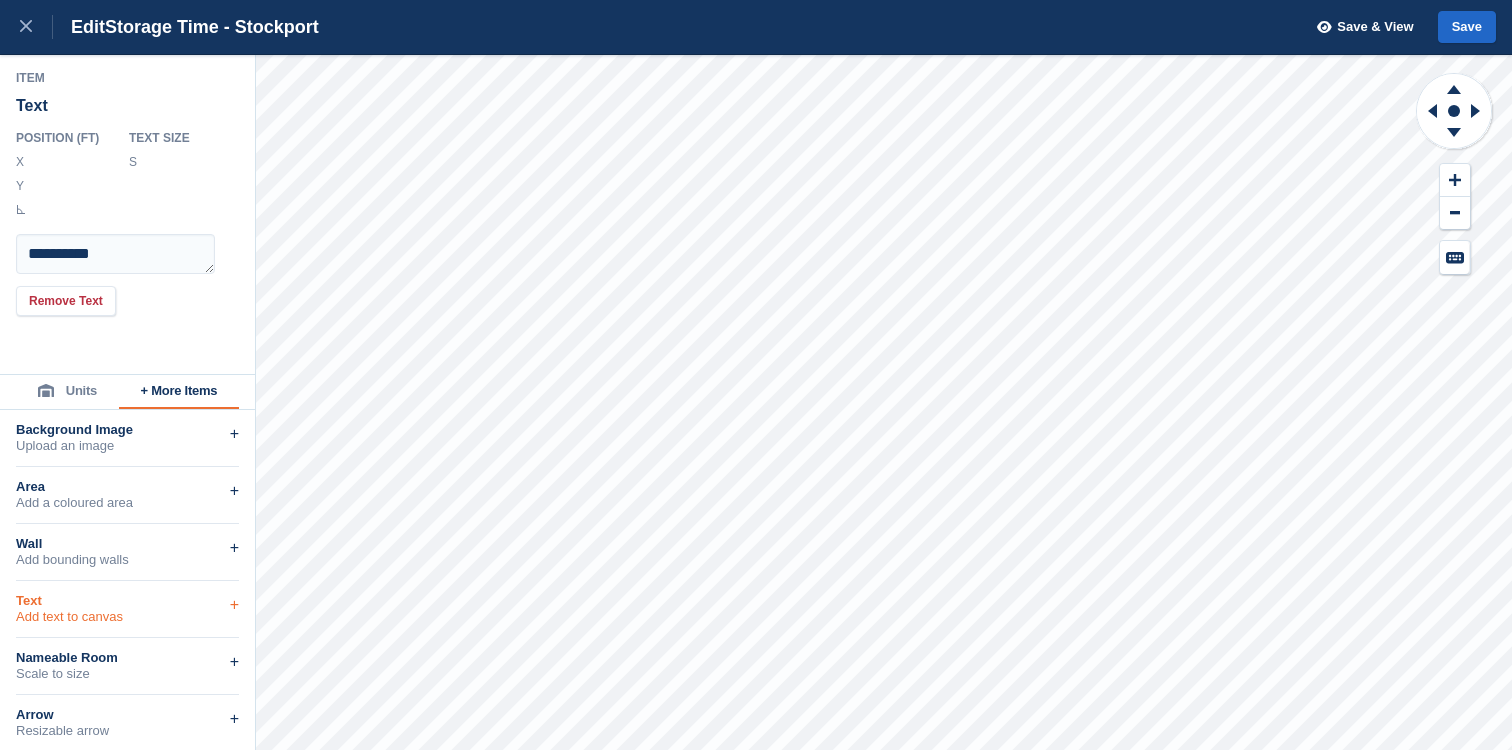 click on "Text" at bounding box center [127, 601] 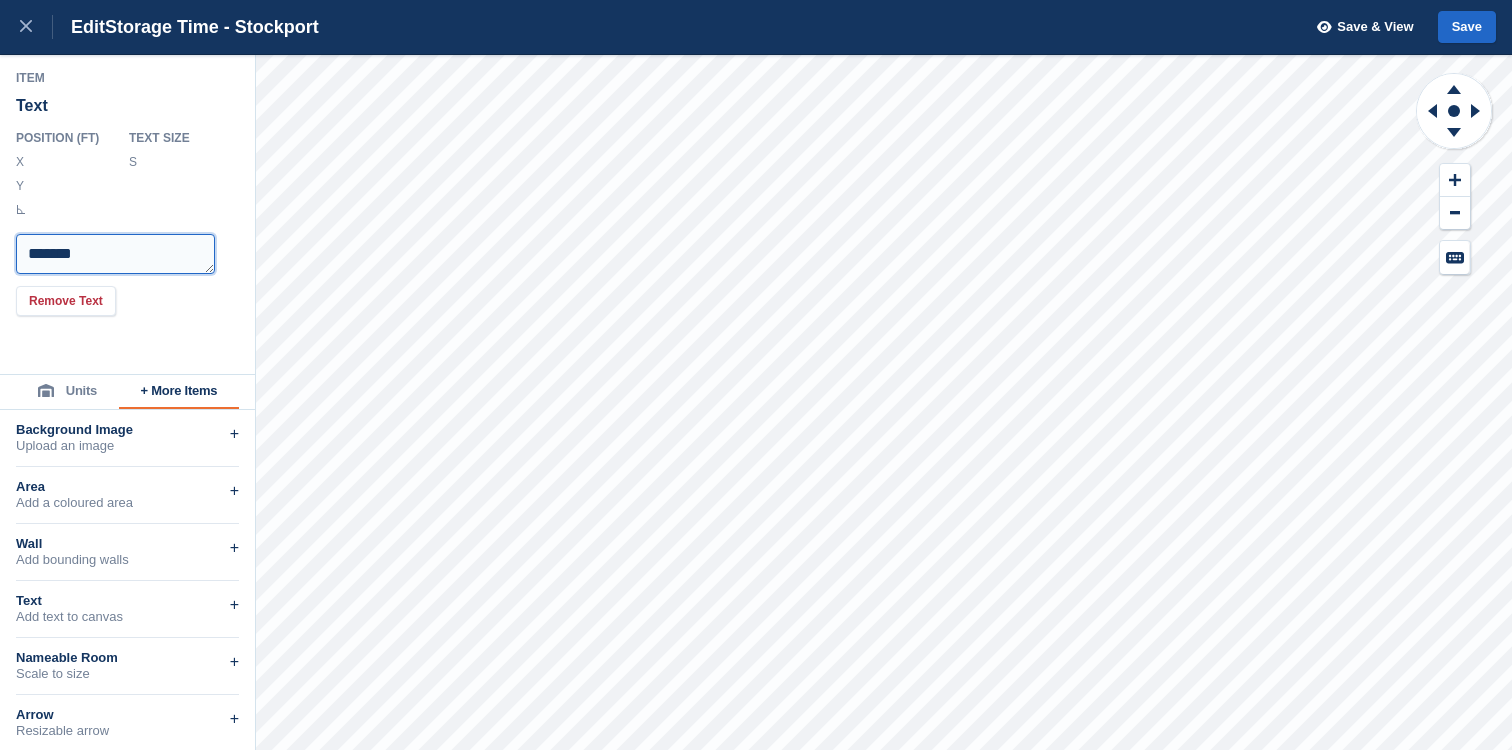 drag, startPoint x: 133, startPoint y: 262, endPoint x: 0, endPoint y: 225, distance: 138.05072 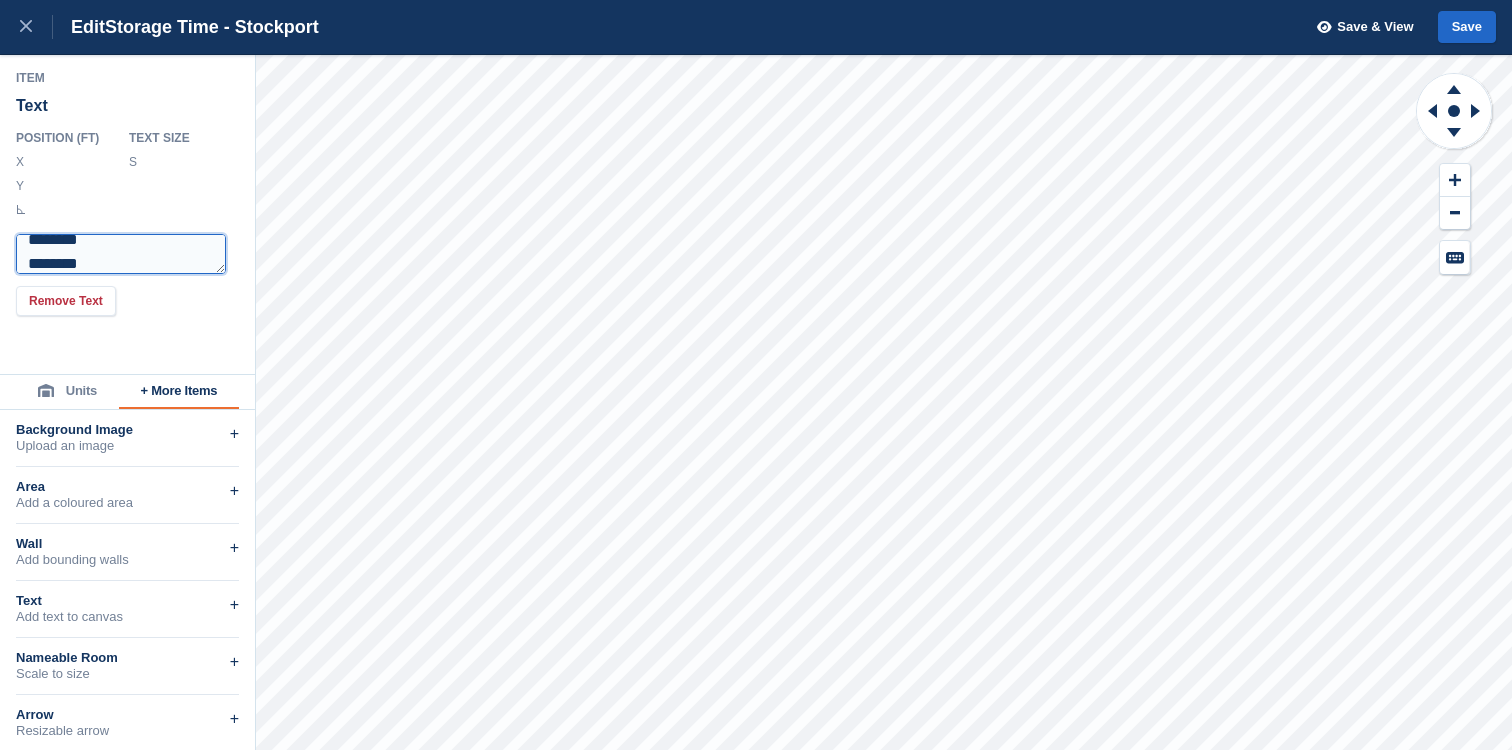 scroll, scrollTop: 62, scrollLeft: 0, axis: vertical 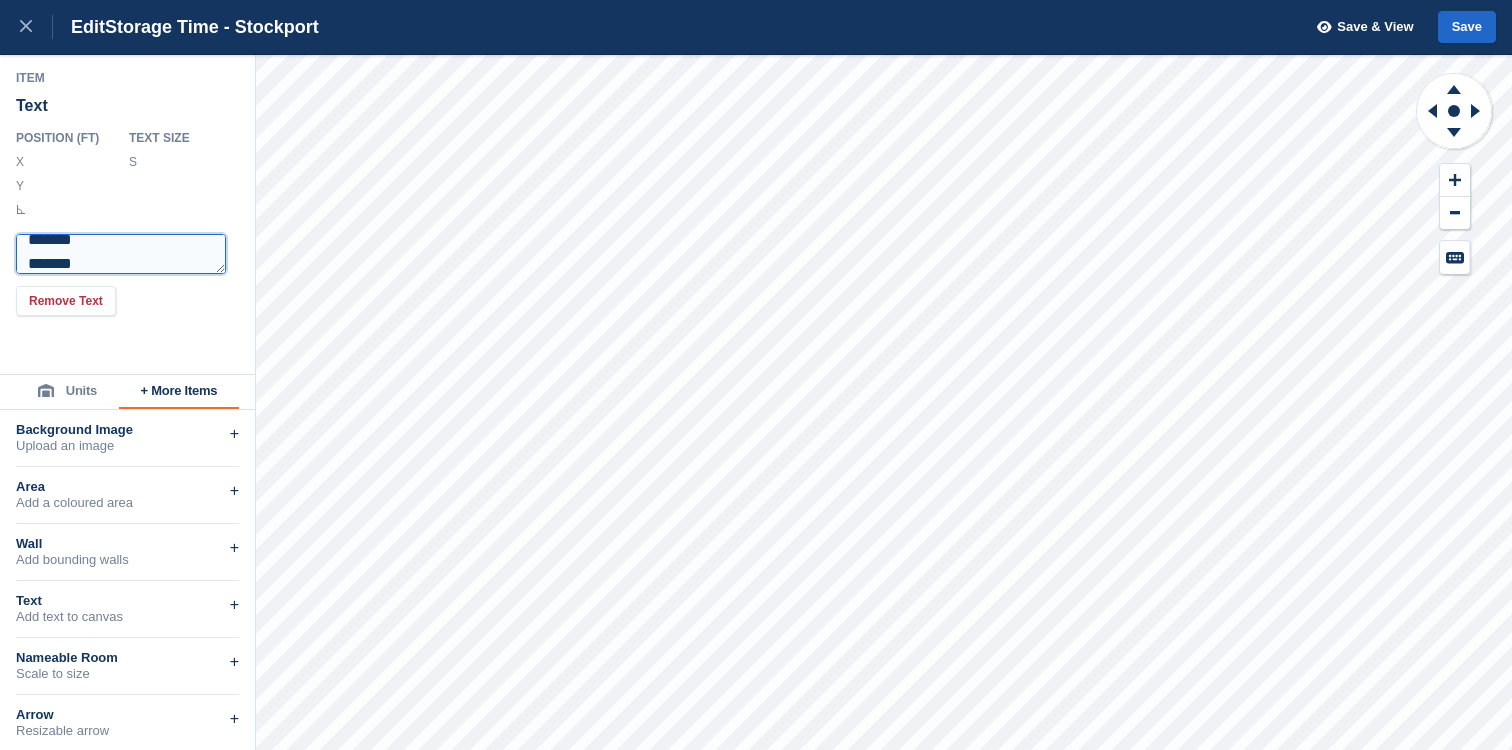 type on "*******
********
*******
*******" 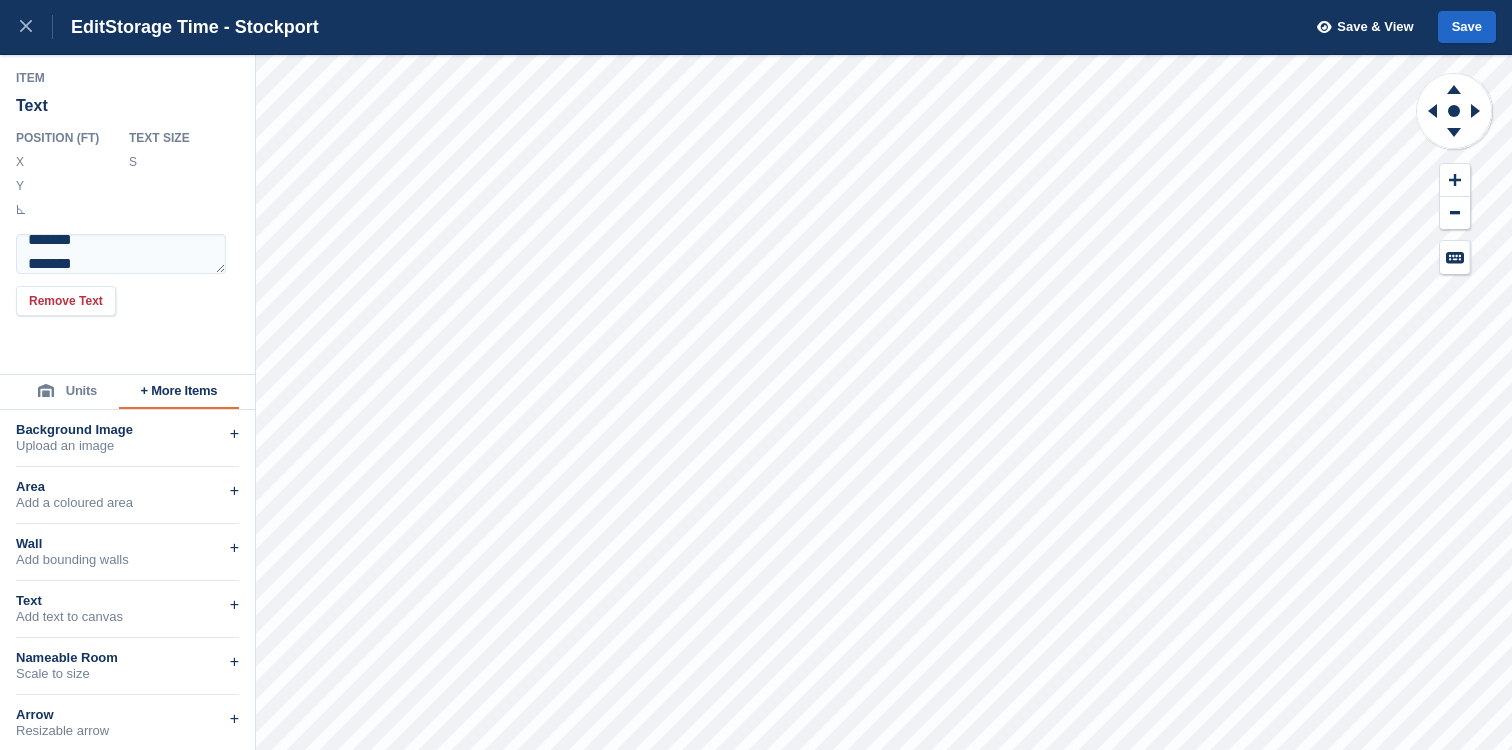 drag, startPoint x: 175, startPoint y: 164, endPoint x: 102, endPoint y: 163, distance: 73.00685 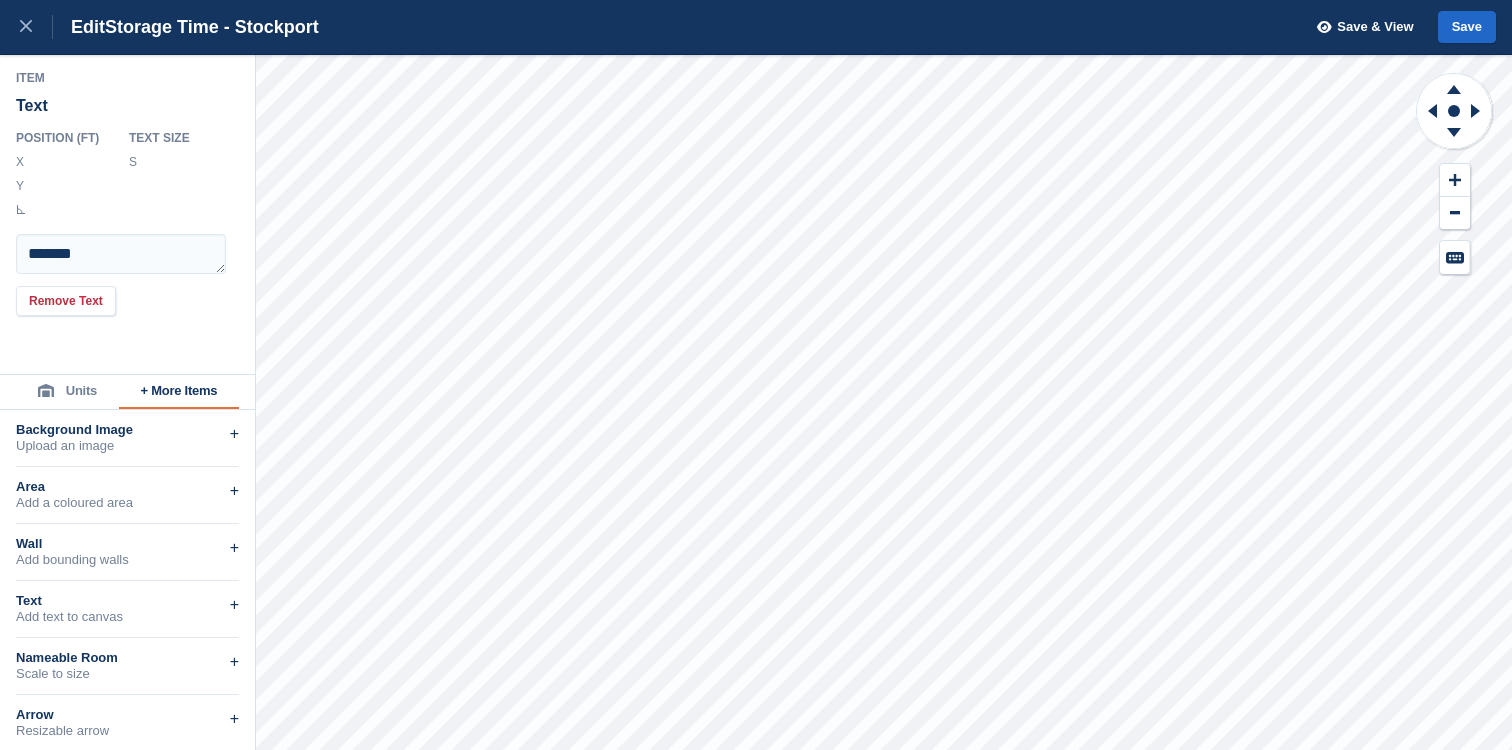 type on "*******" 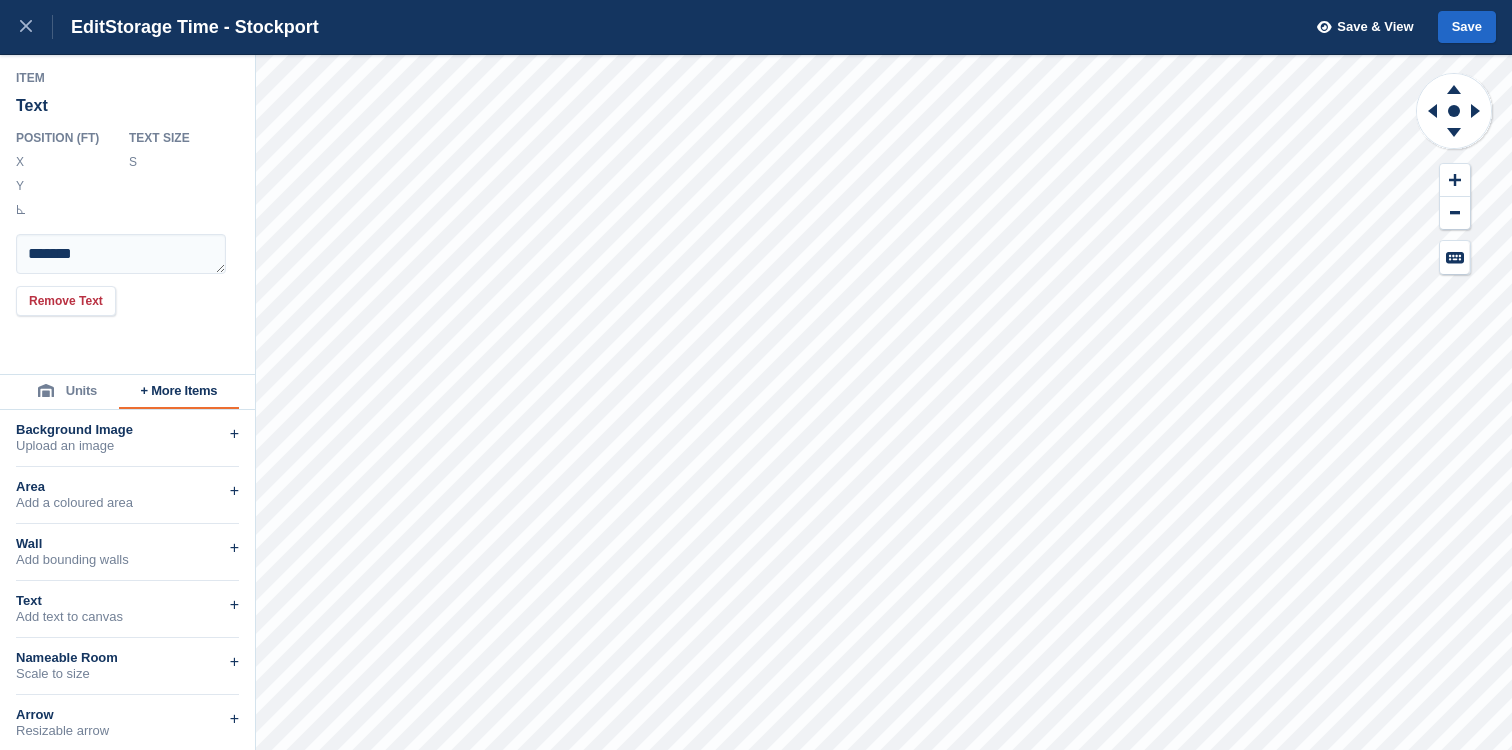 type on "*******" 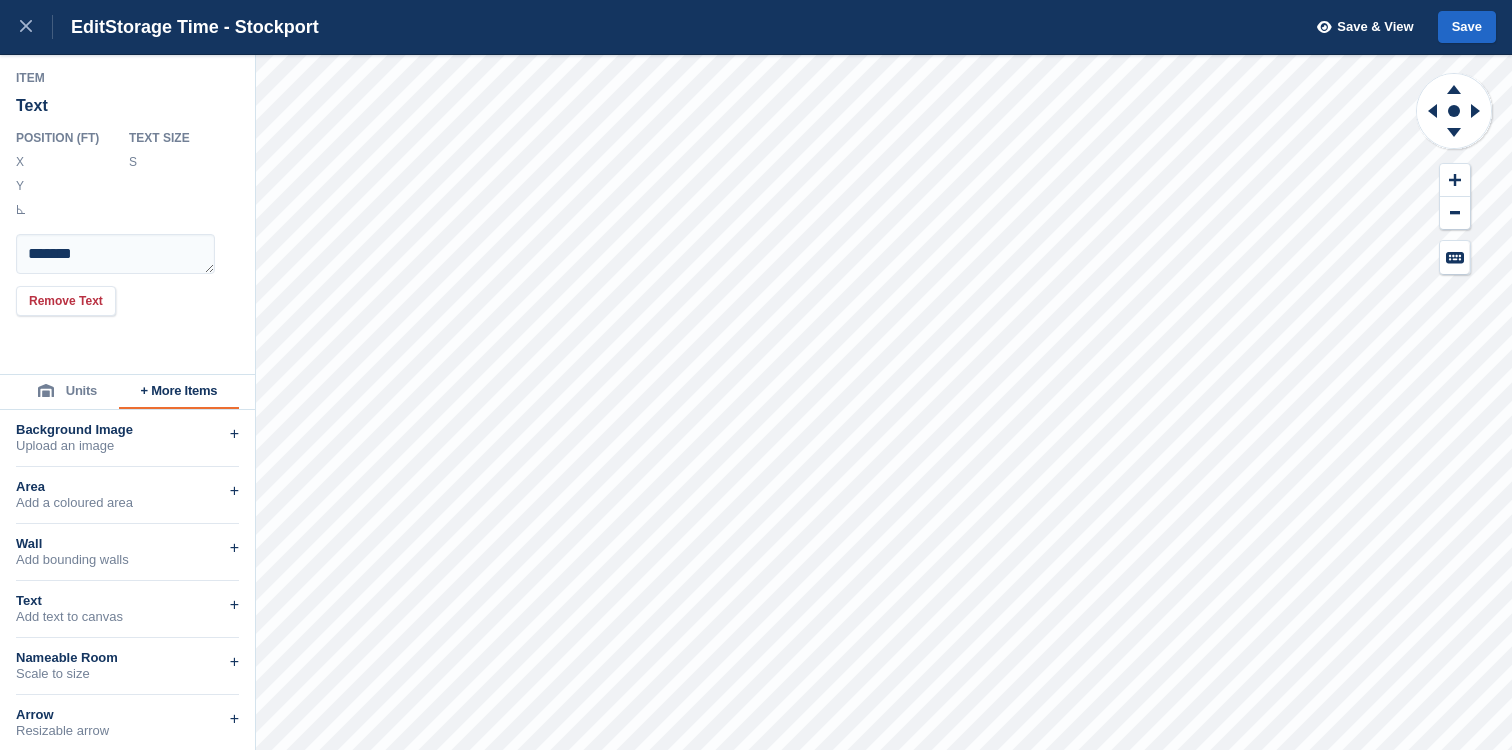 drag, startPoint x: 173, startPoint y: 161, endPoint x: 48, endPoint y: 155, distance: 125.14392 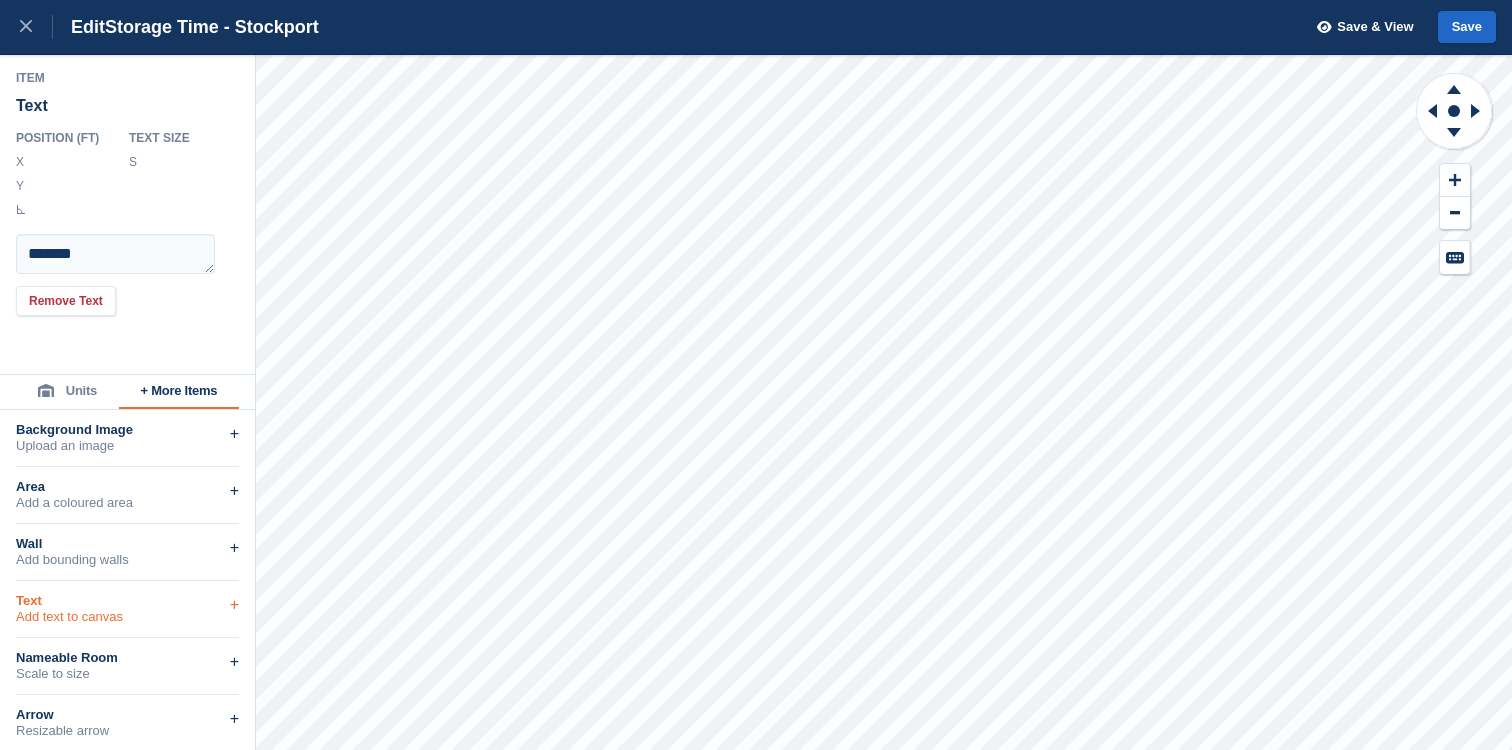 click on "Add text to canvas" at bounding box center (127, 617) 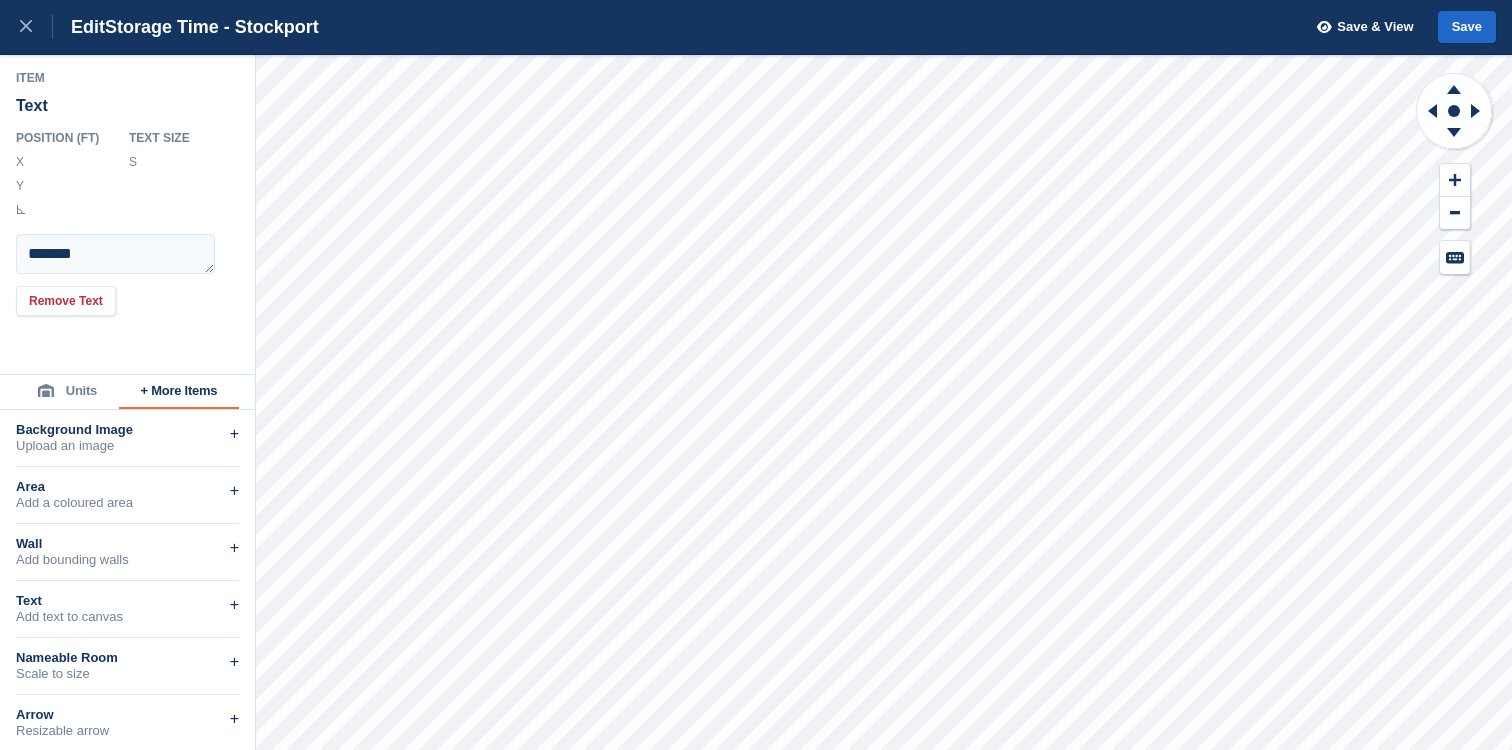 drag, startPoint x: 170, startPoint y: 160, endPoint x: 149, endPoint y: 153, distance: 22.135944 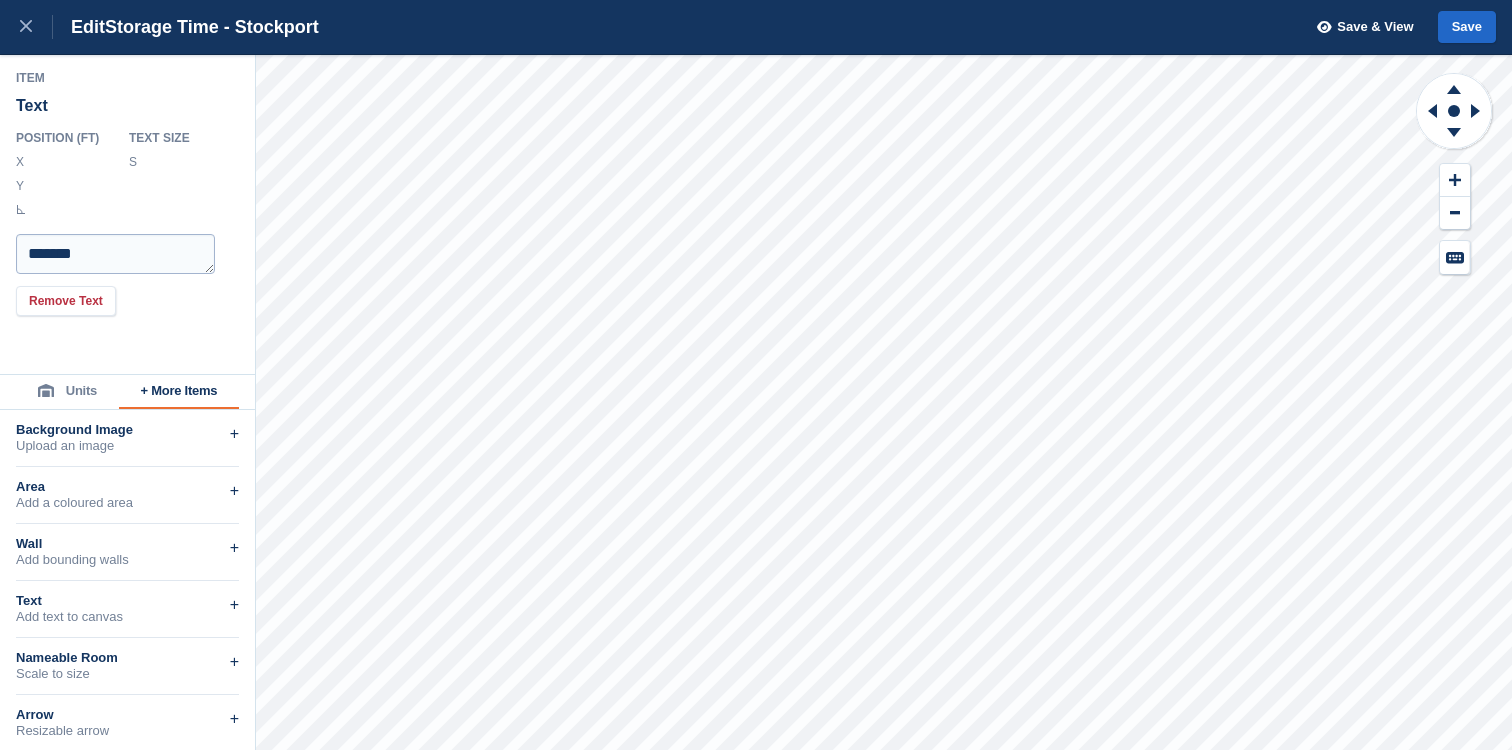 type on "***" 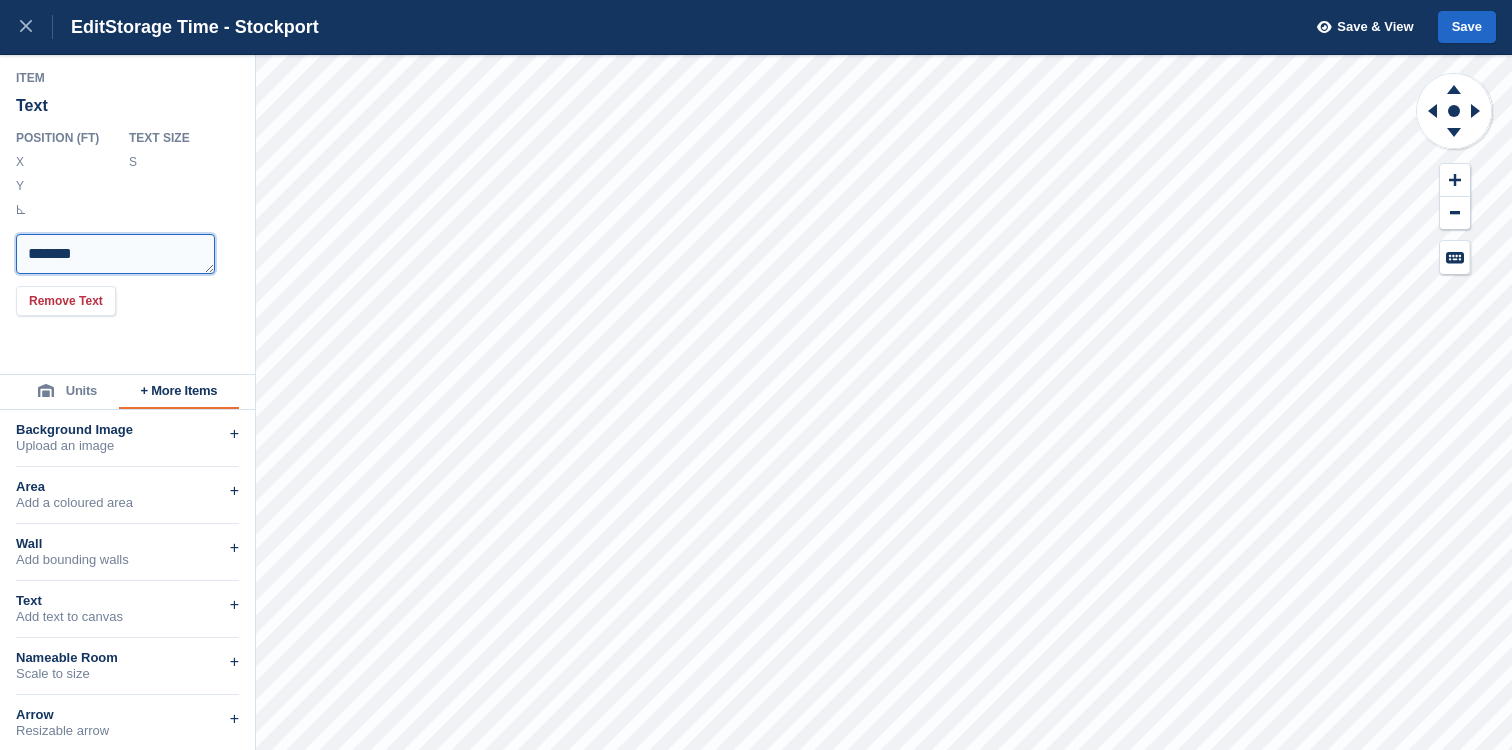 drag, startPoint x: 143, startPoint y: 241, endPoint x: 188, endPoint y: 274, distance: 55.803226 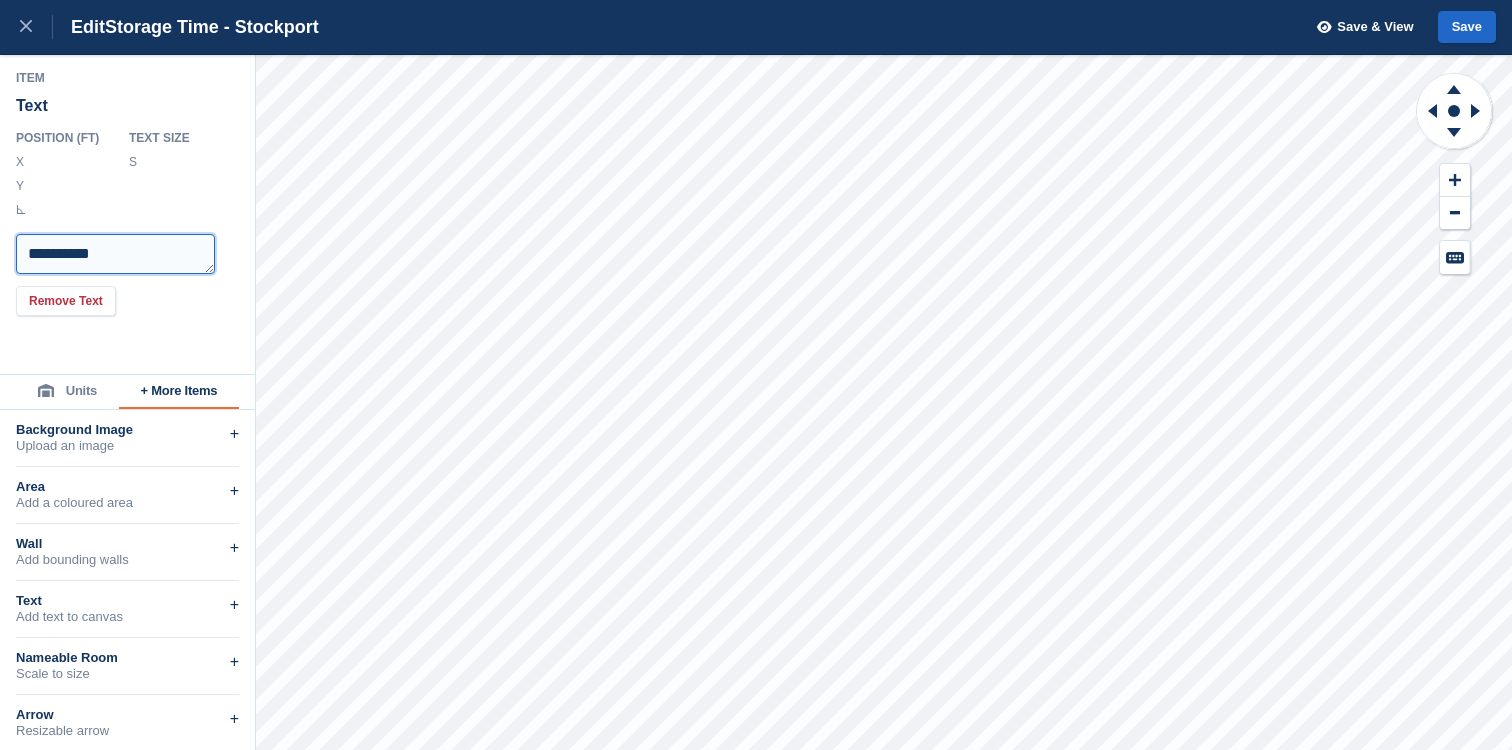 type on "**********" 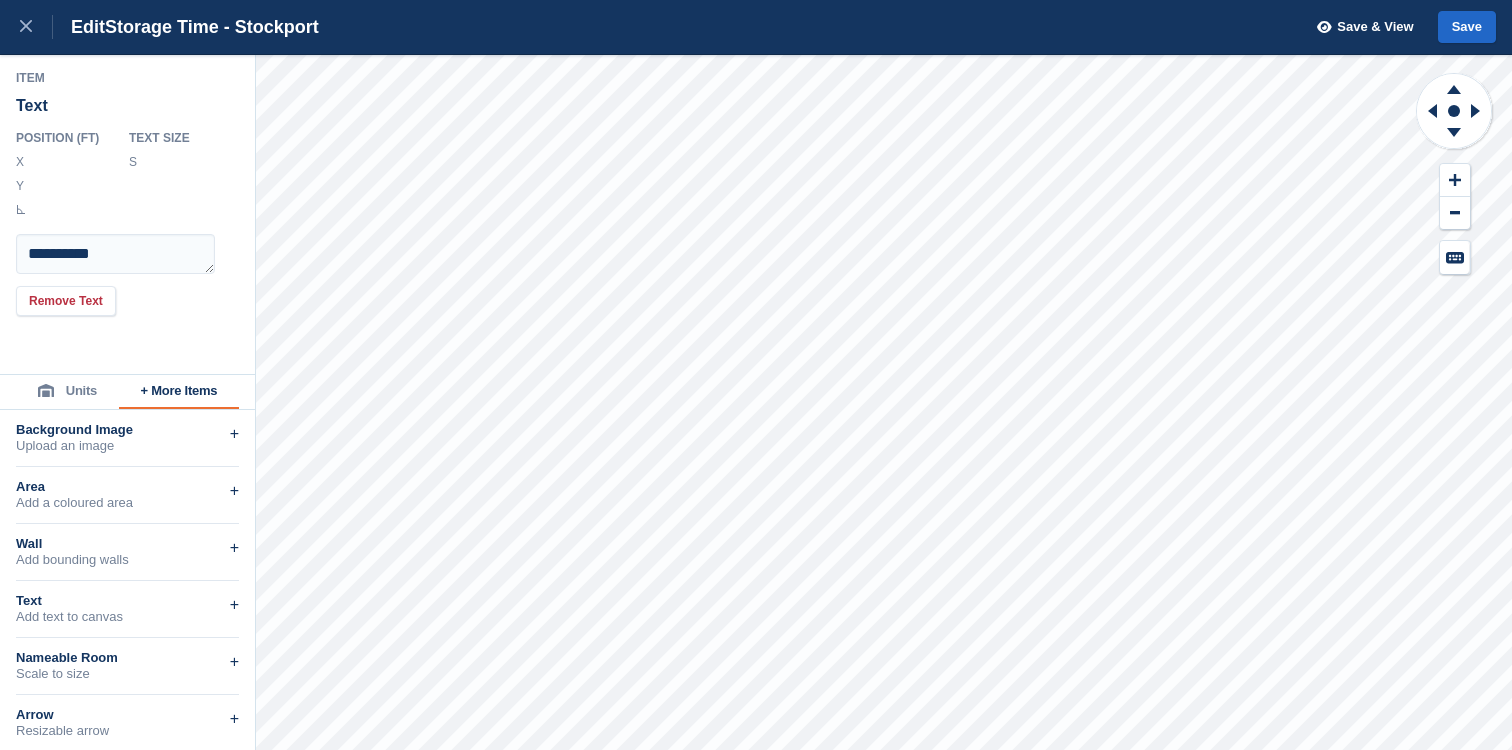 type on "********" 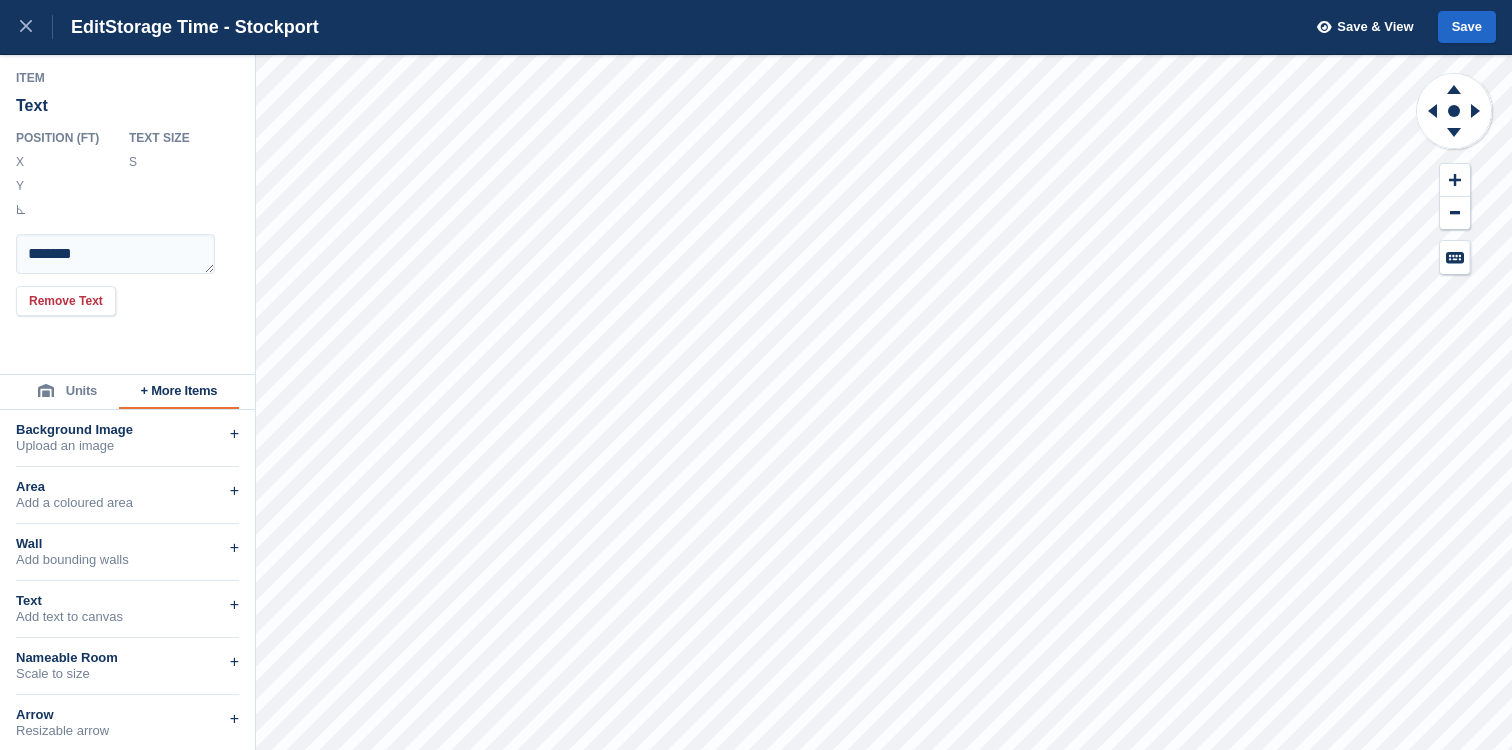 type on "********" 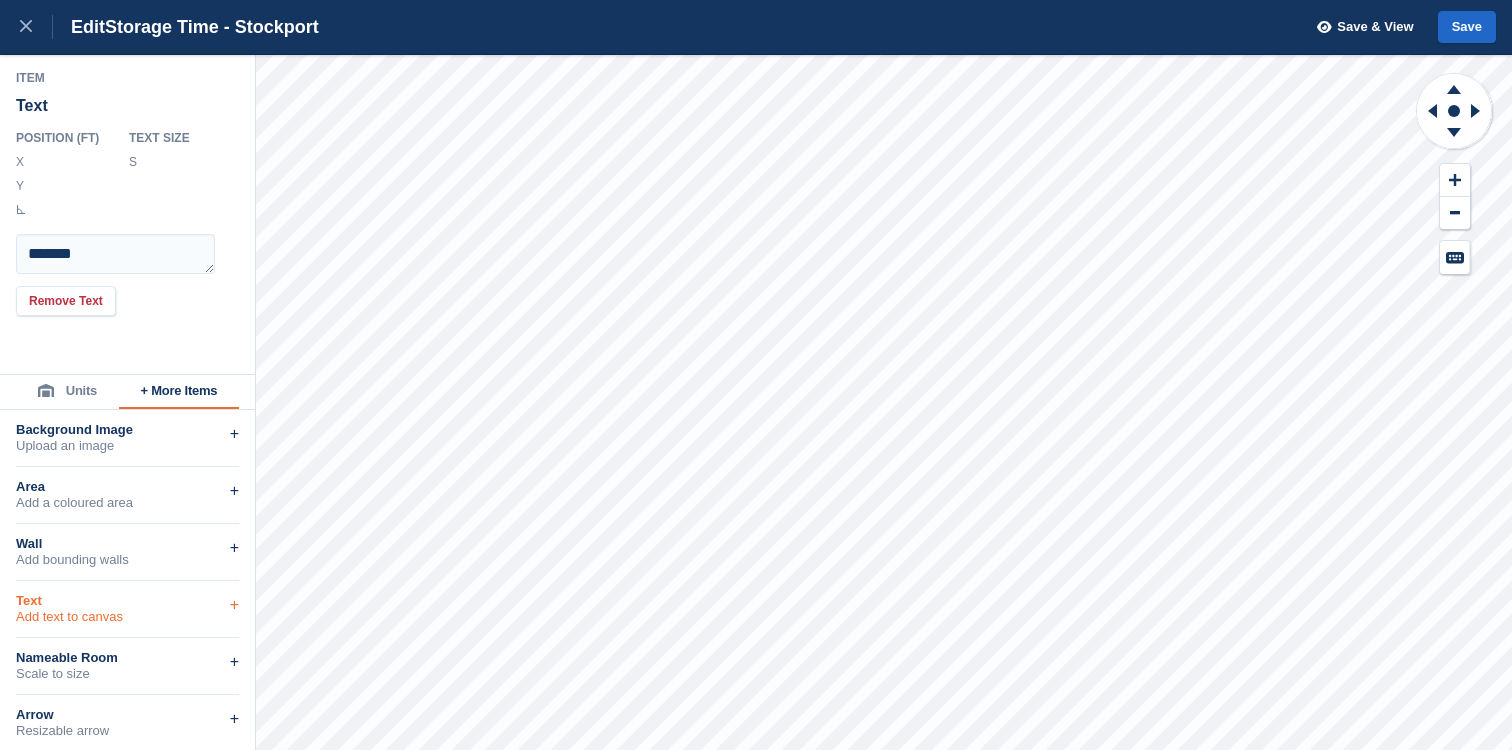 click on "Text" at bounding box center (127, 601) 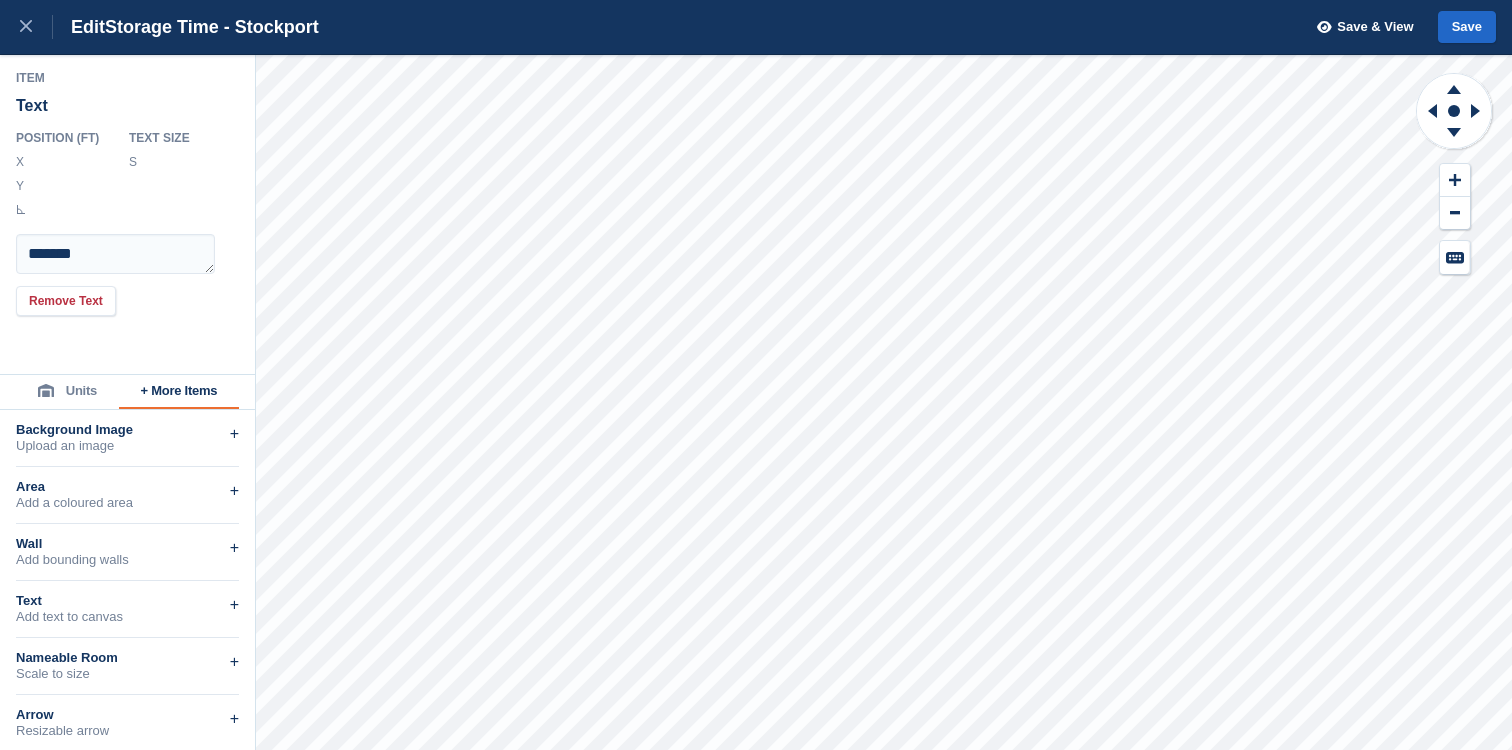 drag, startPoint x: 180, startPoint y: 156, endPoint x: 118, endPoint y: 155, distance: 62.008064 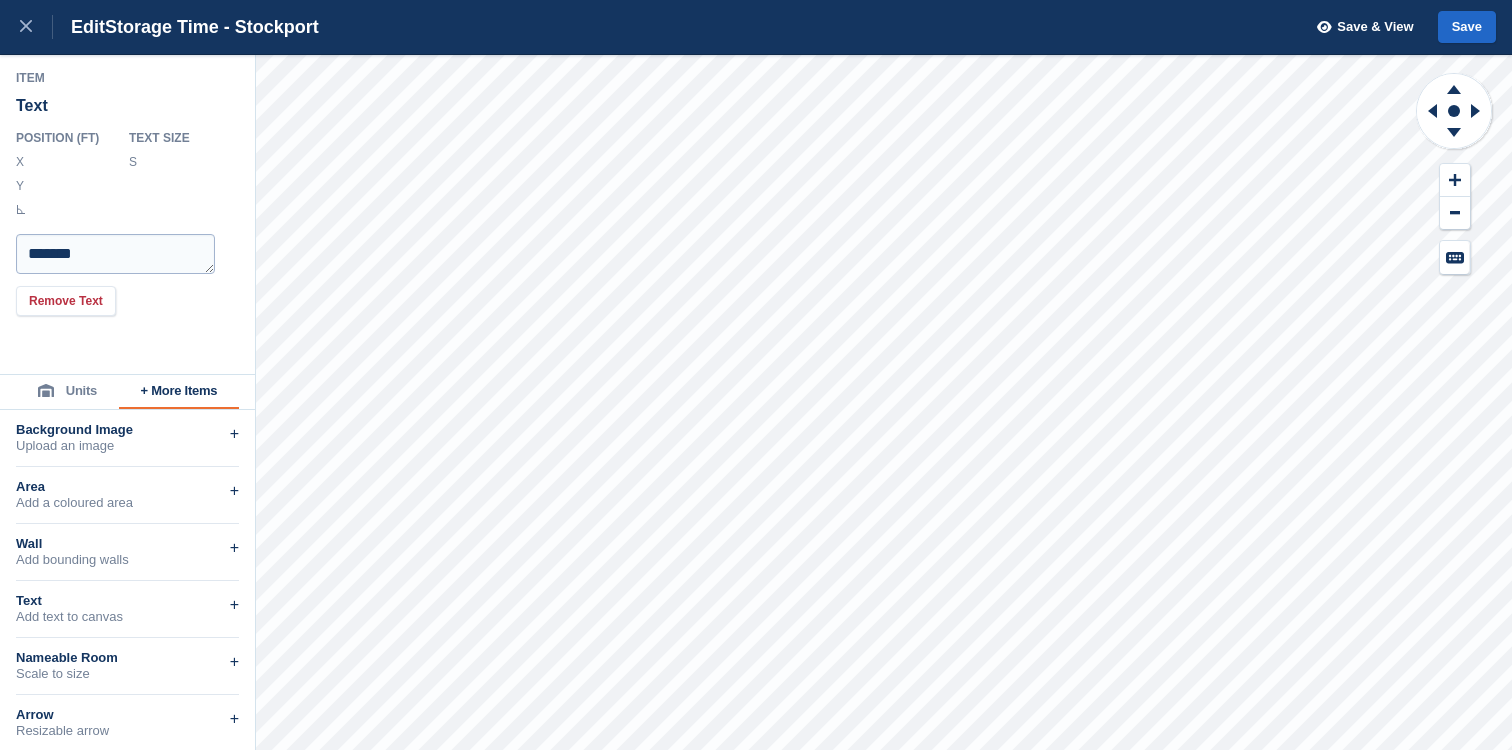 type on "***" 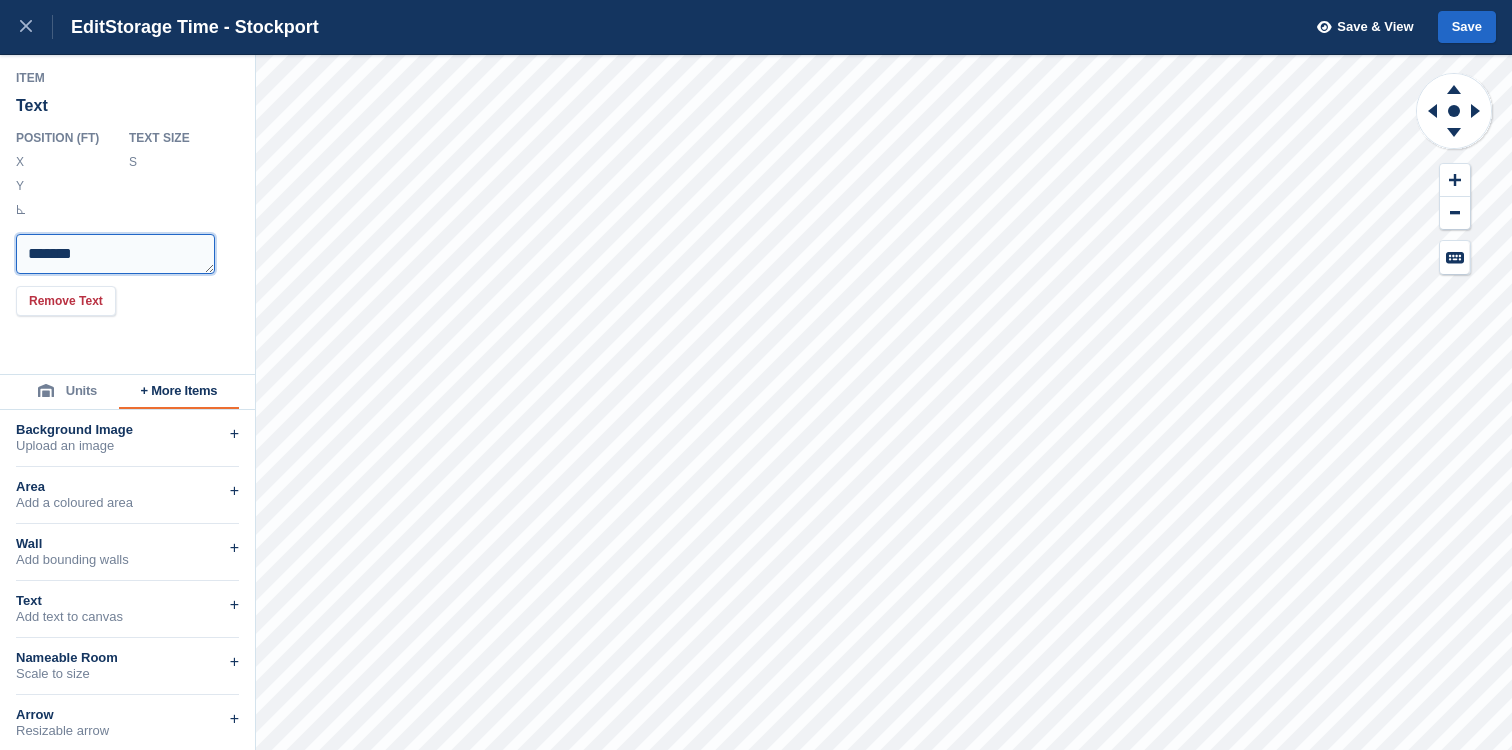 drag, startPoint x: 147, startPoint y: 255, endPoint x: 0, endPoint y: 243, distance: 147.48898 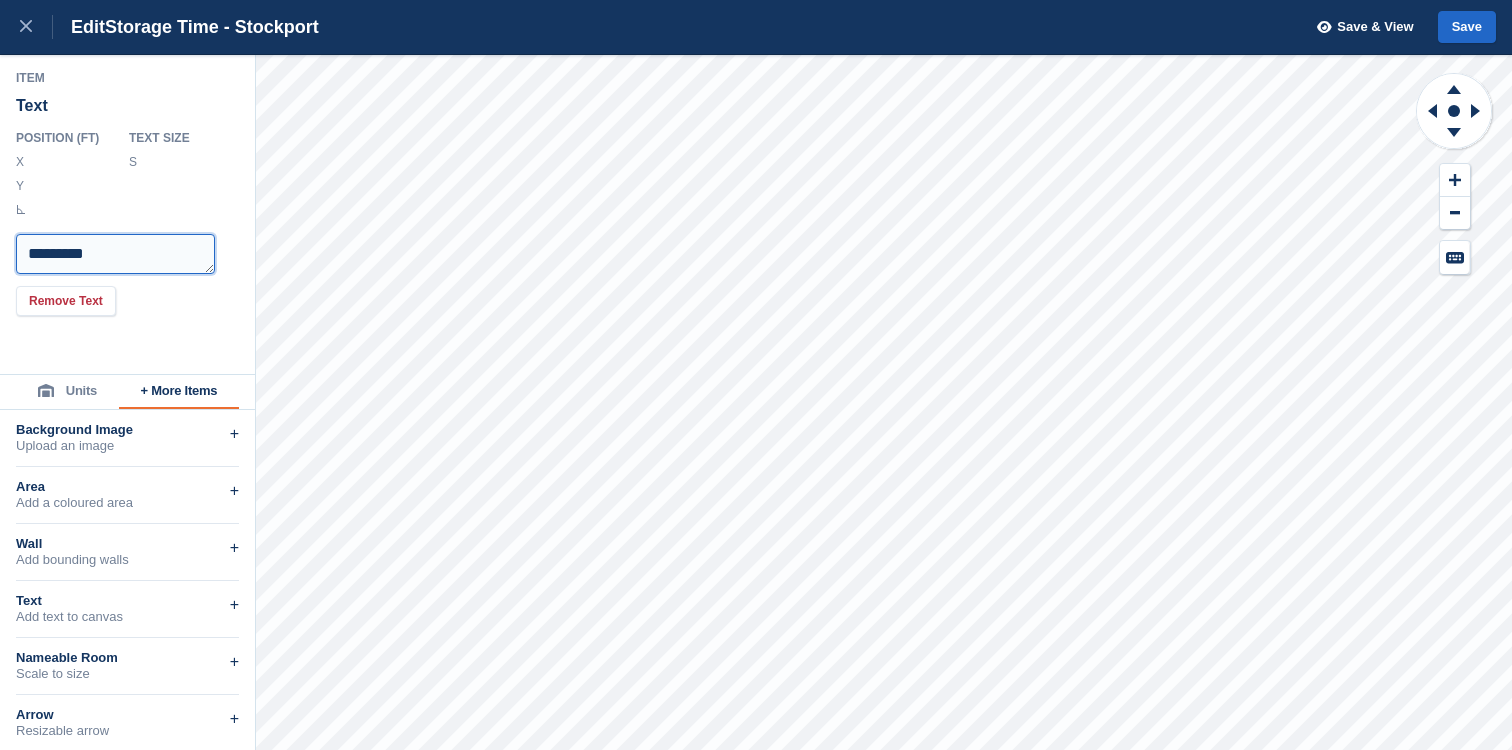 scroll, scrollTop: 14, scrollLeft: 0, axis: vertical 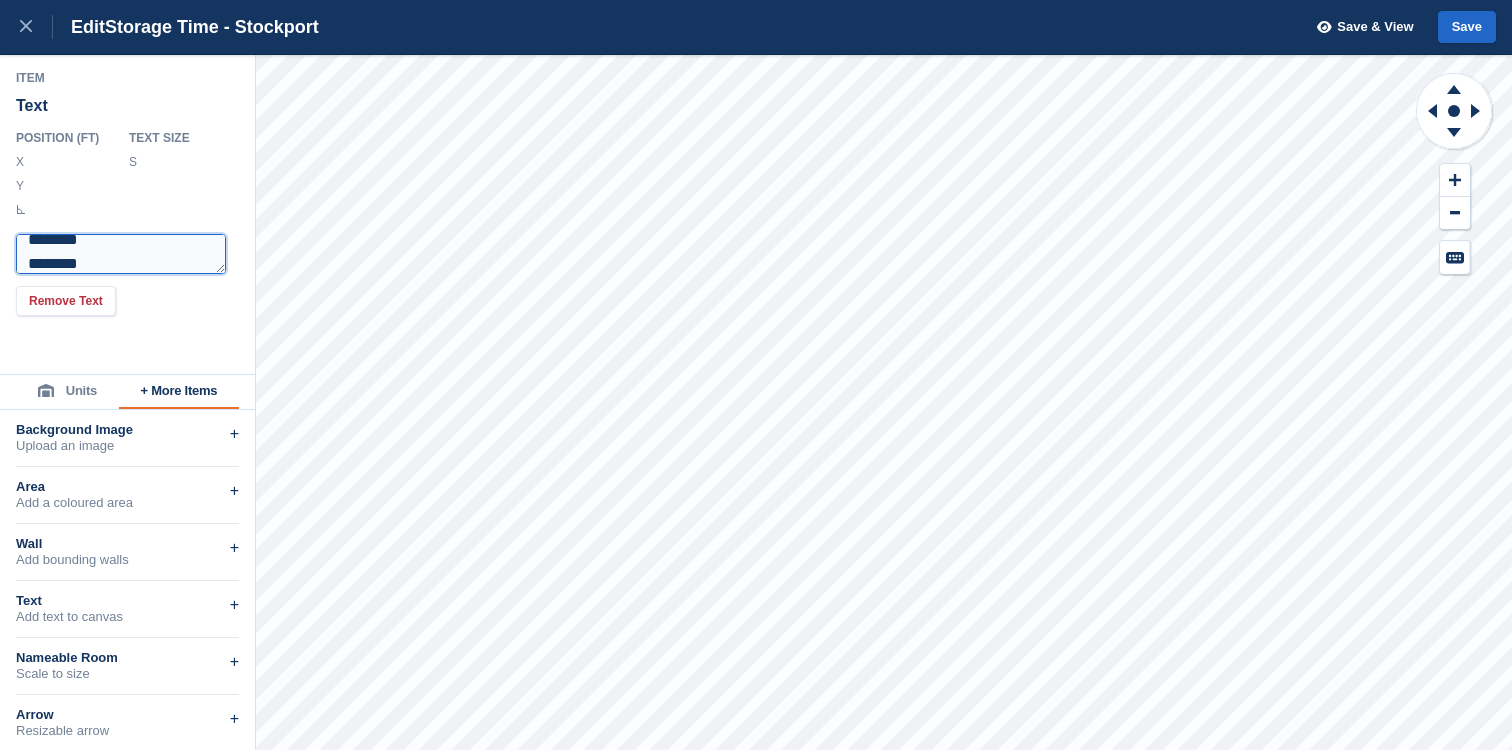 click on "********
********" at bounding box center (121, 254) 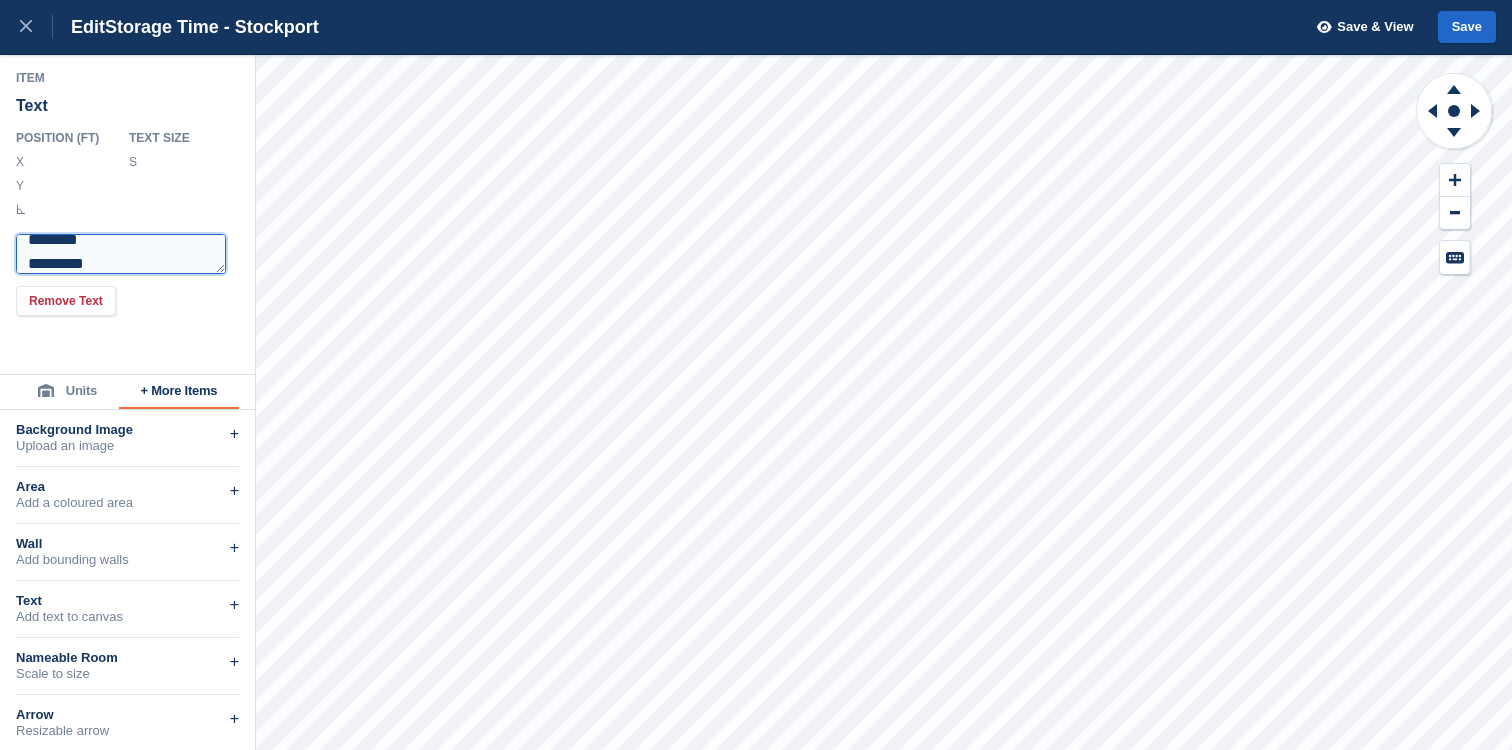 type on "********
*********" 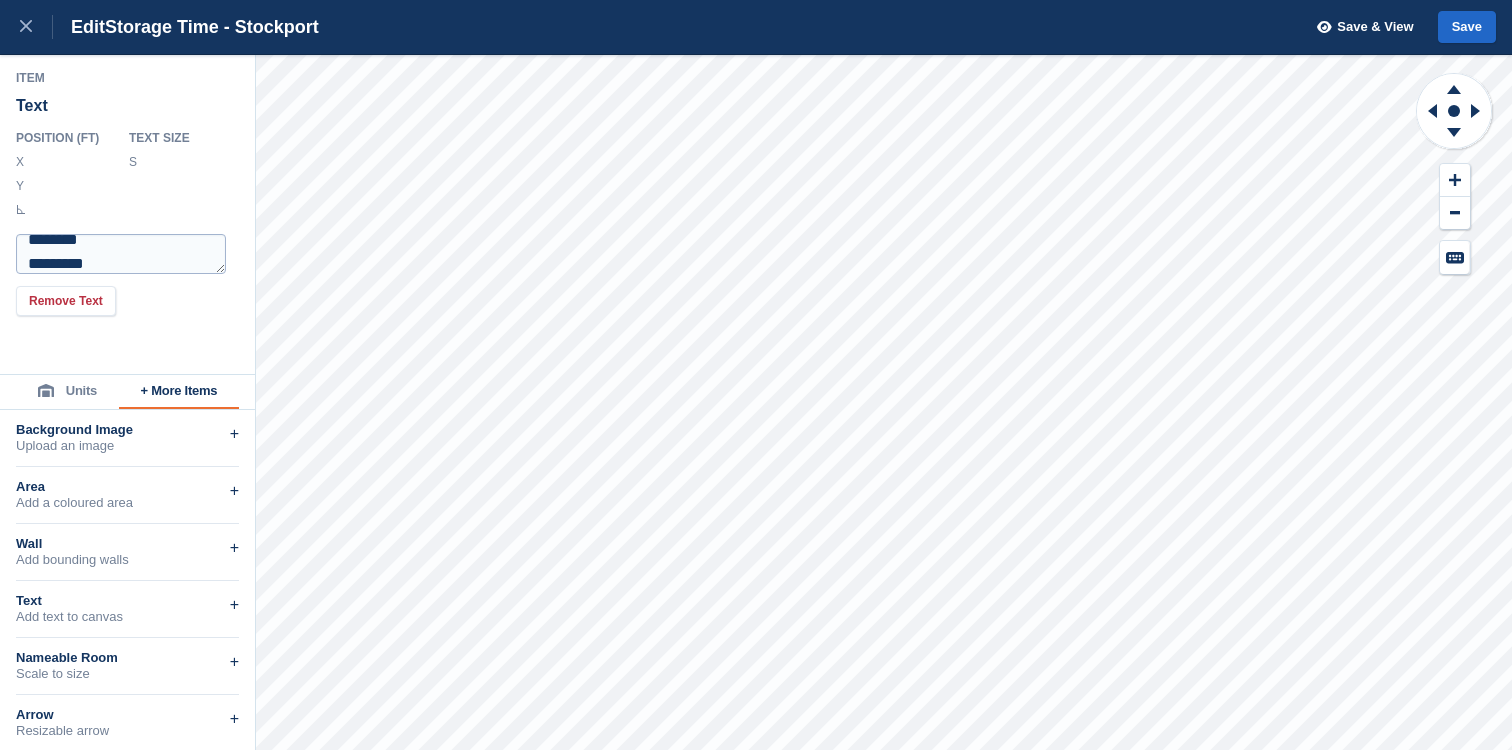 type on "********" 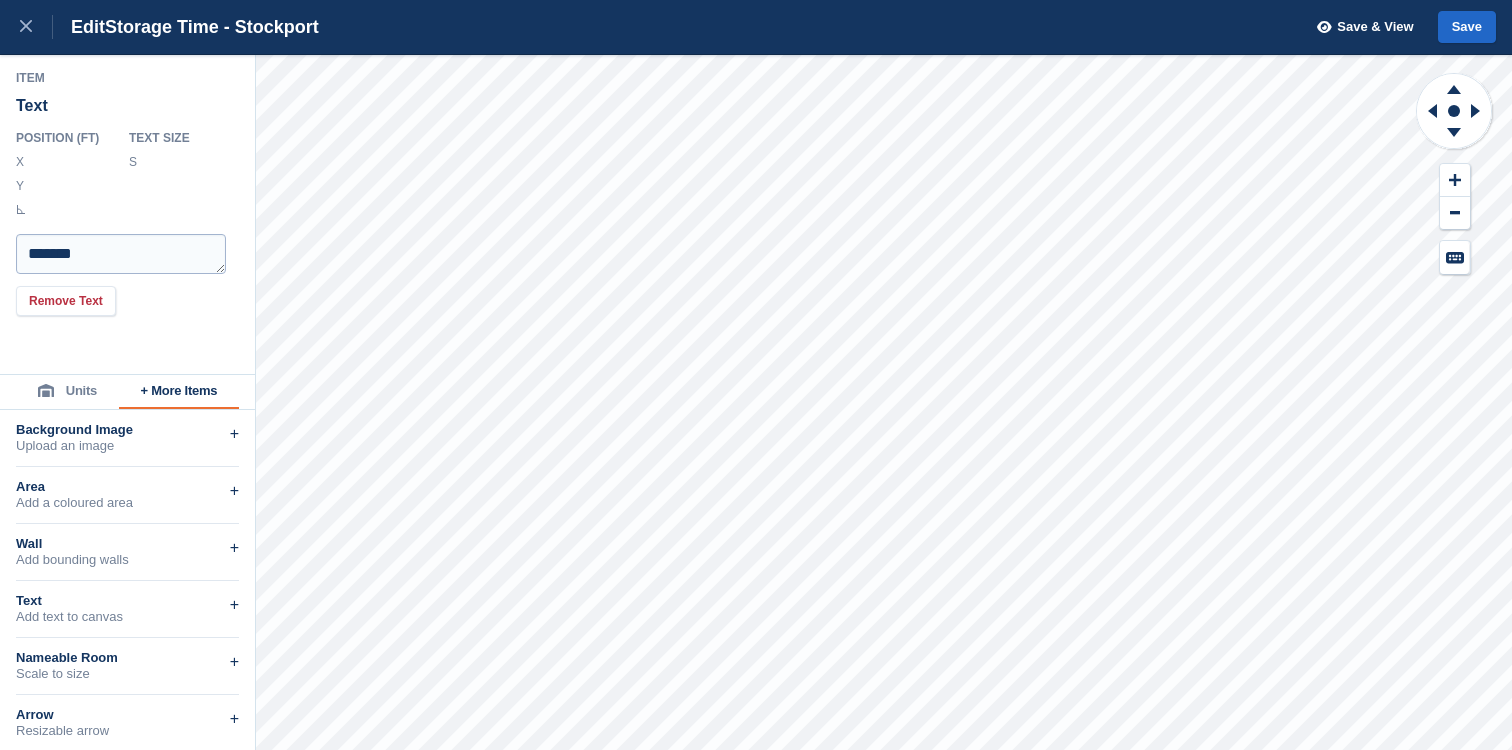 type on "*******" 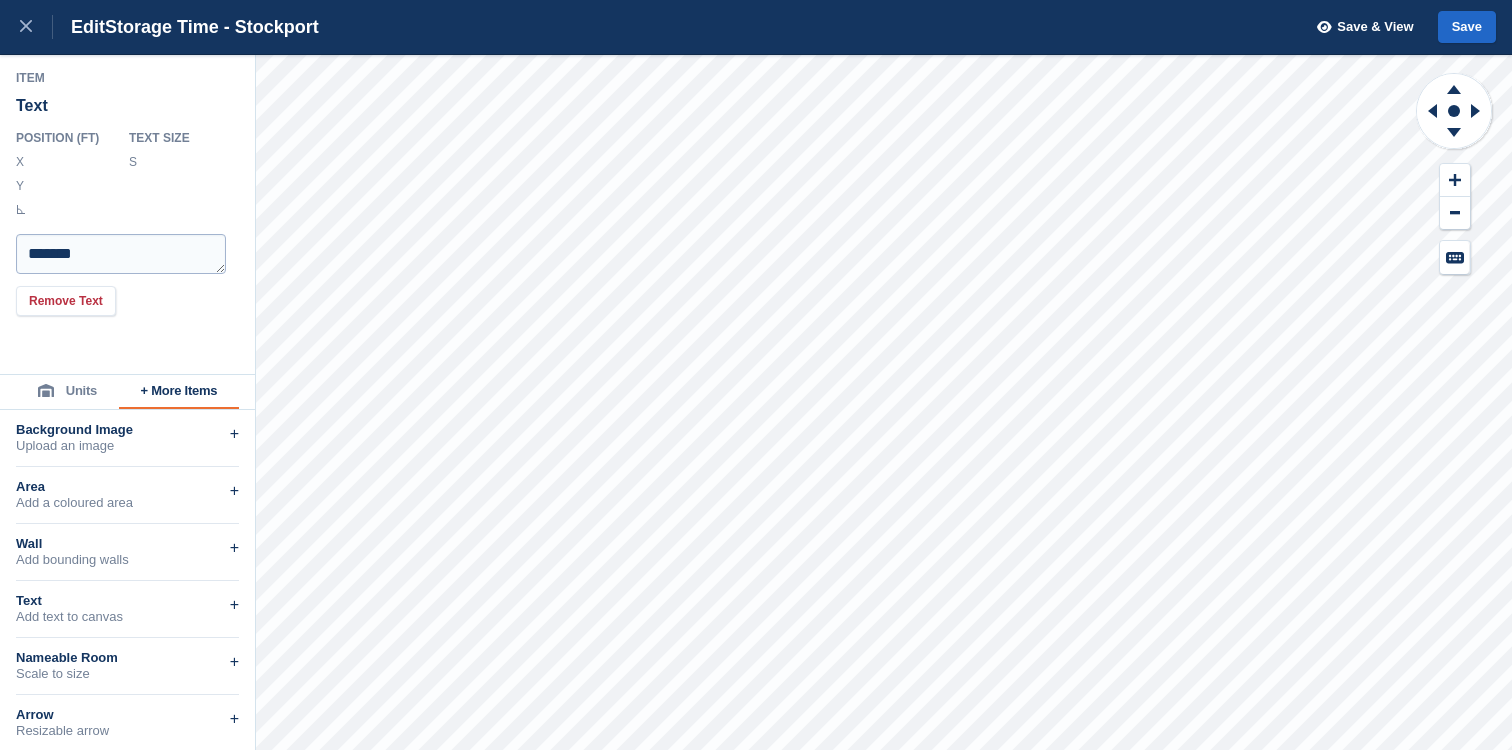 type on "********" 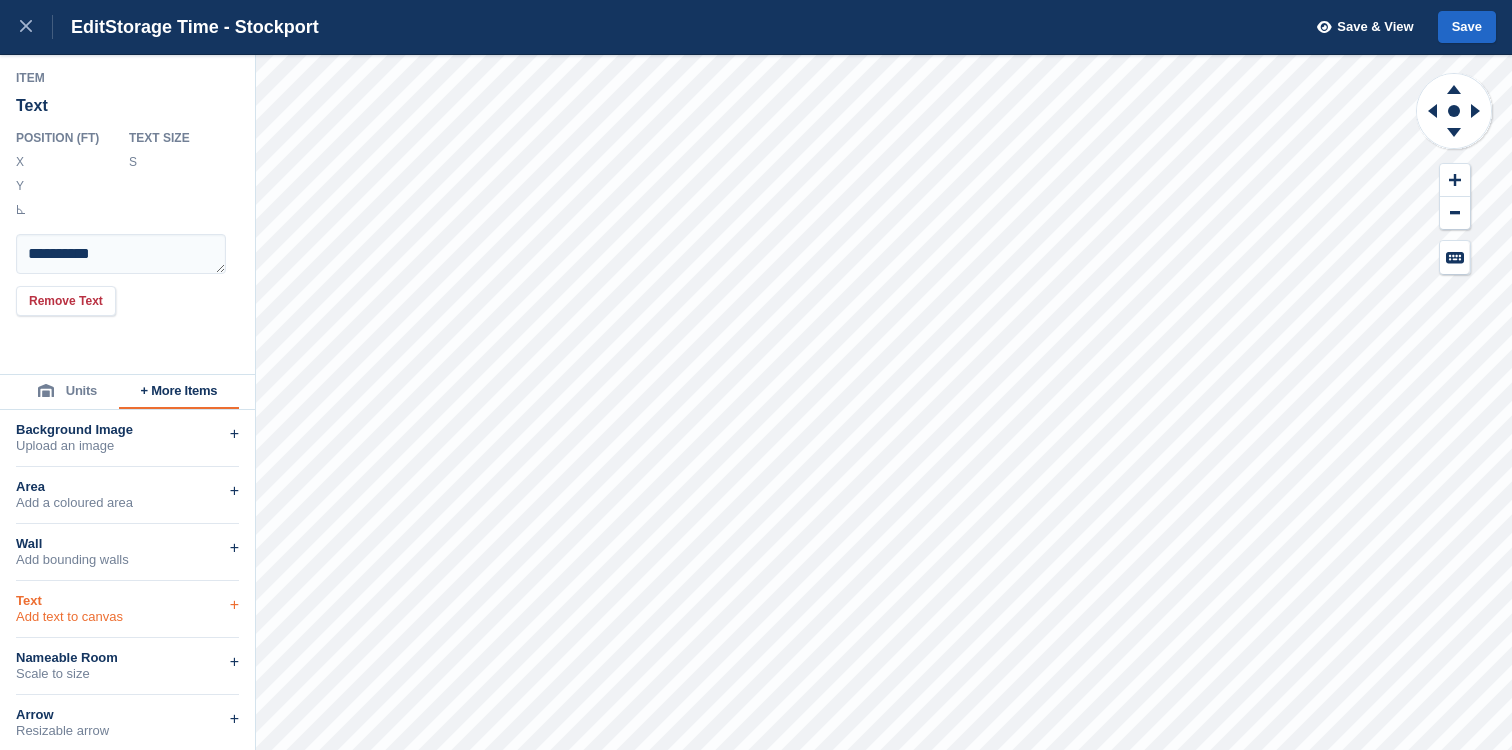 click on "Text" at bounding box center [127, 601] 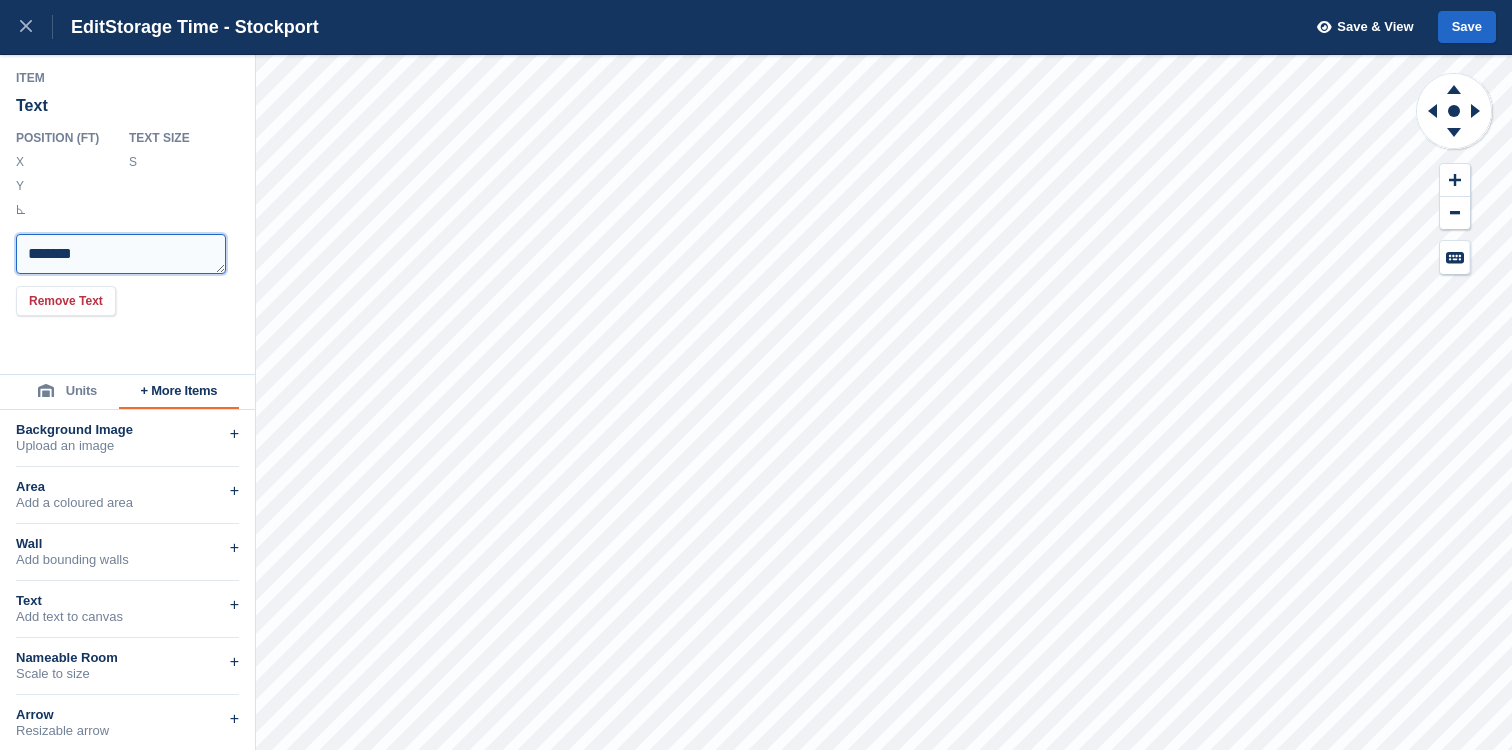 click on "Item Text Position ( FT ) X ******** Y ******* * Text Size S ** ******* Remove Text" at bounding box center [128, 214] 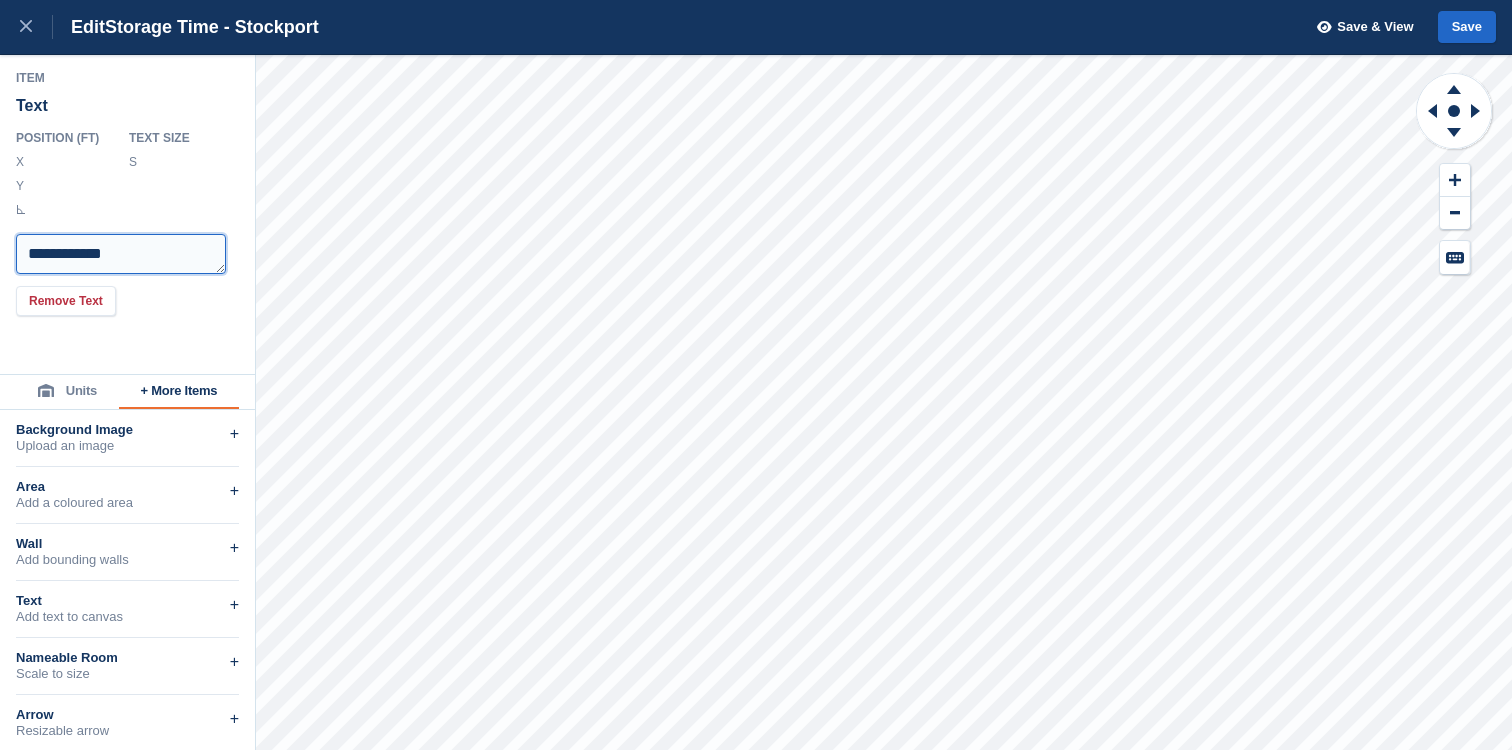scroll, scrollTop: 14, scrollLeft: 0, axis: vertical 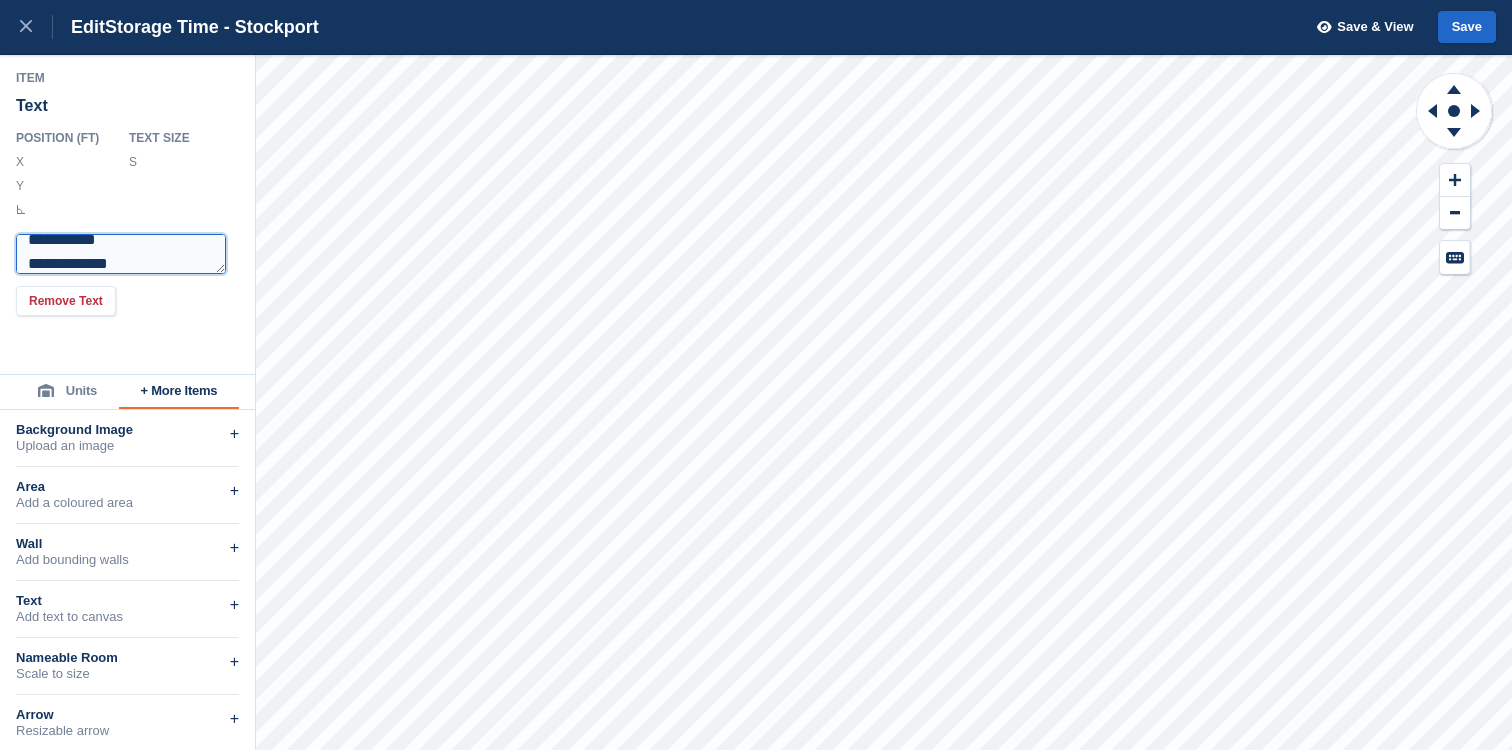 click on "**********" at bounding box center [121, 254] 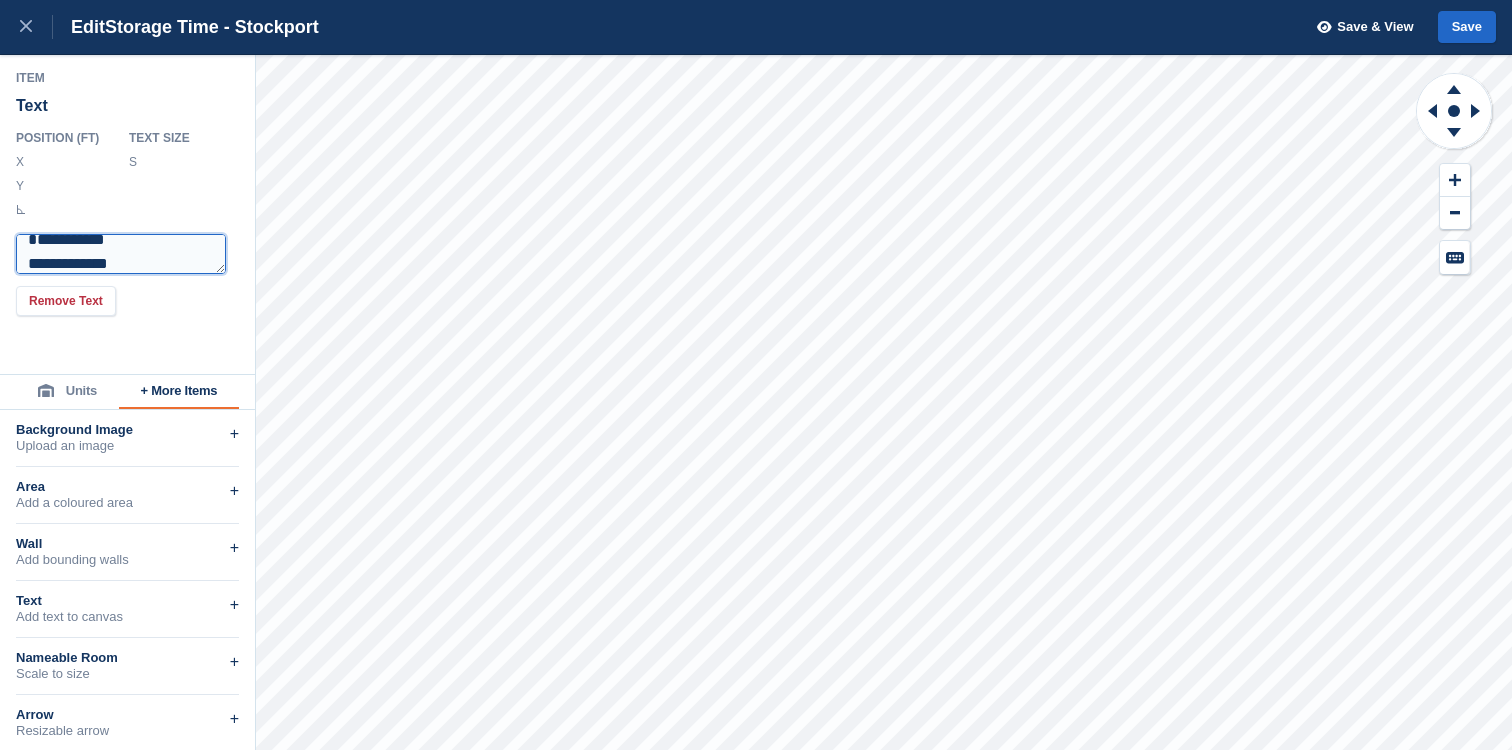 scroll, scrollTop: 9, scrollLeft: 0, axis: vertical 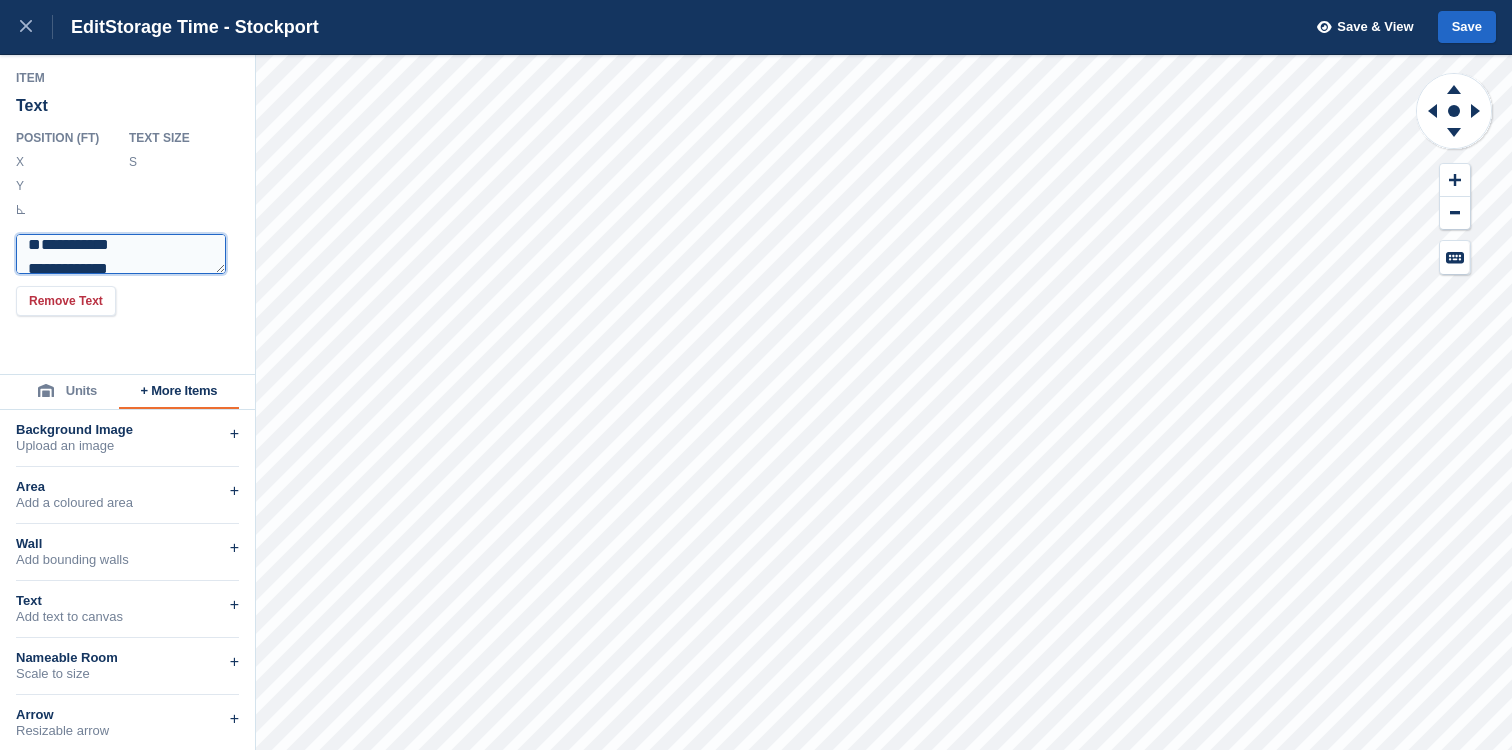 type on "**********" 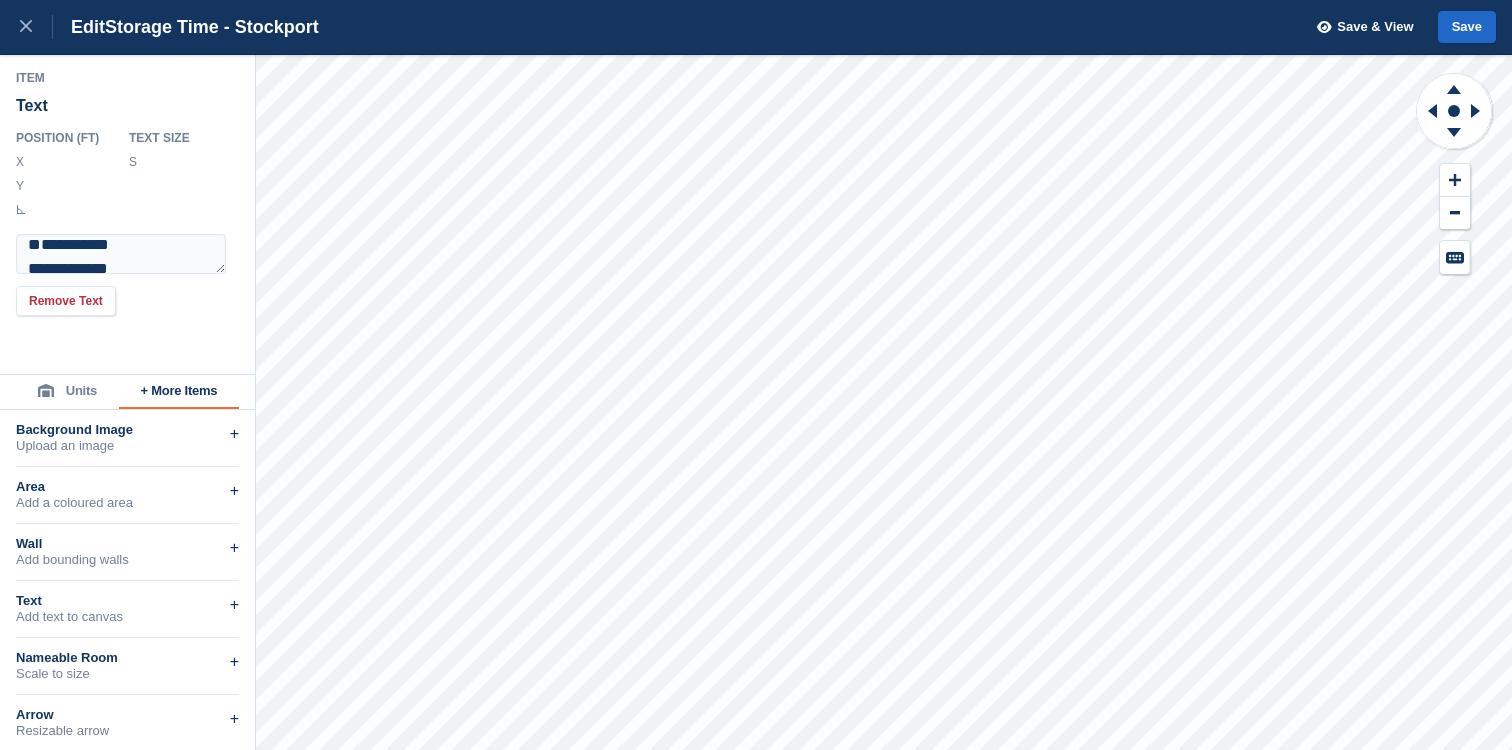 drag, startPoint x: 172, startPoint y: 157, endPoint x: 121, endPoint y: 152, distance: 51.24451 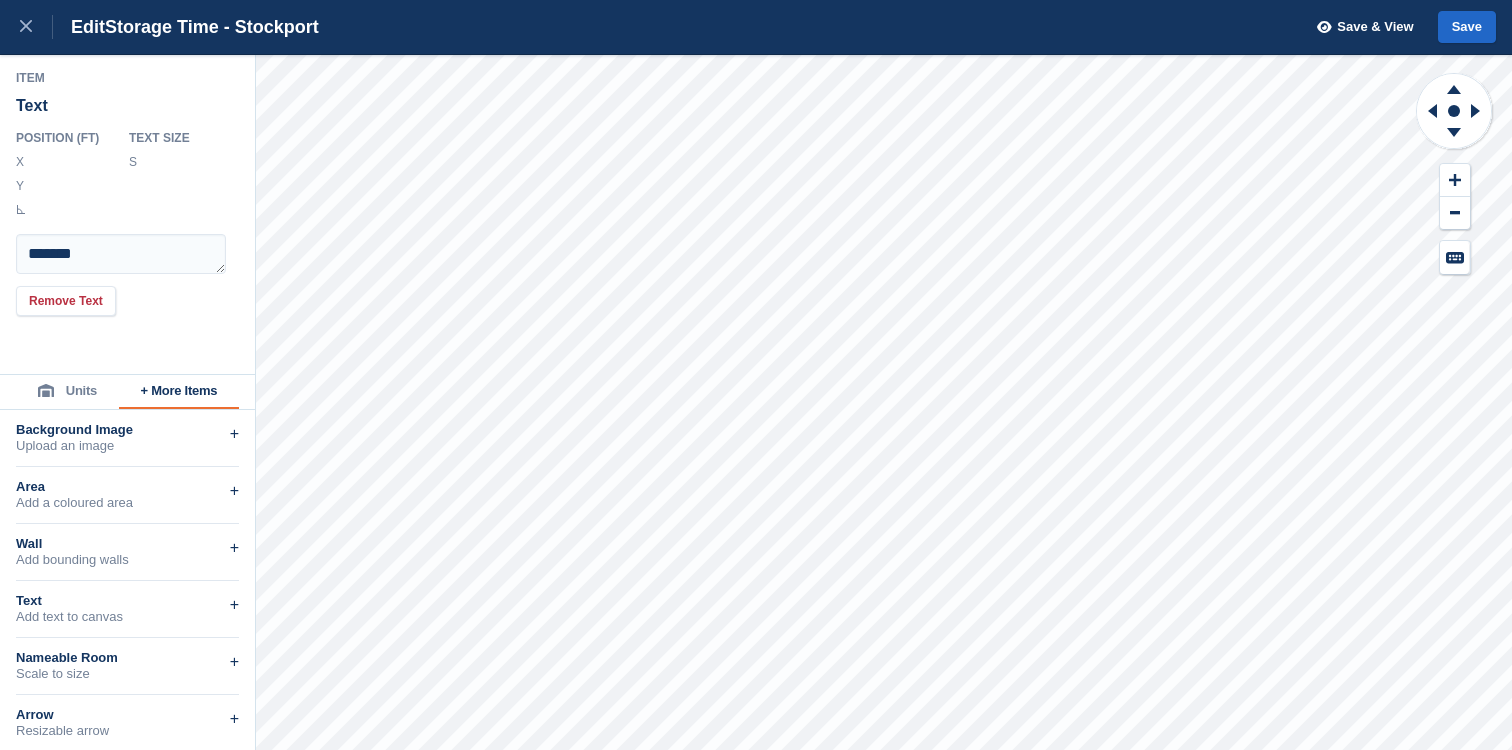 scroll, scrollTop: 0, scrollLeft: 0, axis: both 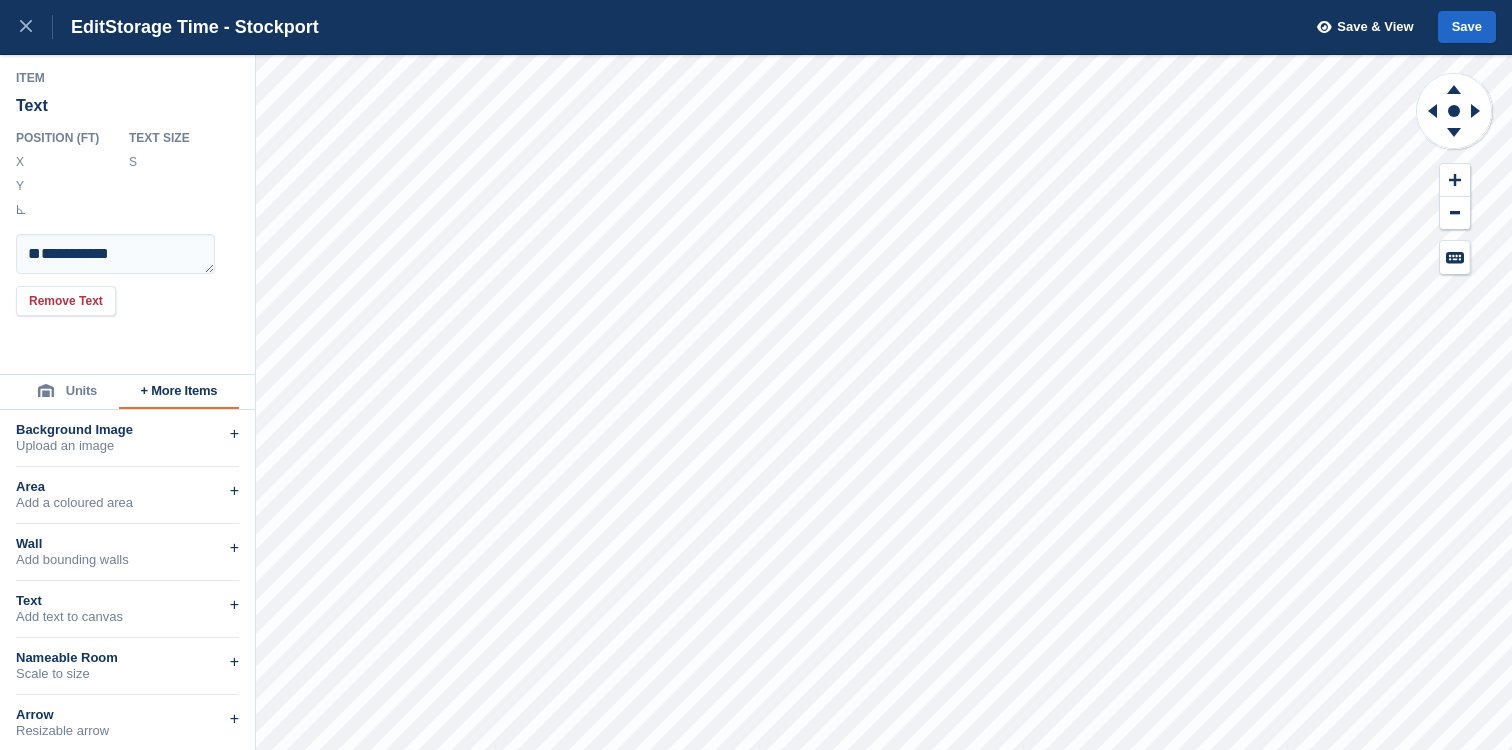 drag, startPoint x: 186, startPoint y: 161, endPoint x: 75, endPoint y: 161, distance: 111 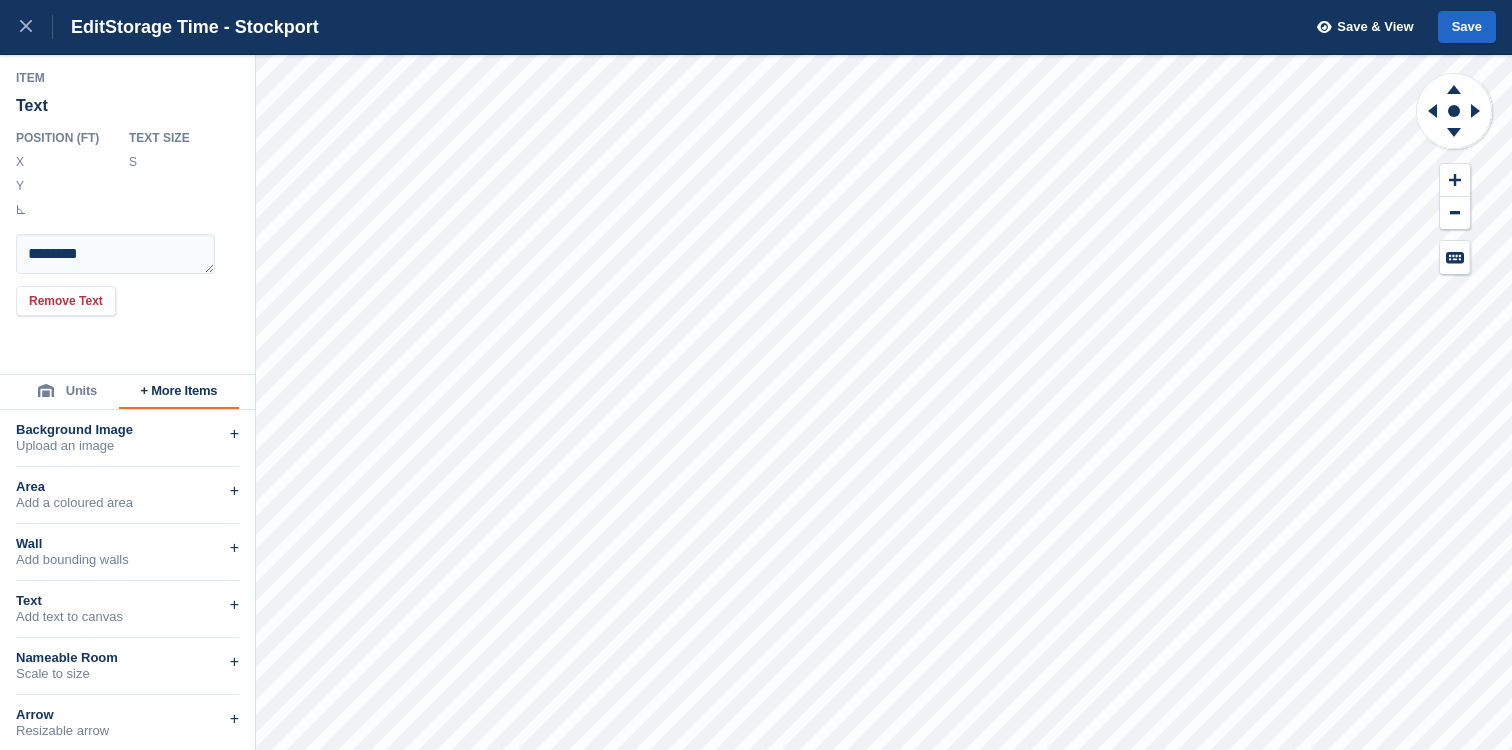 drag, startPoint x: 173, startPoint y: 157, endPoint x: 89, endPoint y: 157, distance: 84 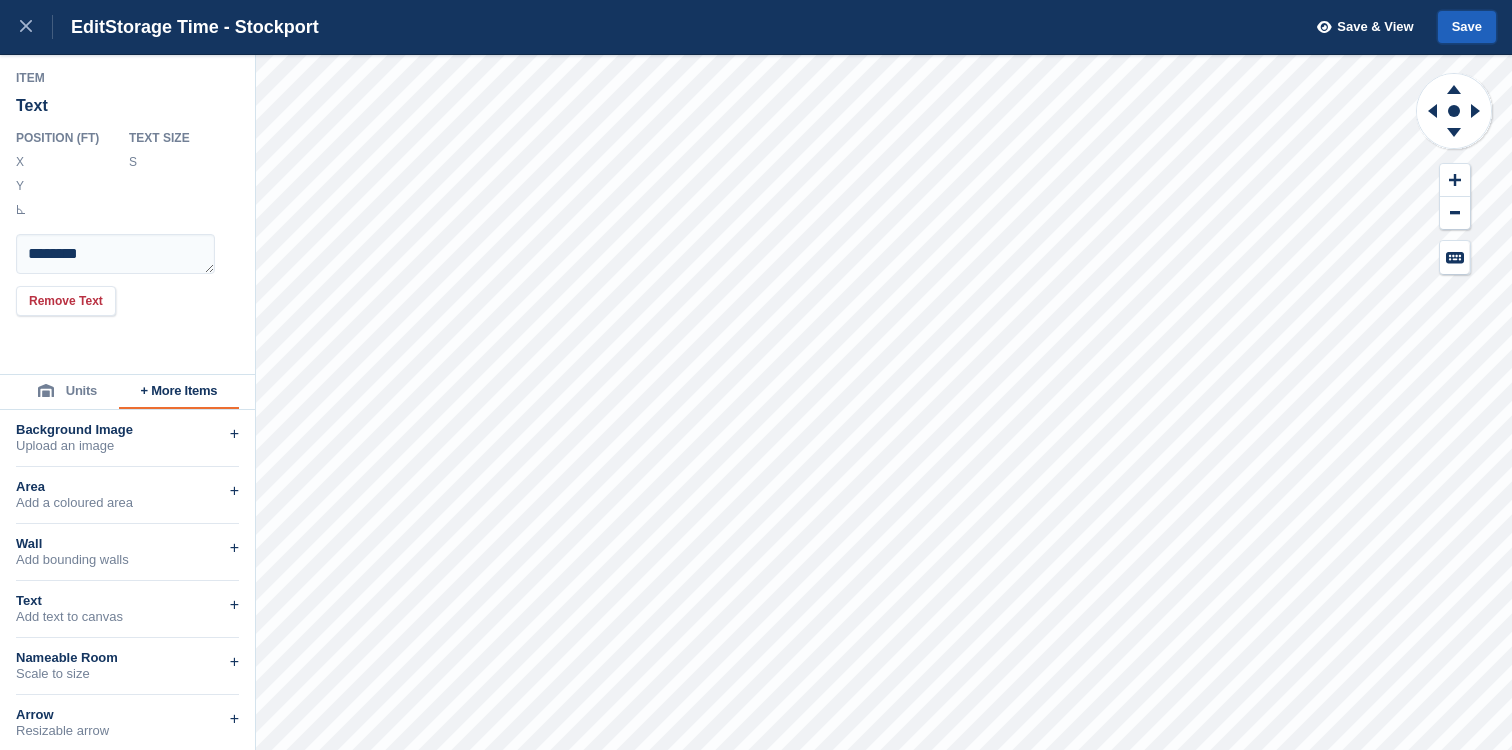 click on "Save" at bounding box center [1467, 27] 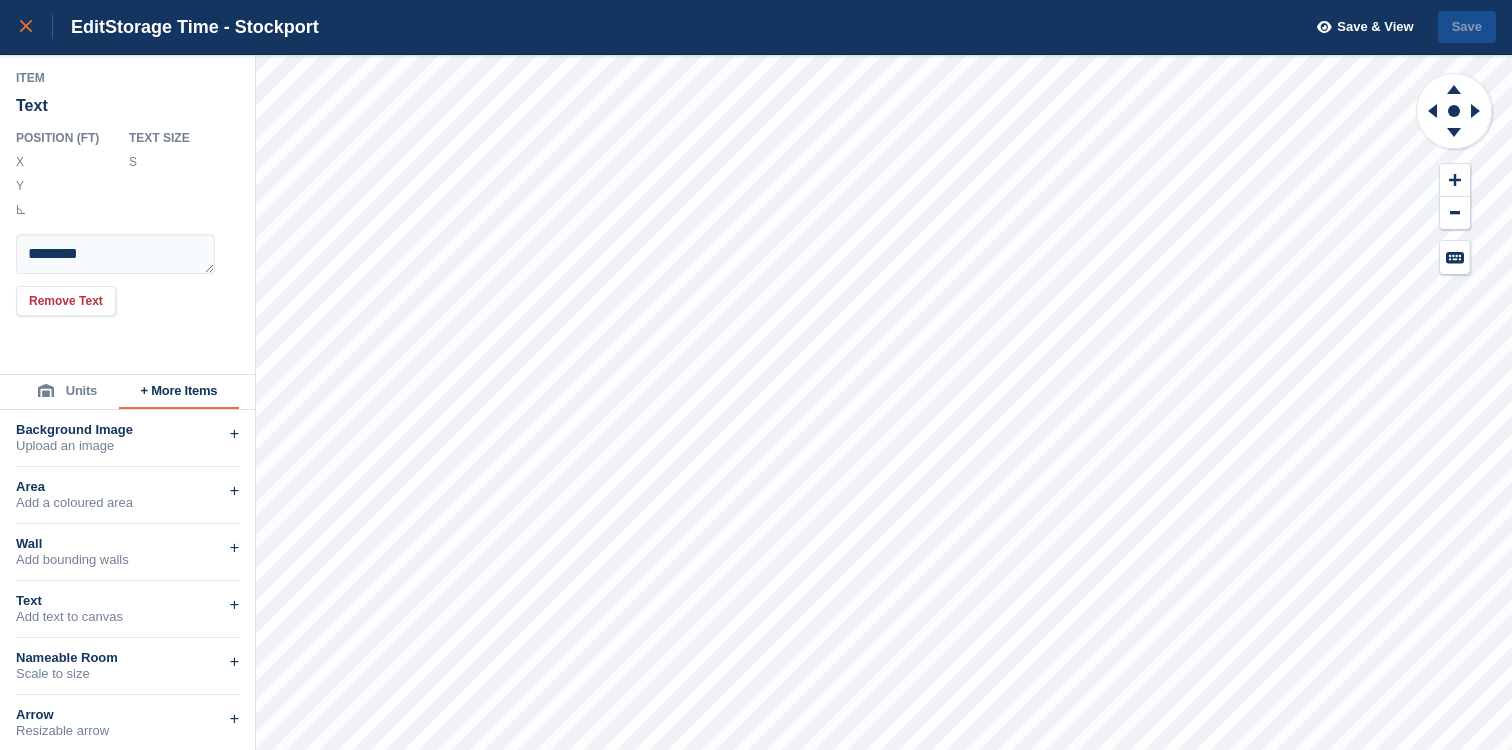 click at bounding box center (36, 27) 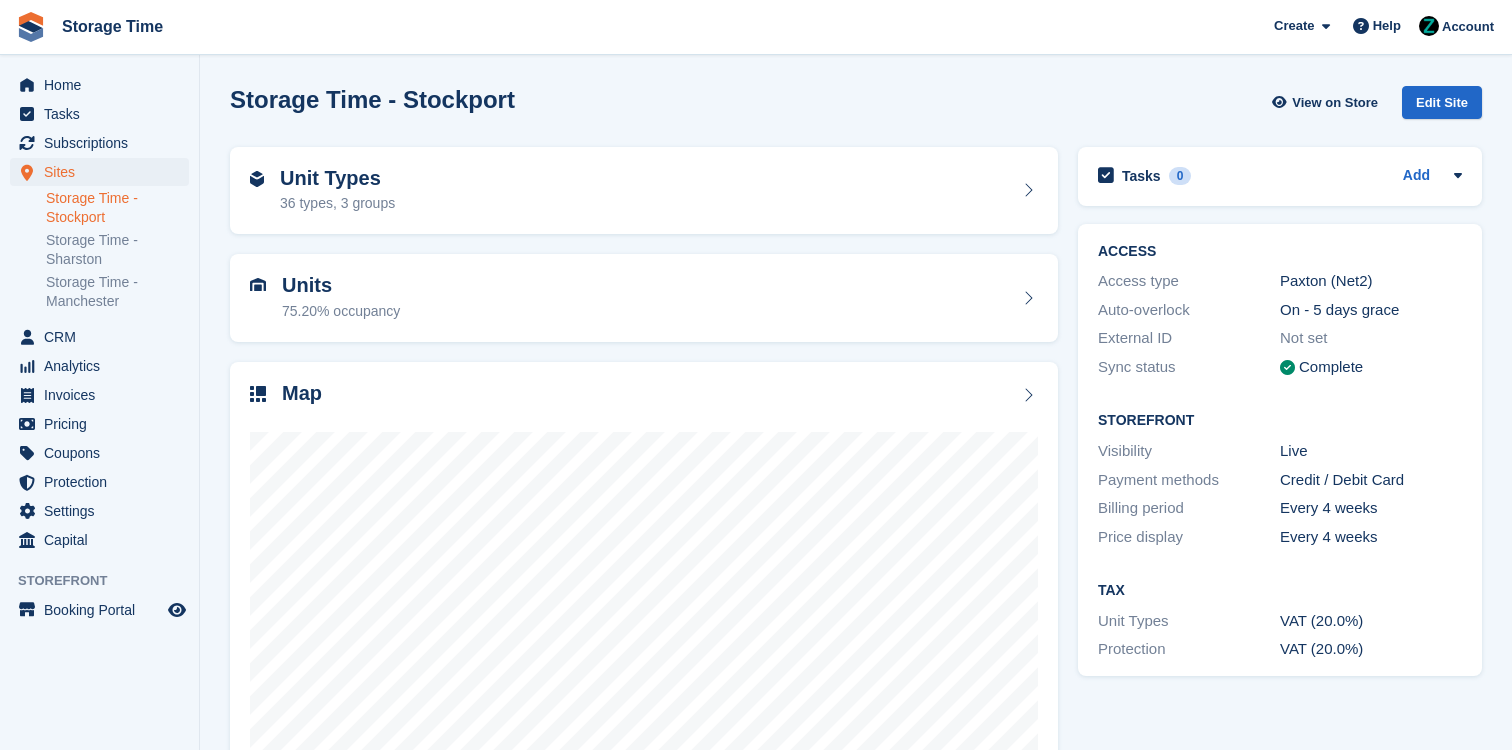 scroll, scrollTop: 0, scrollLeft: 0, axis: both 